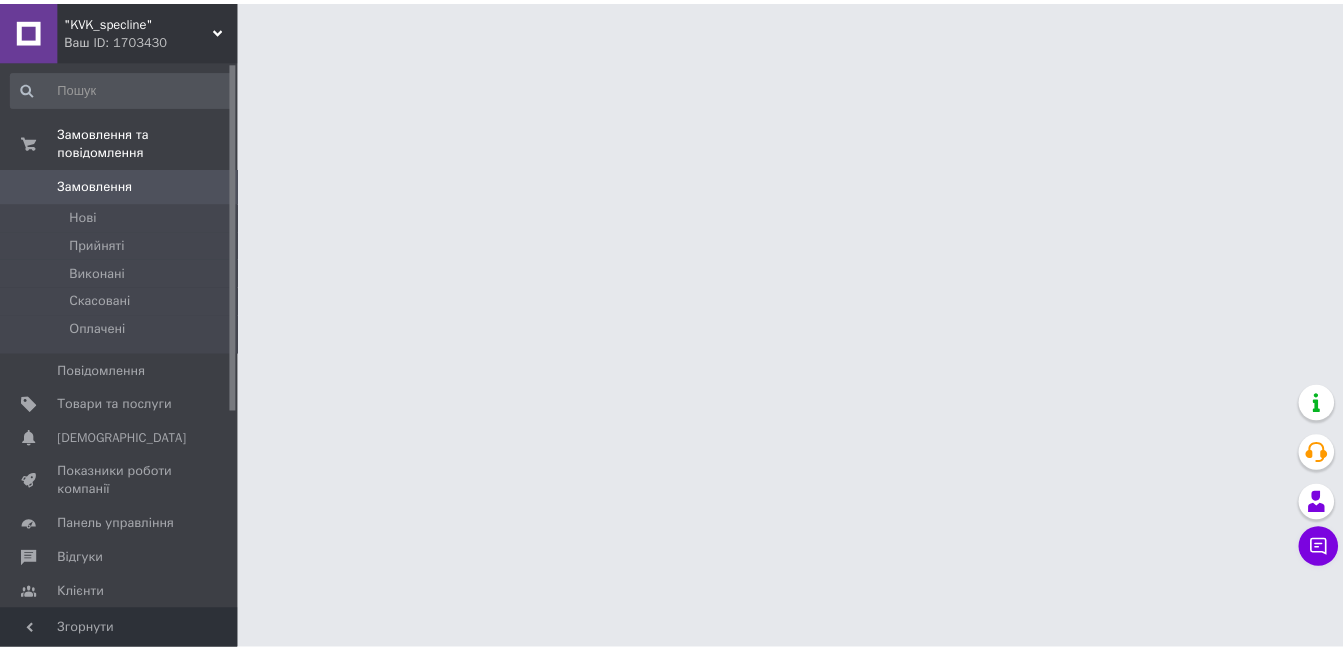 scroll, scrollTop: 0, scrollLeft: 0, axis: both 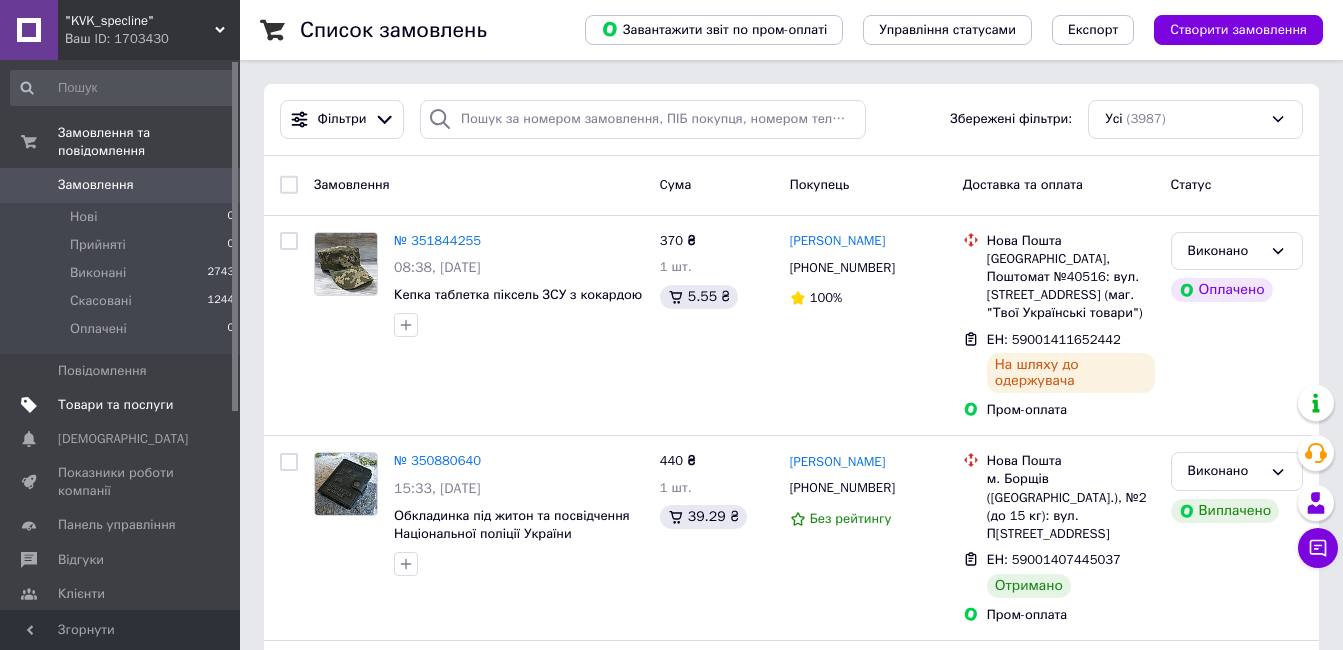 click on "Товари та послуги" at bounding box center (115, 405) 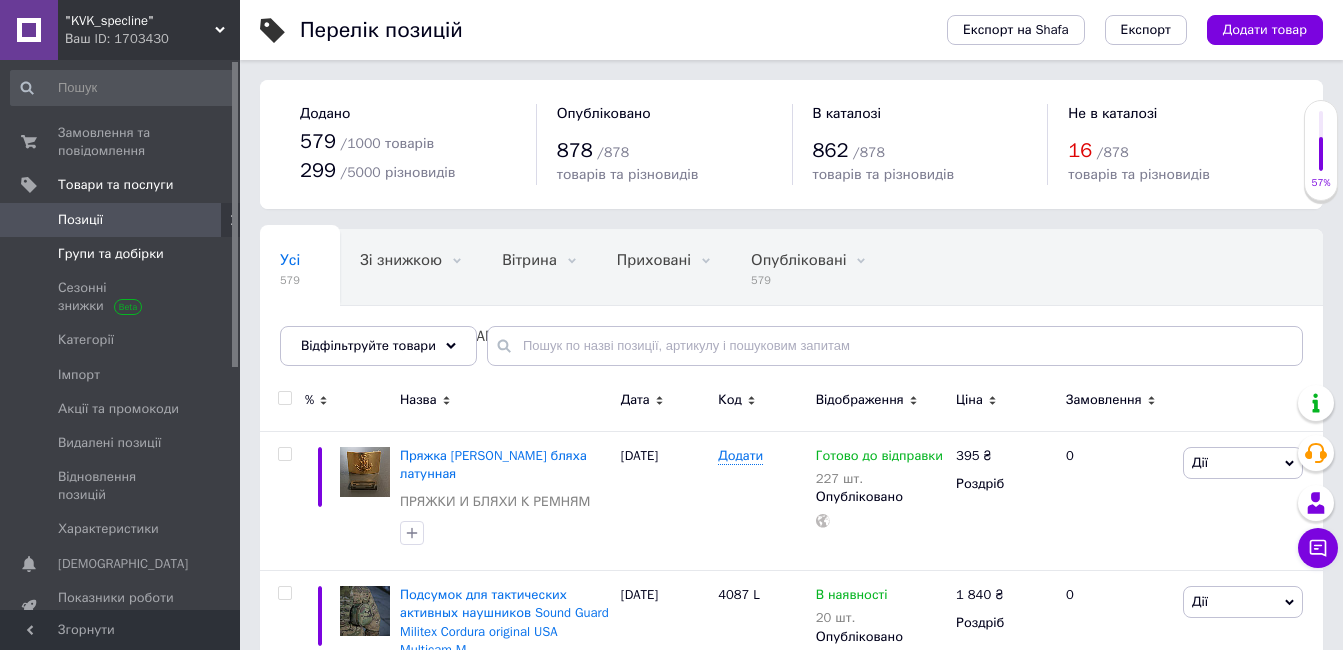 click on "Групи та добірки" at bounding box center [111, 254] 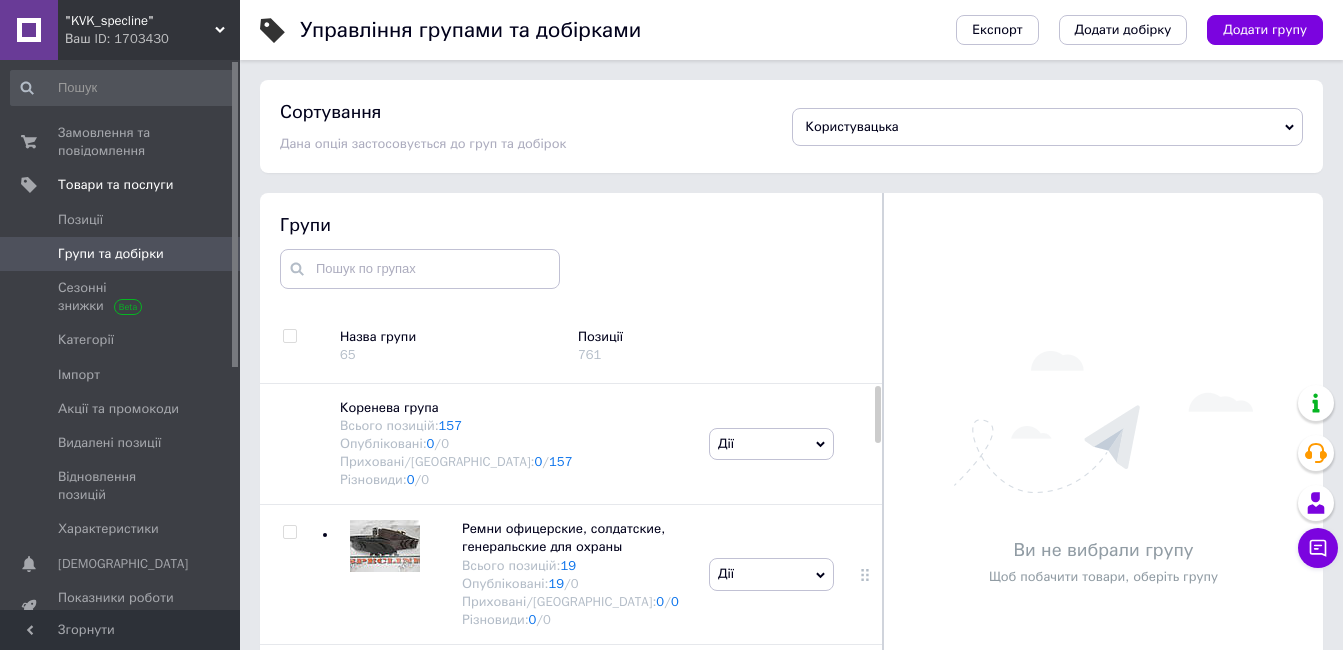 scroll, scrollTop: 113, scrollLeft: 0, axis: vertical 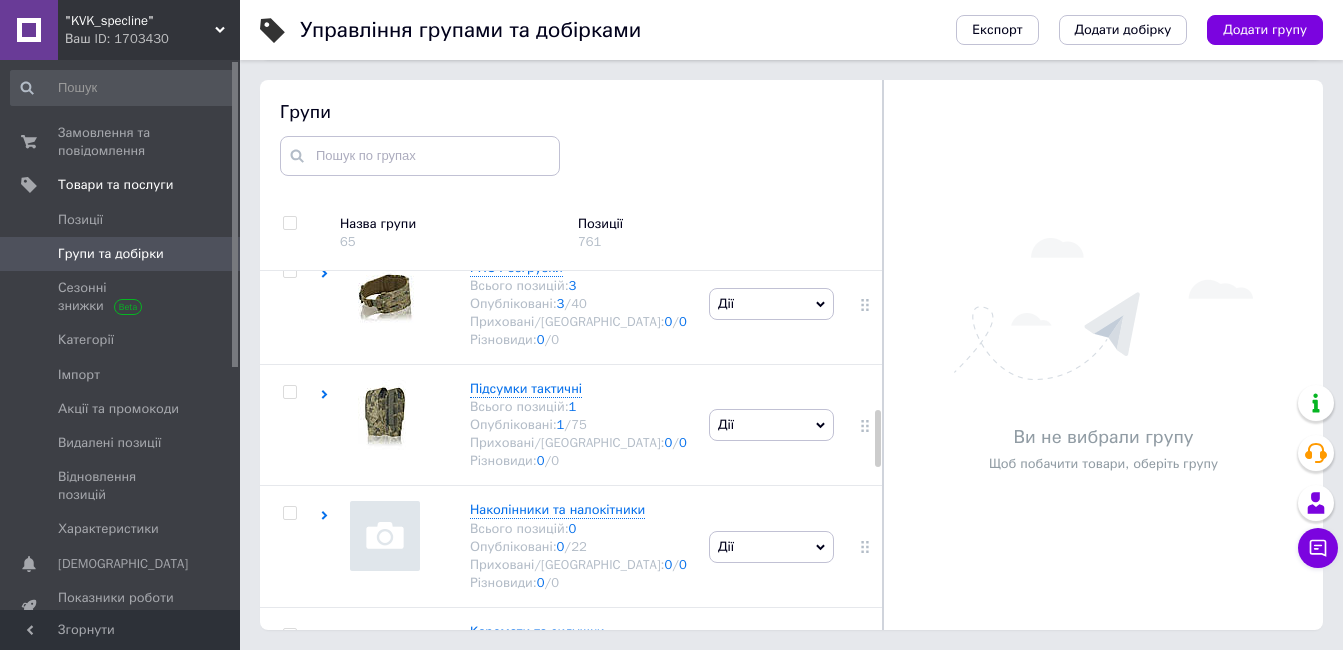drag, startPoint x: 875, startPoint y: 316, endPoint x: 904, endPoint y: 456, distance: 142.97203 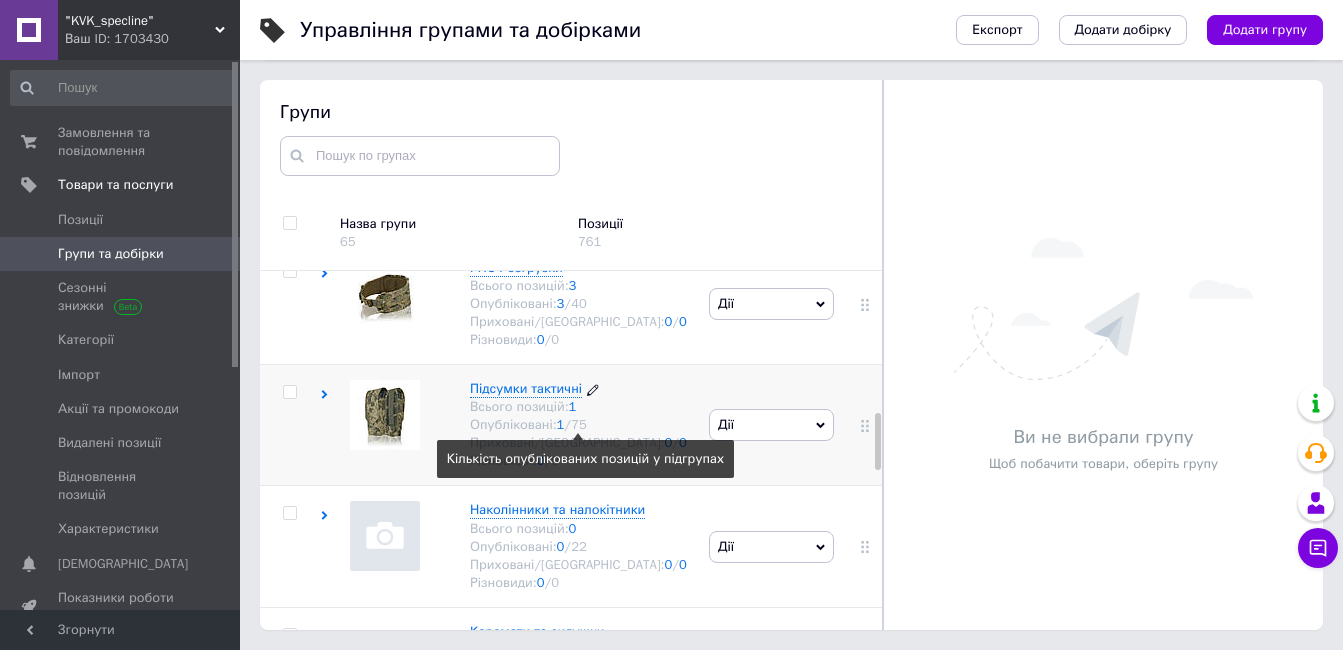 click on "75" at bounding box center (579, 425) 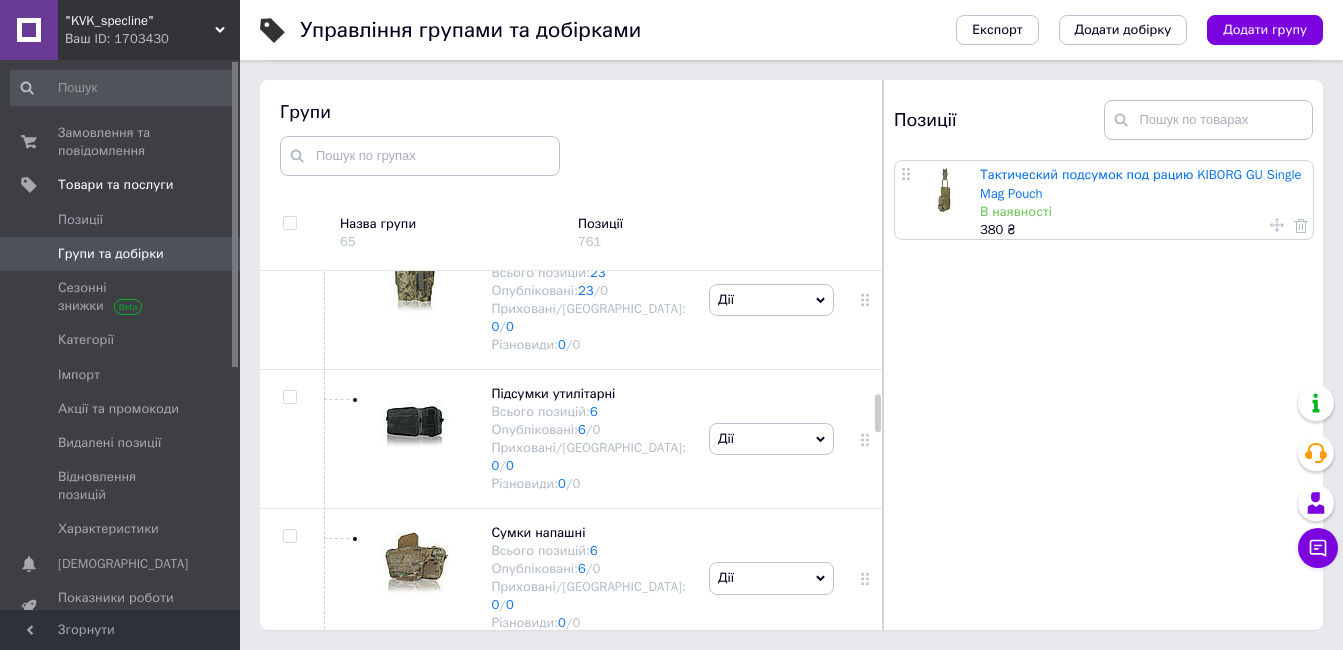 scroll, scrollTop: 1170, scrollLeft: 0, axis: vertical 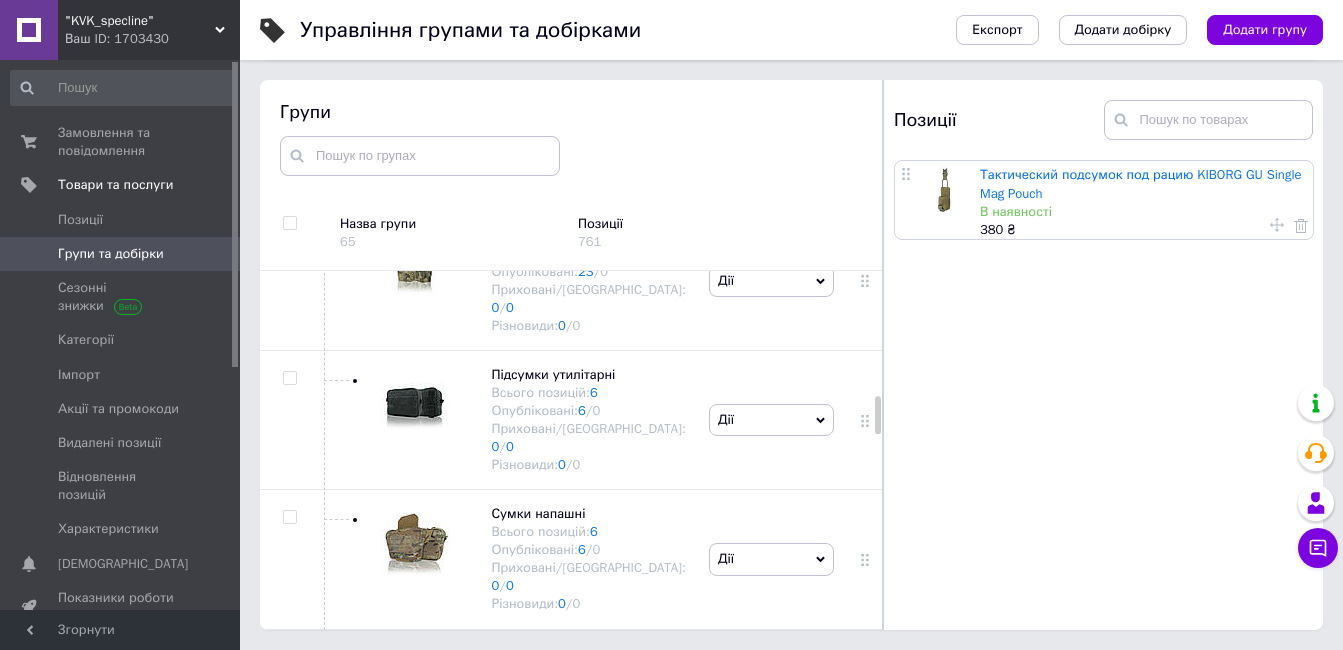 drag, startPoint x: 876, startPoint y: 384, endPoint x: 878, endPoint y: 413, distance: 29.068884 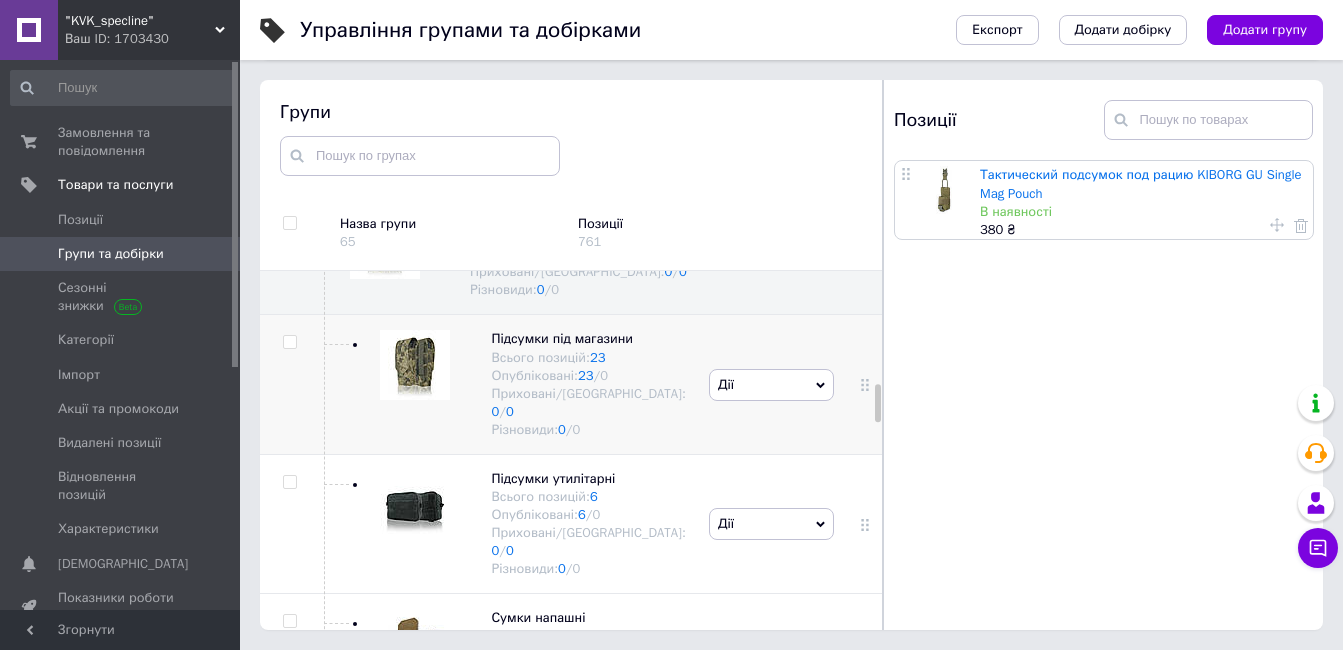 scroll, scrollTop: 1056, scrollLeft: 0, axis: vertical 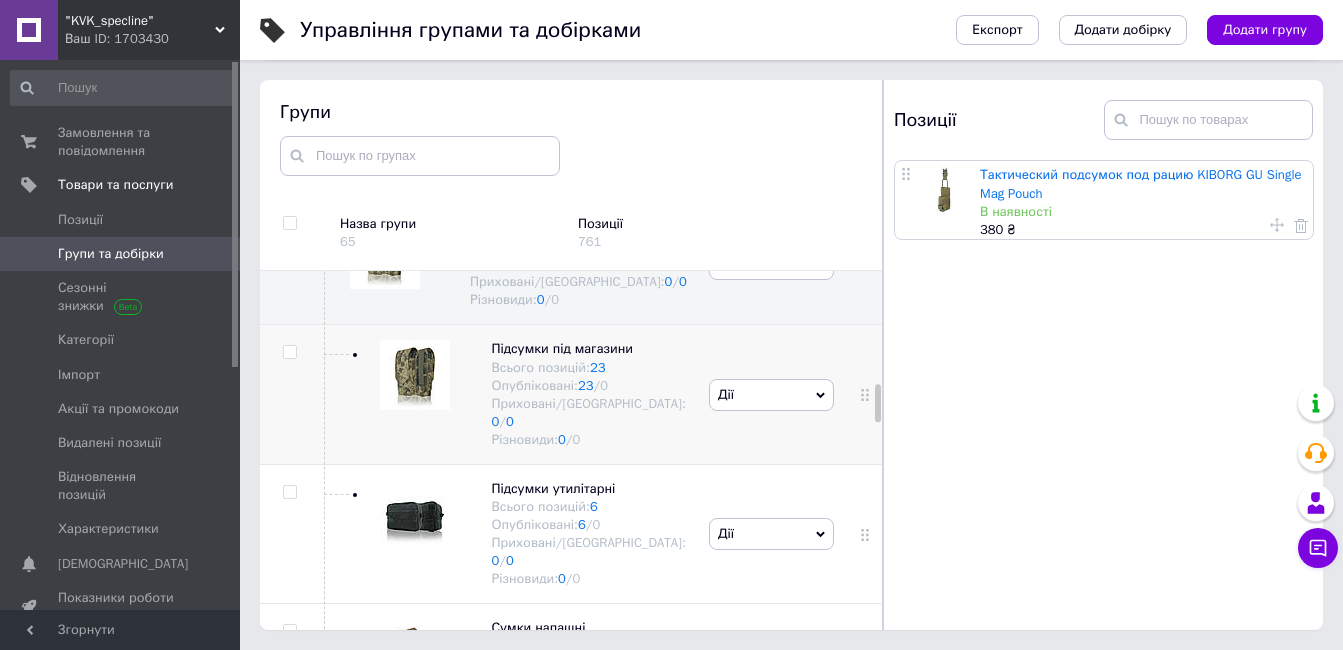 drag, startPoint x: 876, startPoint y: 413, endPoint x: 872, endPoint y: 401, distance: 12.649111 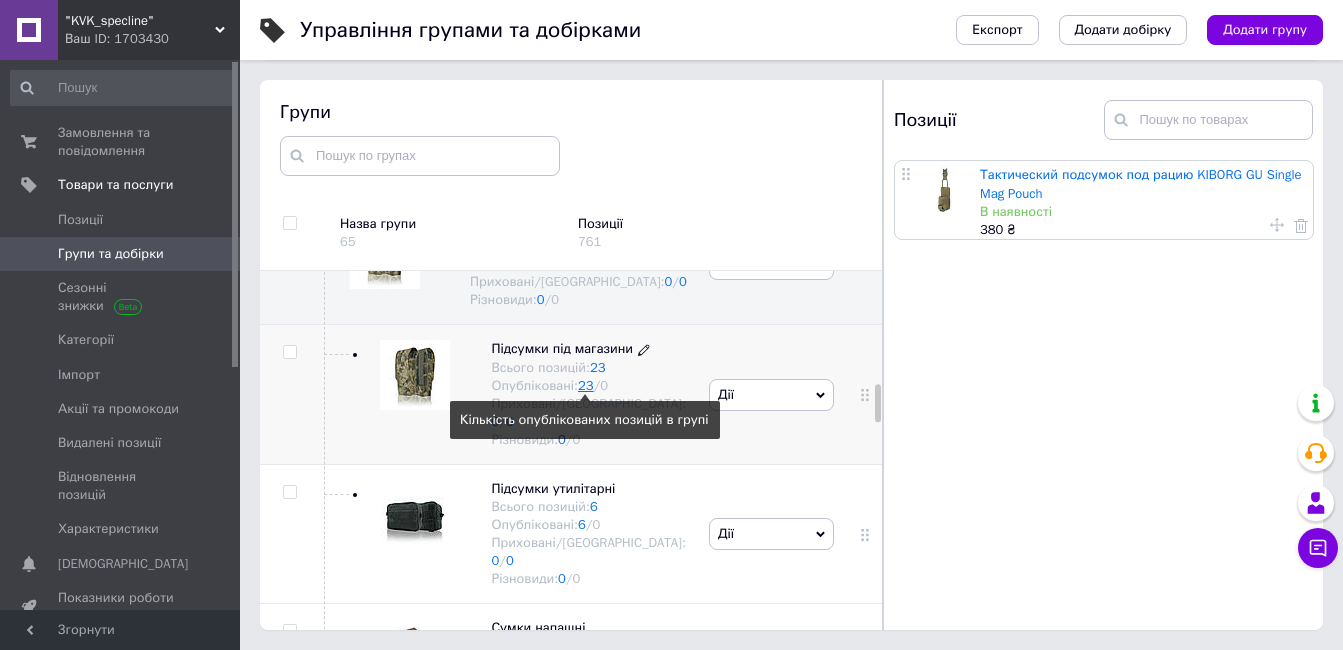 click on "23" at bounding box center (586, 385) 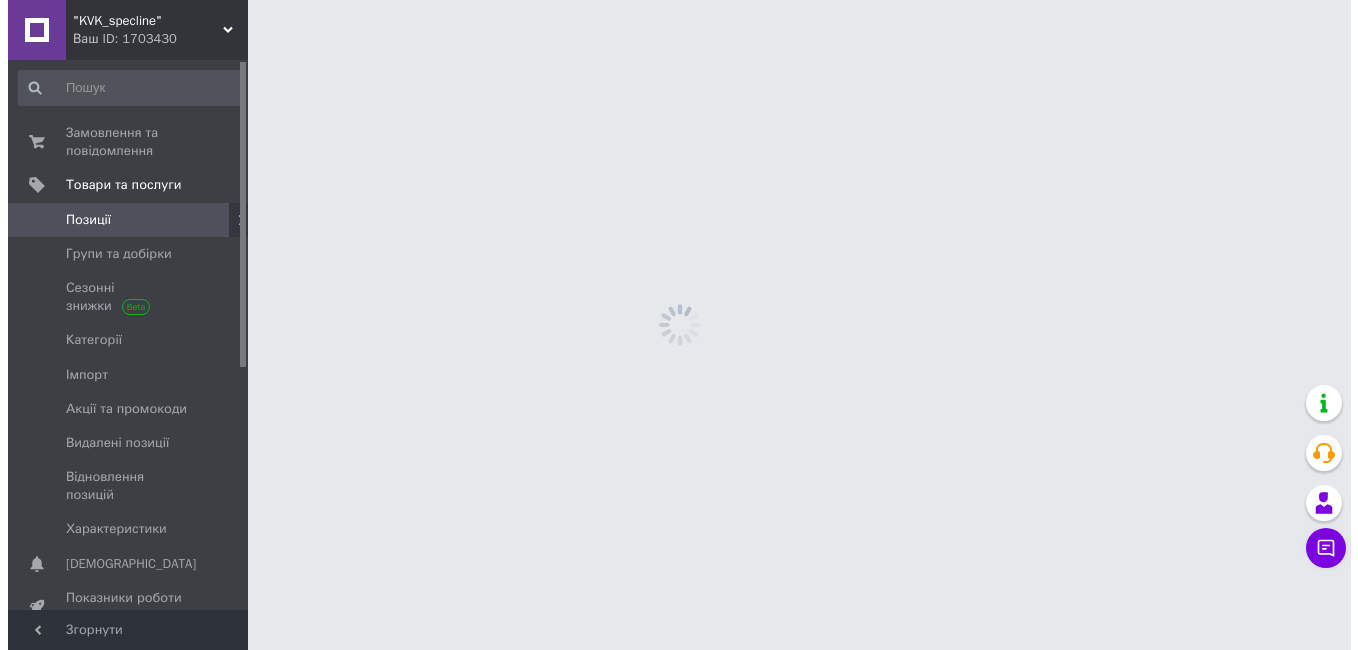 scroll, scrollTop: 0, scrollLeft: 0, axis: both 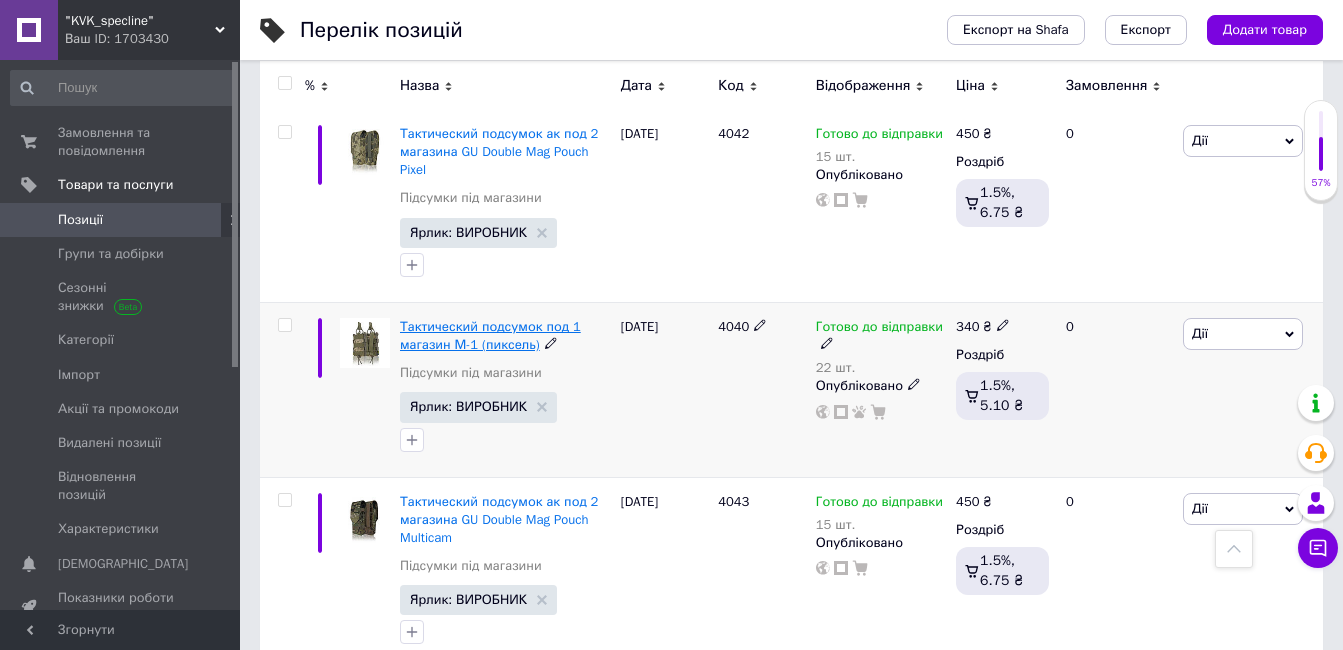 click on "Тактический подсумок под 1 магазин М-1 (пиксель)" at bounding box center [490, 335] 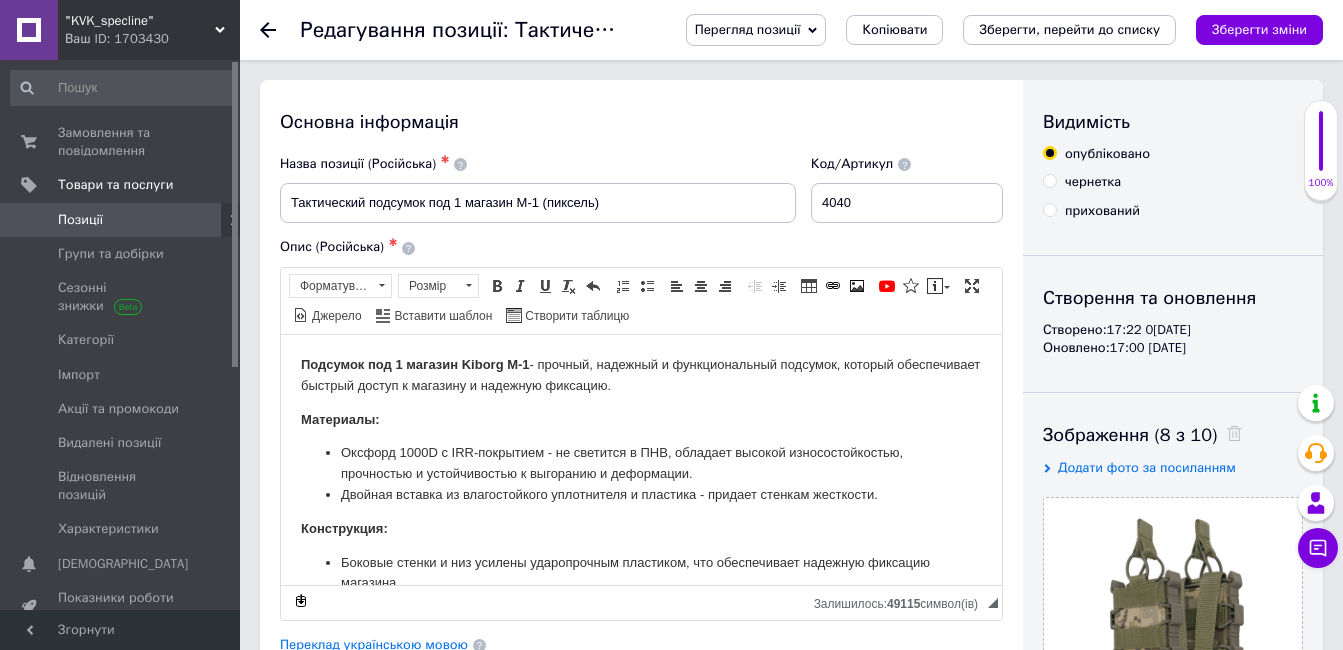 scroll, scrollTop: 0, scrollLeft: 0, axis: both 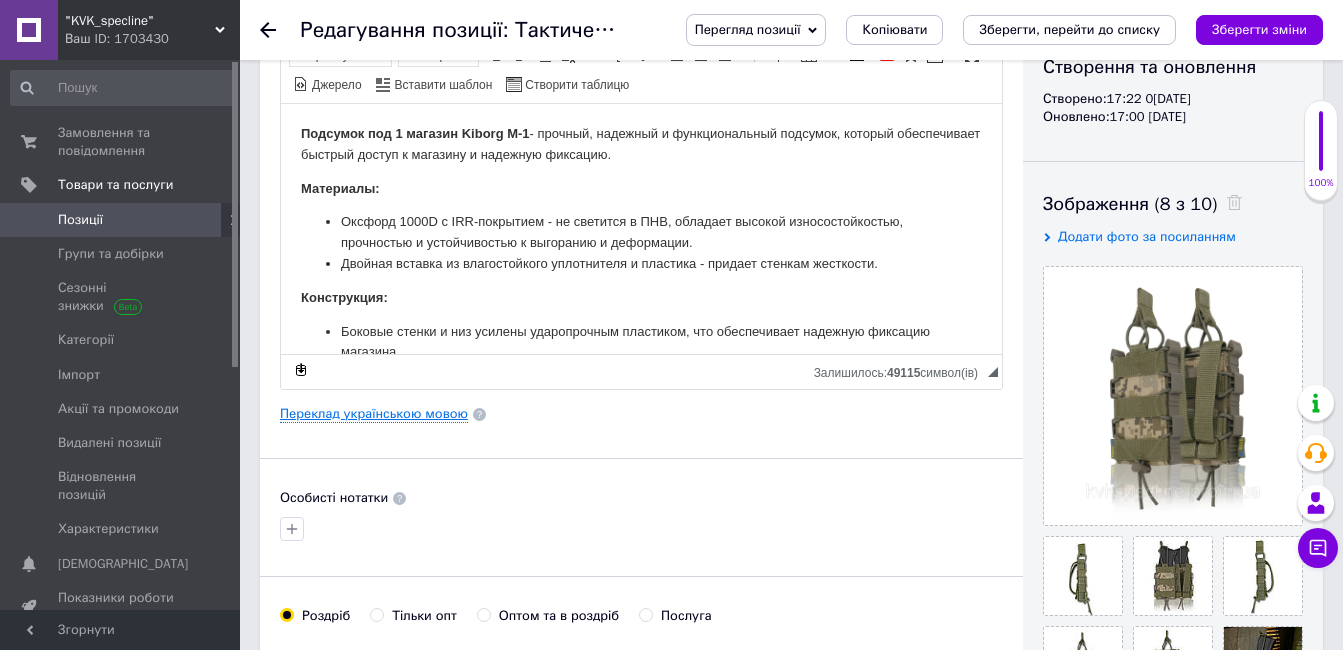 click on "Переклад українською мовою" at bounding box center (374, 414) 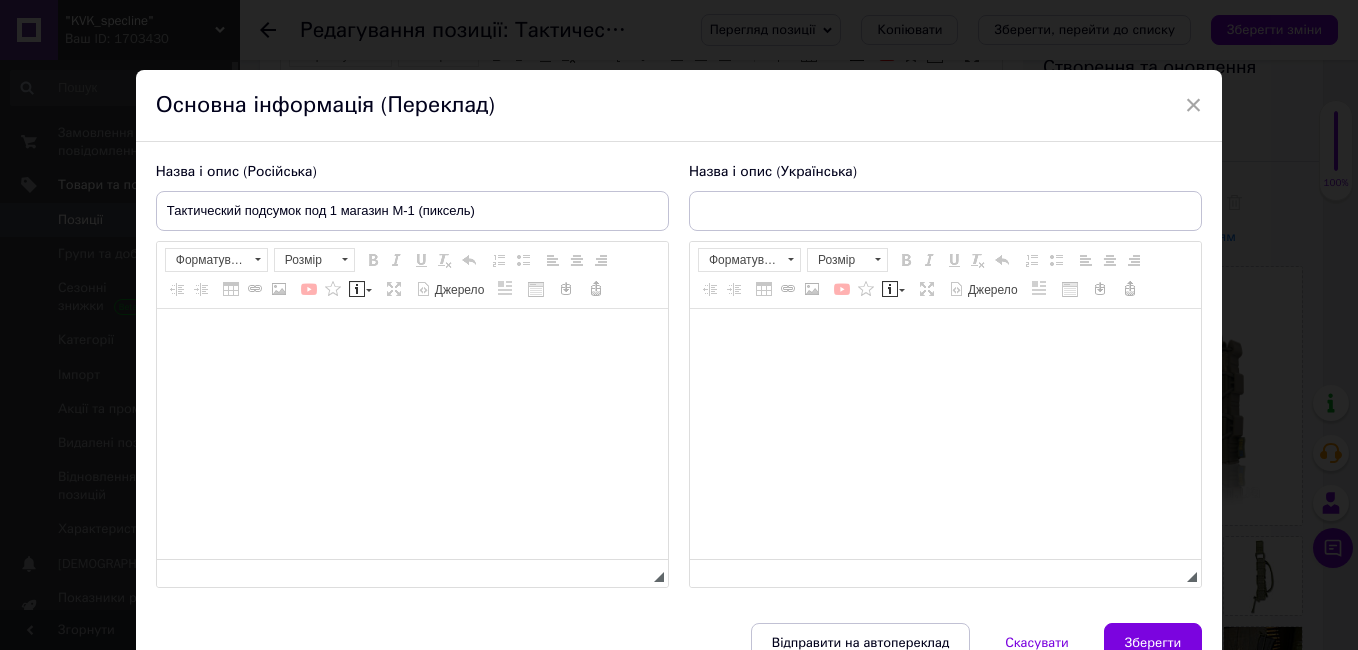 type on "Тактичний підсумок под 1 магазин М-1(піксель)" 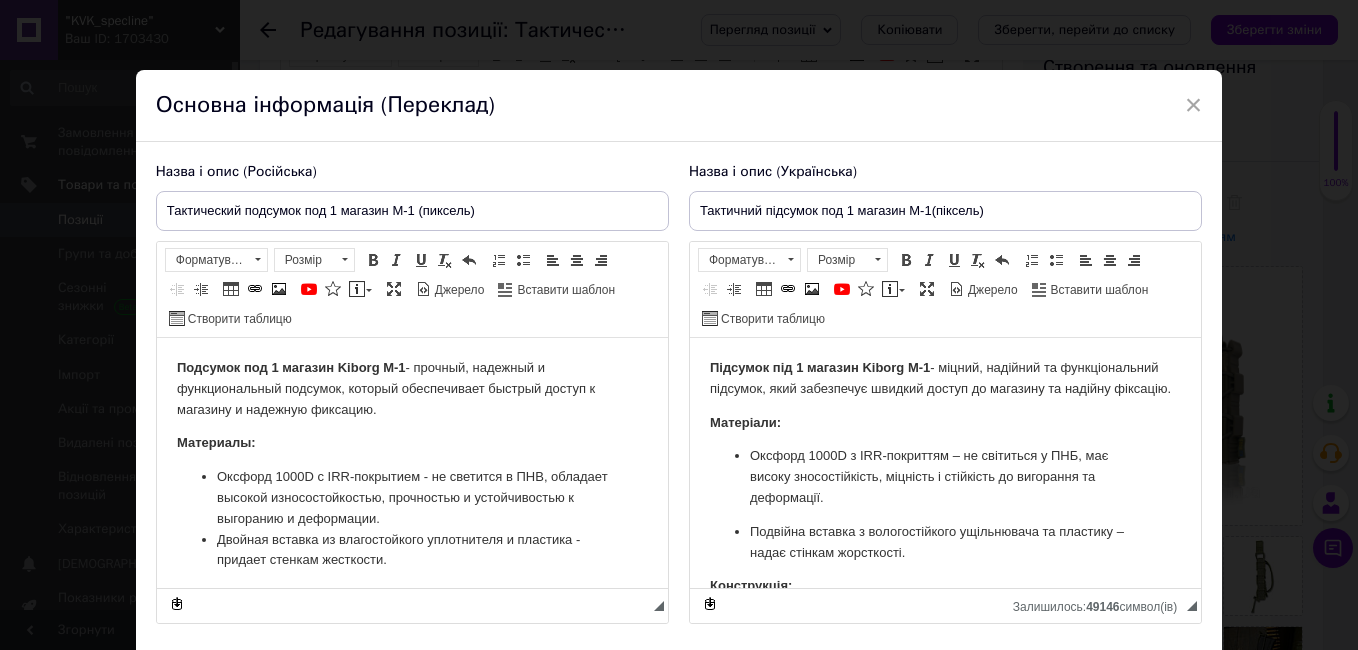 scroll, scrollTop: 0, scrollLeft: 0, axis: both 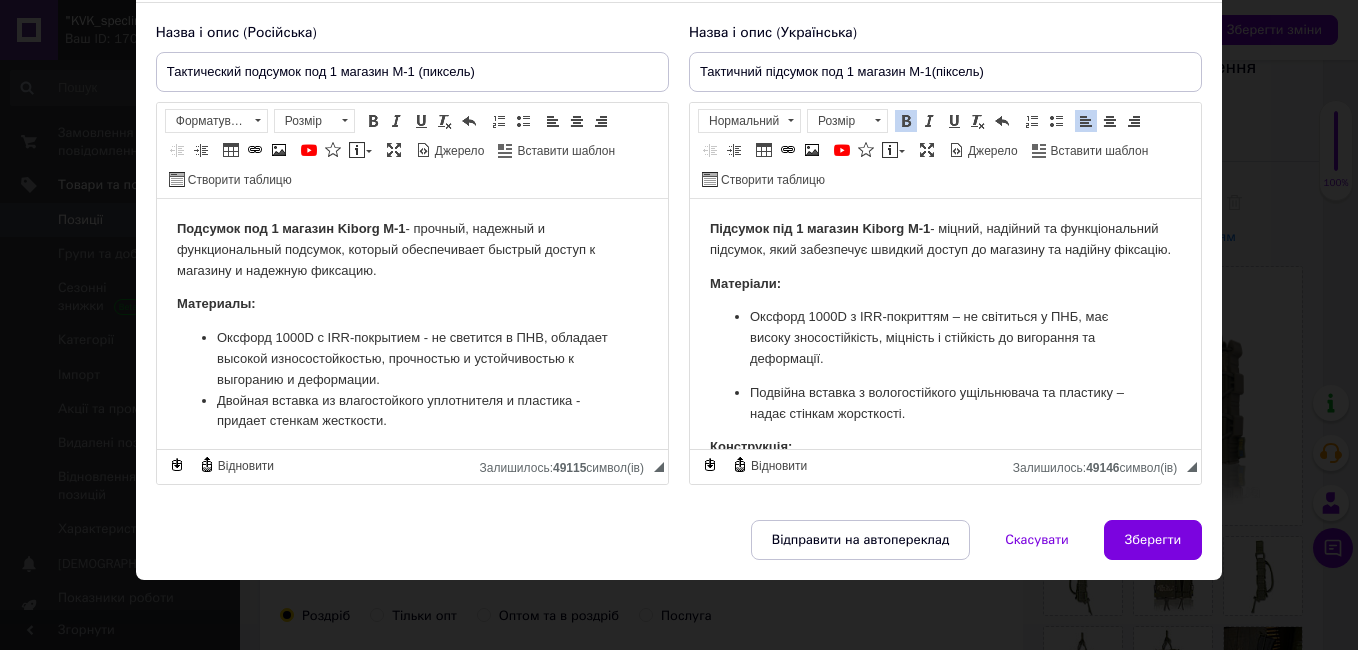 click on "Підсумок під 1 магазин Kiborg М-1" at bounding box center [819, 228] 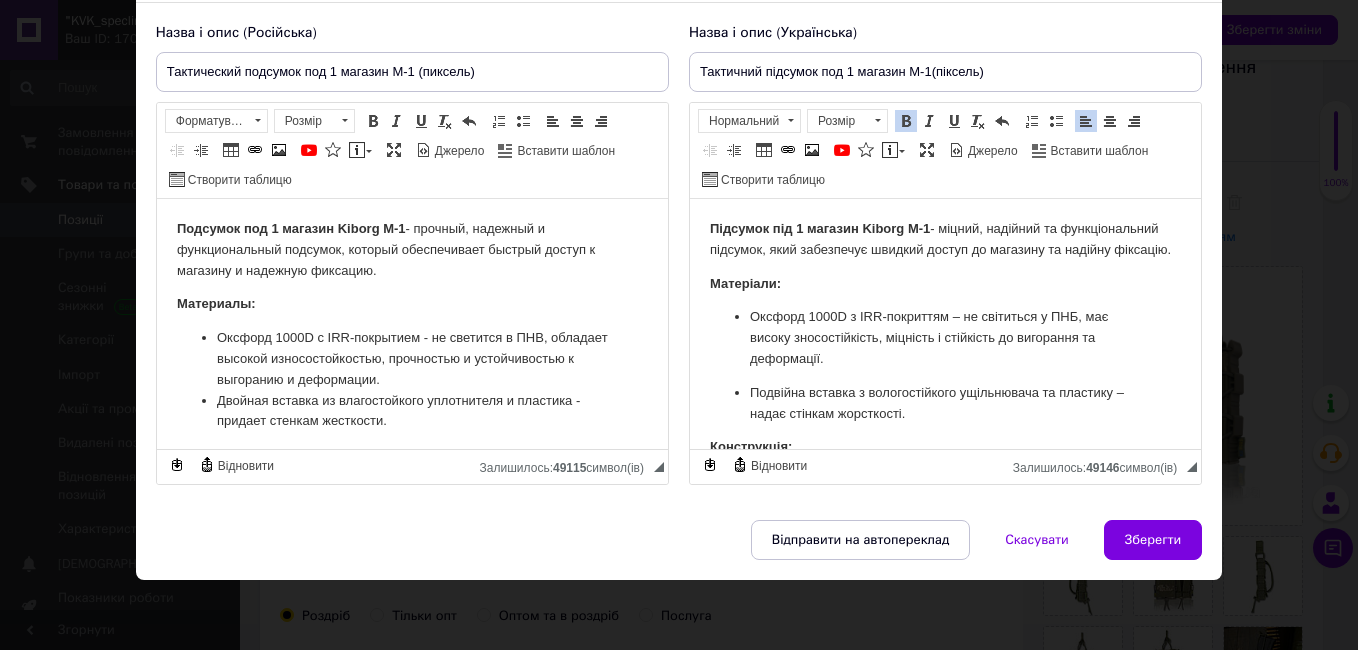type 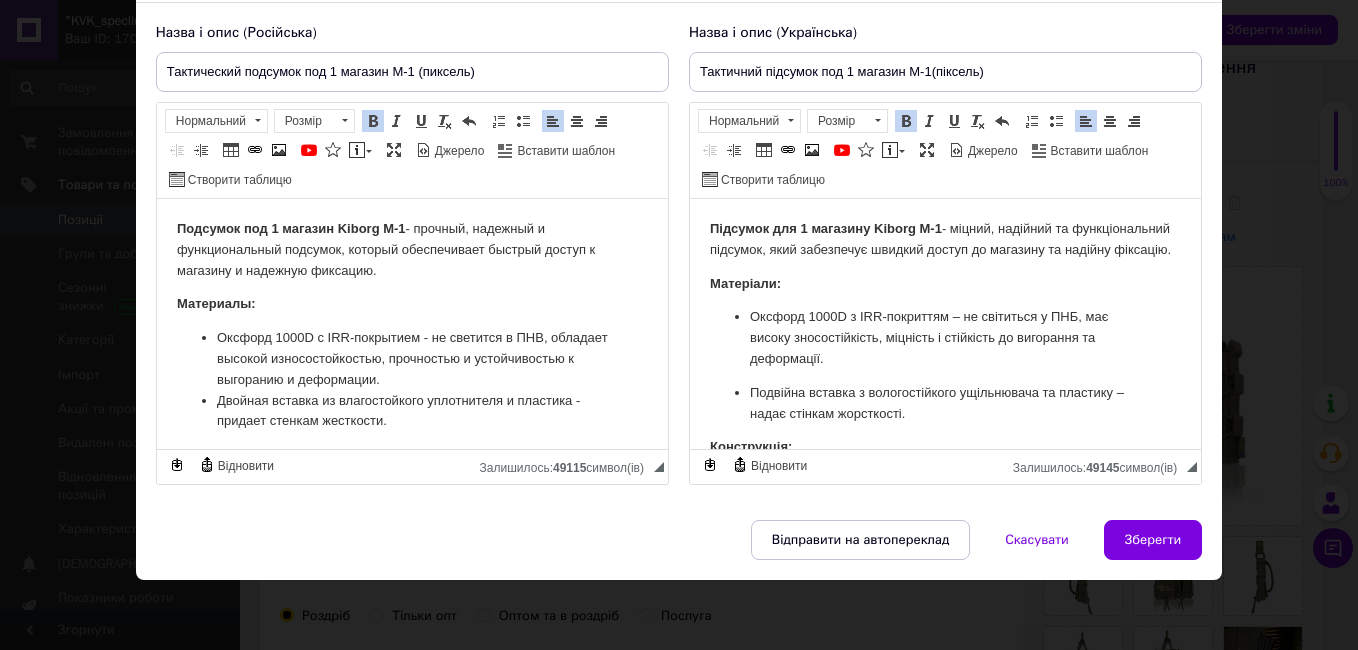 click on "Подсумок под 1 магазин Kiborg М-1" at bounding box center (290, 228) 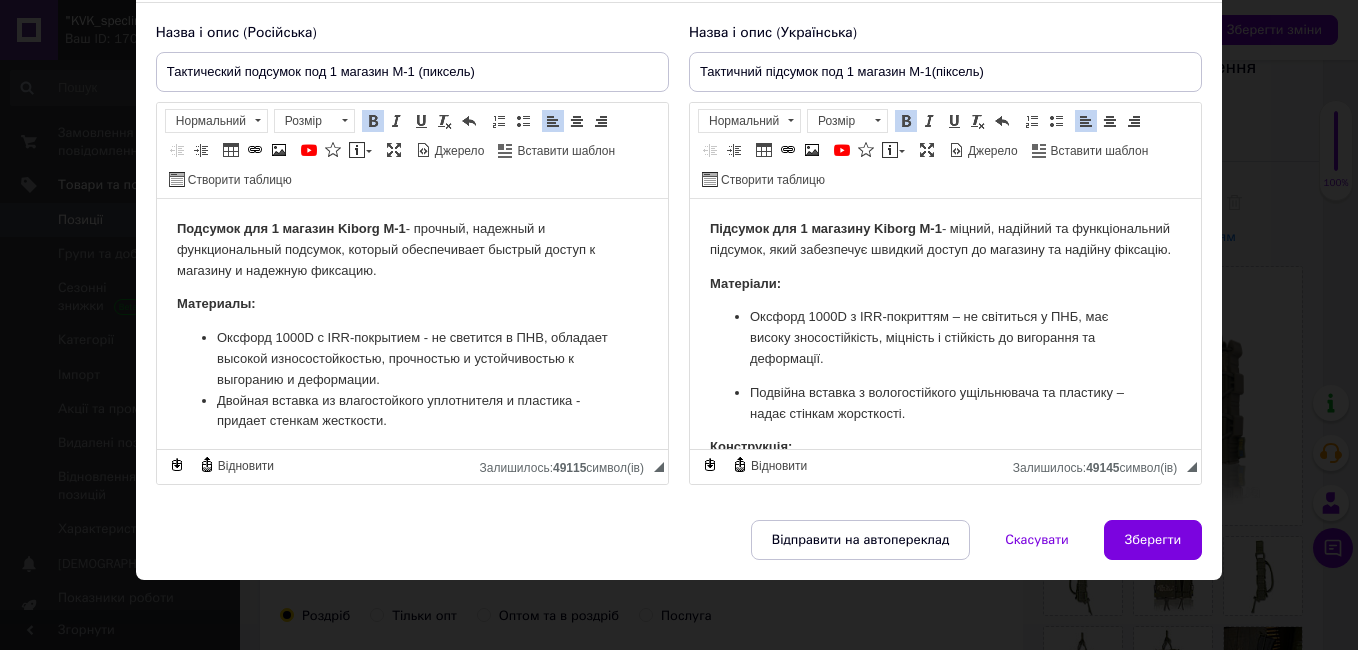 click on "Подсумок для 1 магазин Kiborg М-1" at bounding box center (290, 228) 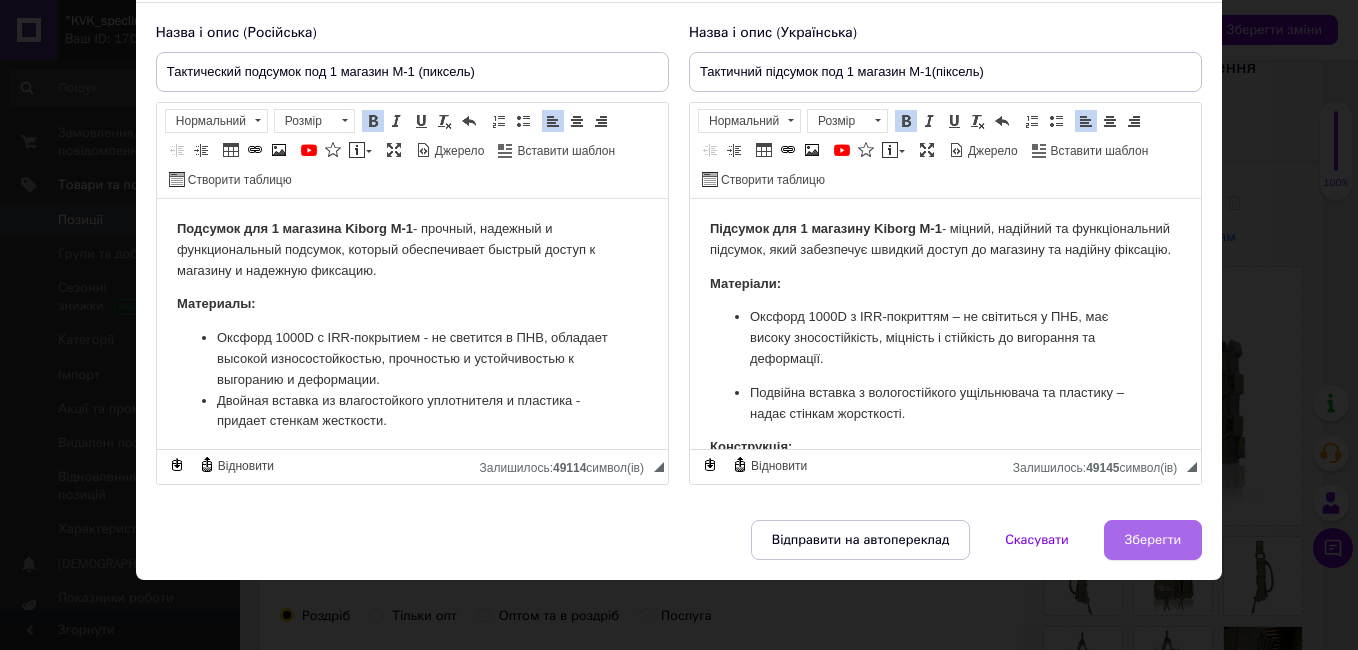 click on "Зберегти" at bounding box center (1153, 540) 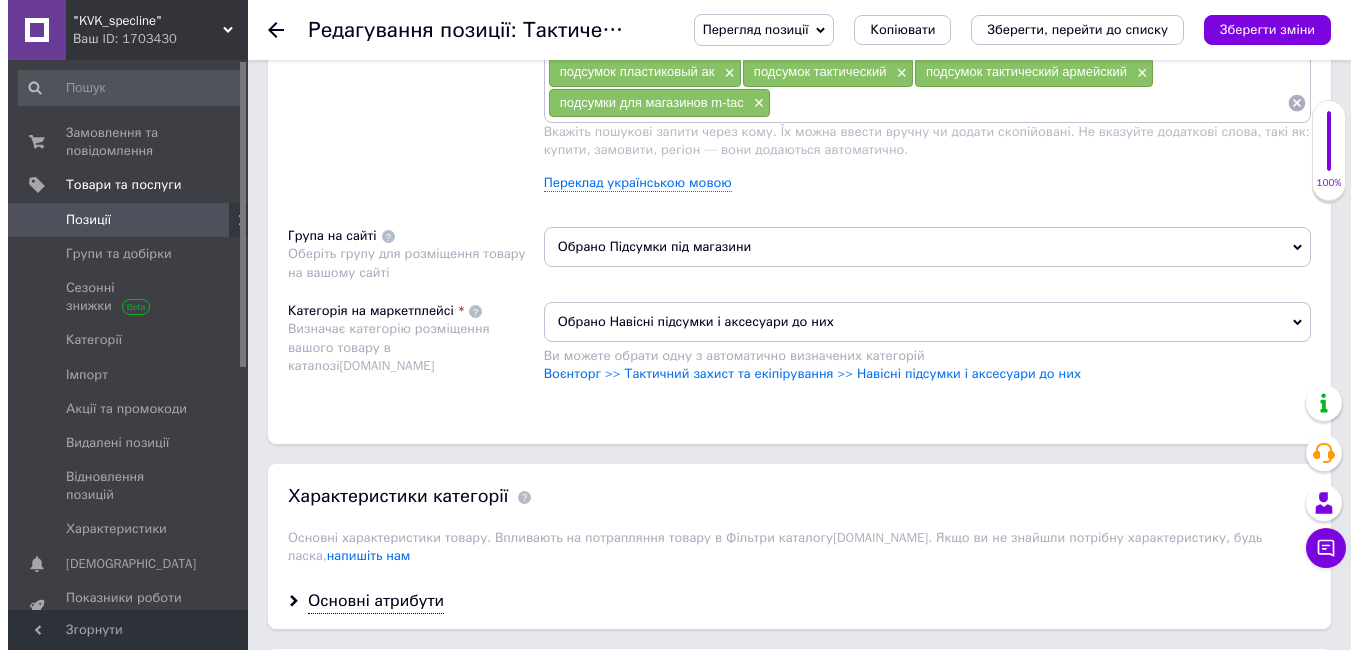 scroll, scrollTop: 1320, scrollLeft: 0, axis: vertical 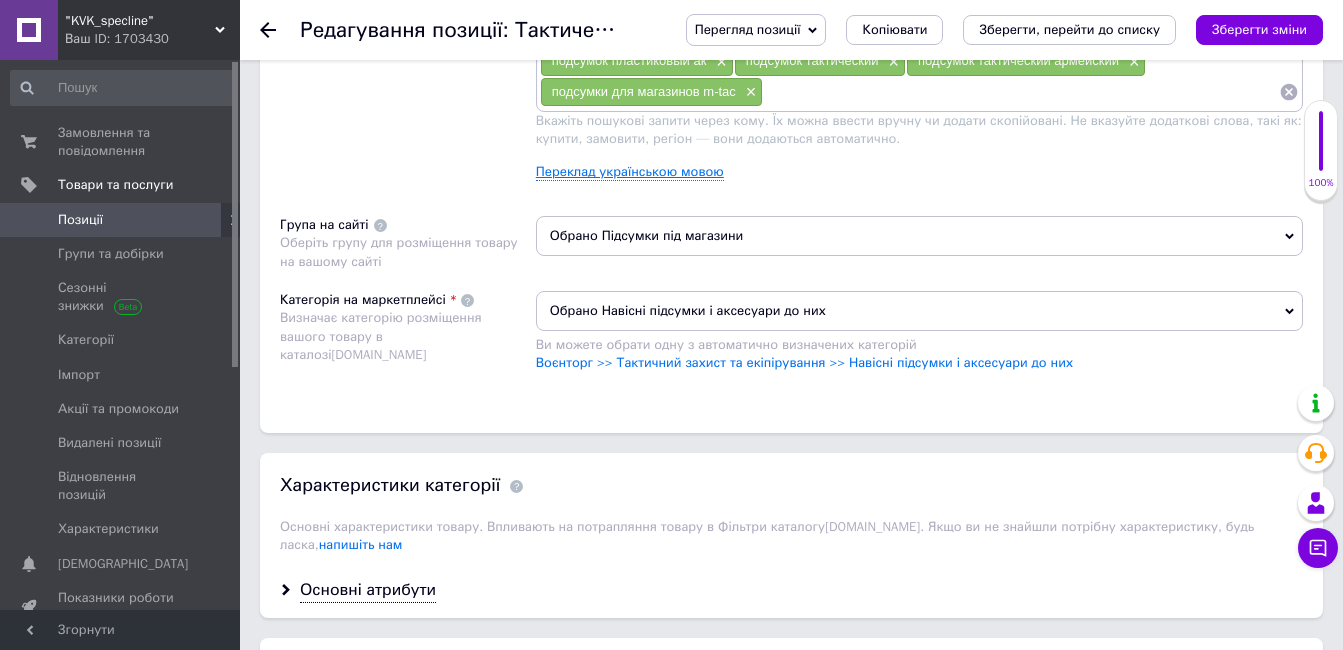click on "Переклад українською мовою" at bounding box center (630, 172) 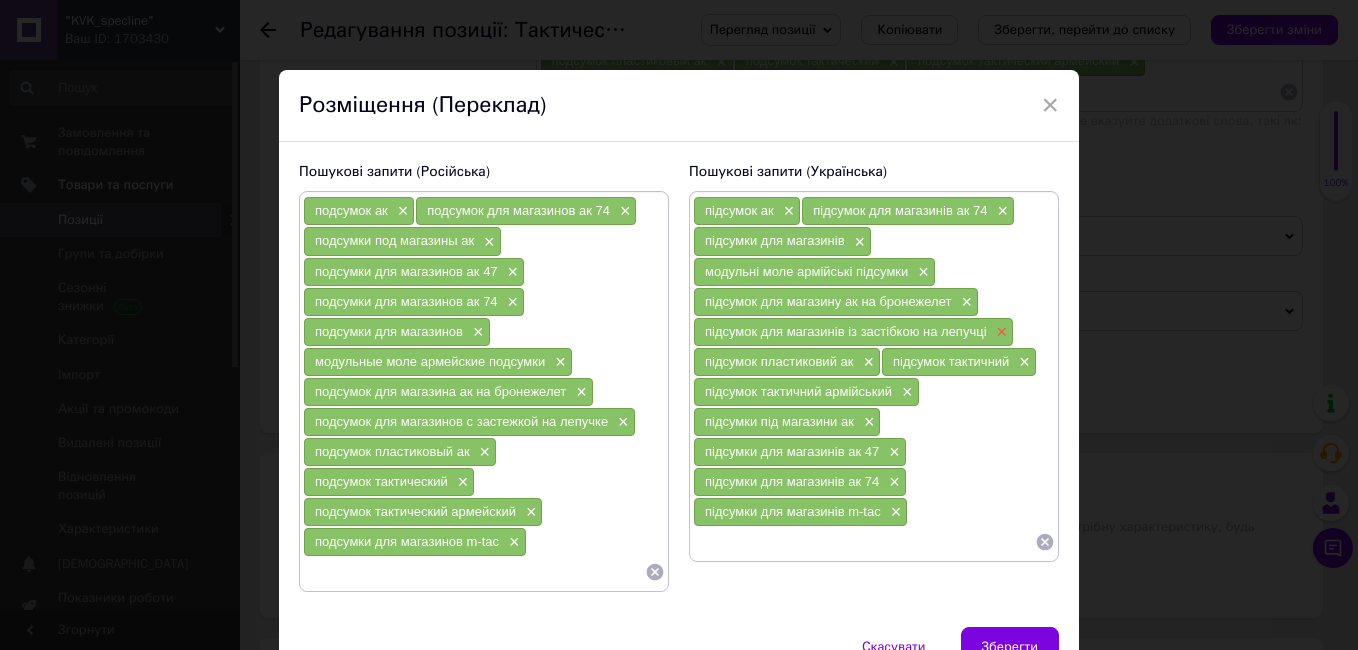 click on "×" at bounding box center [1000, 332] 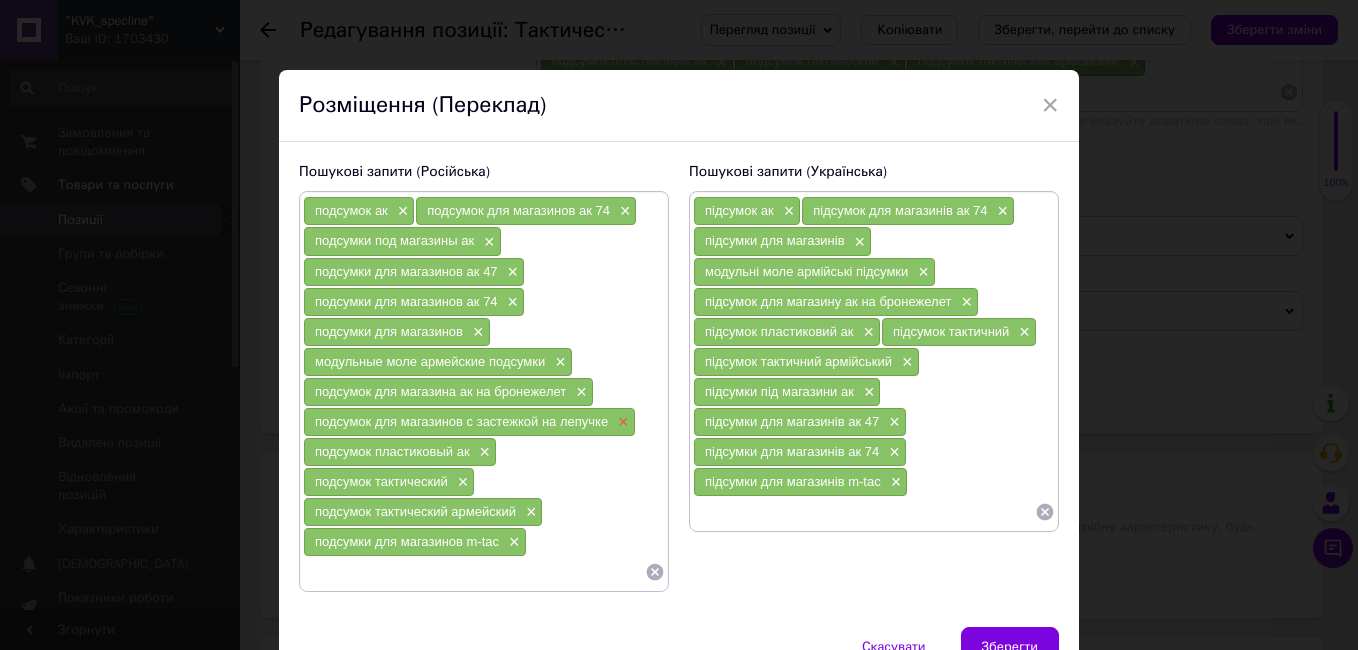 click on "×" at bounding box center (621, 422) 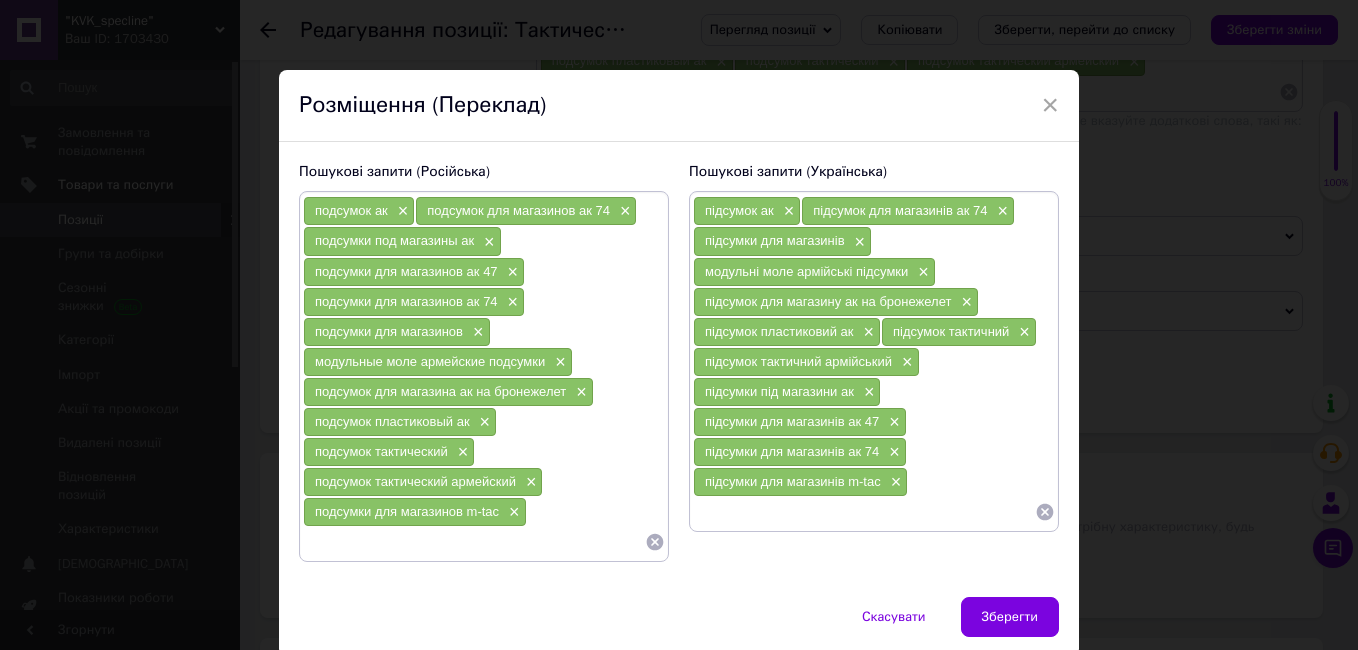 click at bounding box center [864, 512] 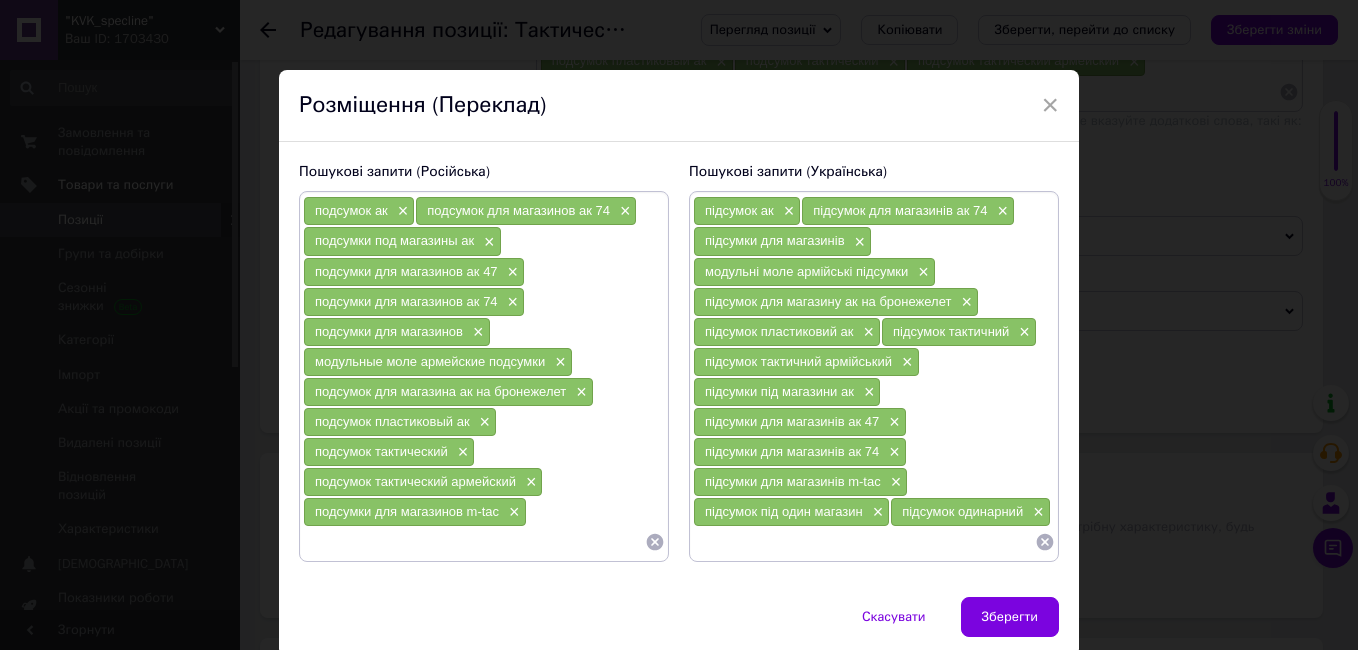 click at bounding box center (474, 542) 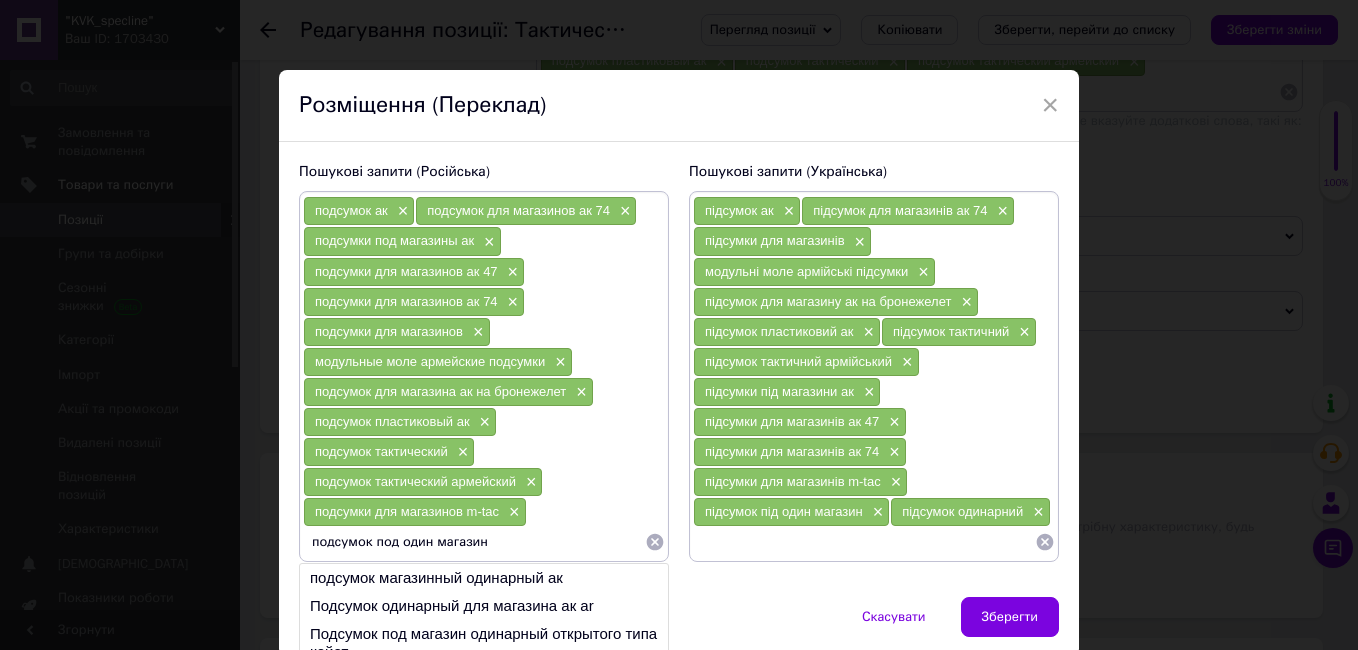 type on "подсумок под один магазин" 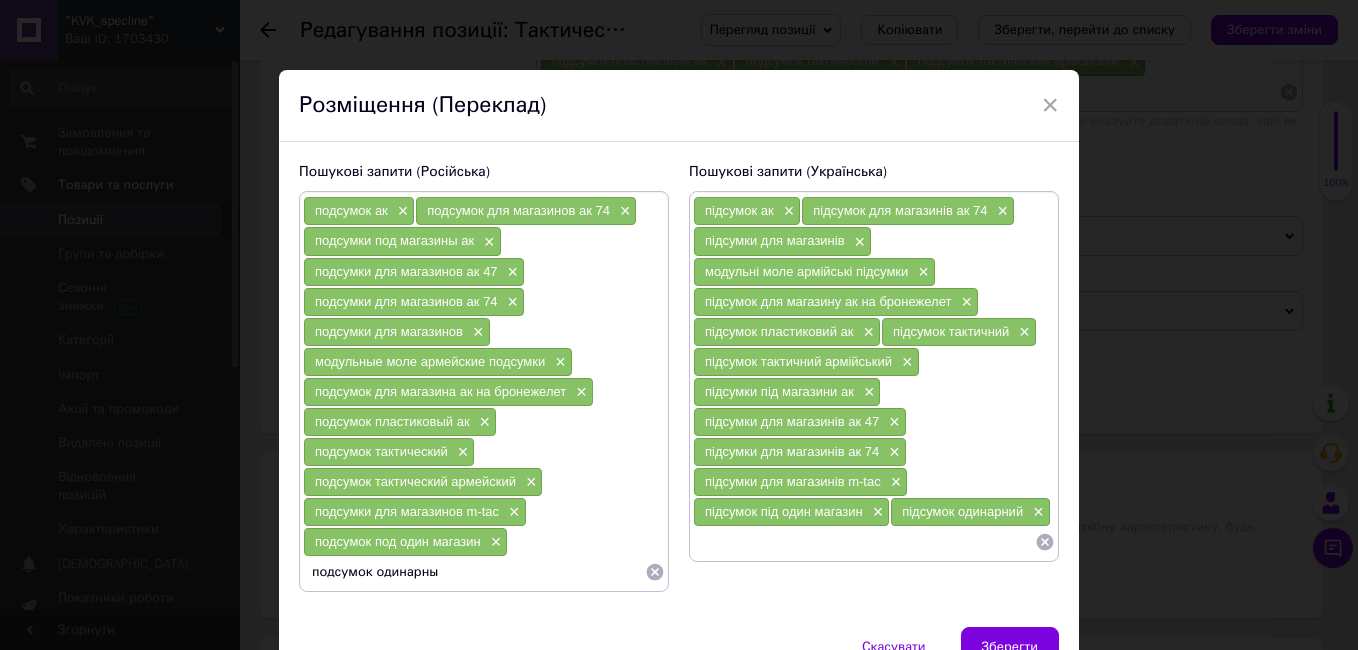 type on "подсумок одинарный" 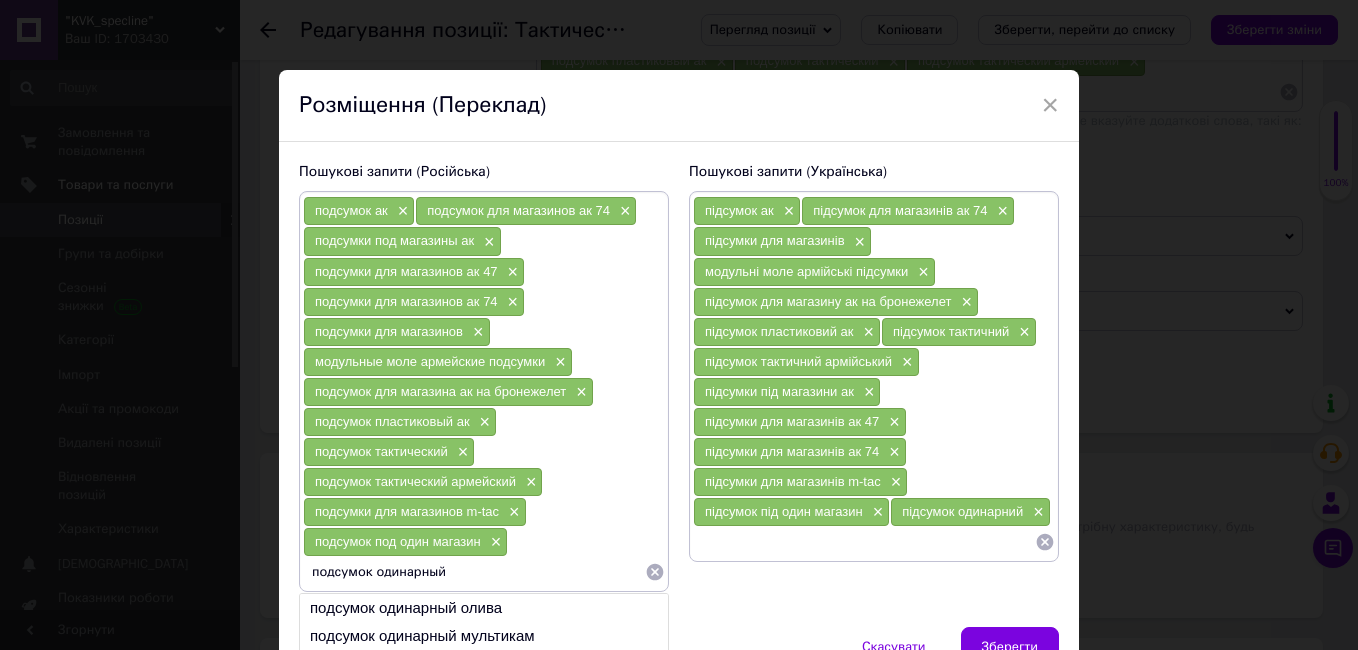 type 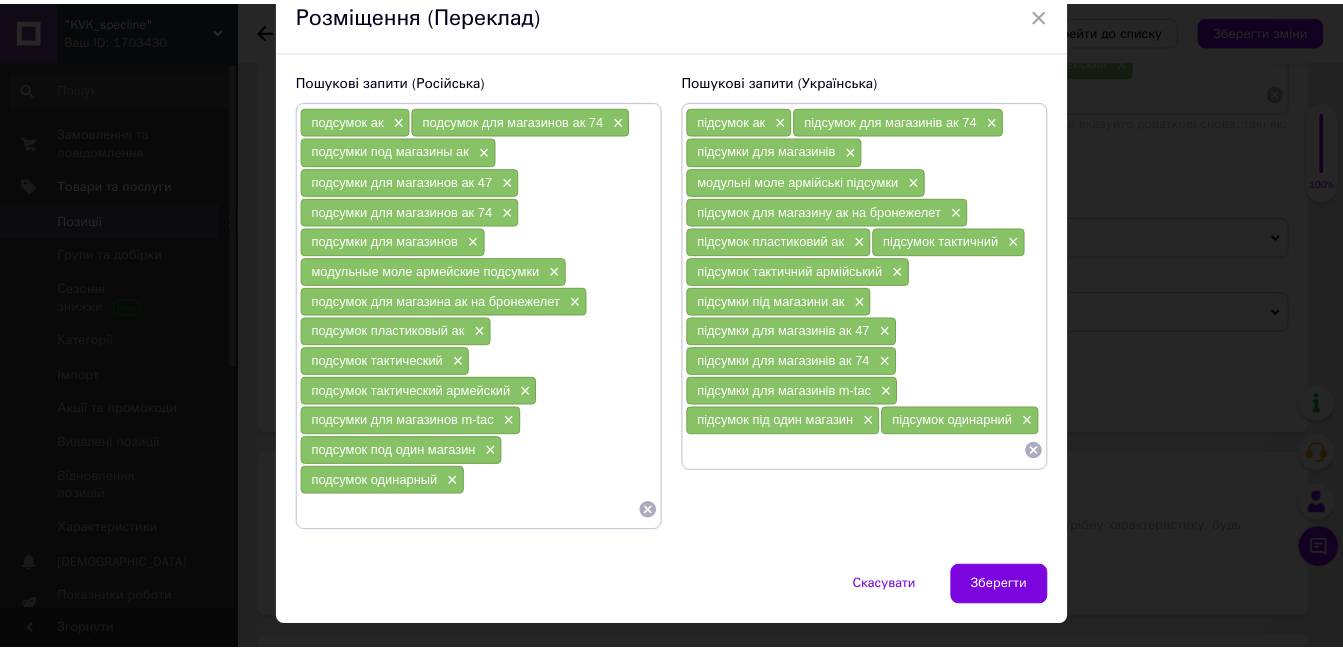 scroll, scrollTop: 106, scrollLeft: 0, axis: vertical 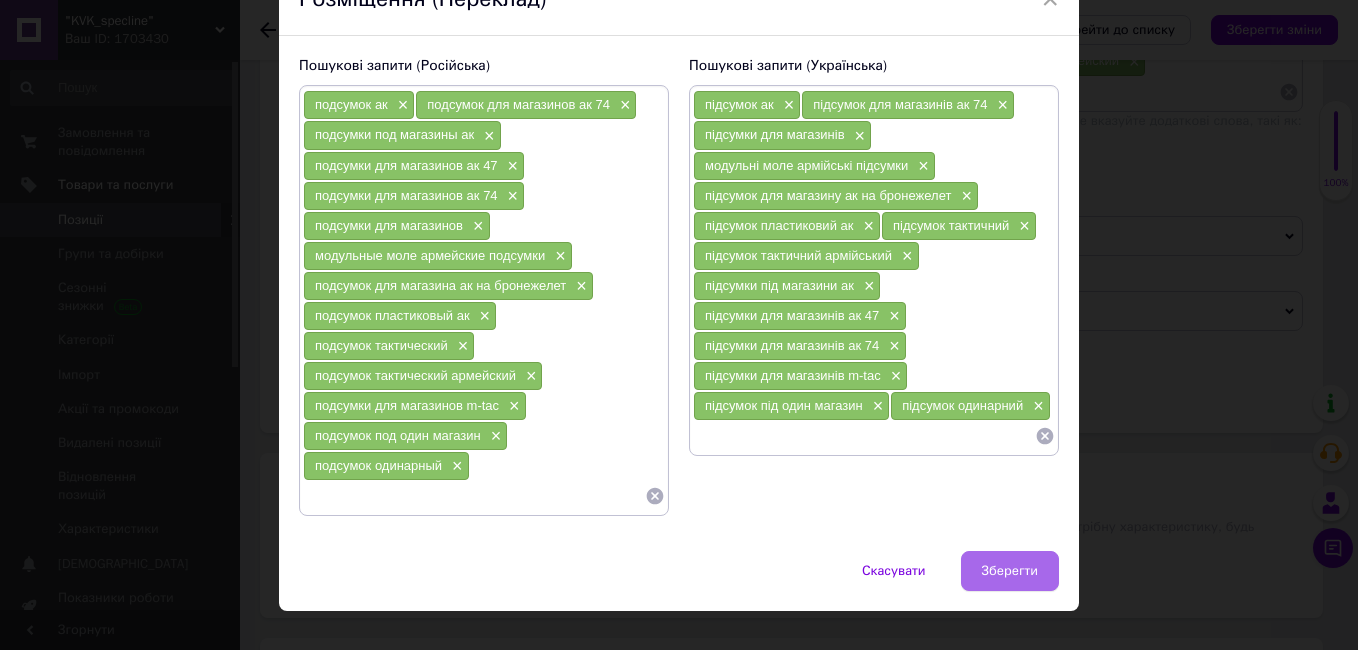 click on "Зберегти" at bounding box center (1010, 571) 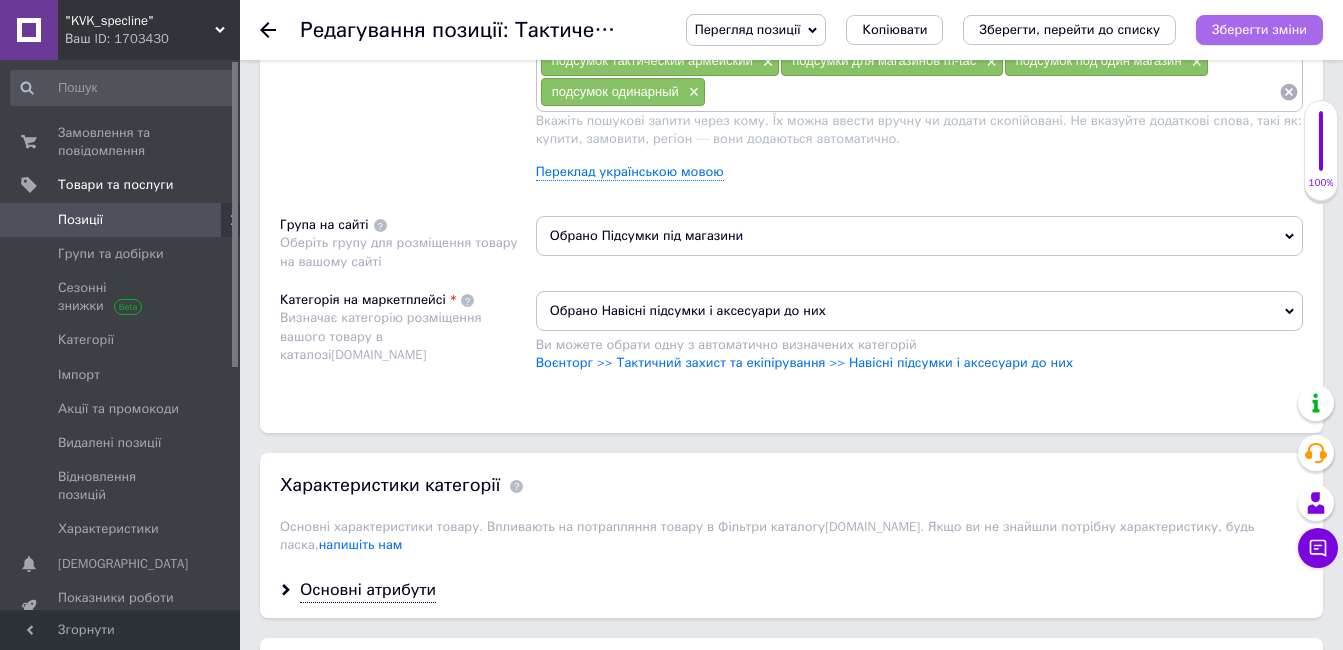 click on "Зберегти зміни" at bounding box center [1259, 29] 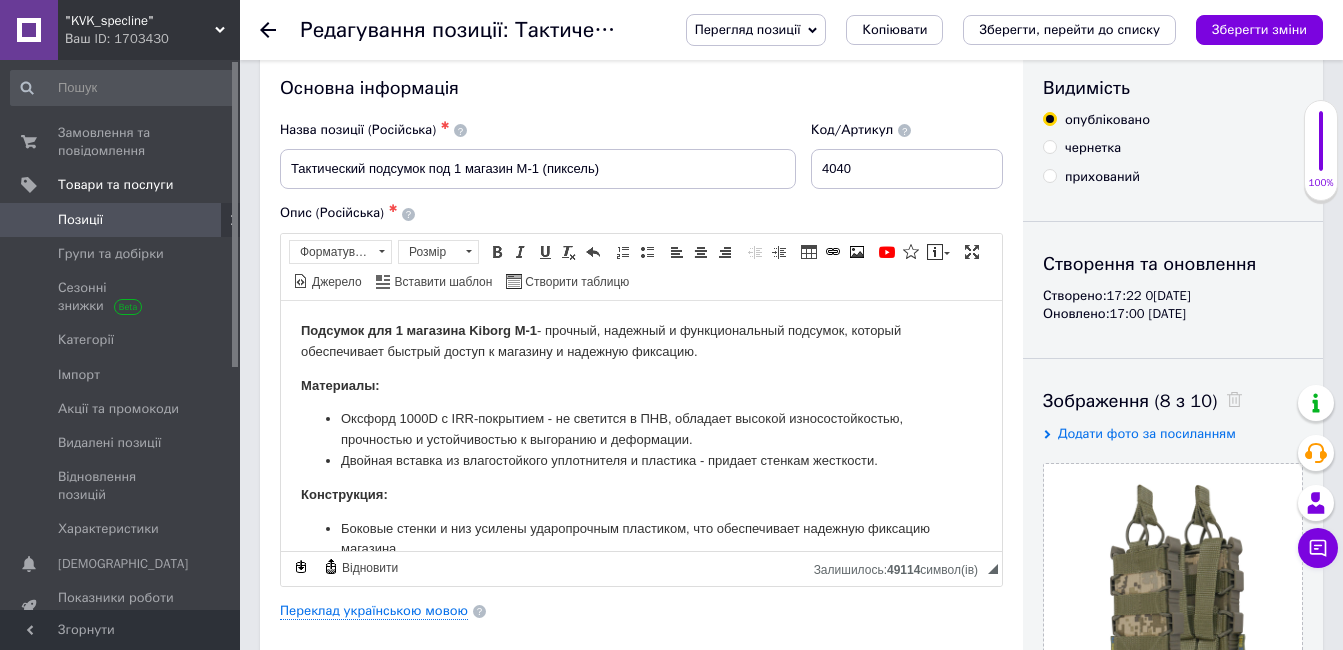 scroll, scrollTop: 0, scrollLeft: 0, axis: both 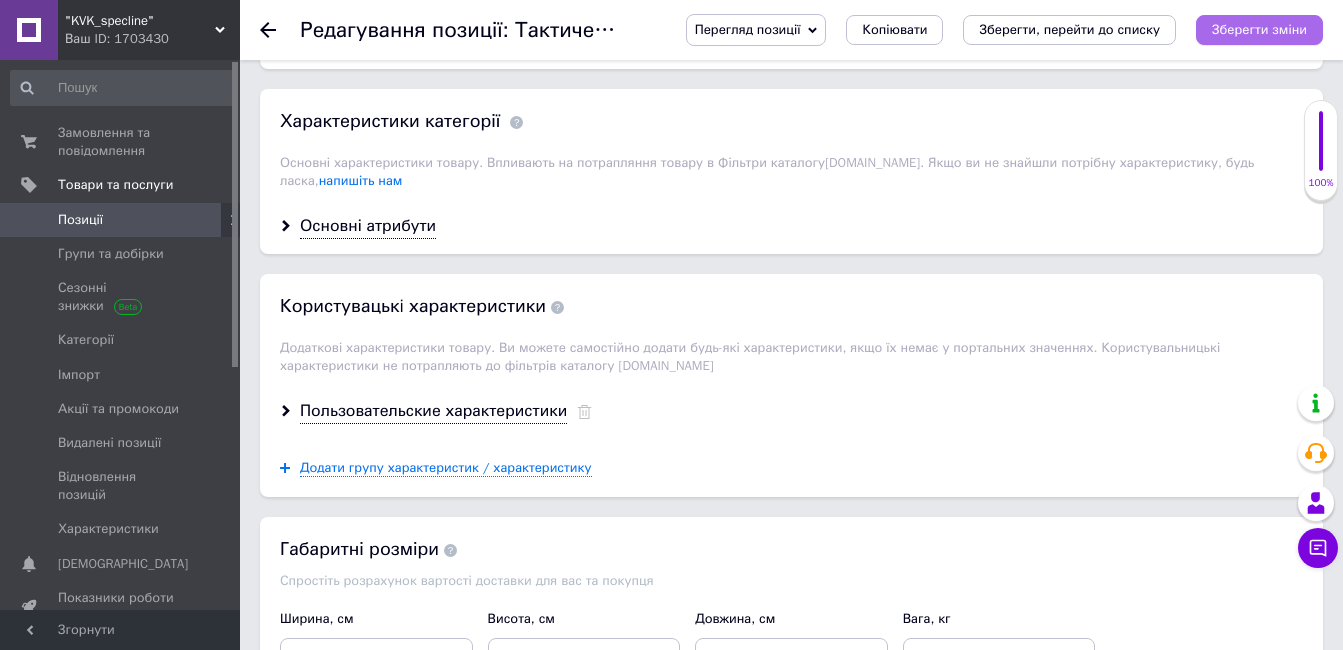 click on "Зберегти зміни" at bounding box center (1259, 29) 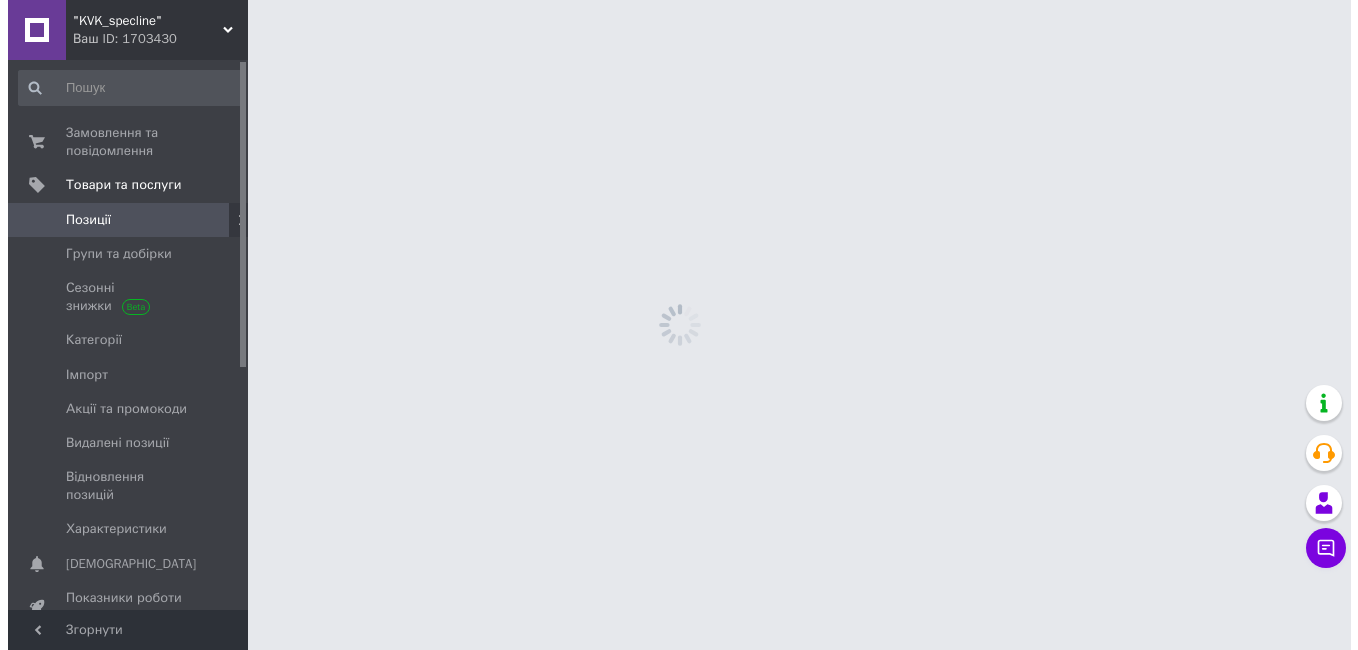 scroll, scrollTop: 0, scrollLeft: 0, axis: both 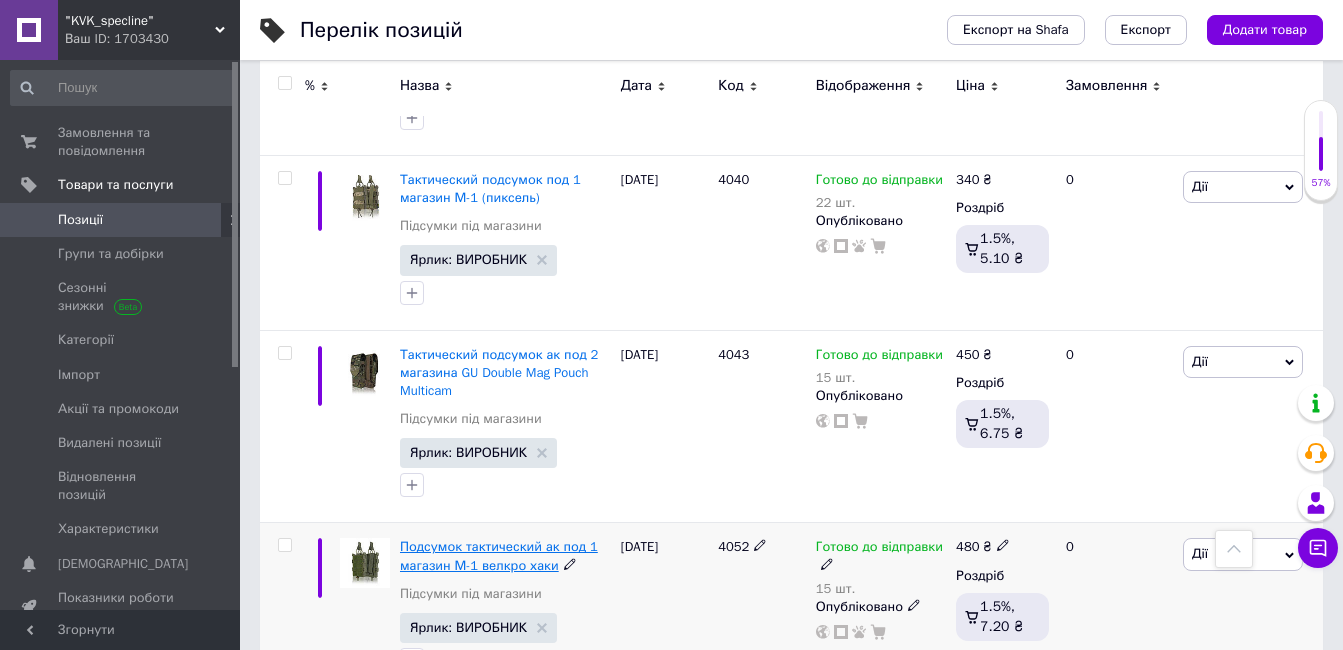 click on "Подсумок тактический ак под 1 магазин  М-1 велкро хаки" at bounding box center (499, 555) 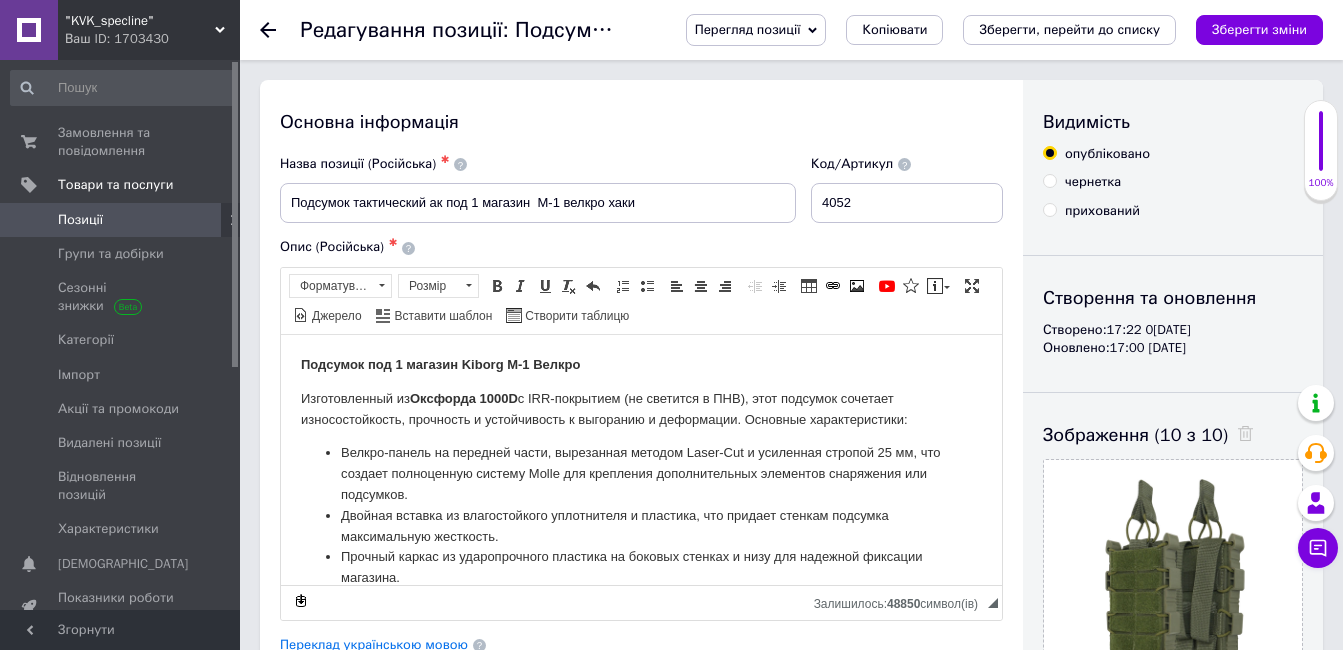 scroll, scrollTop: 0, scrollLeft: 0, axis: both 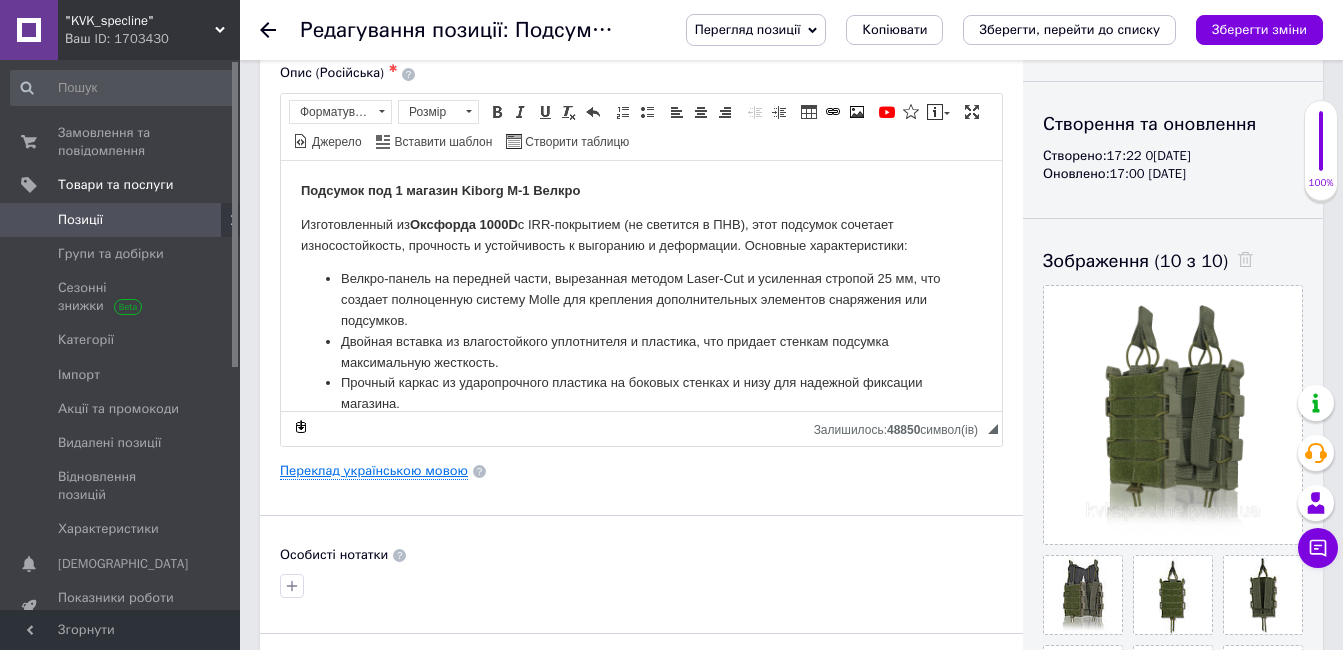click on "Переклад українською мовою" at bounding box center [374, 471] 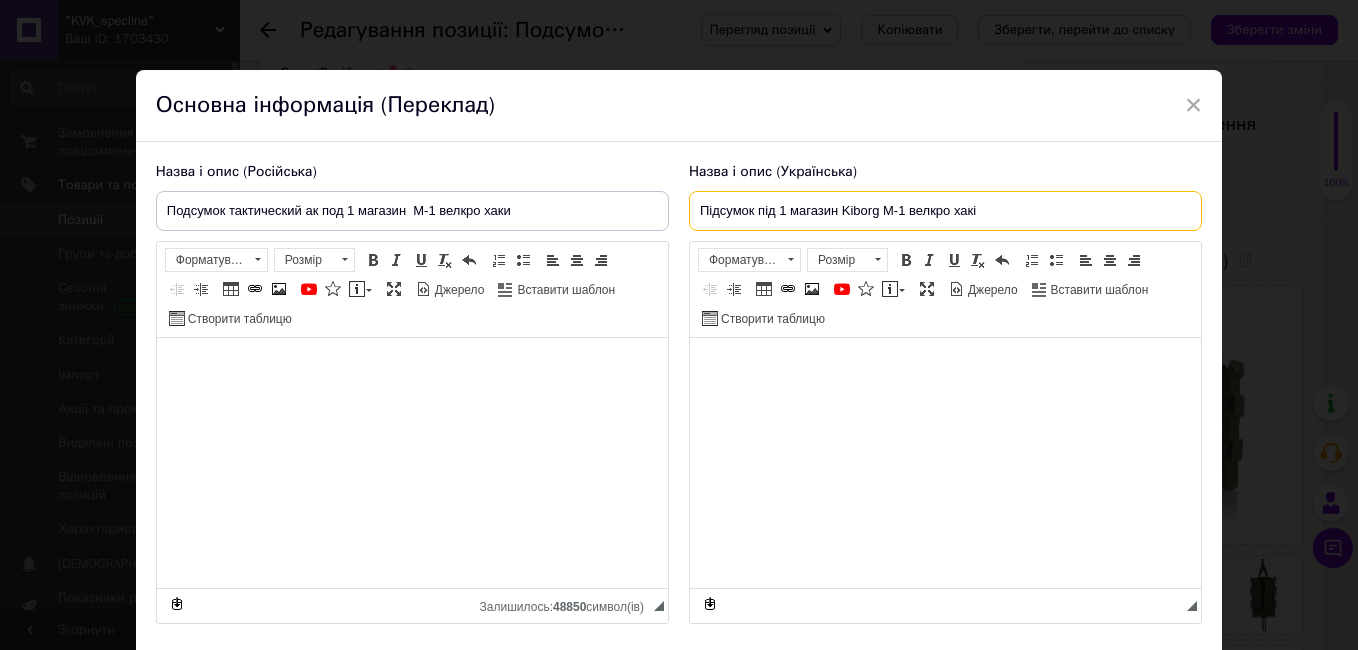 click on "Підсумок під 1 магазин Kiborg М-1 велкро хакі" at bounding box center [945, 211] 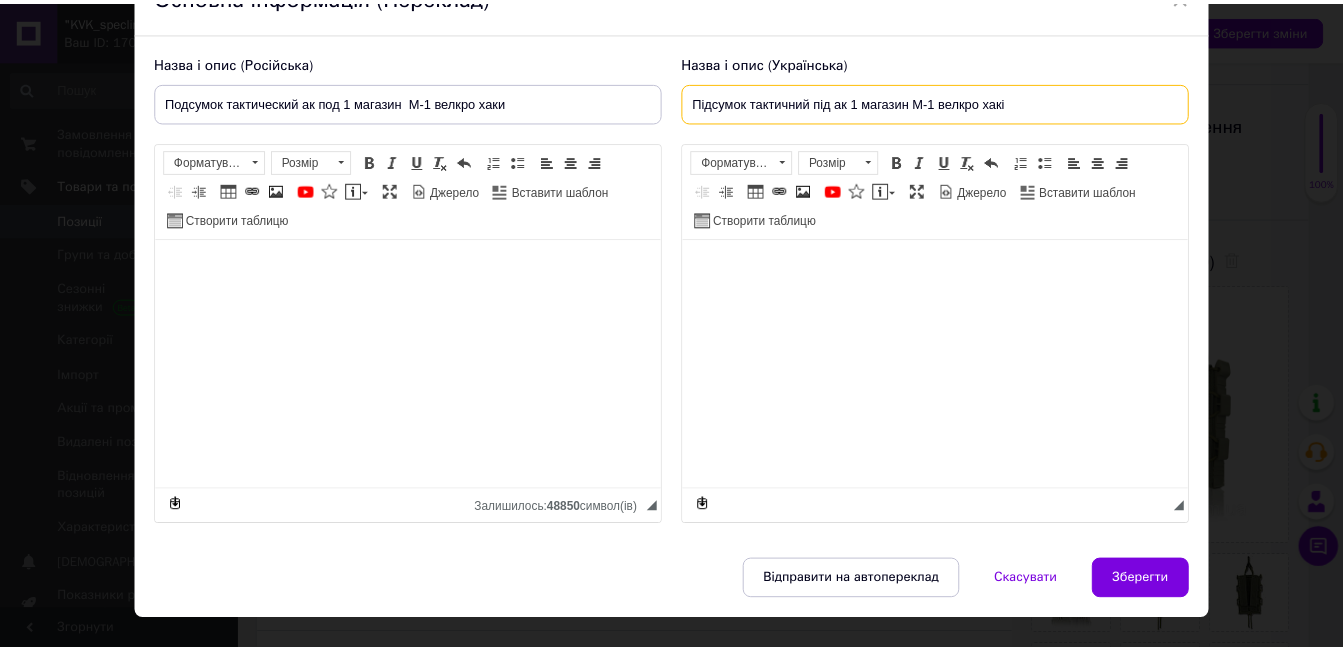 scroll, scrollTop: 139, scrollLeft: 0, axis: vertical 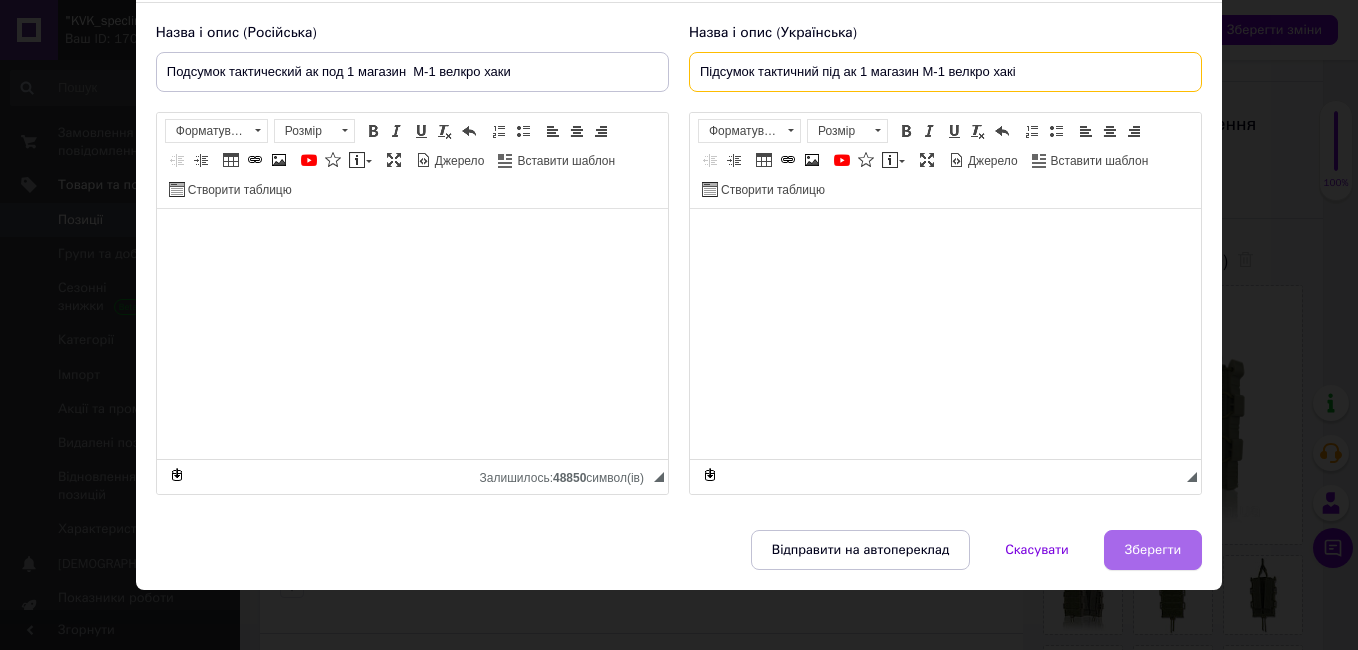 type on "Підсумок тактичний під ак 1 магазин М-1 велкро хакі" 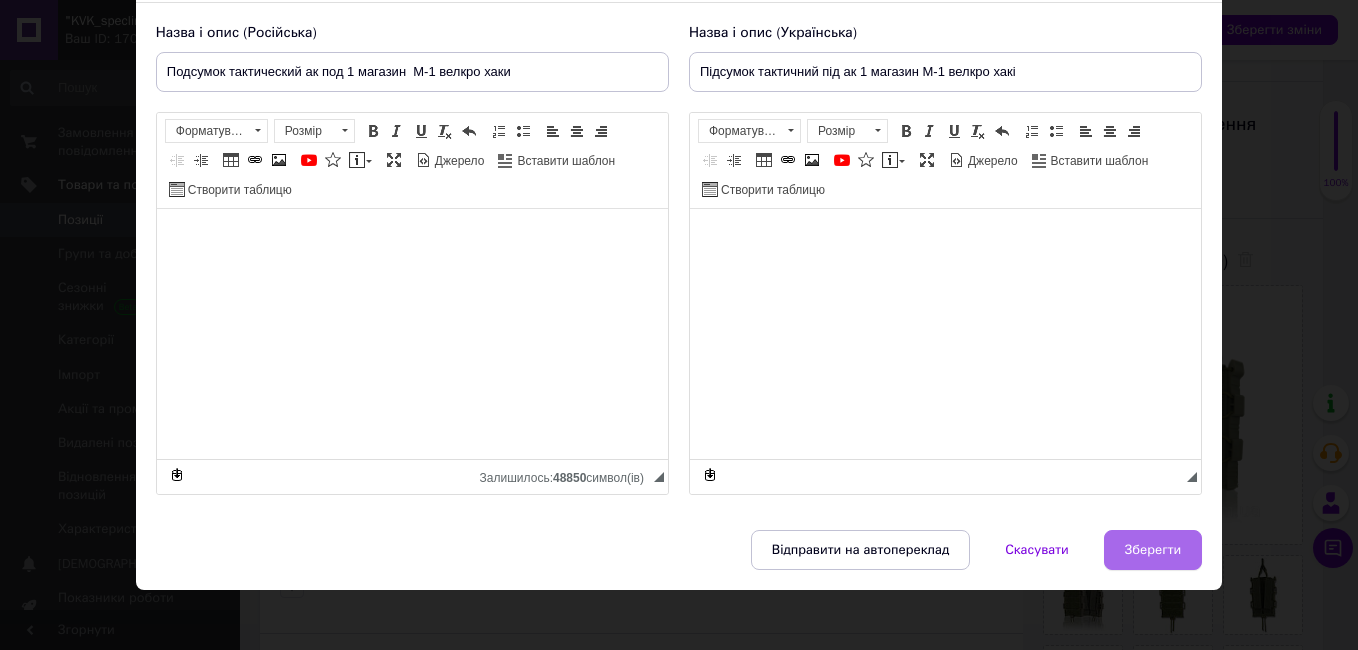 click on "Зберегти" at bounding box center [1153, 550] 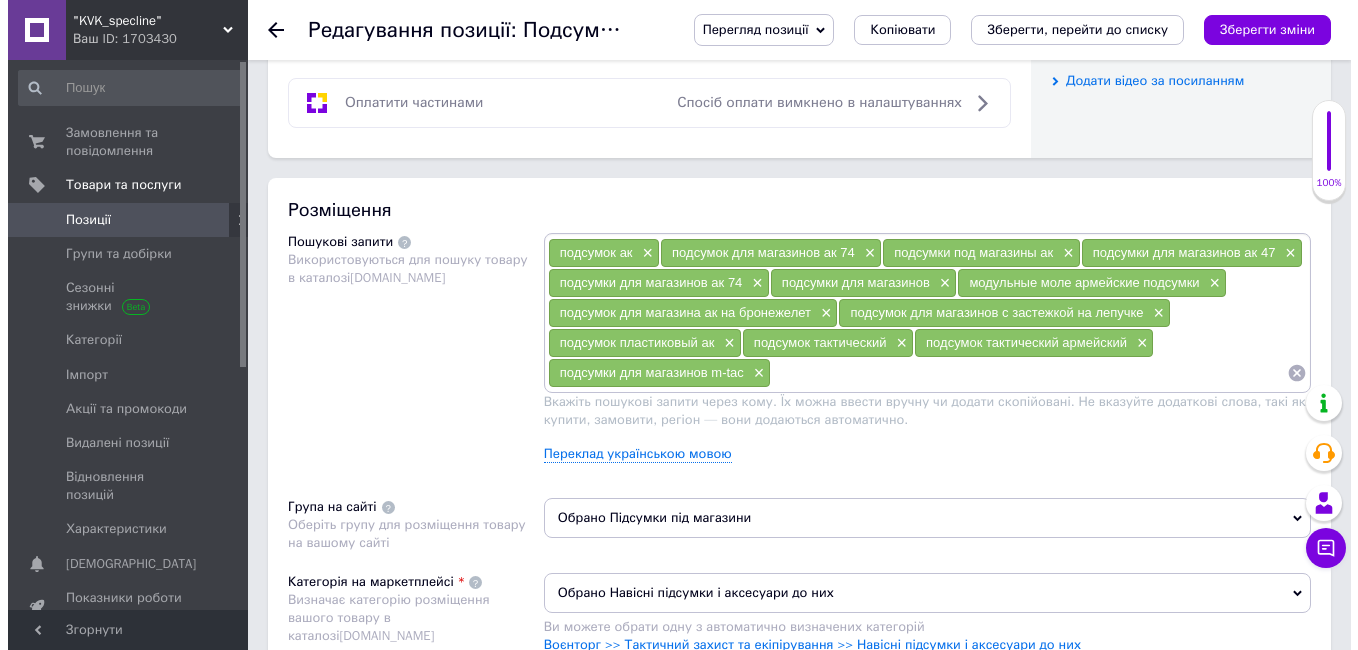 scroll, scrollTop: 1070, scrollLeft: 0, axis: vertical 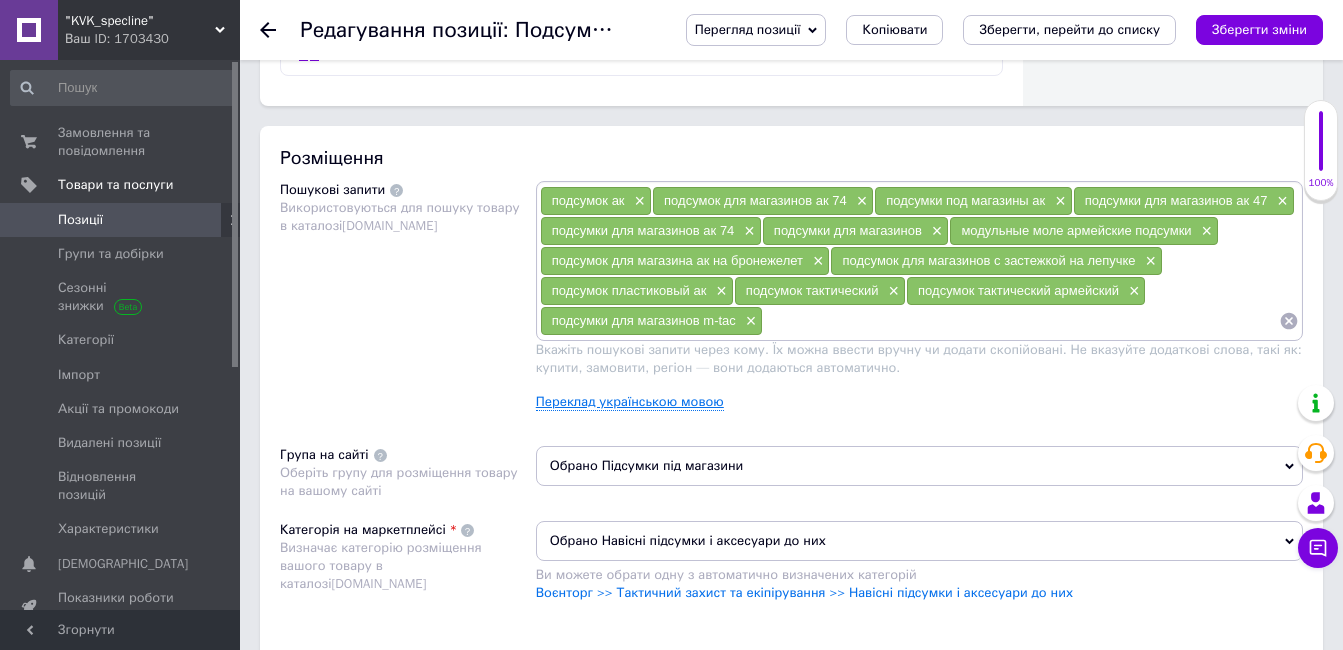 click on "Переклад українською мовою" at bounding box center (630, 402) 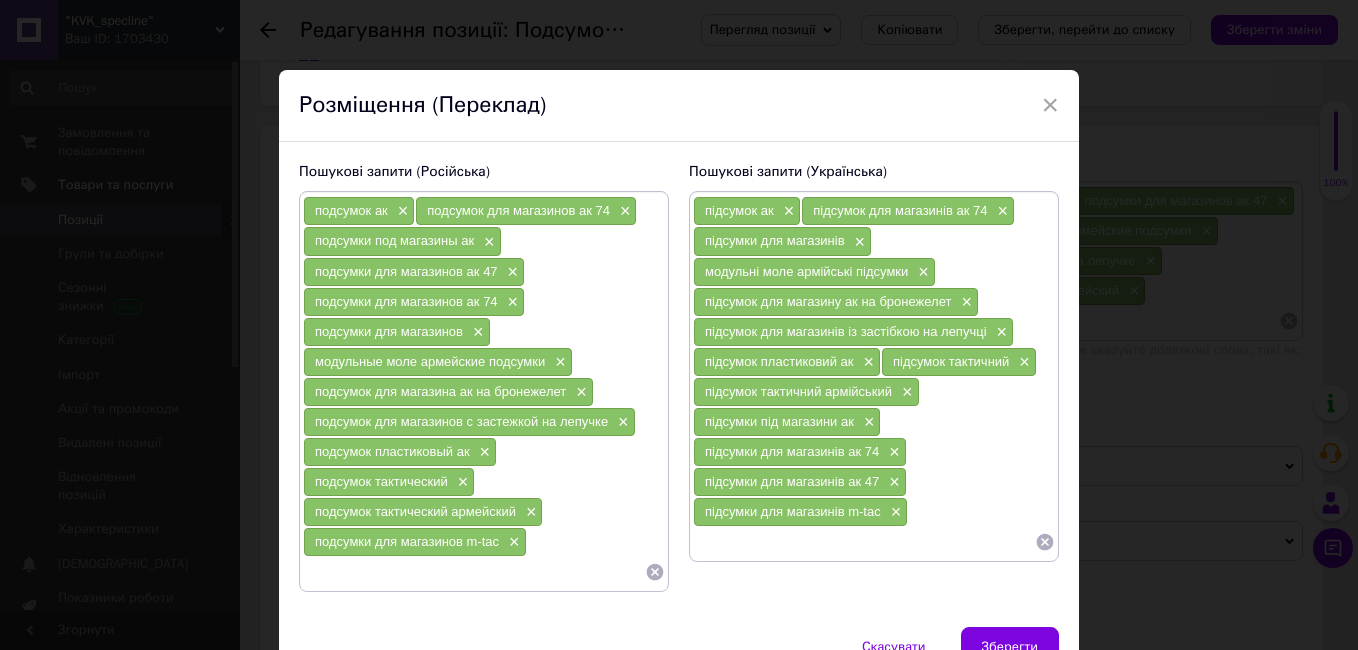 click at bounding box center (864, 542) 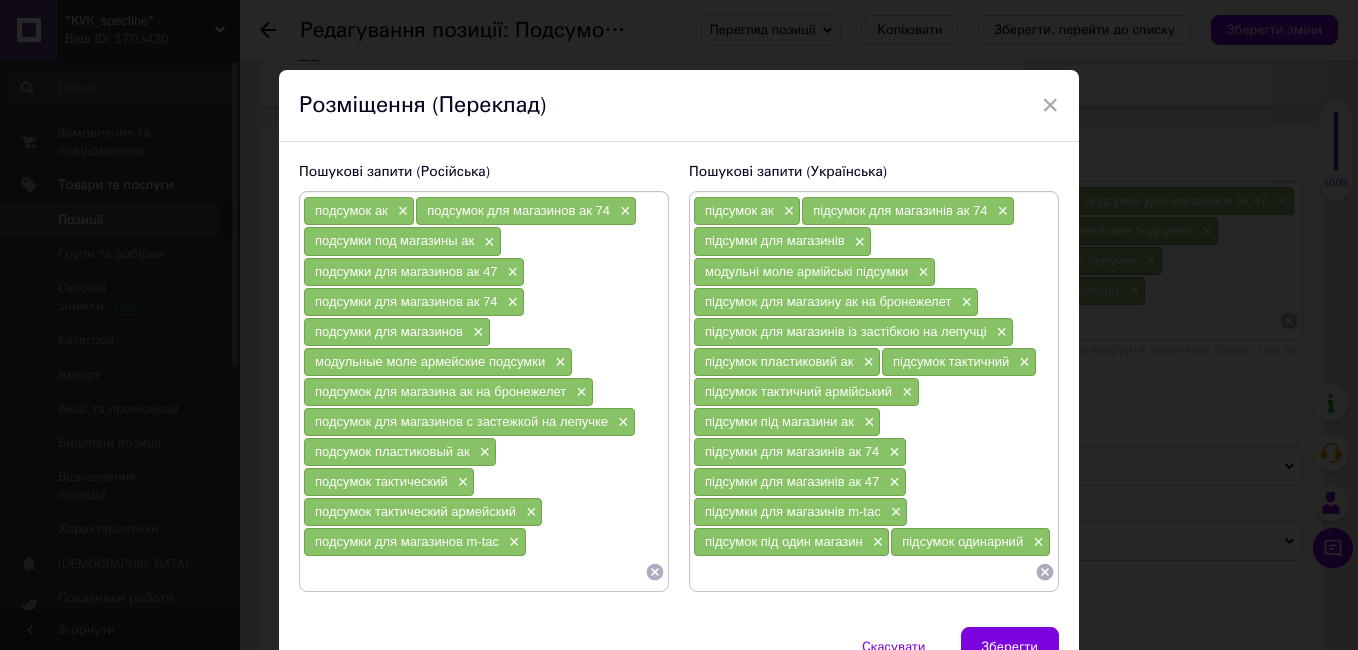 click at bounding box center (474, 572) 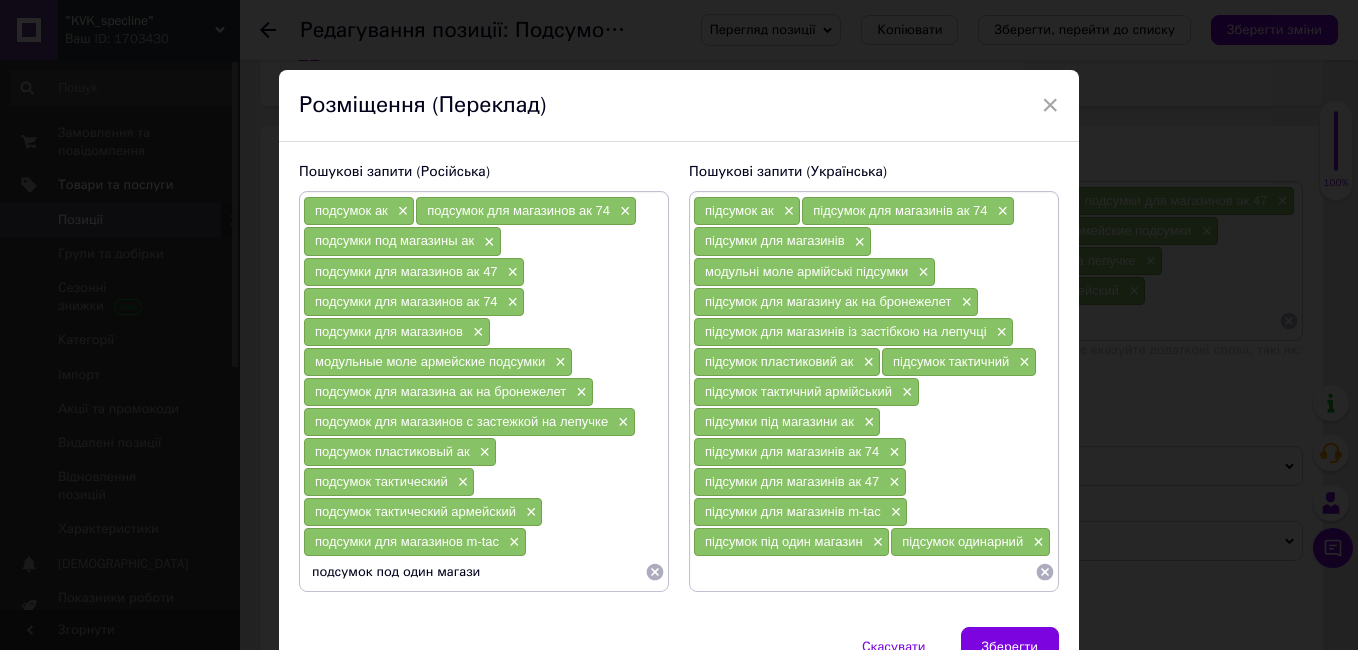 type on "подсумок под один магазин" 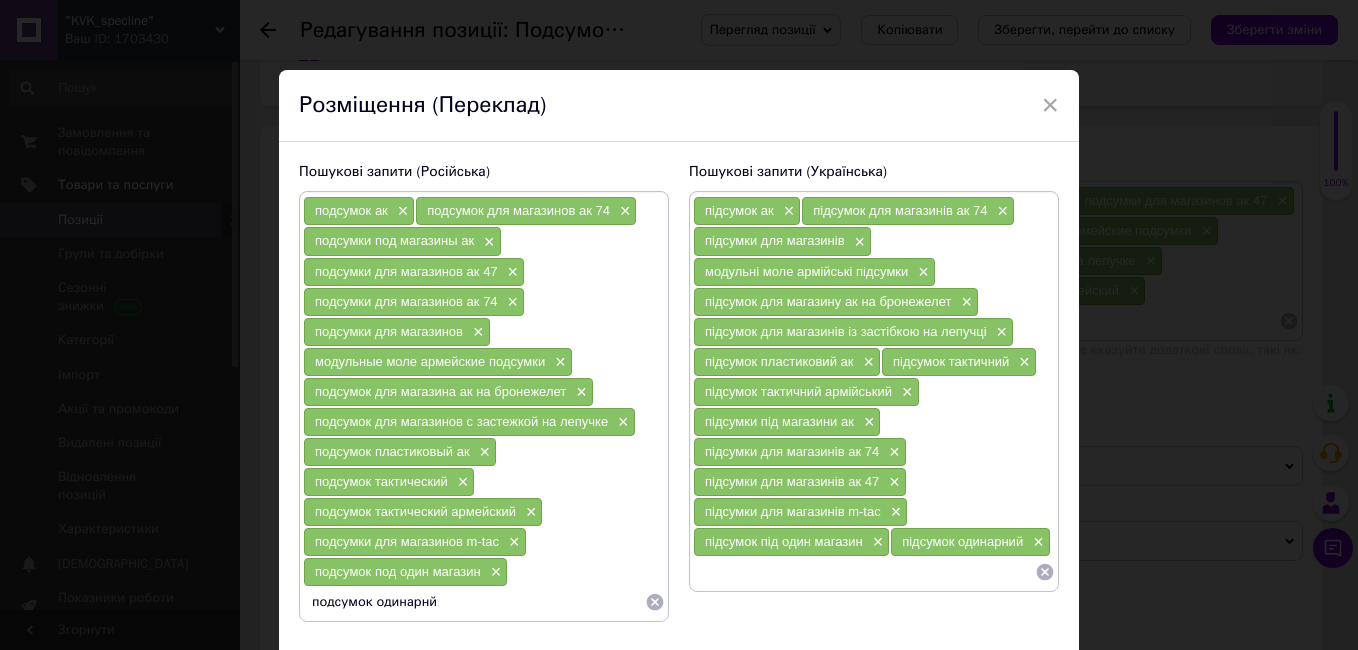 type on "подсумок одинарный" 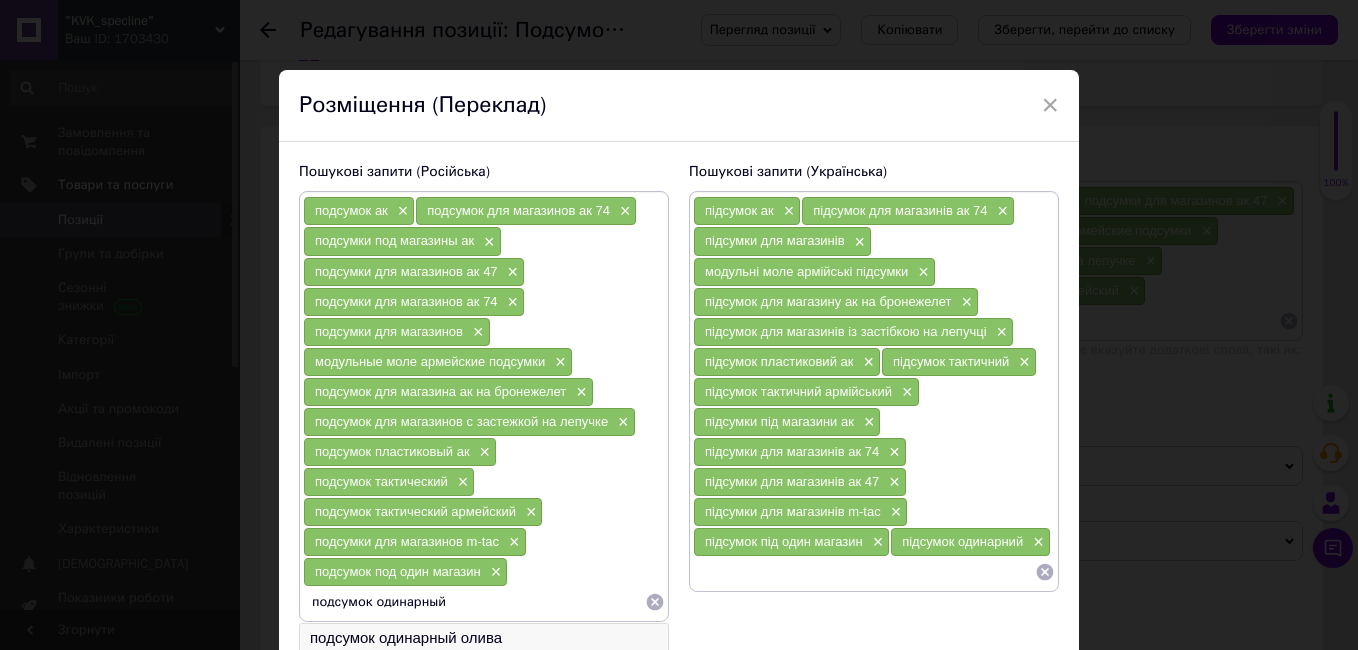 type 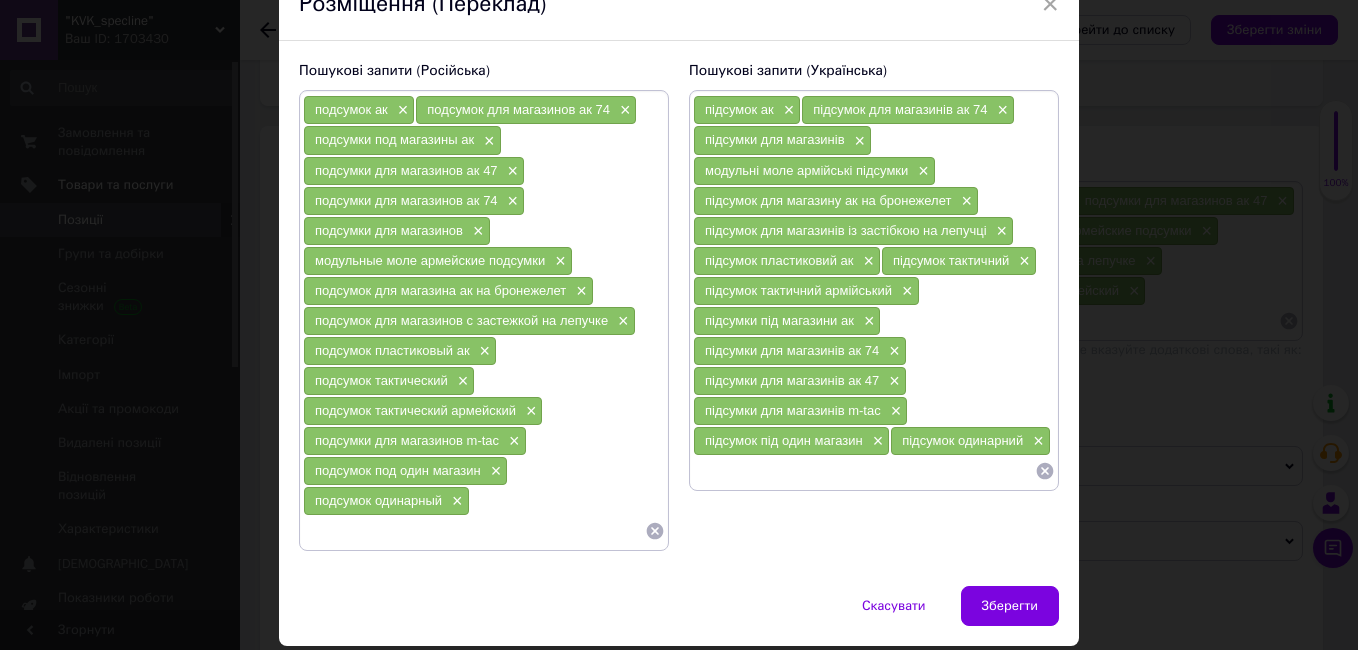 scroll, scrollTop: 153, scrollLeft: 0, axis: vertical 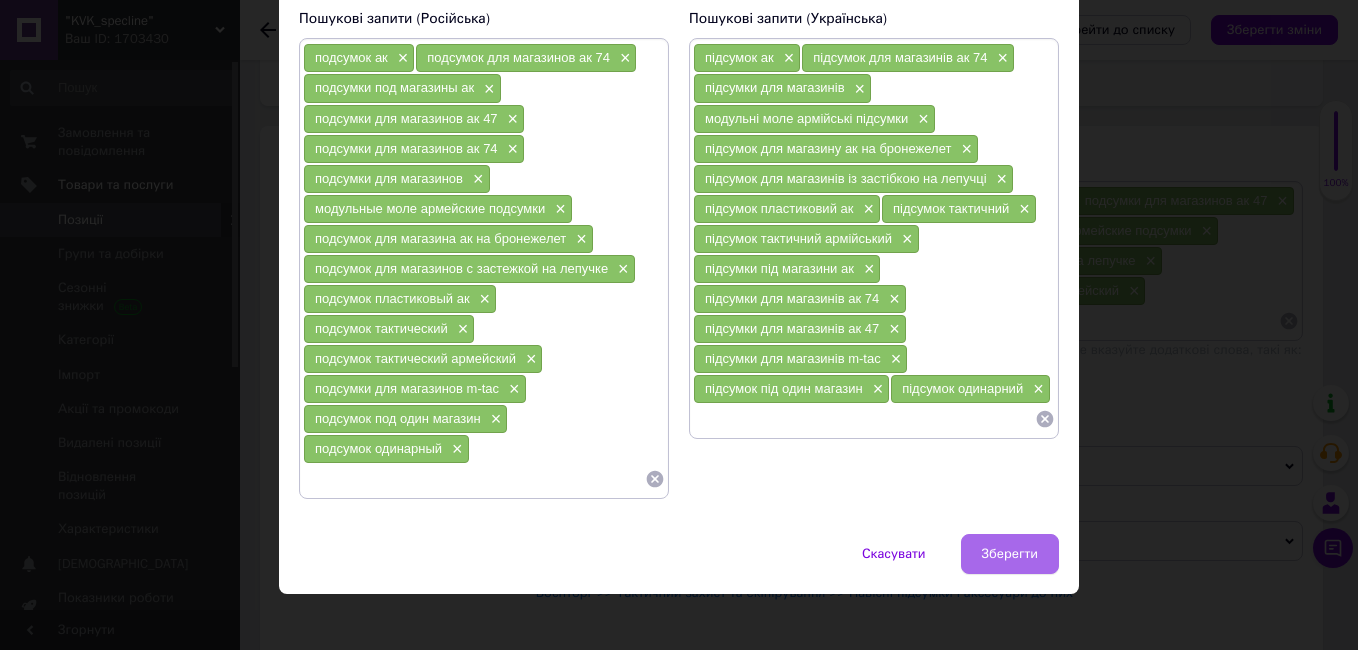 click on "Зберегти" at bounding box center [1010, 554] 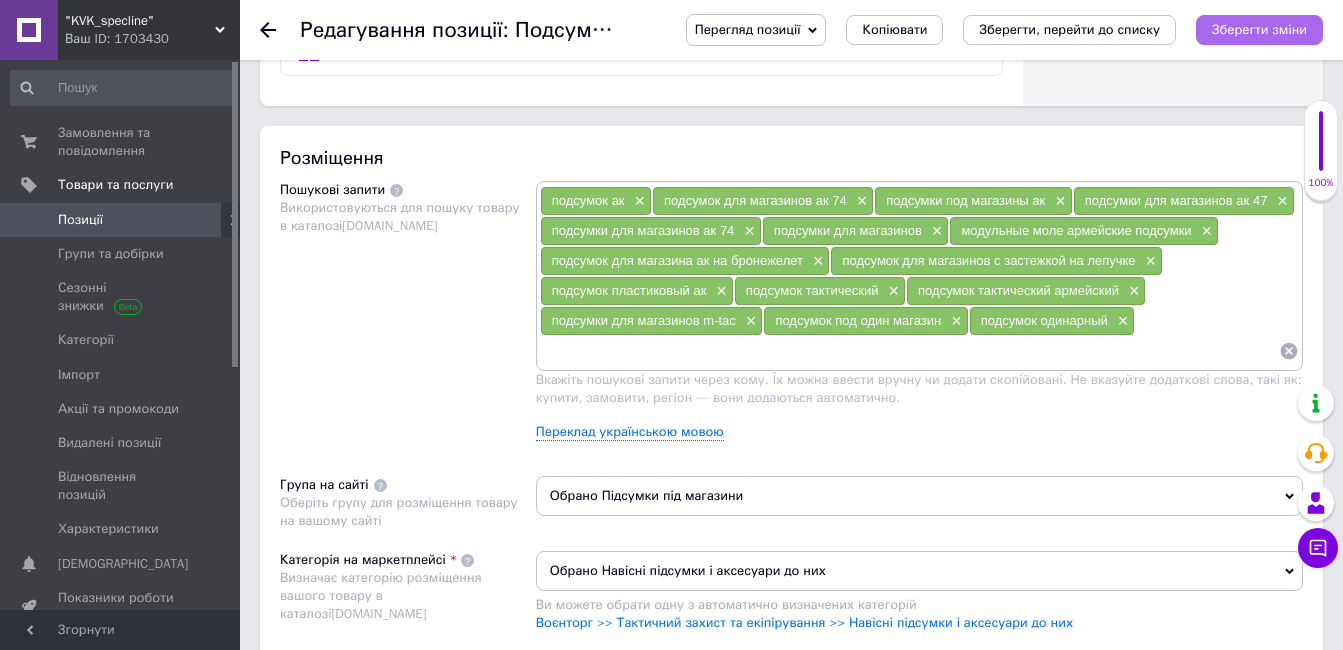click on "Зберегти зміни" at bounding box center (1259, 29) 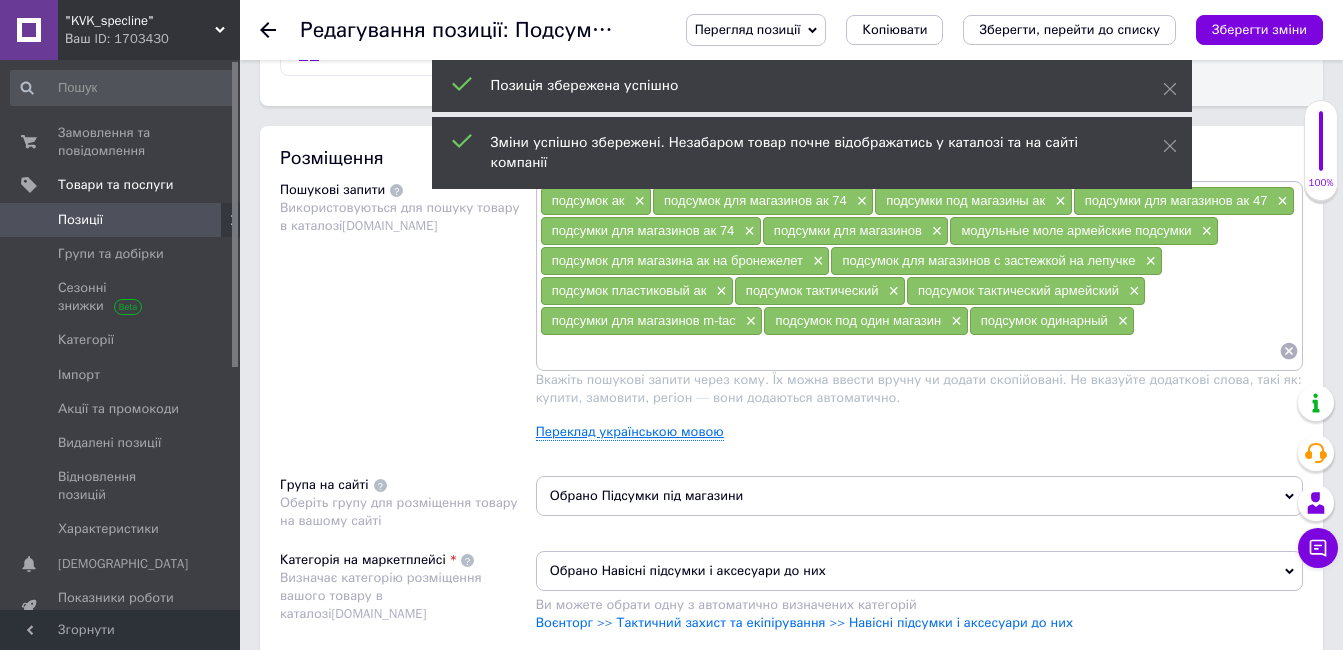 click on "Переклад українською мовою" at bounding box center [630, 432] 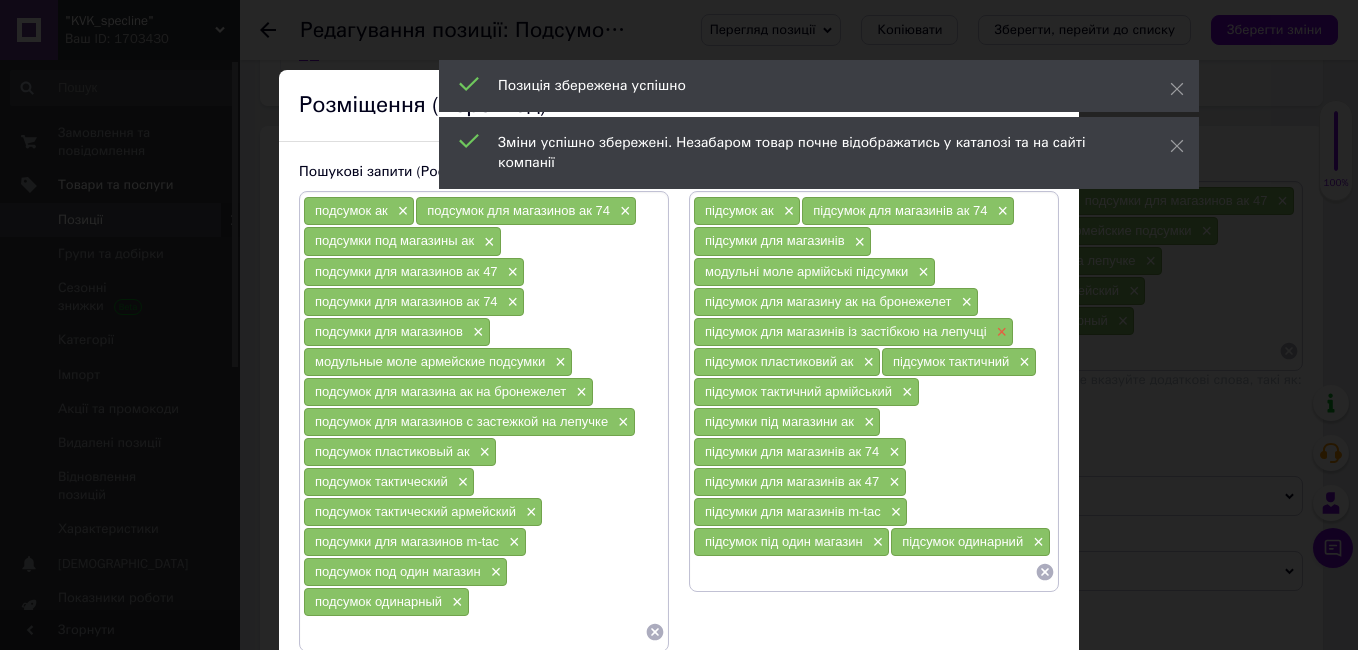 click on "×" at bounding box center [1000, 332] 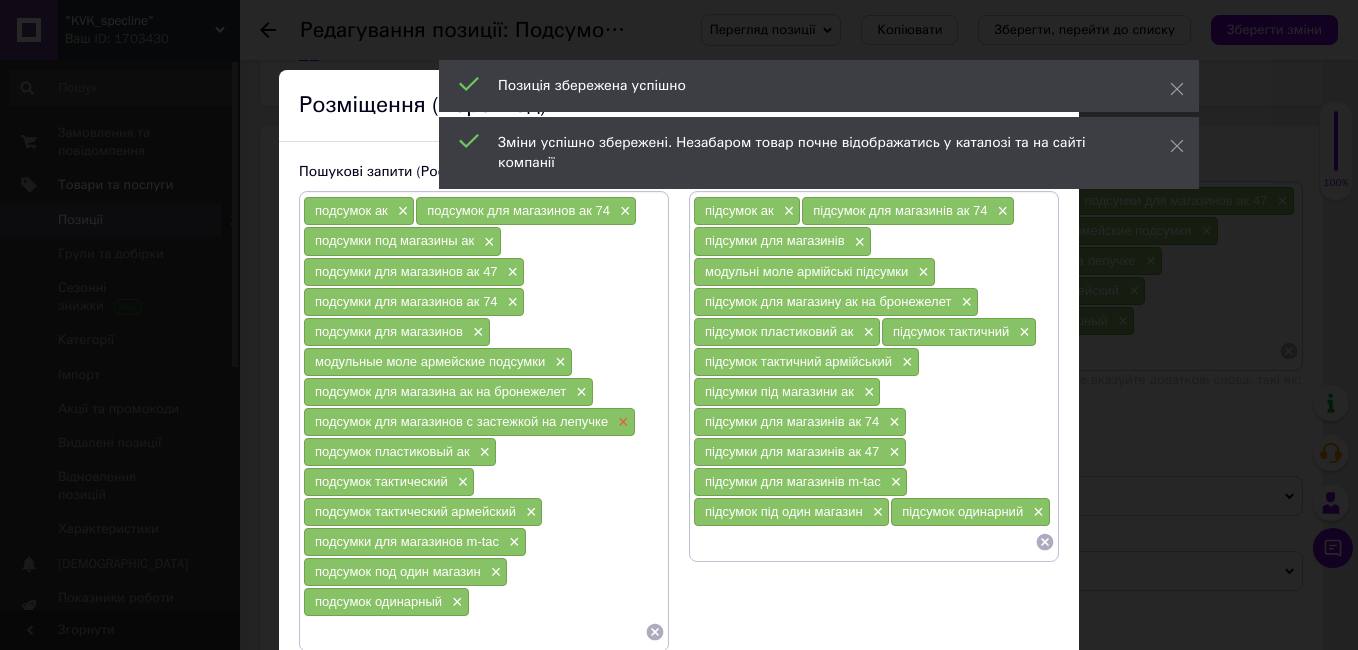 click on "×" at bounding box center (621, 422) 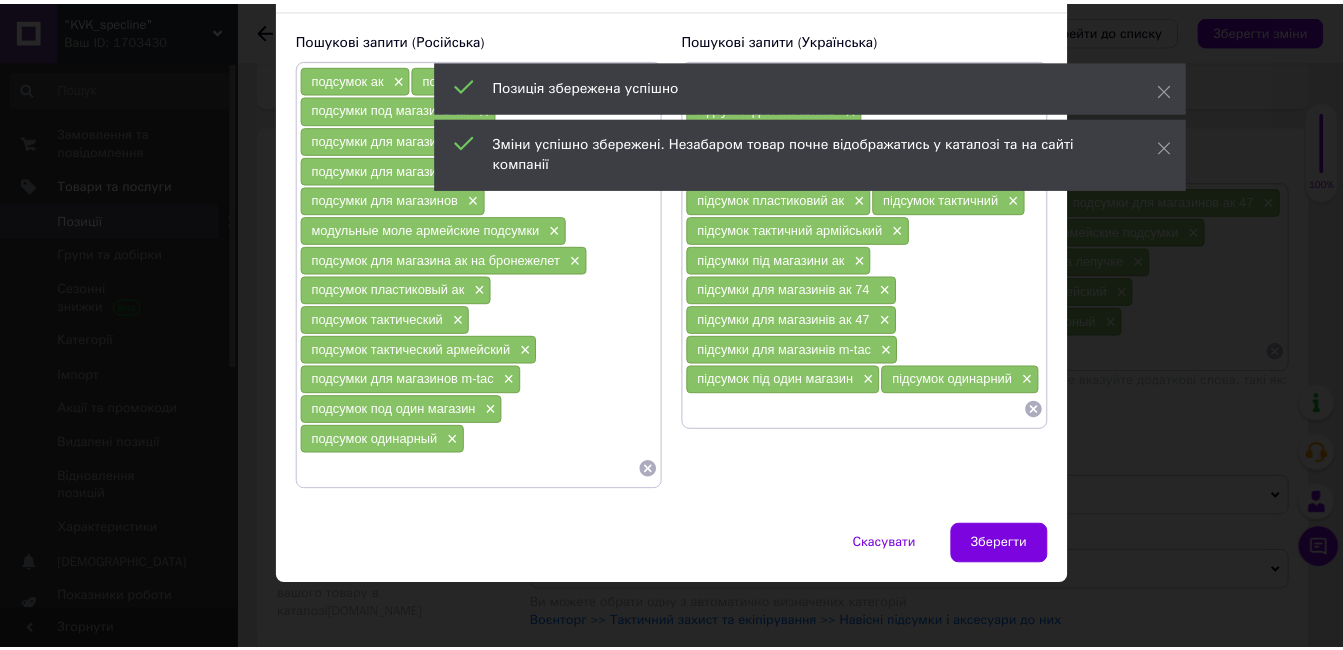 scroll, scrollTop: 136, scrollLeft: 0, axis: vertical 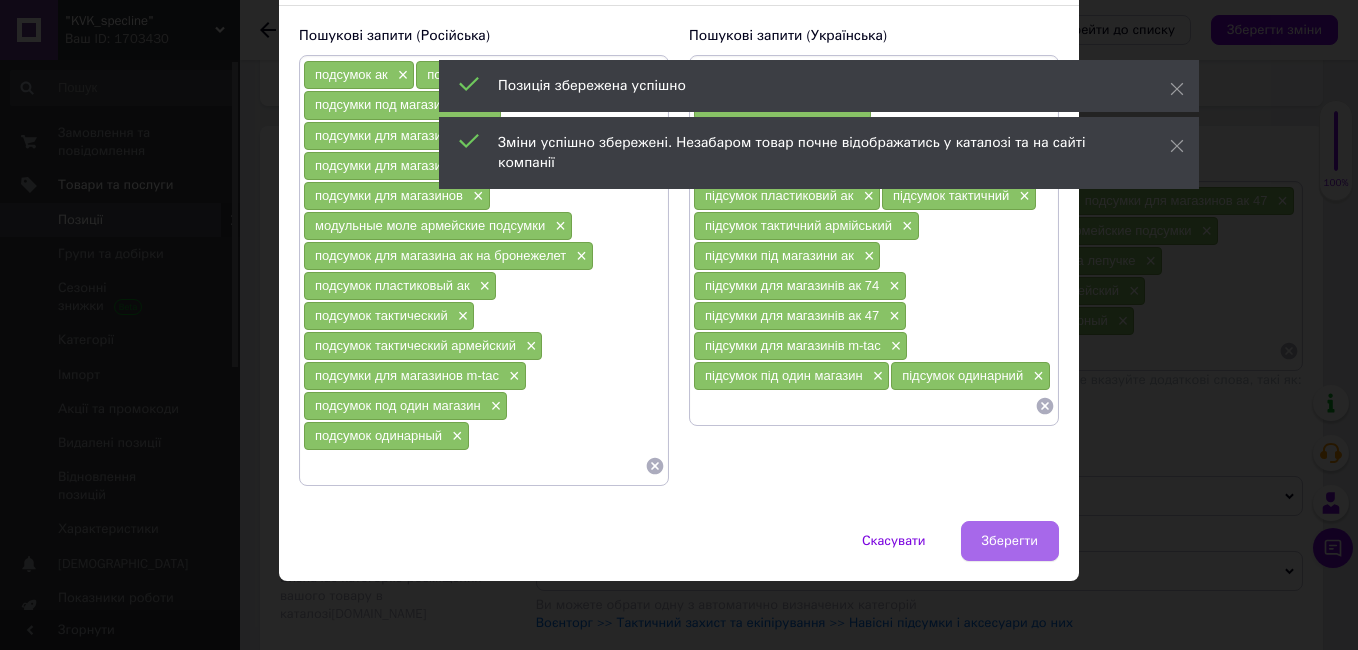 click on "Зберегти" at bounding box center (1010, 541) 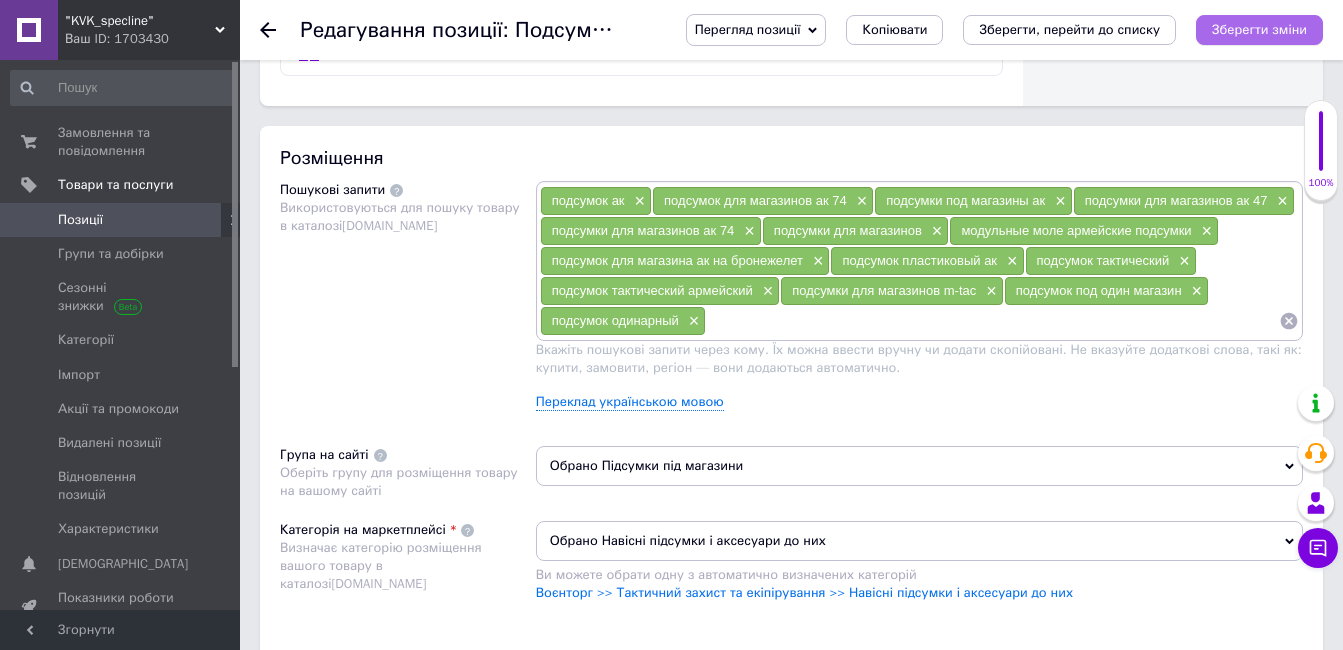 click on "Зберегти зміни" at bounding box center [1259, 29] 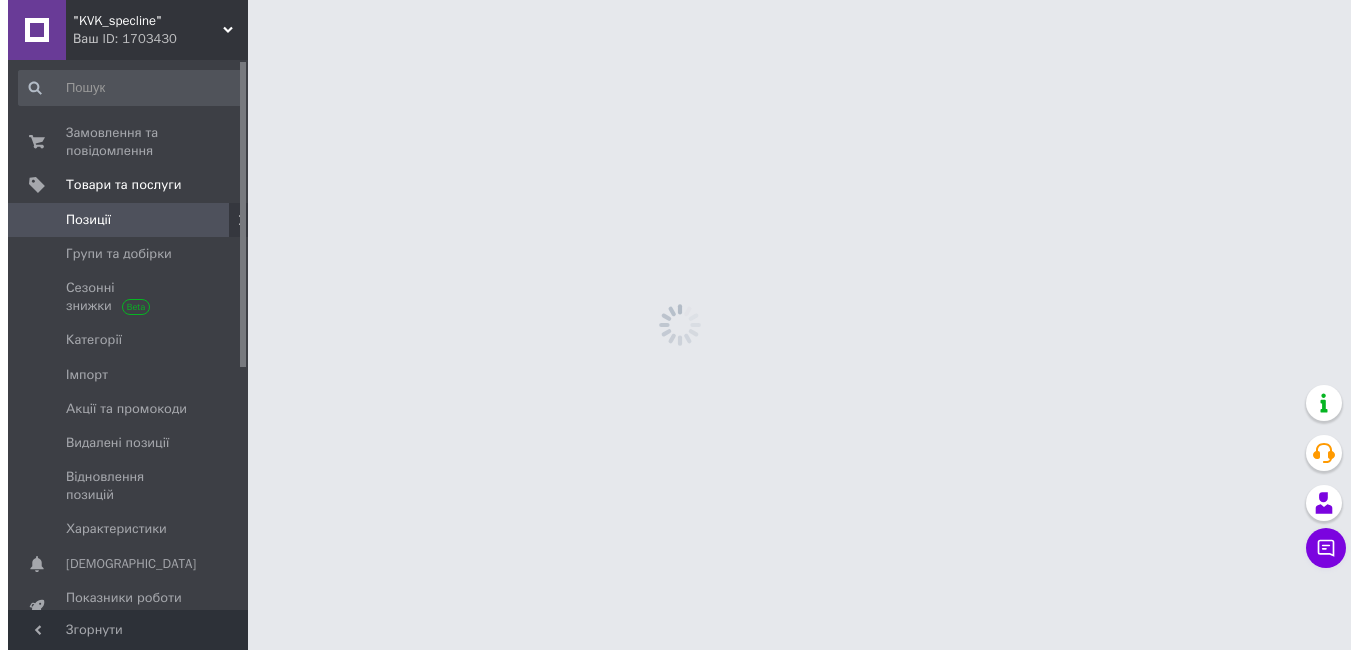 scroll, scrollTop: 0, scrollLeft: 0, axis: both 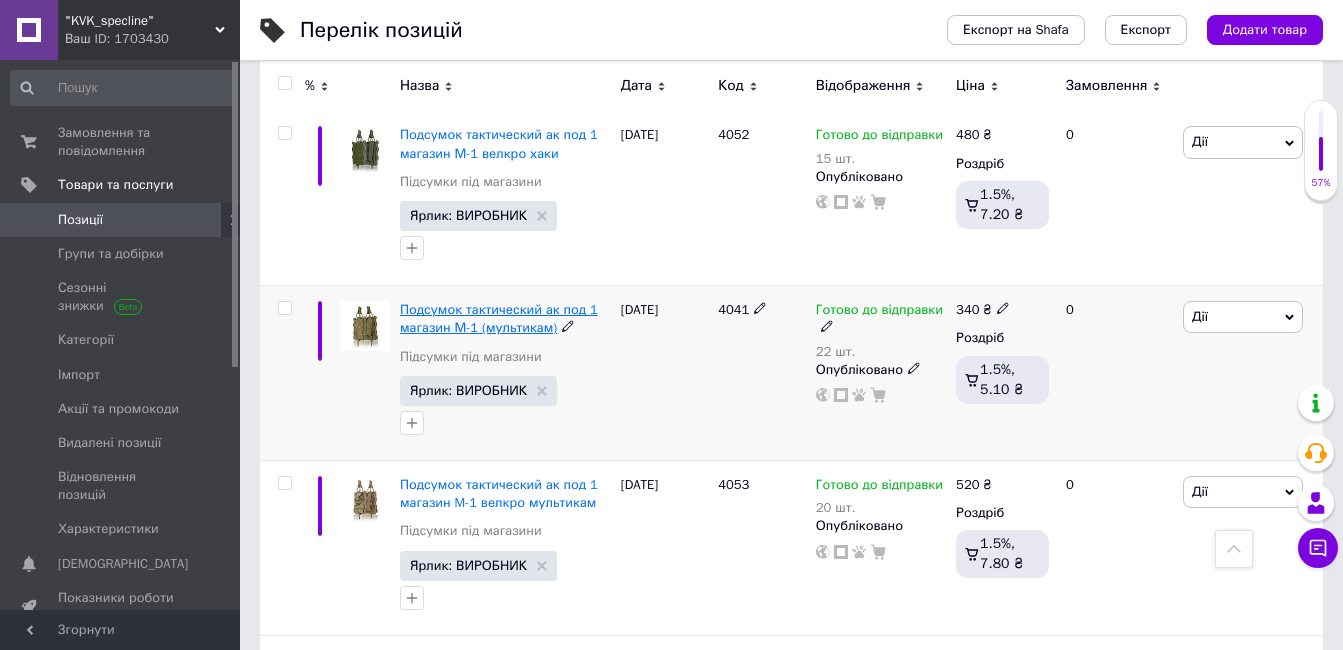 click on "Подсумок тактический ак под 1 магазин М-1 (мультикам)" at bounding box center (499, 318) 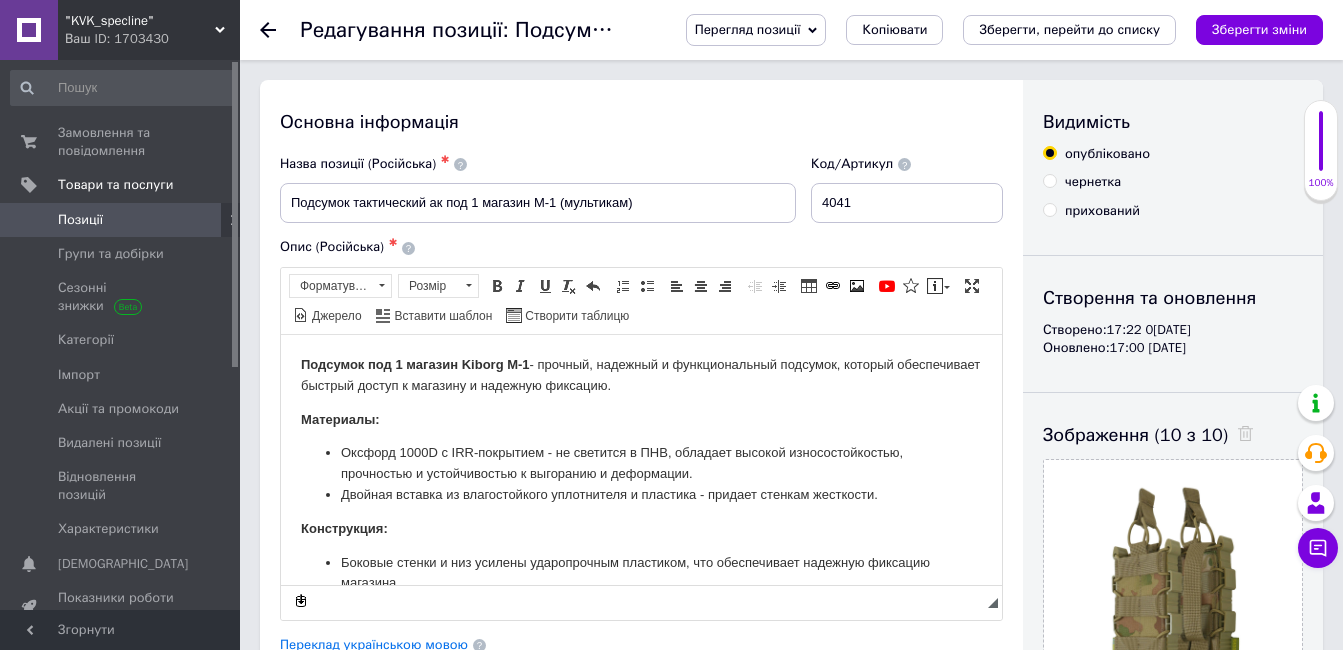 scroll, scrollTop: 0, scrollLeft: 0, axis: both 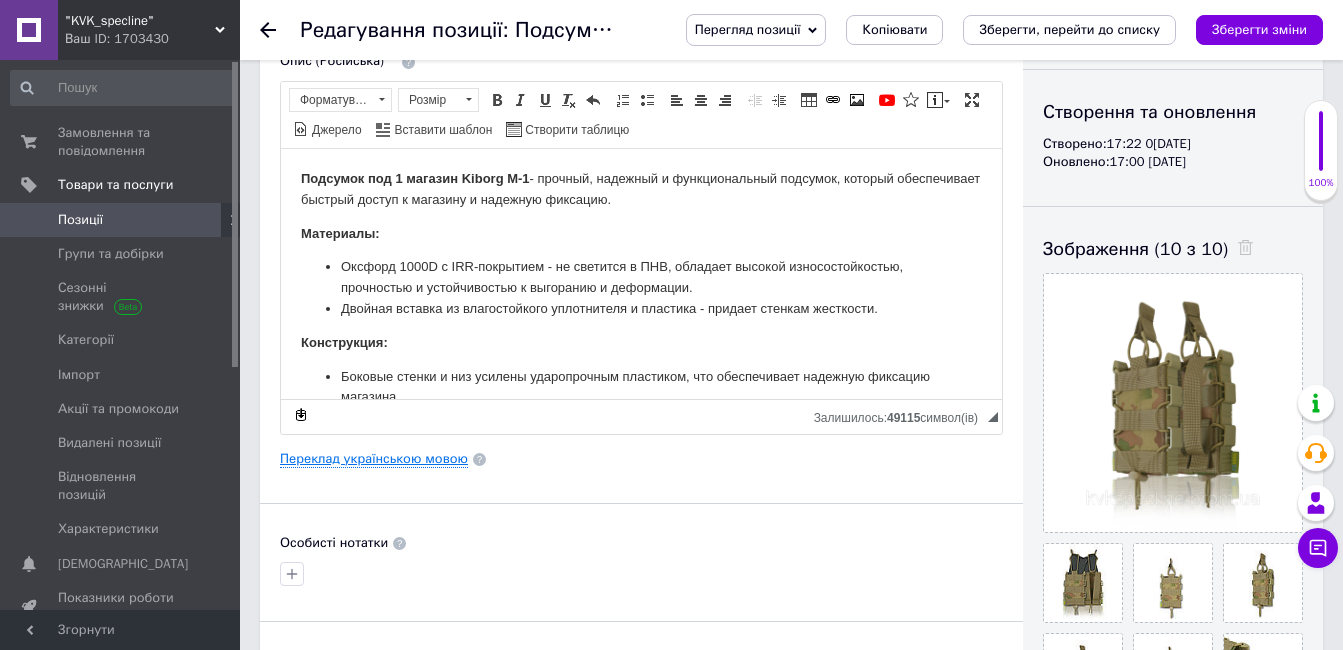 click on "Переклад українською мовою" at bounding box center [374, 459] 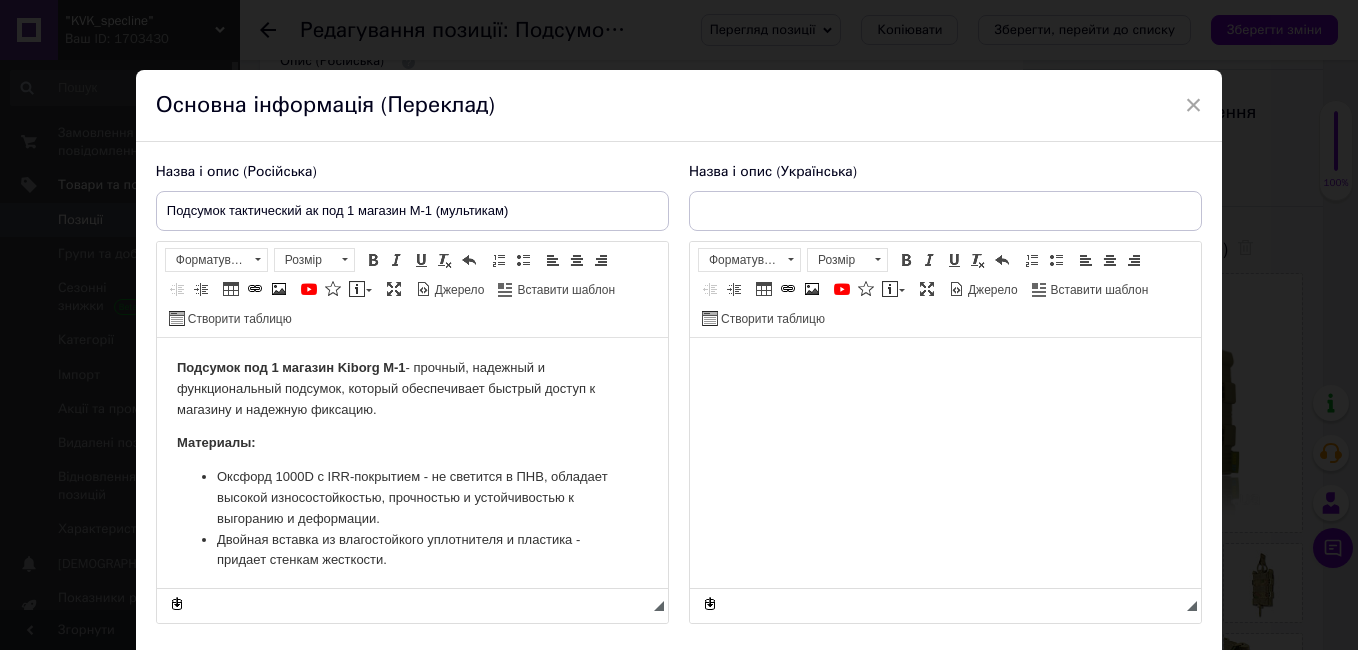 scroll, scrollTop: 0, scrollLeft: 0, axis: both 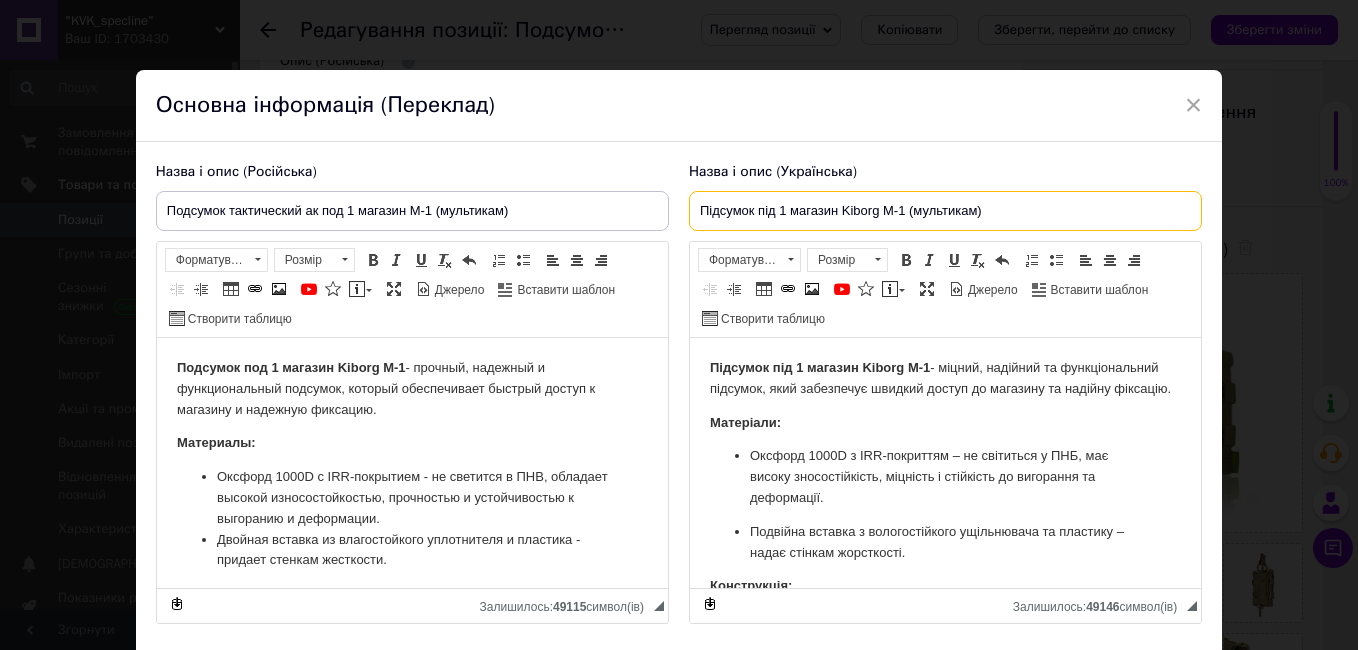 click on "Підсумок під 1 магазин Kiborg М-1 (мультикам)" at bounding box center [945, 211] 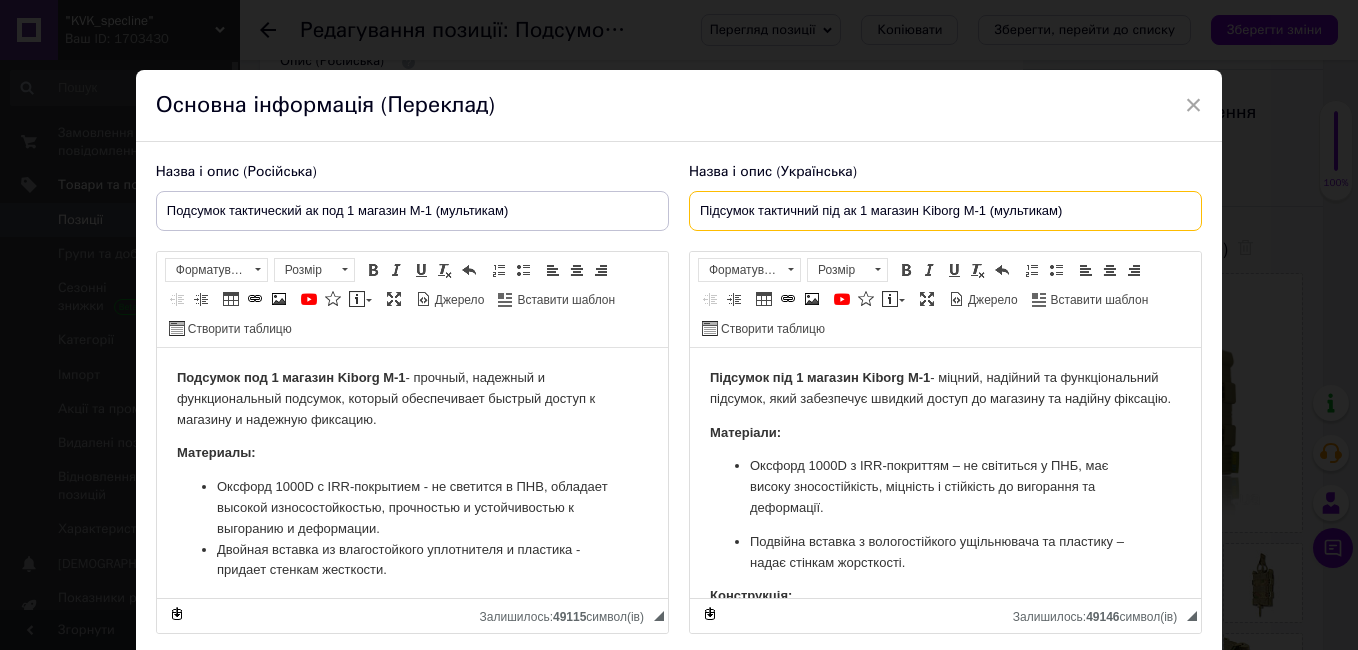 click on "Підсумок тактичний під ак 1 магазин Kiborg М-1 (мультикам)" at bounding box center [945, 211] 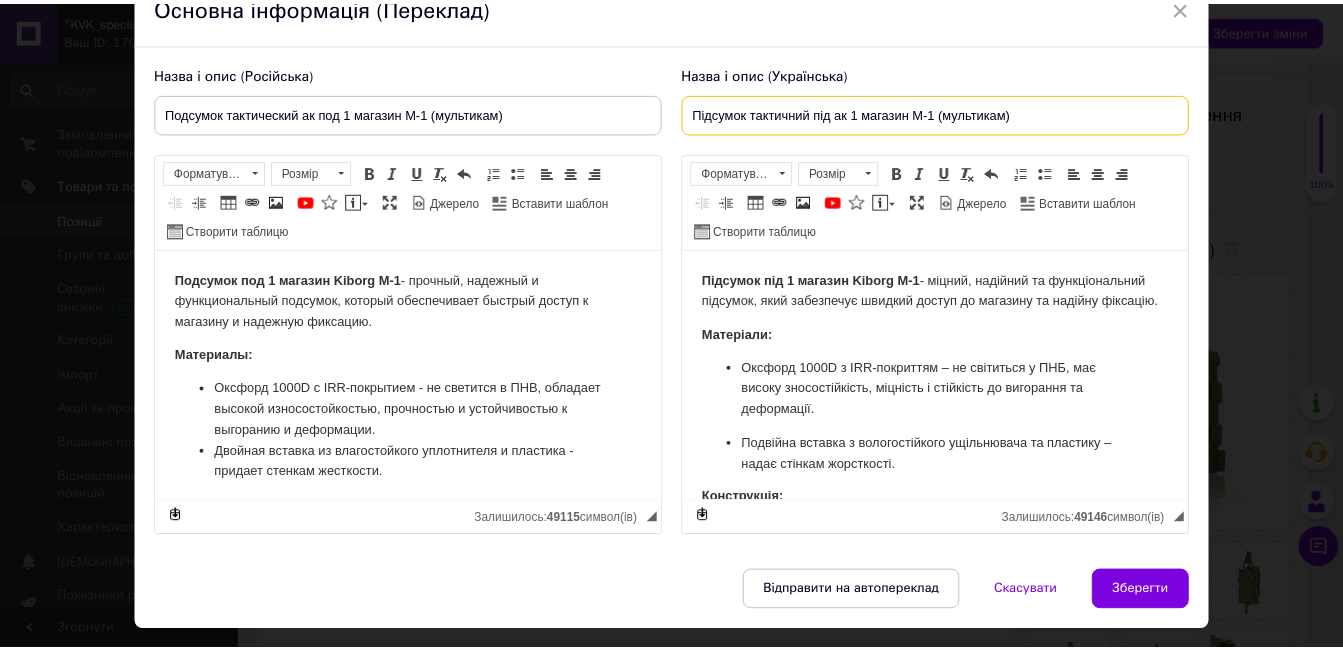 scroll, scrollTop: 149, scrollLeft: 0, axis: vertical 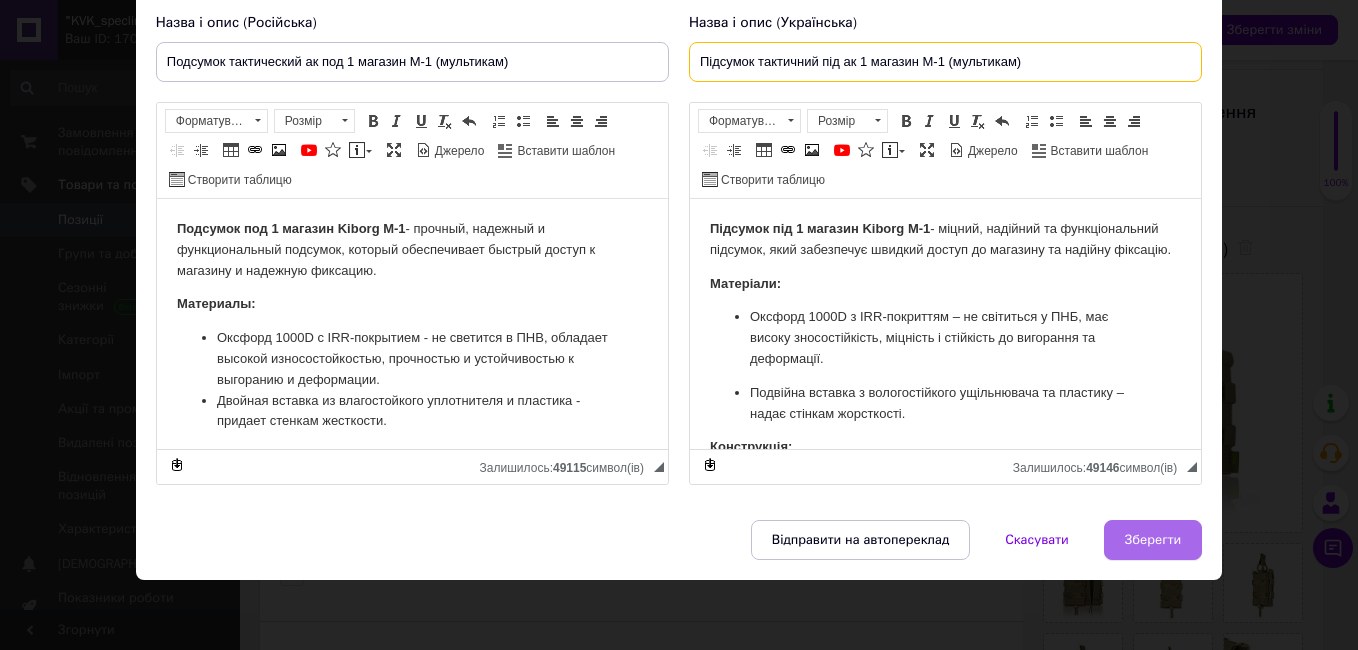 type on "Підсумок тактичний під ак 1 магазин М-1 (мультикам)" 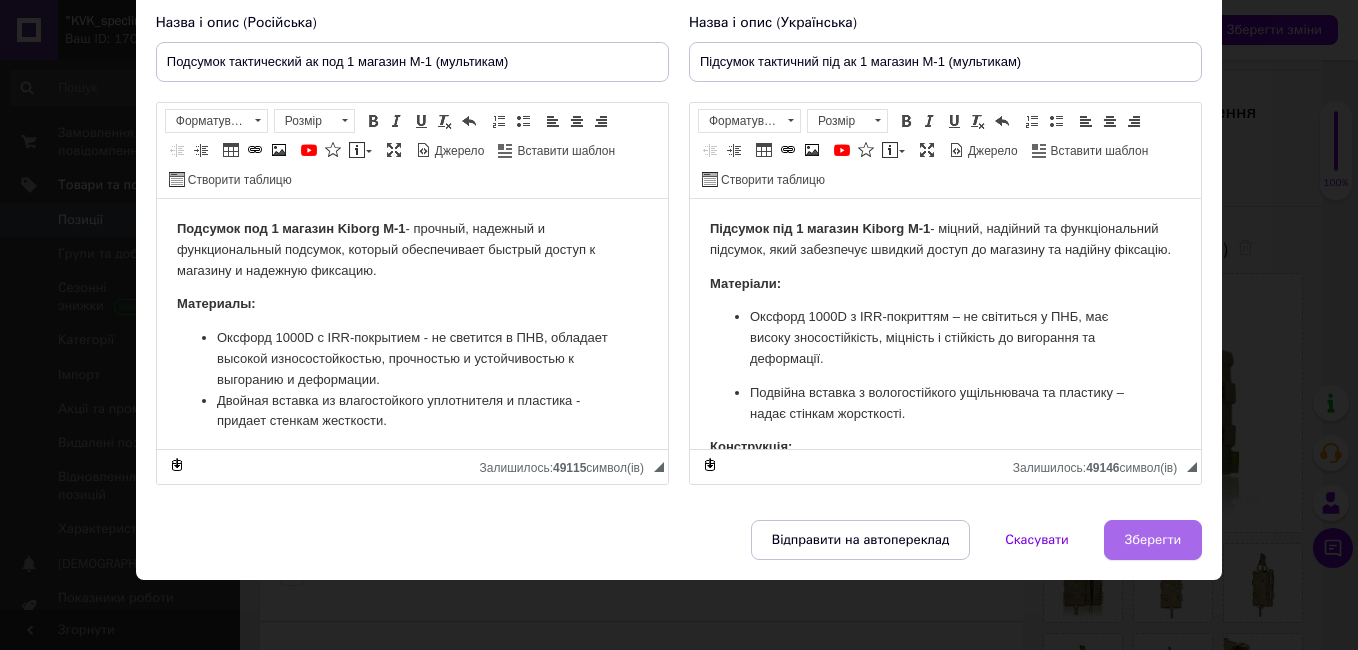 click on "Зберегти" at bounding box center (1153, 540) 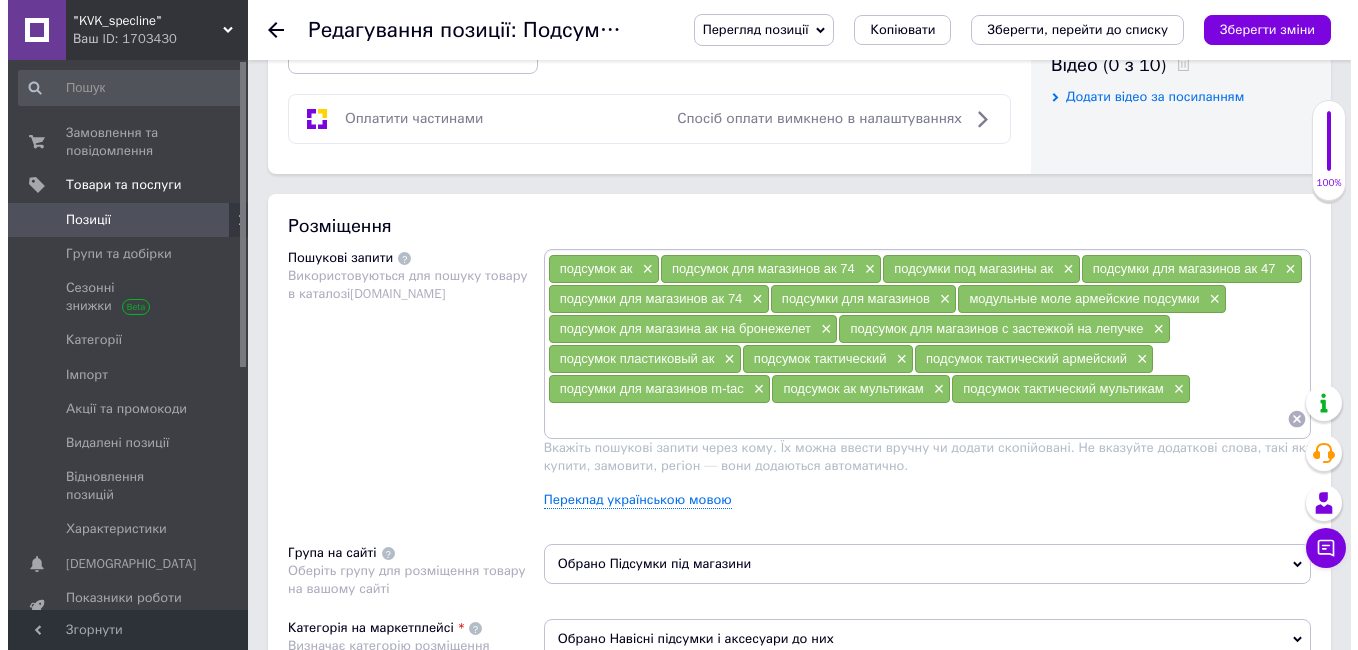 scroll, scrollTop: 1122, scrollLeft: 0, axis: vertical 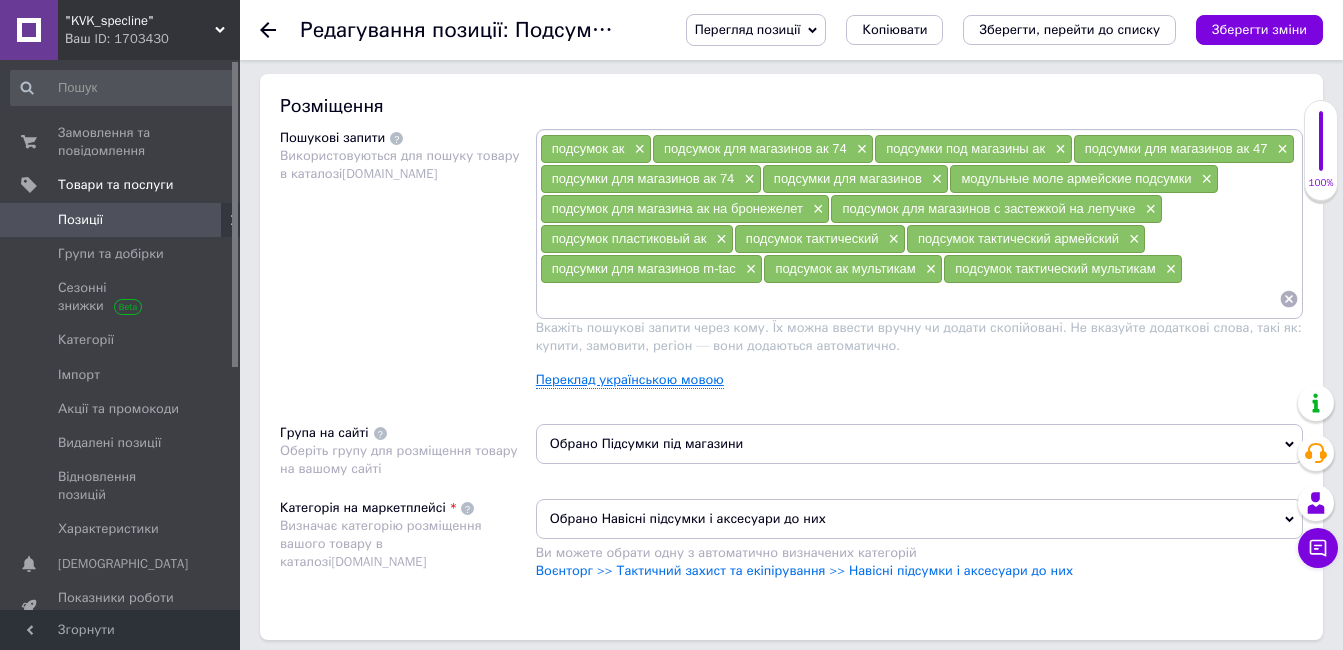 click on "Переклад українською мовою" at bounding box center [630, 380] 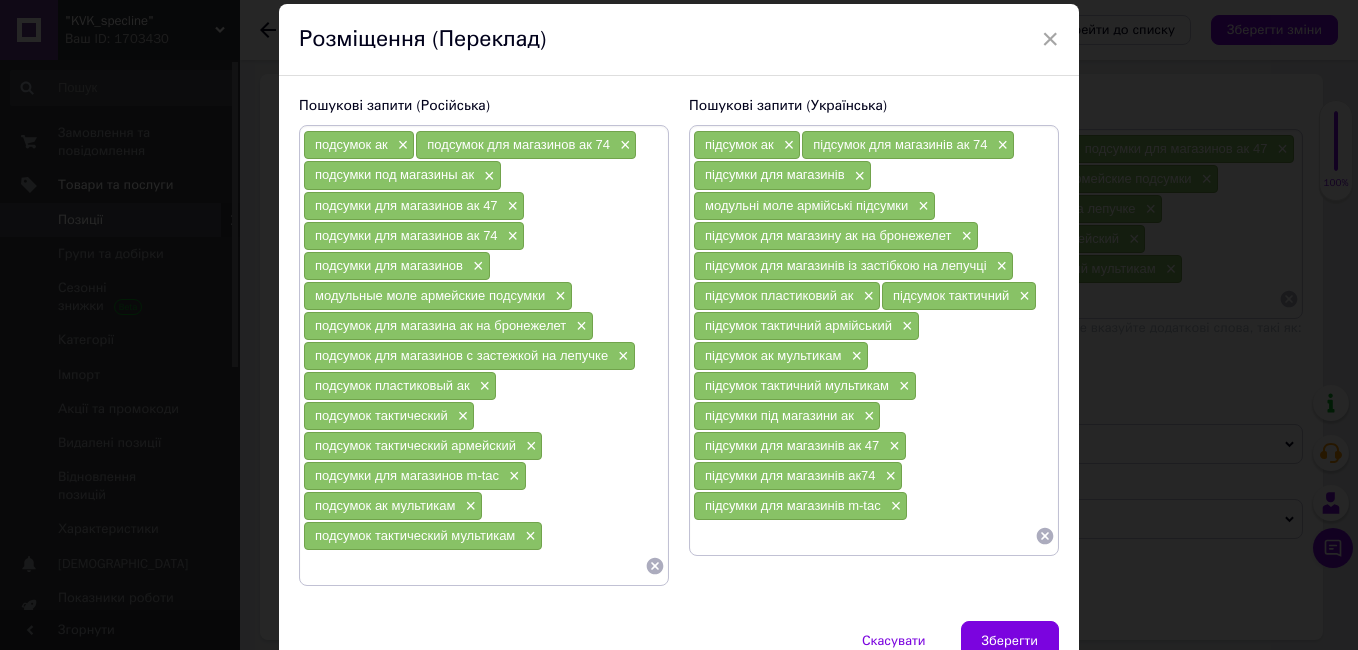scroll, scrollTop: 100, scrollLeft: 0, axis: vertical 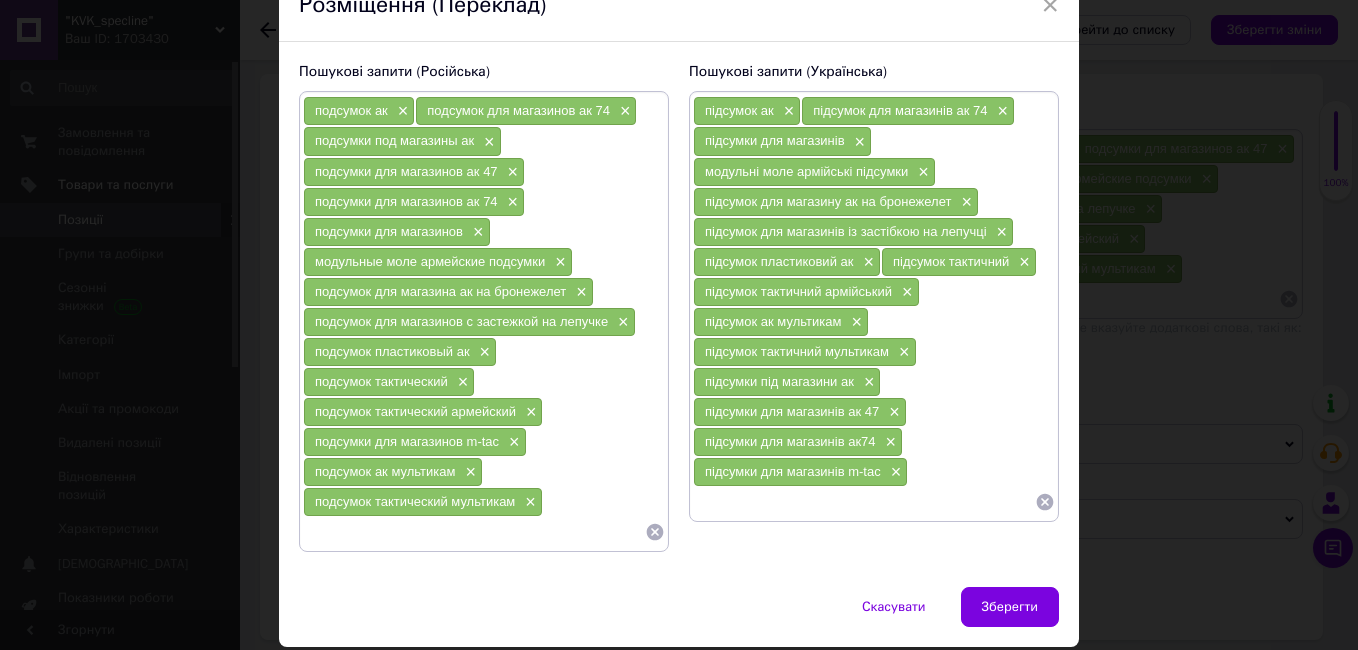 click at bounding box center (864, 502) 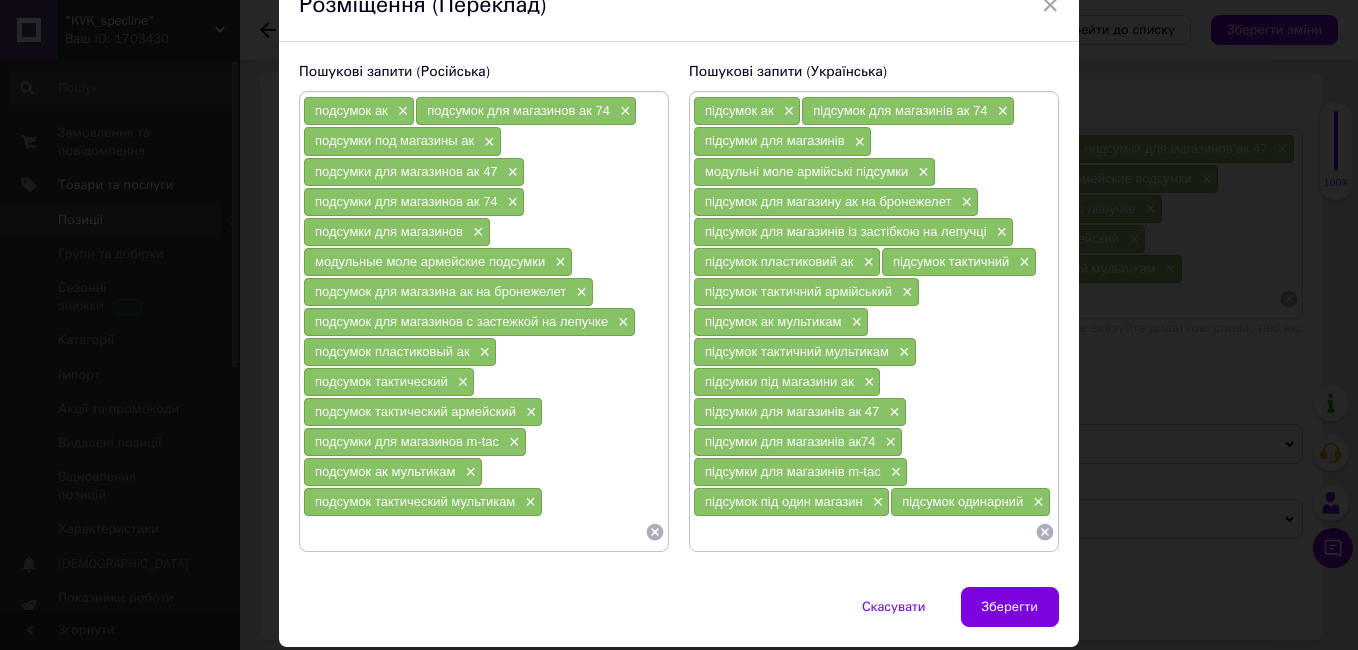 click at bounding box center (474, 532) 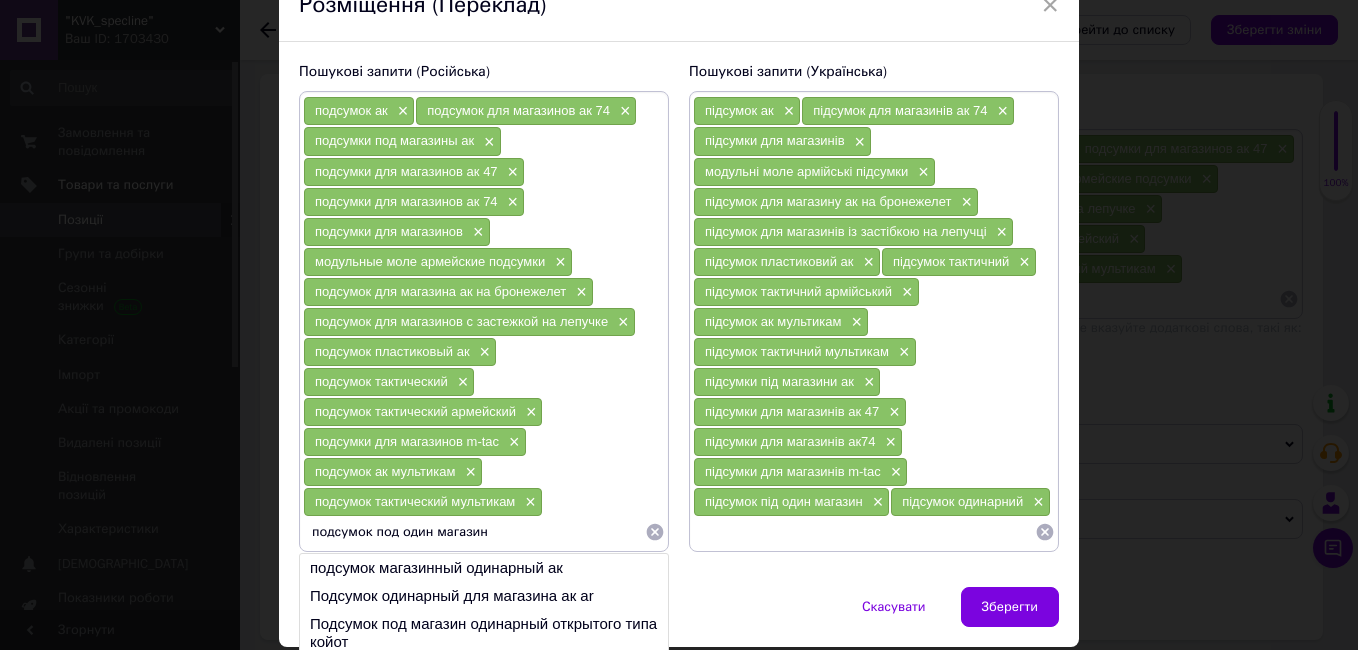 type on "подсумок под один магазин" 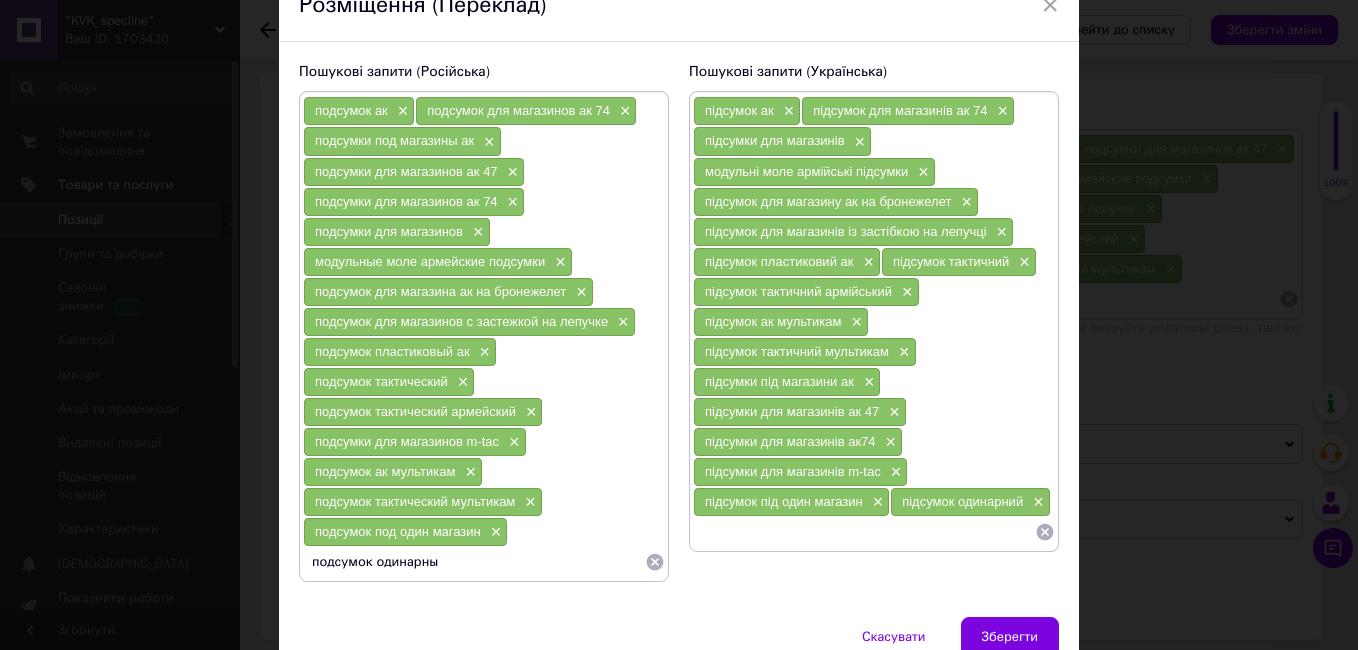 type on "подсумок одинарный" 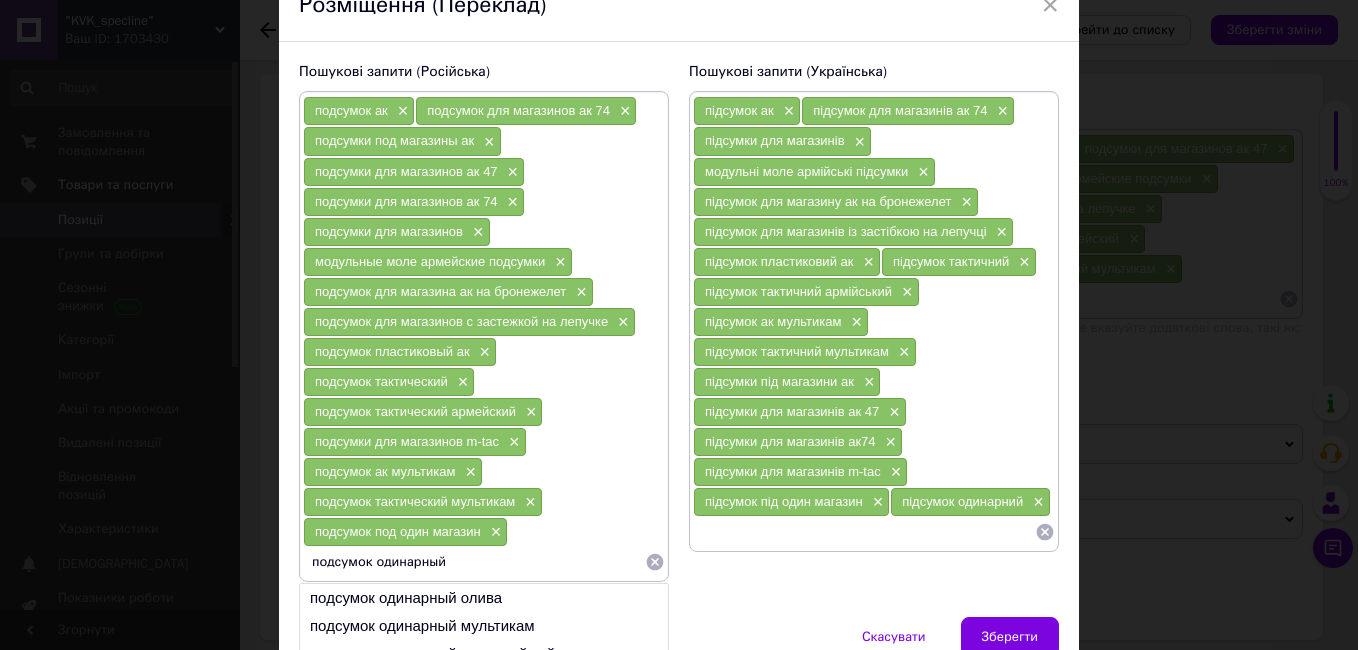 type 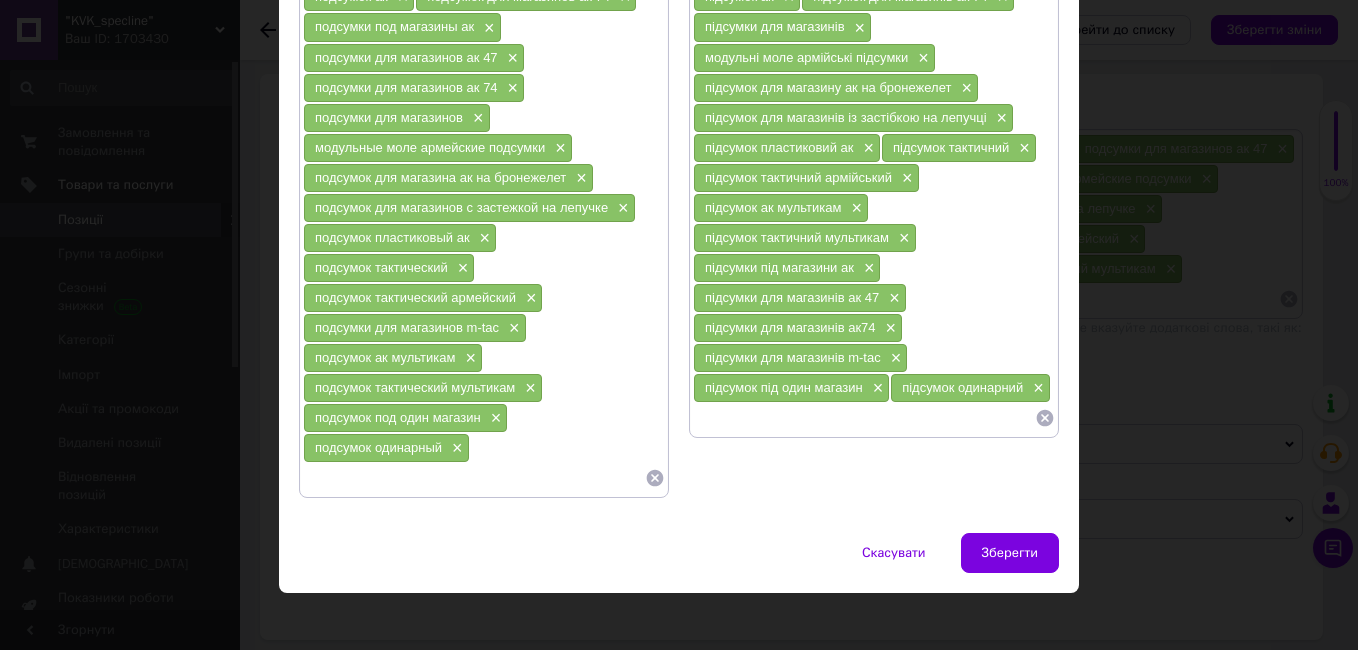 scroll, scrollTop: 228, scrollLeft: 0, axis: vertical 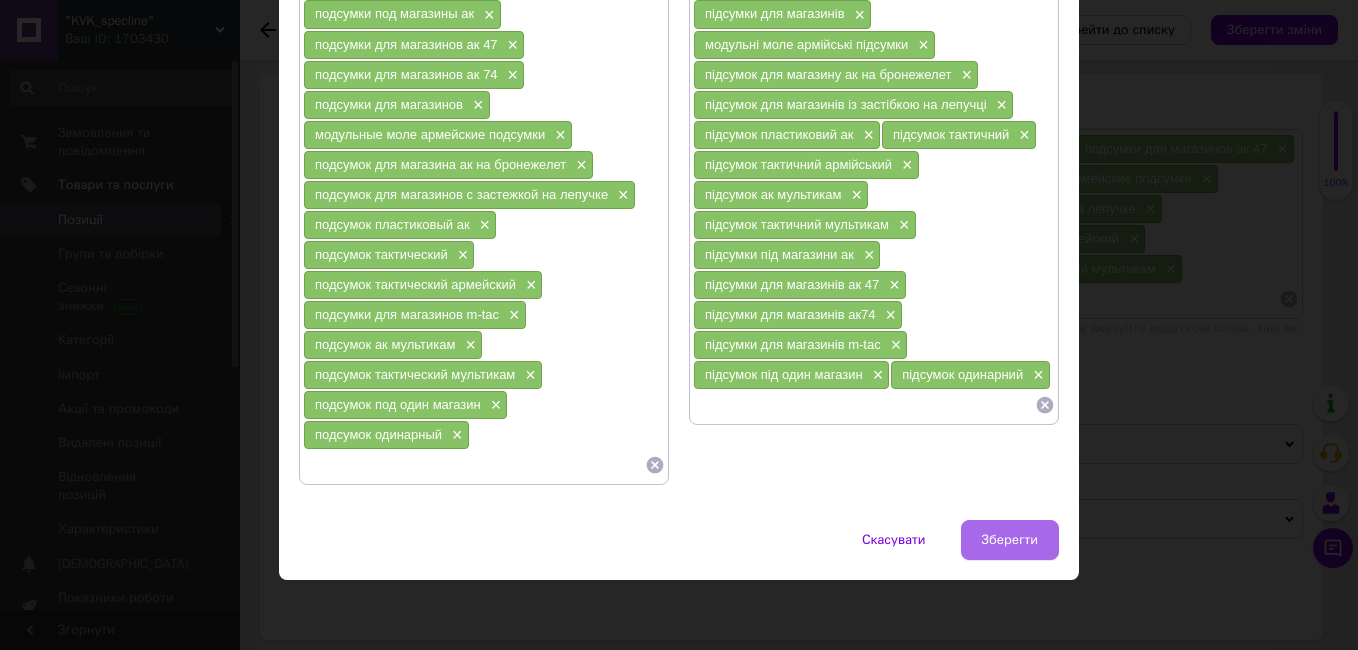 click on "Зберегти" at bounding box center [1010, 540] 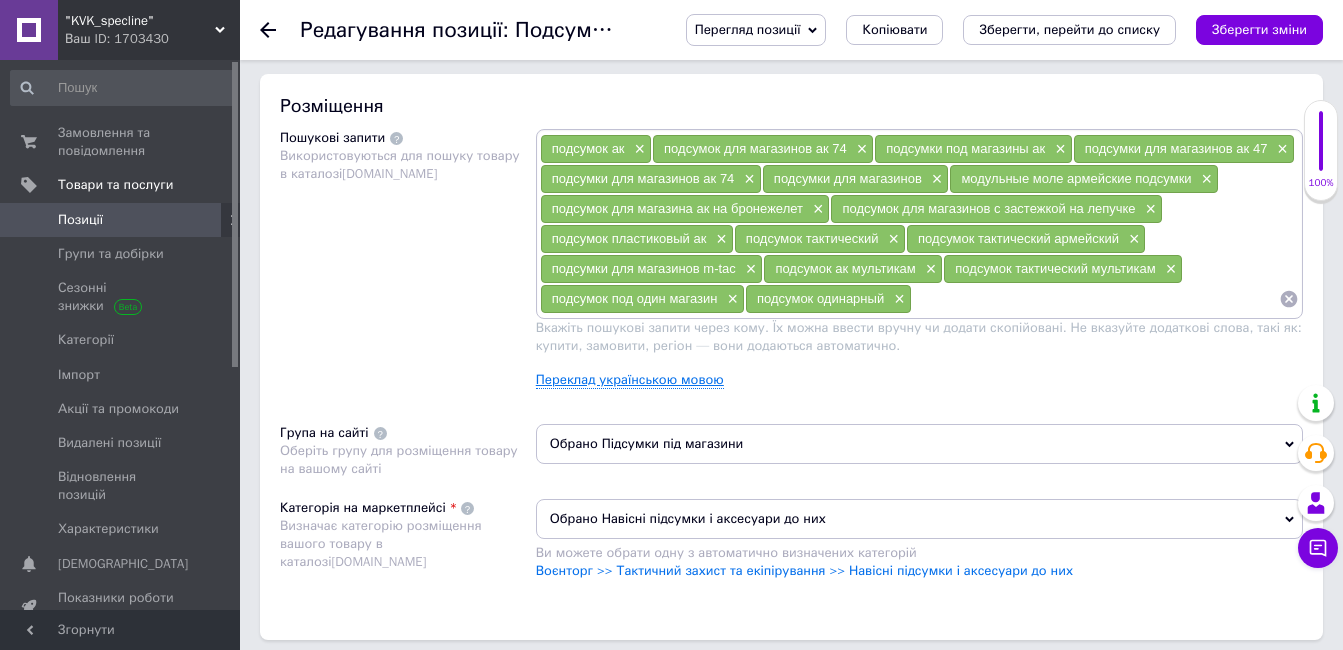 click on "Переклад українською мовою" at bounding box center [630, 380] 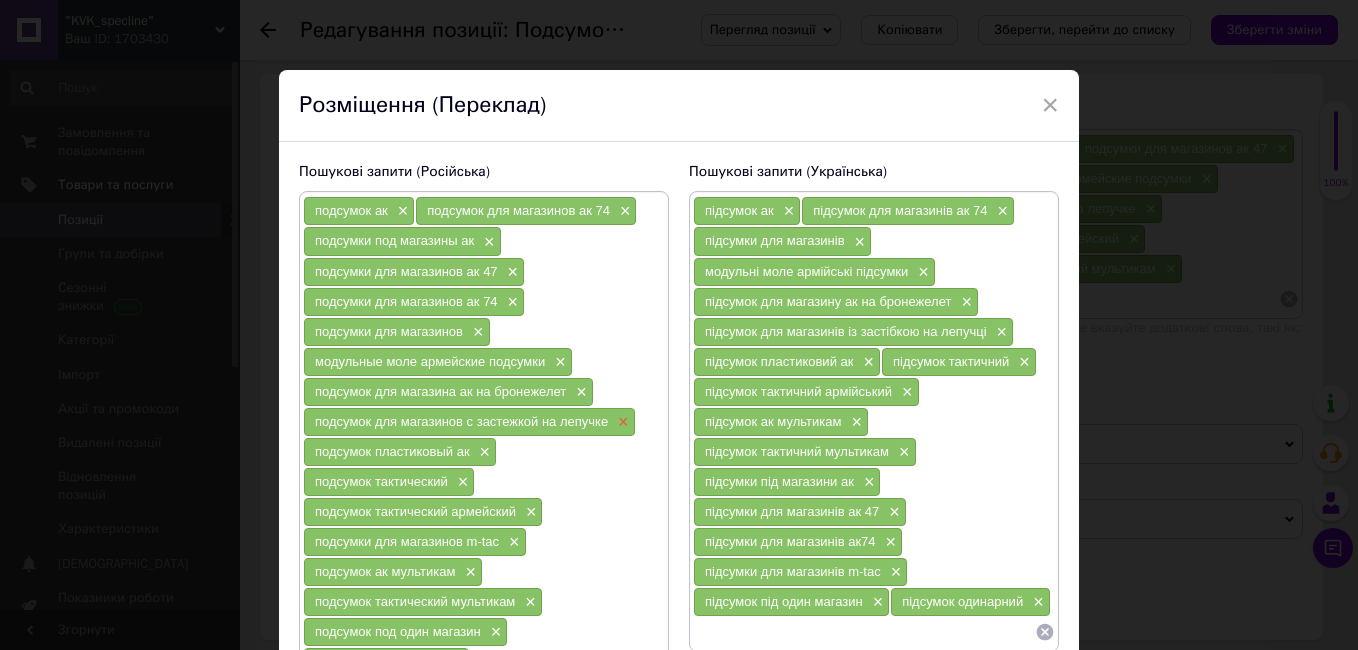 click on "×" at bounding box center (621, 422) 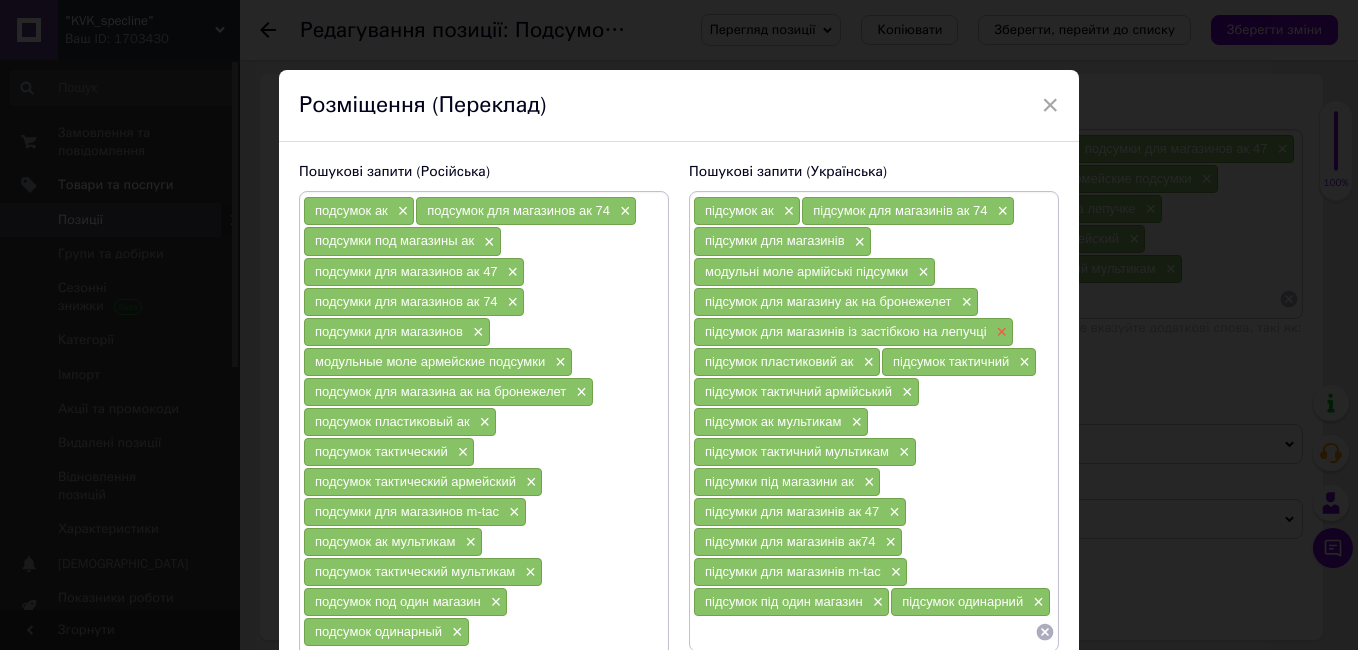 click on "×" at bounding box center (1000, 332) 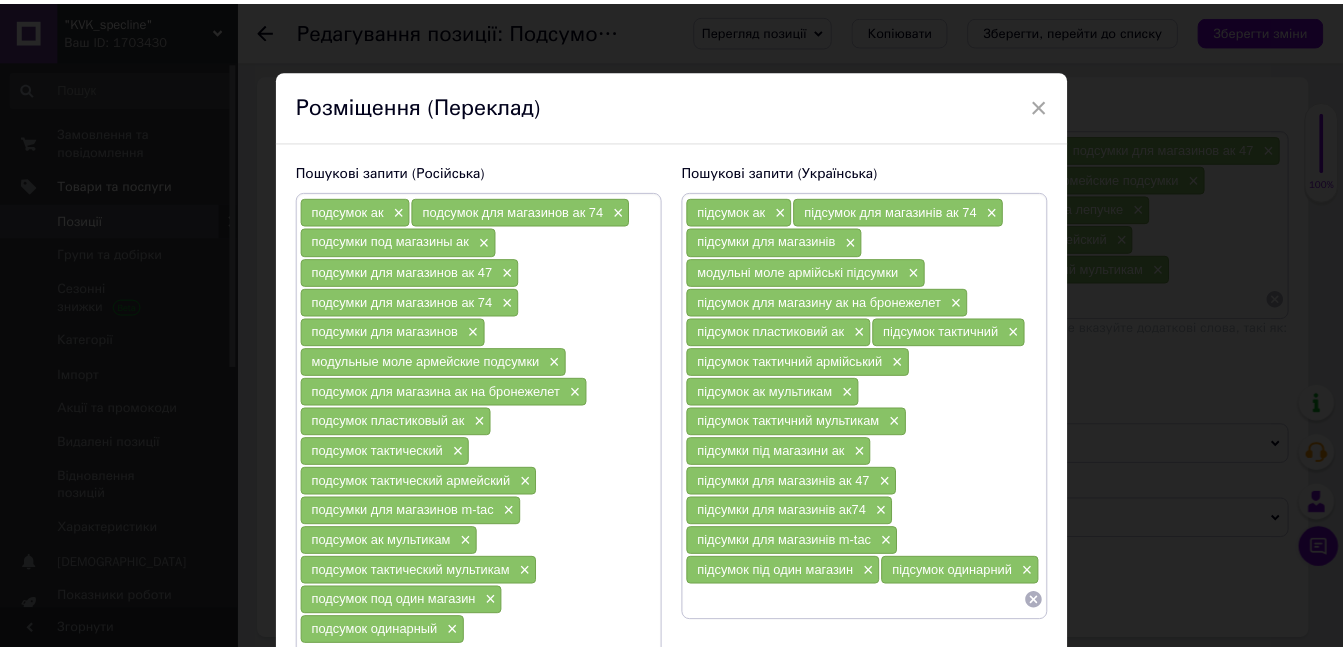 scroll, scrollTop: 161, scrollLeft: 0, axis: vertical 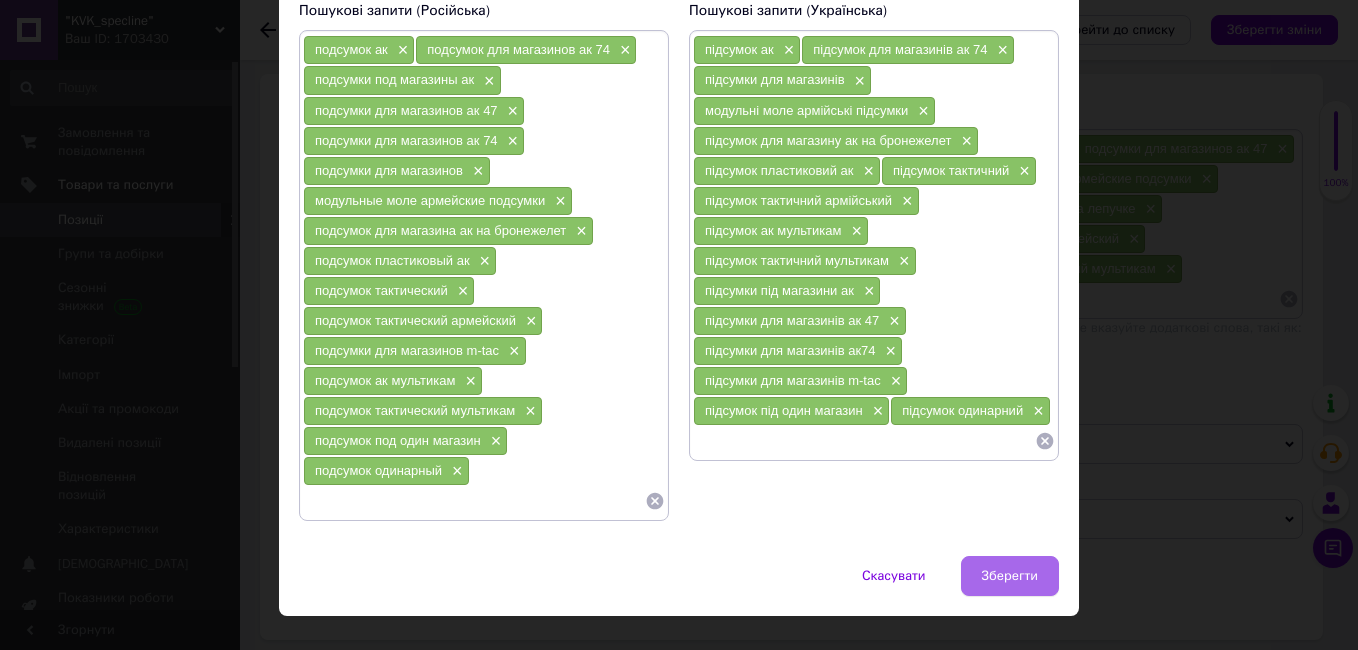 click on "Зберегти" at bounding box center (1010, 576) 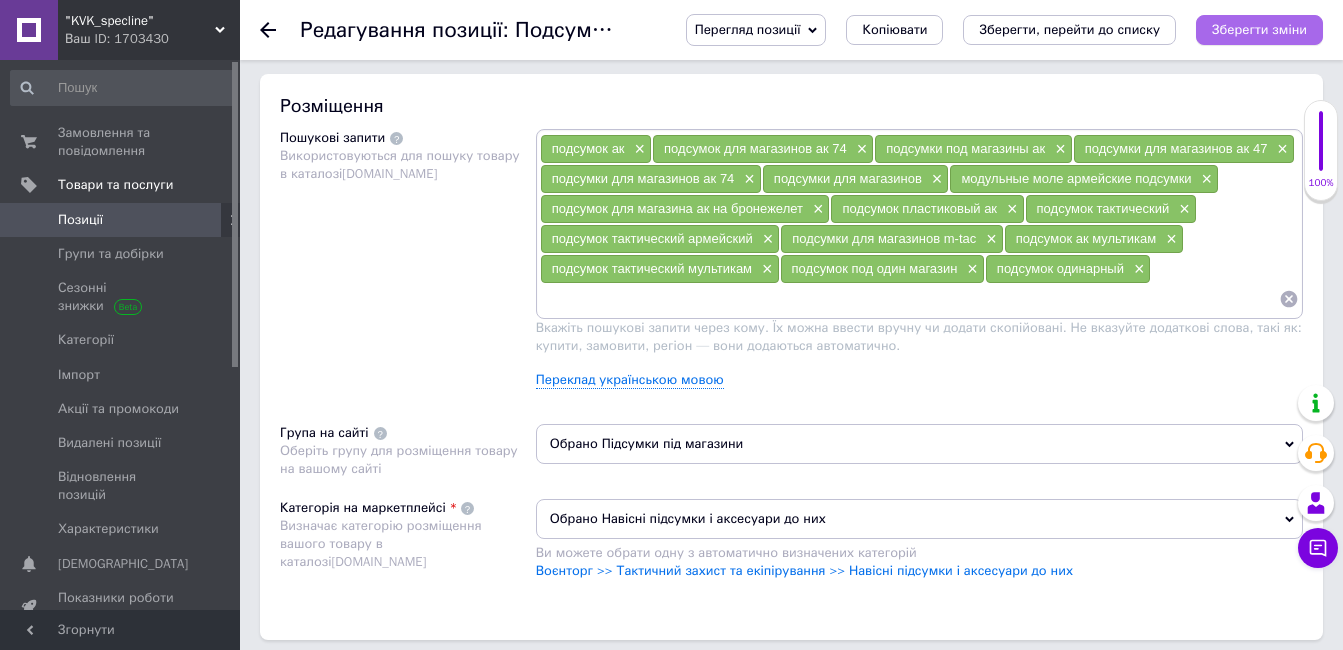 click on "Зберегти зміни" at bounding box center [1259, 29] 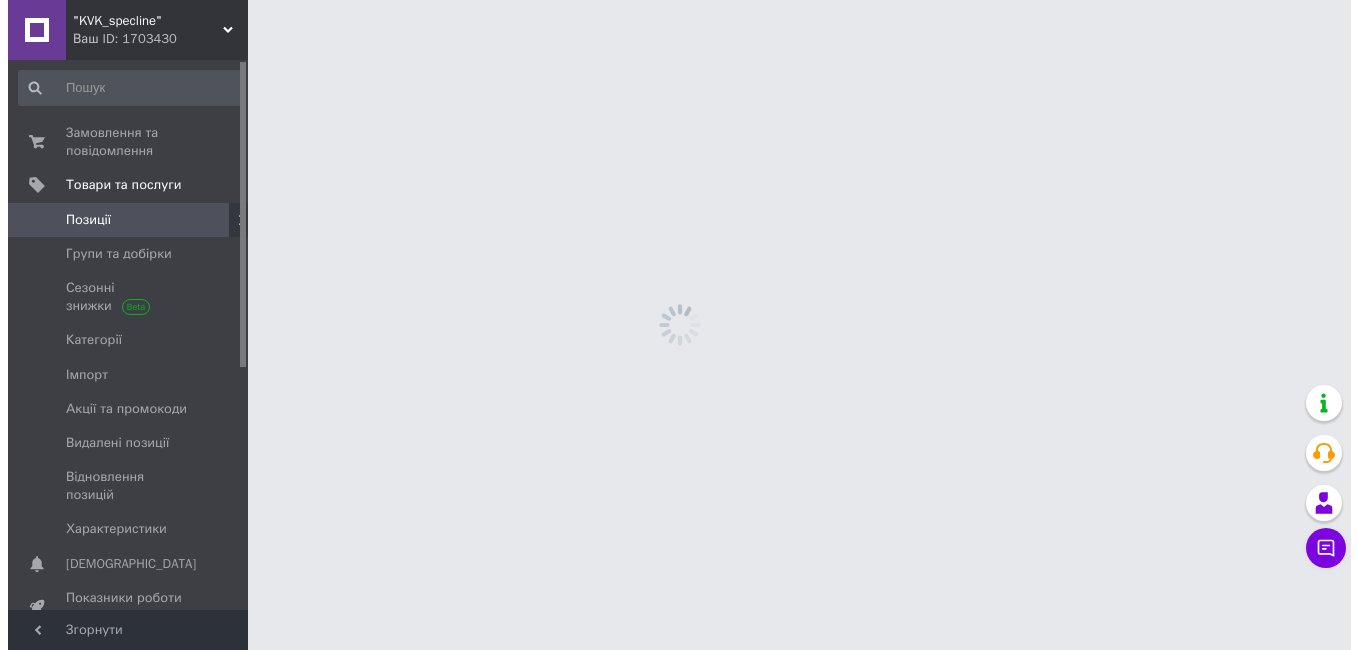 scroll, scrollTop: 0, scrollLeft: 0, axis: both 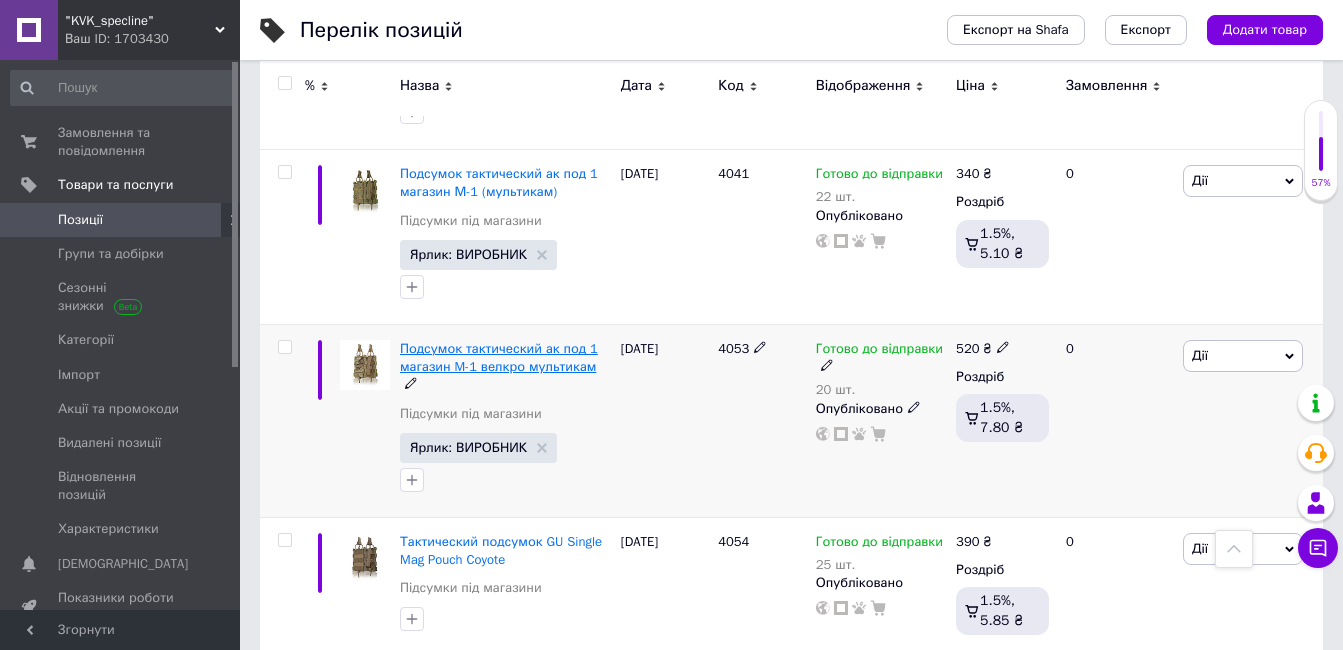 click on "Подсумок тактический ак под 1 магазин M-1 велкро мультикам" at bounding box center (499, 357) 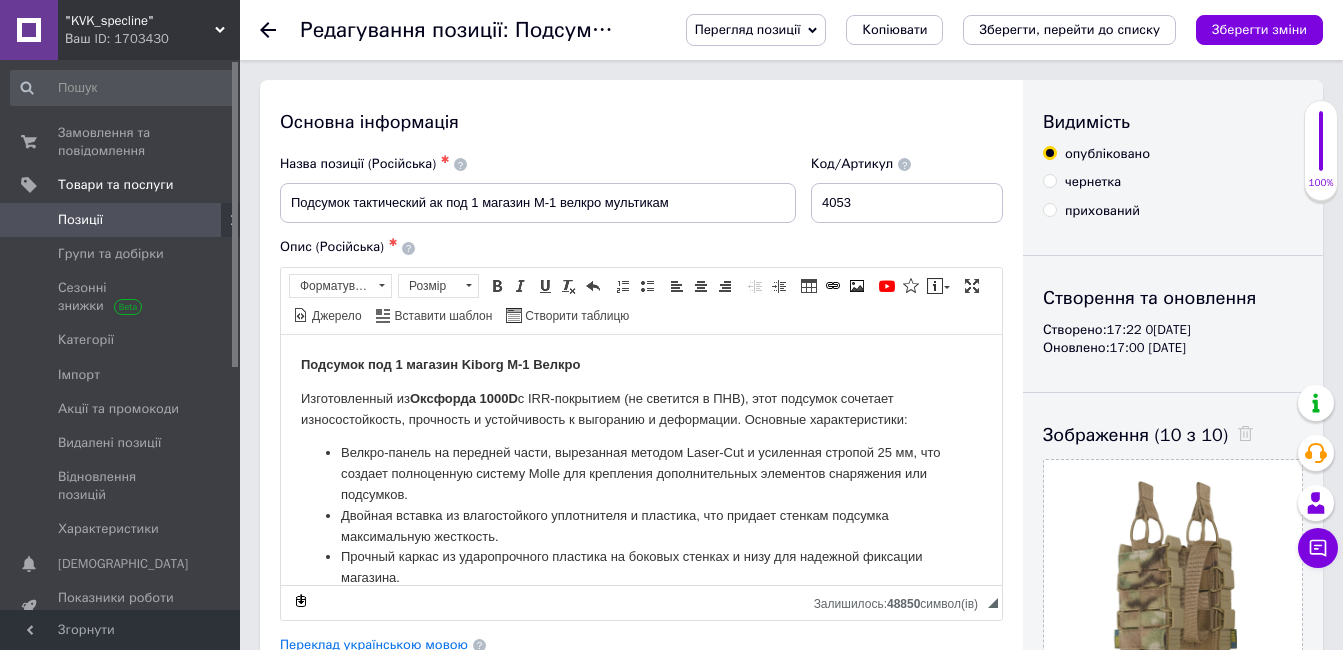 scroll, scrollTop: 0, scrollLeft: 0, axis: both 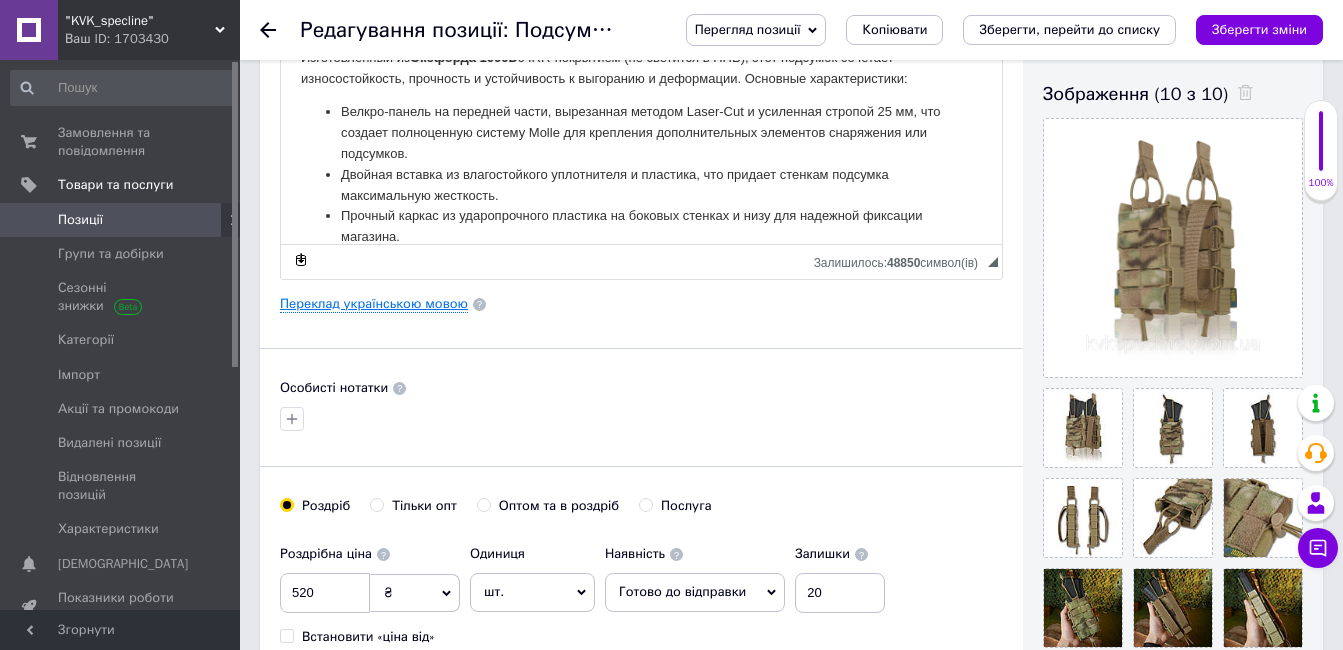 click on "Переклад українською мовою" at bounding box center (374, 304) 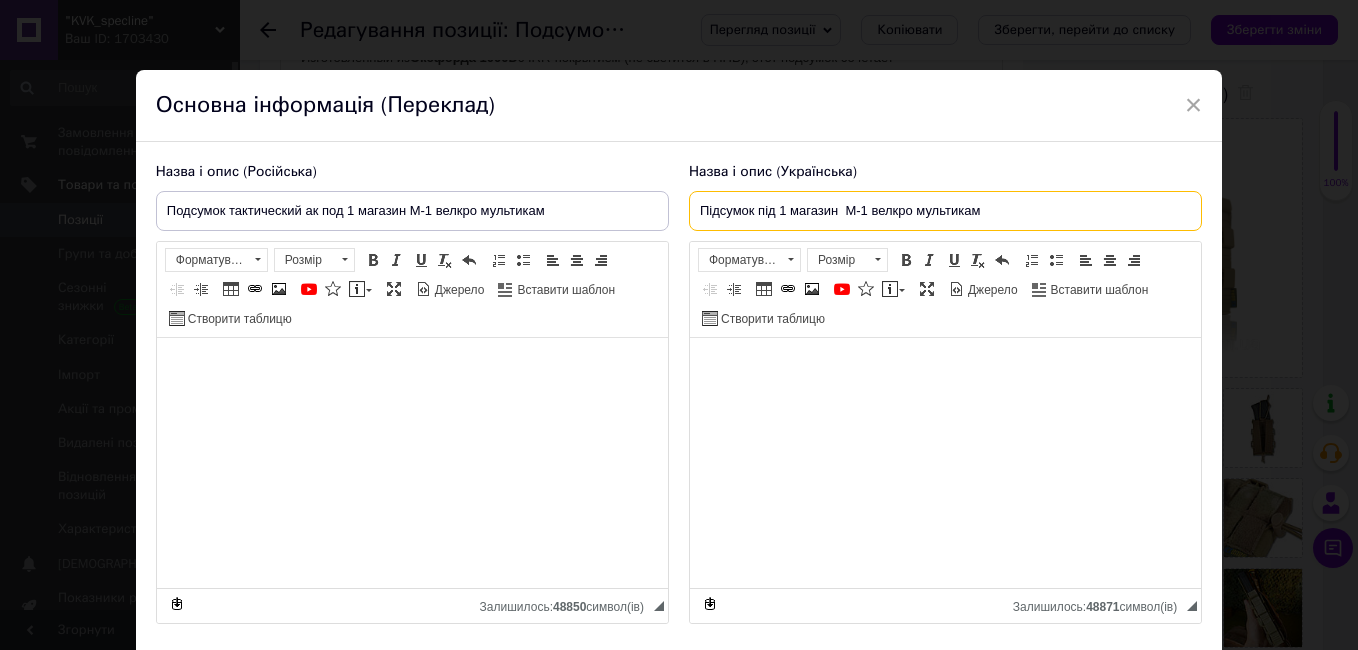 click on "Підсумок під 1 магазин  M-1 велкро мультикам" at bounding box center [945, 211] 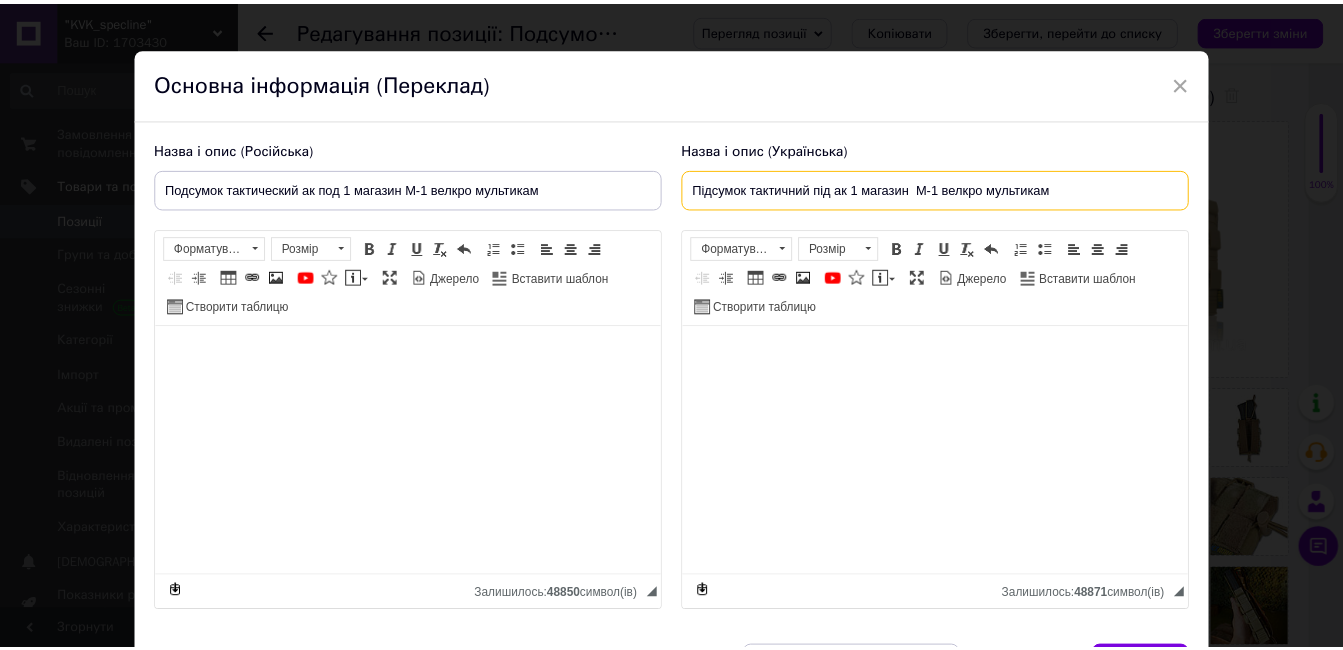 scroll, scrollTop: 120, scrollLeft: 0, axis: vertical 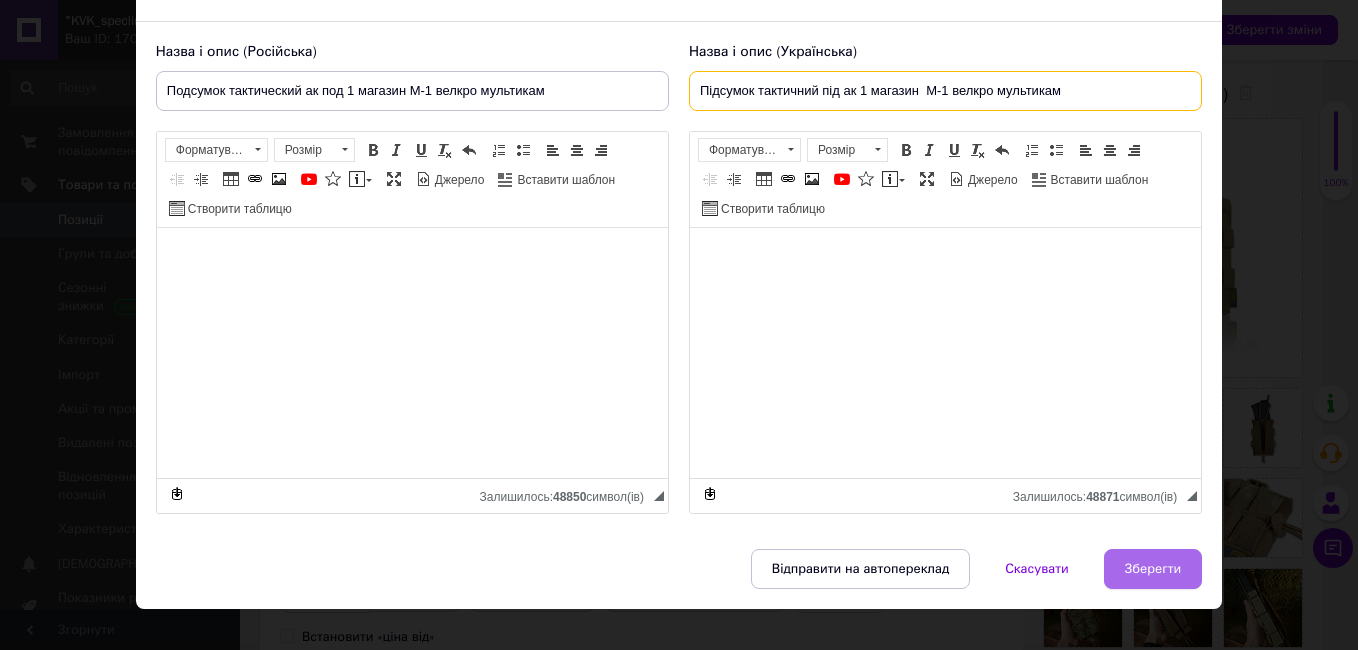 type on "Підсумок тактичний під ак 1 магазин  M-1 велкро мультикам" 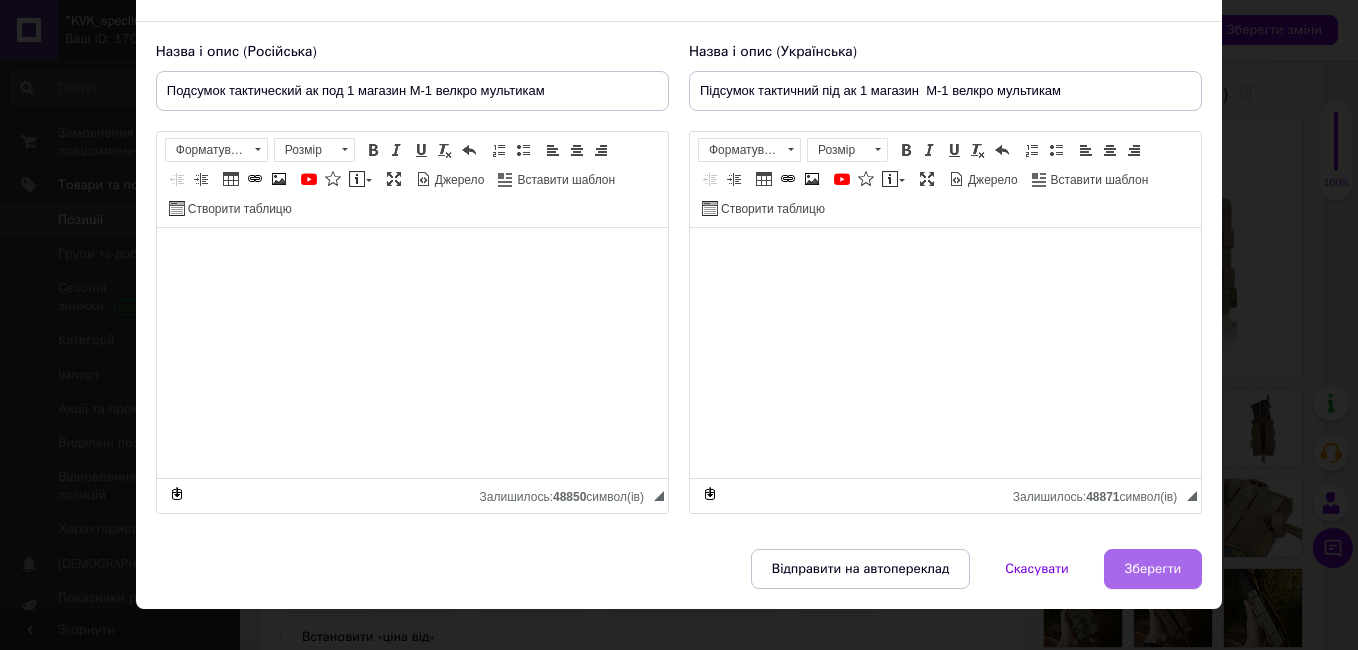click on "Зберегти" at bounding box center [1153, 569] 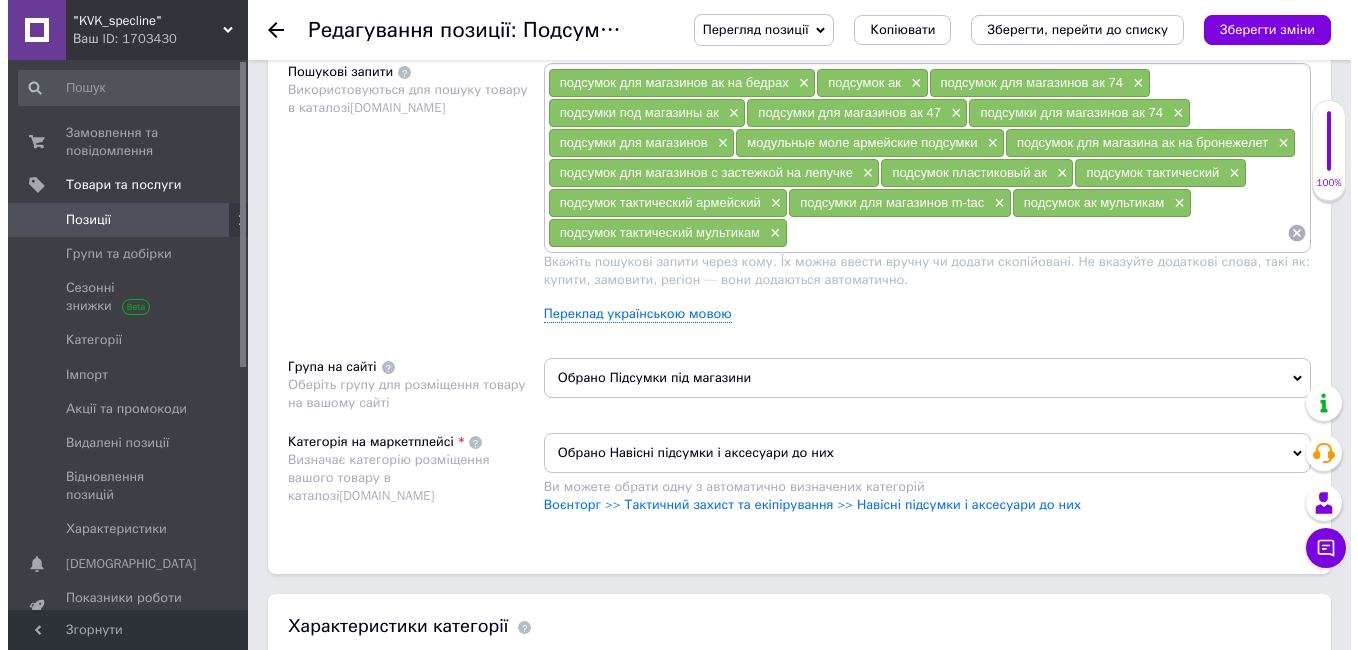 scroll, scrollTop: 1178, scrollLeft: 0, axis: vertical 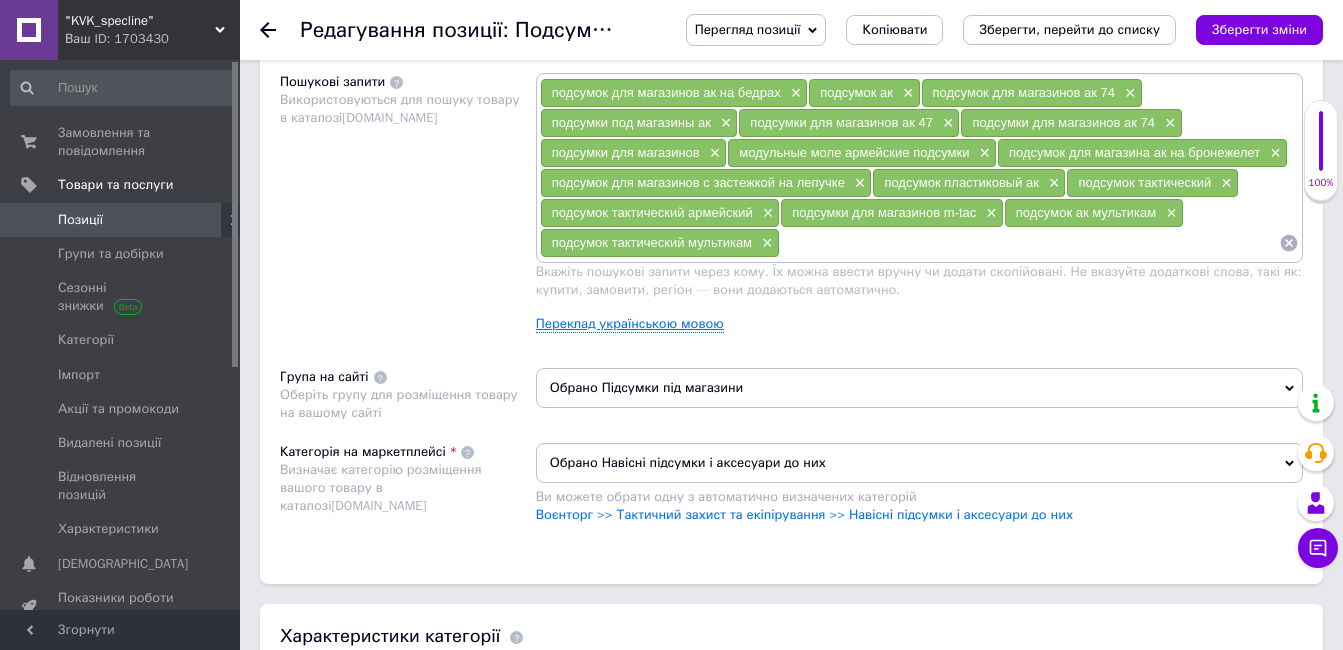 click on "Переклад українською мовою" at bounding box center [630, 324] 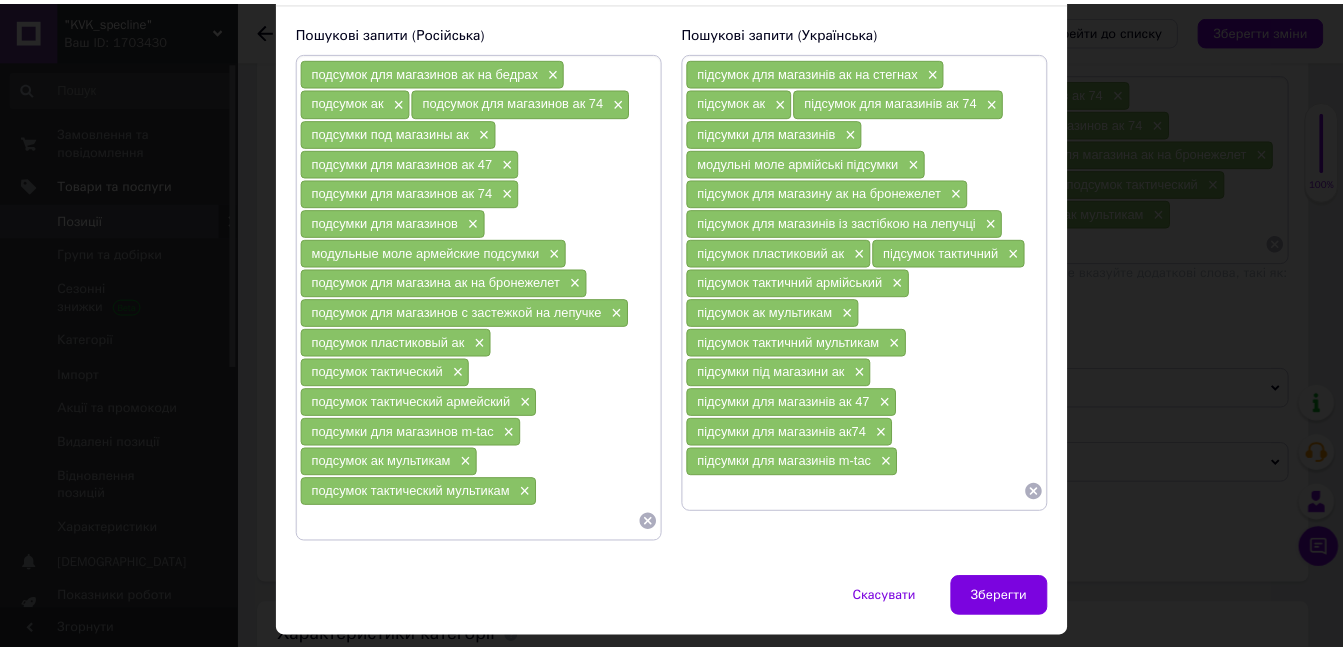 scroll, scrollTop: 154, scrollLeft: 0, axis: vertical 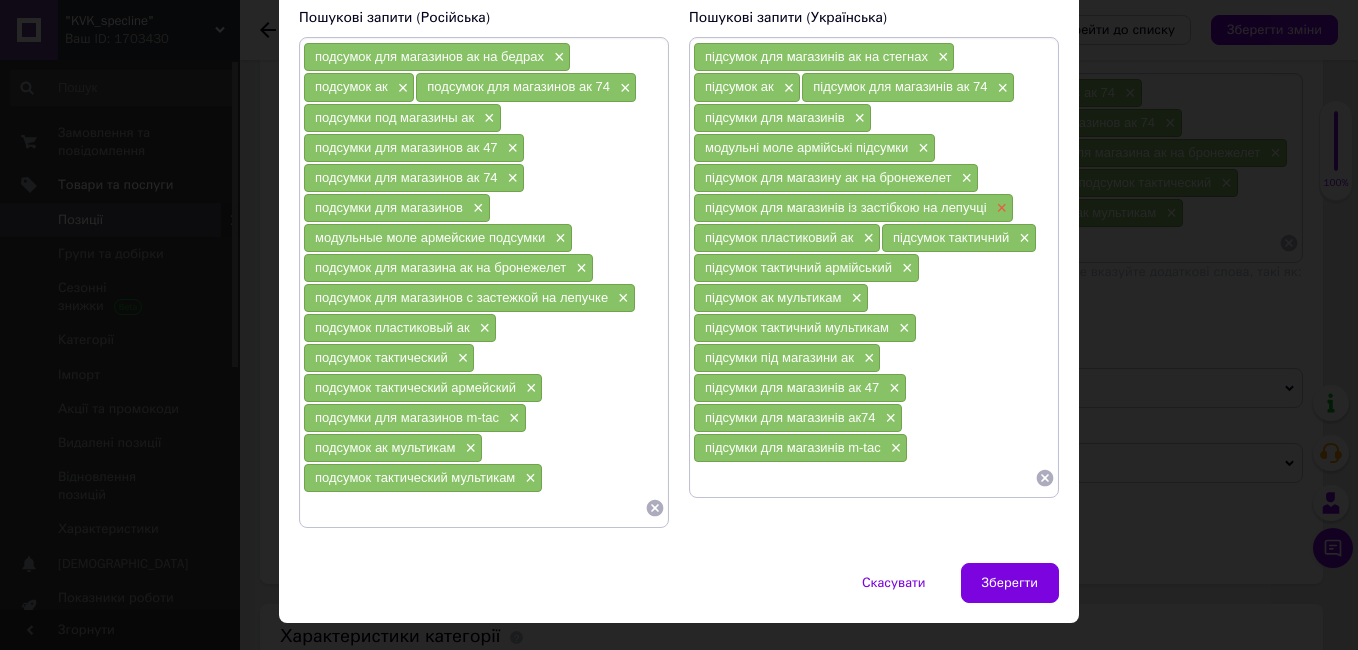 click on "×" at bounding box center (1000, 208) 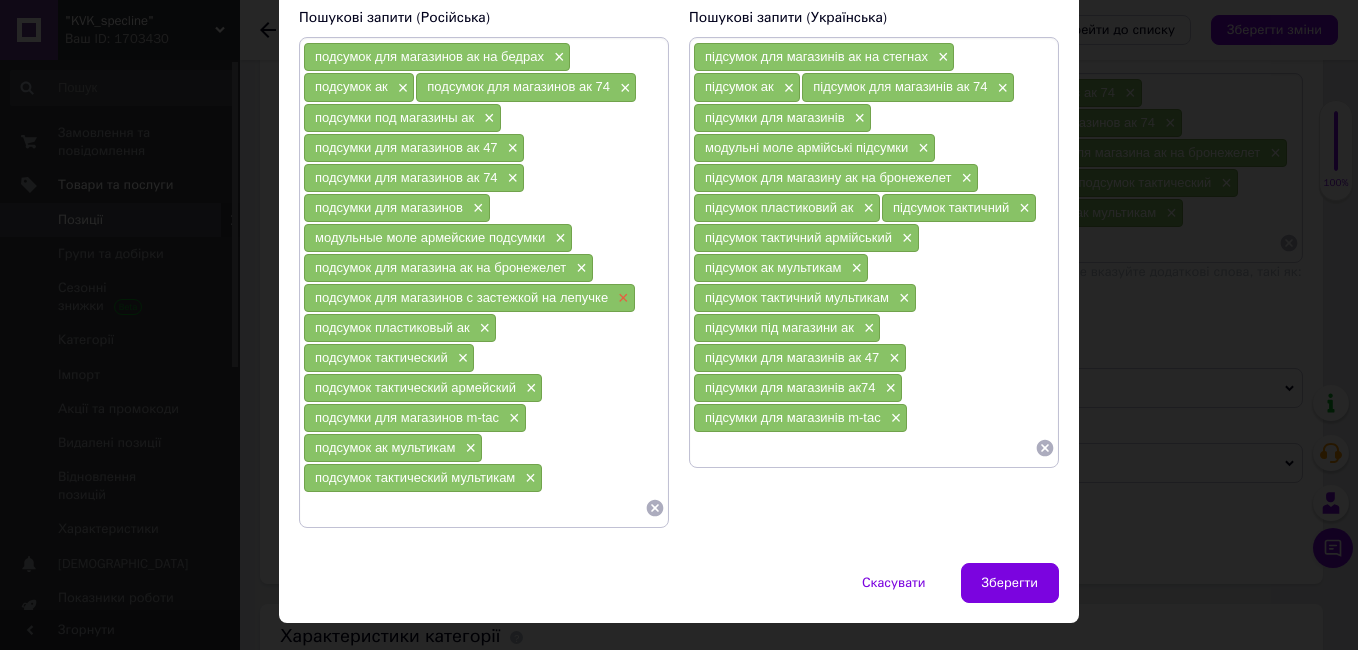 click on "×" at bounding box center [621, 298] 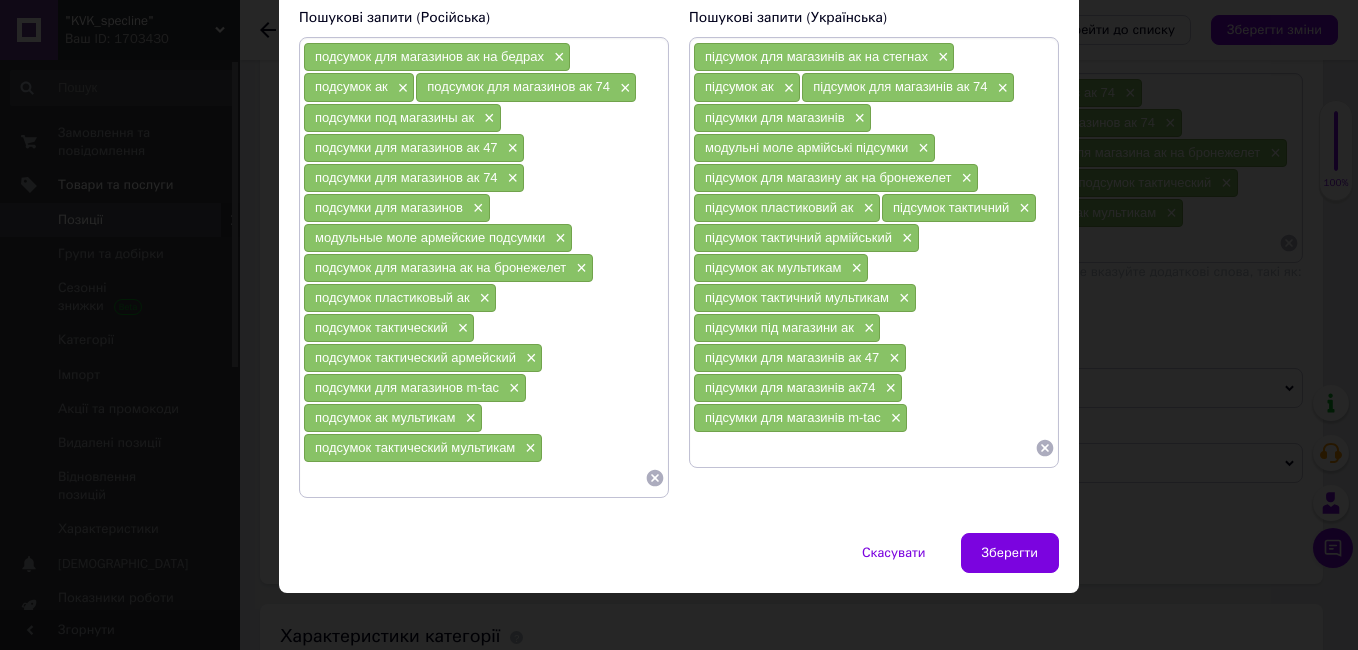 click at bounding box center (864, 448) 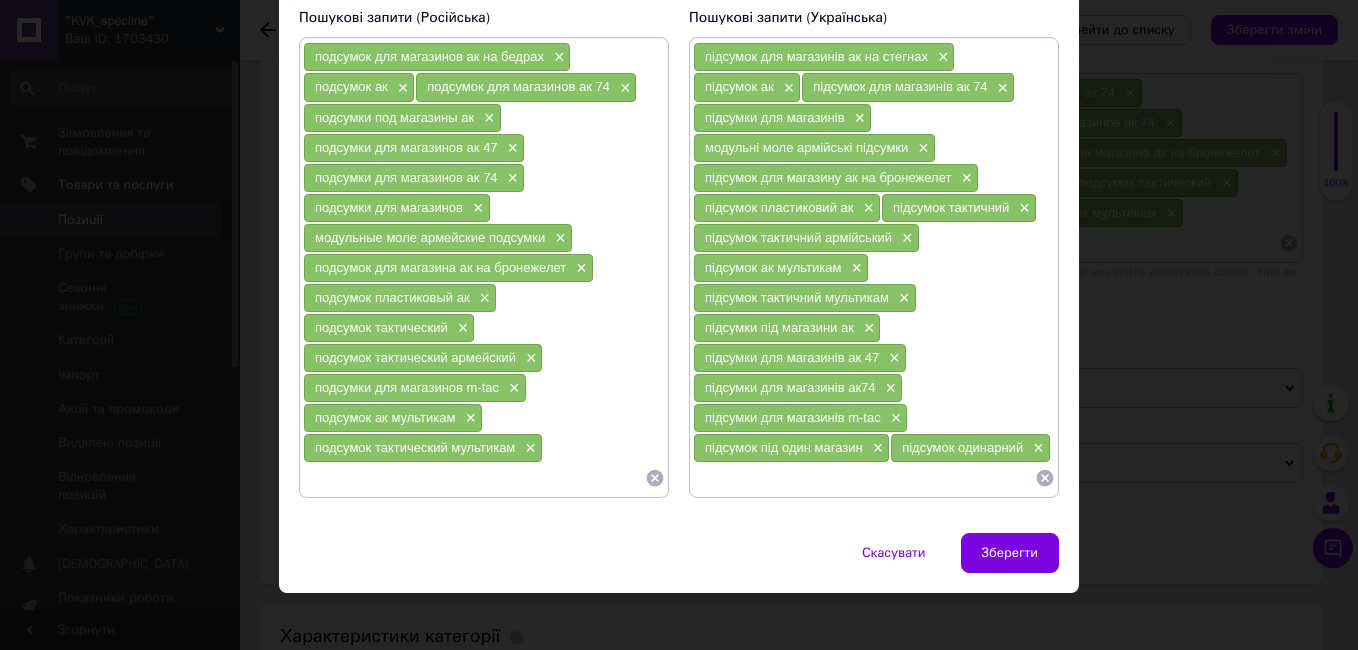 click at bounding box center [474, 478] 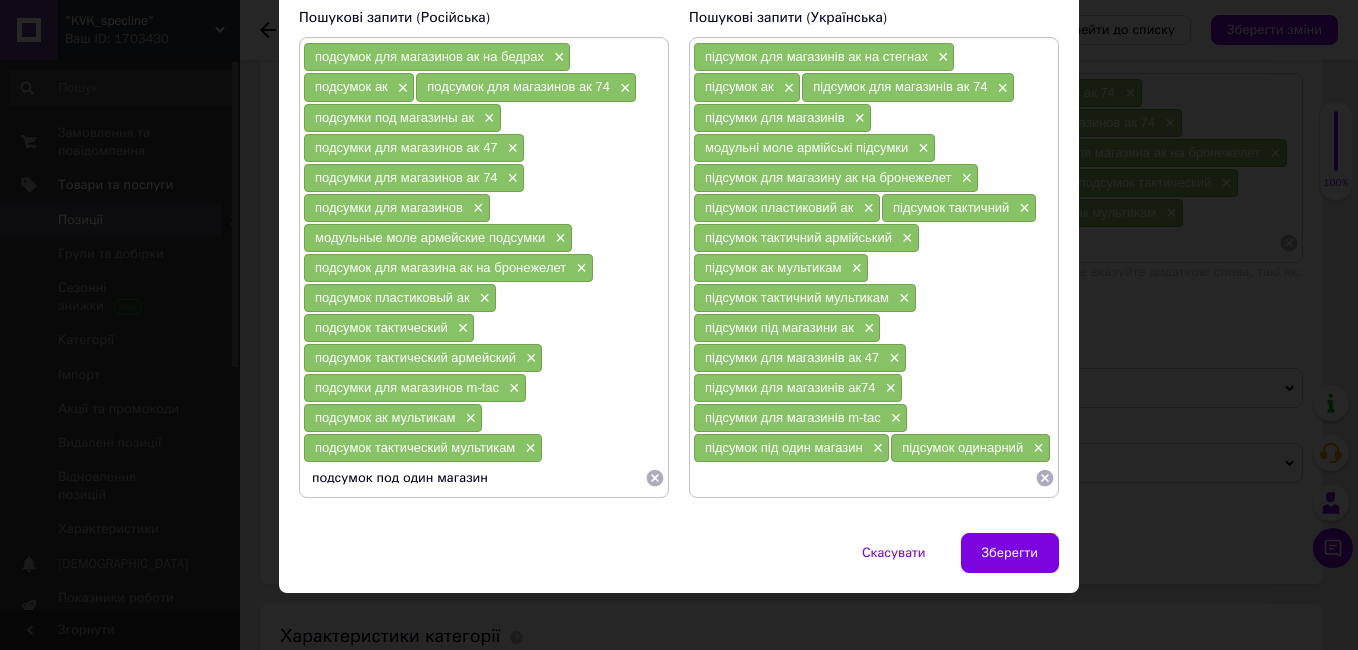 type on "подсумок под один магазин" 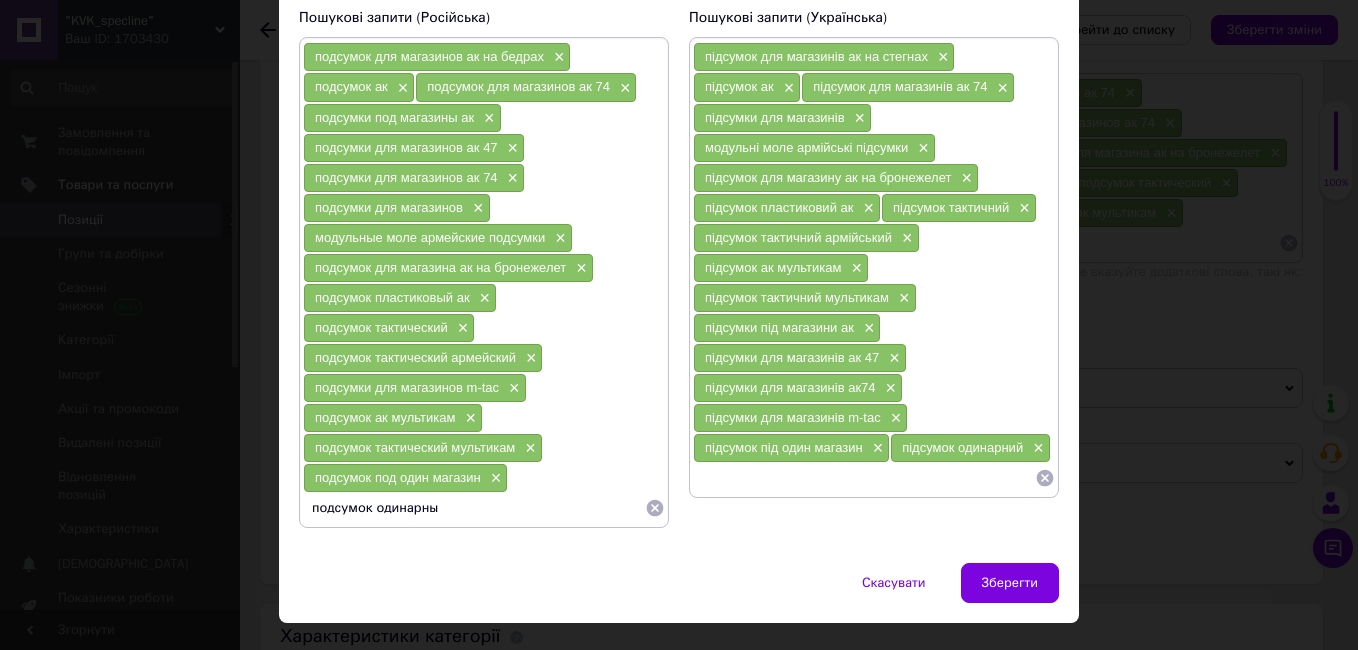 type on "подсумок одинарный" 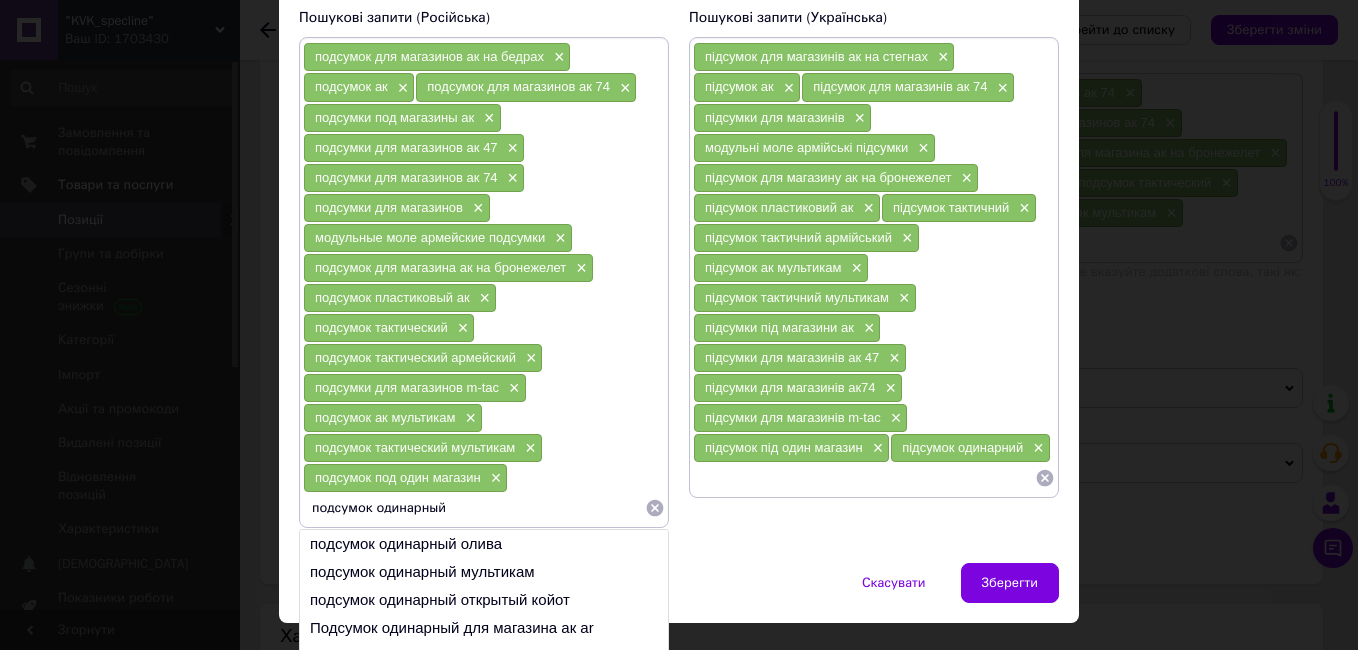 type 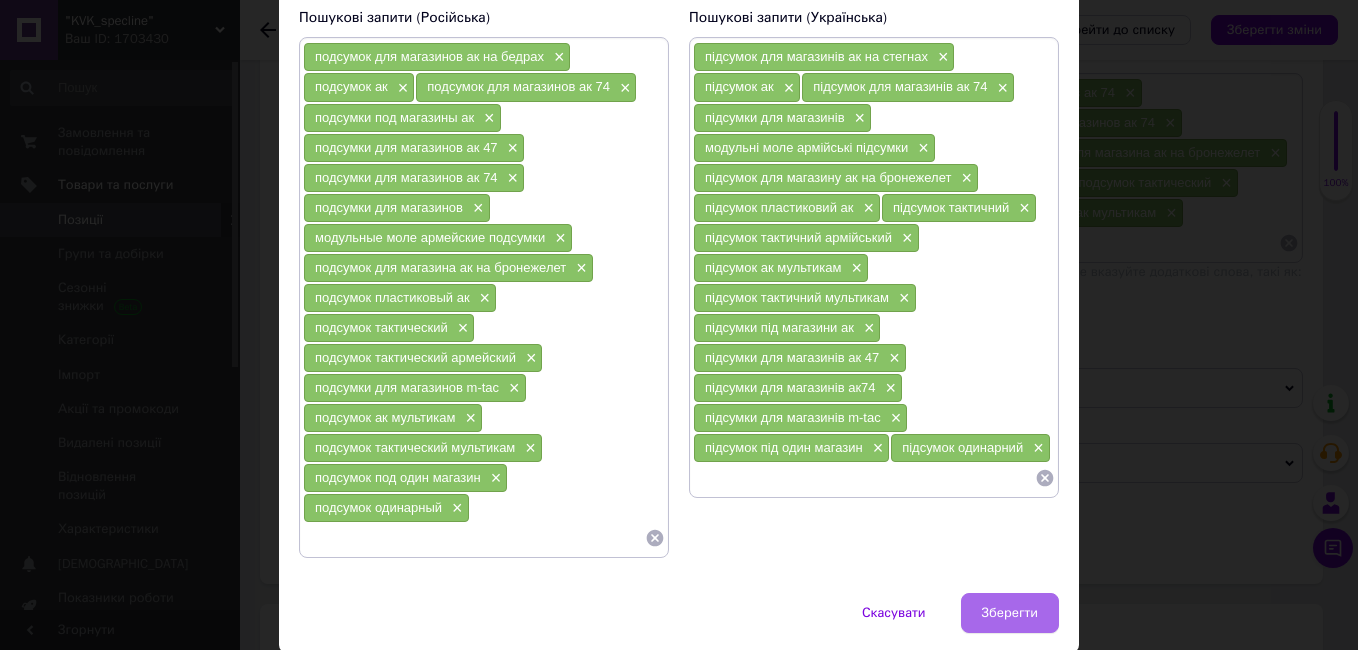 click on "Зберегти" at bounding box center (1010, 613) 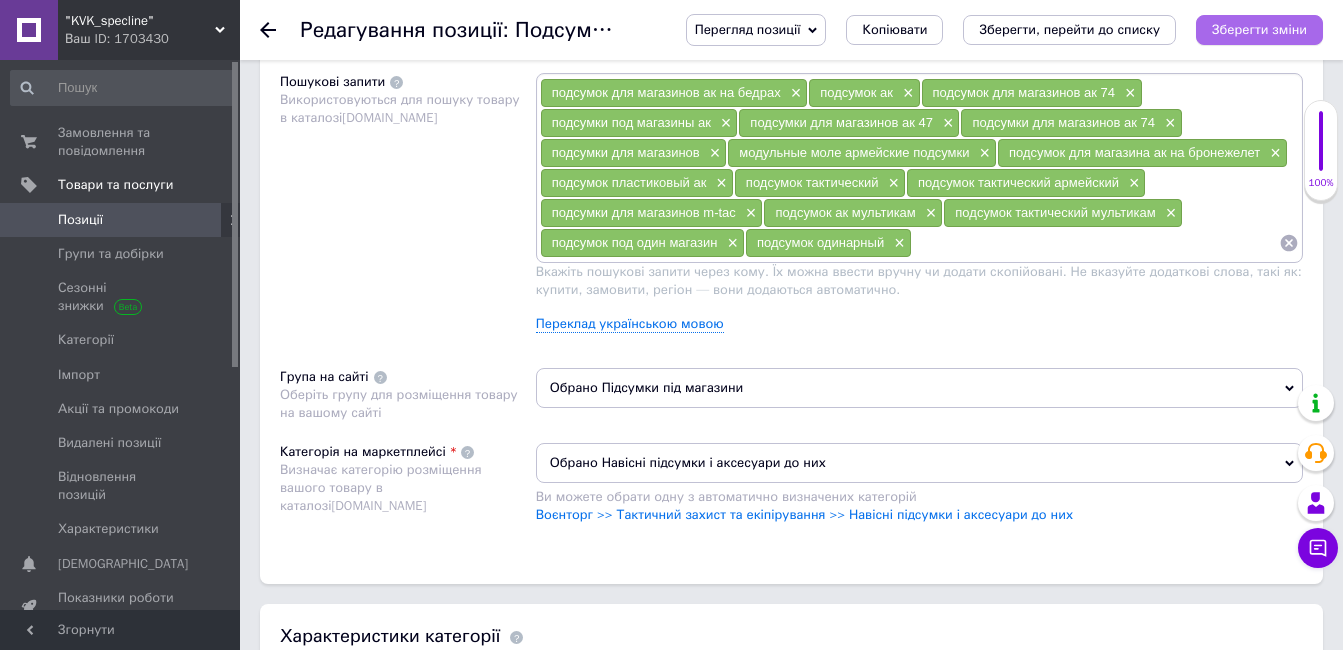 click on "Зберегти зміни" at bounding box center (1259, 29) 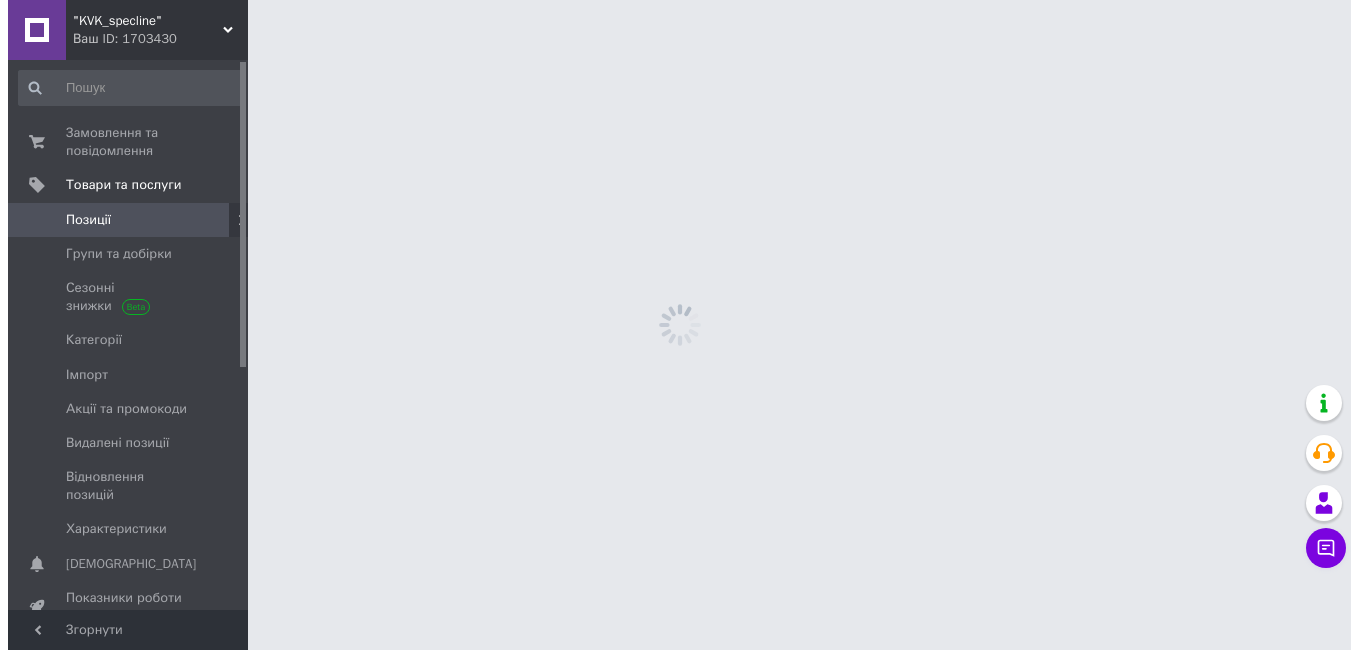 scroll, scrollTop: 0, scrollLeft: 0, axis: both 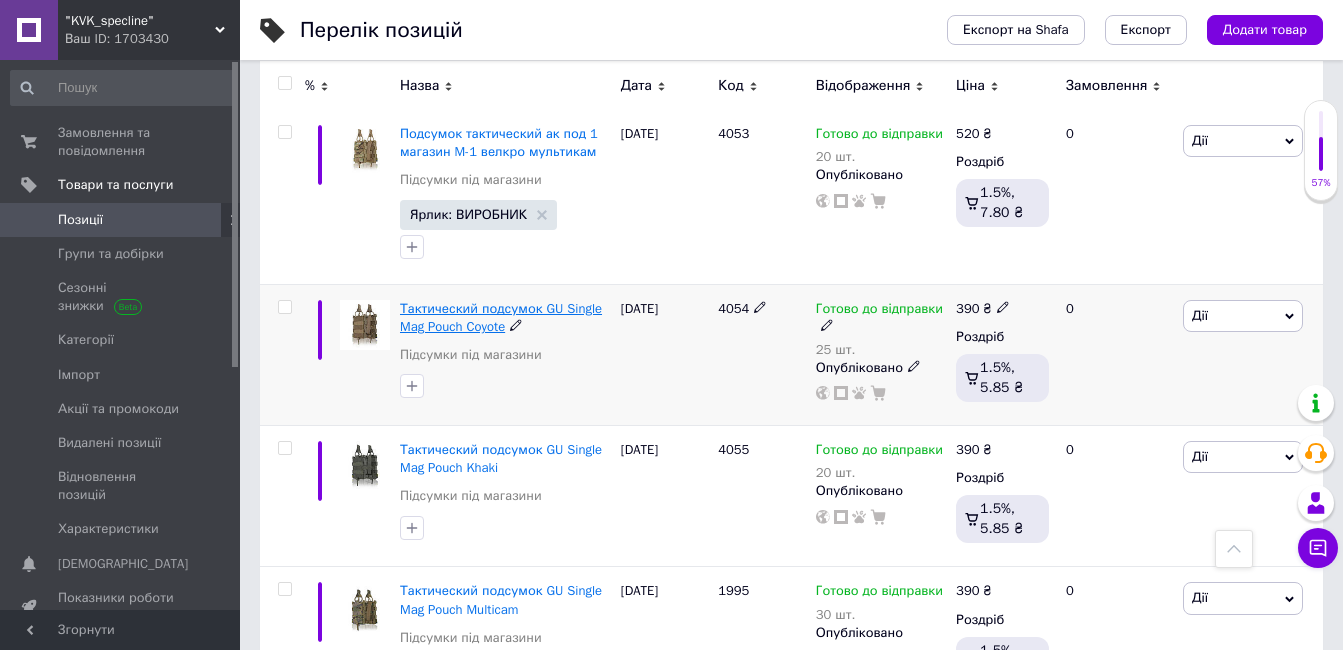 click on "Тактический подсумок GU Single Mag Pouch Coyote" at bounding box center [501, 317] 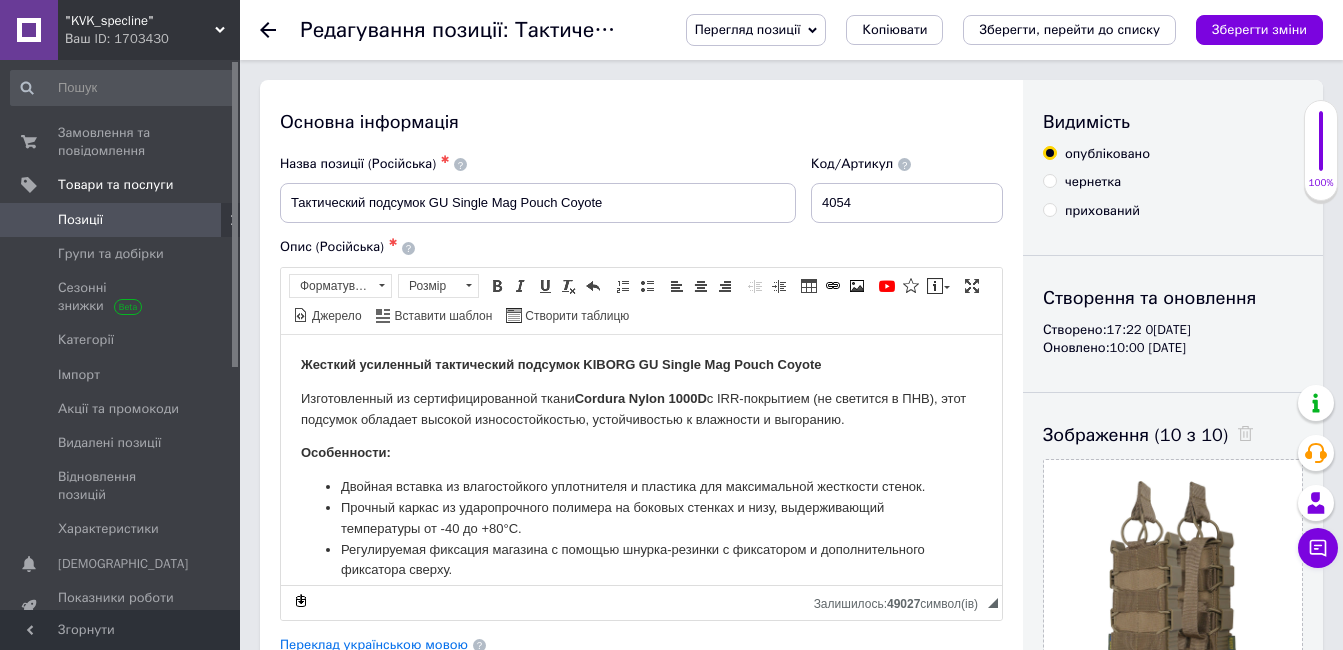 scroll, scrollTop: 0, scrollLeft: 0, axis: both 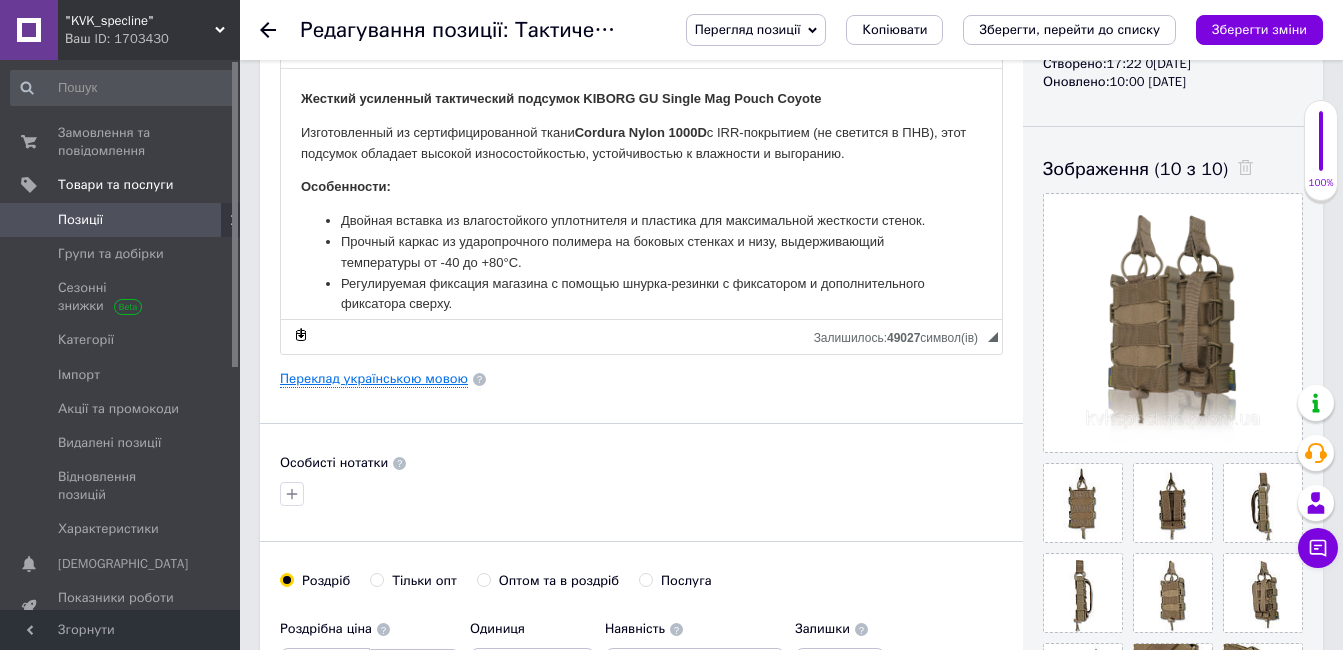 click on "Переклад українською мовою" at bounding box center [374, 379] 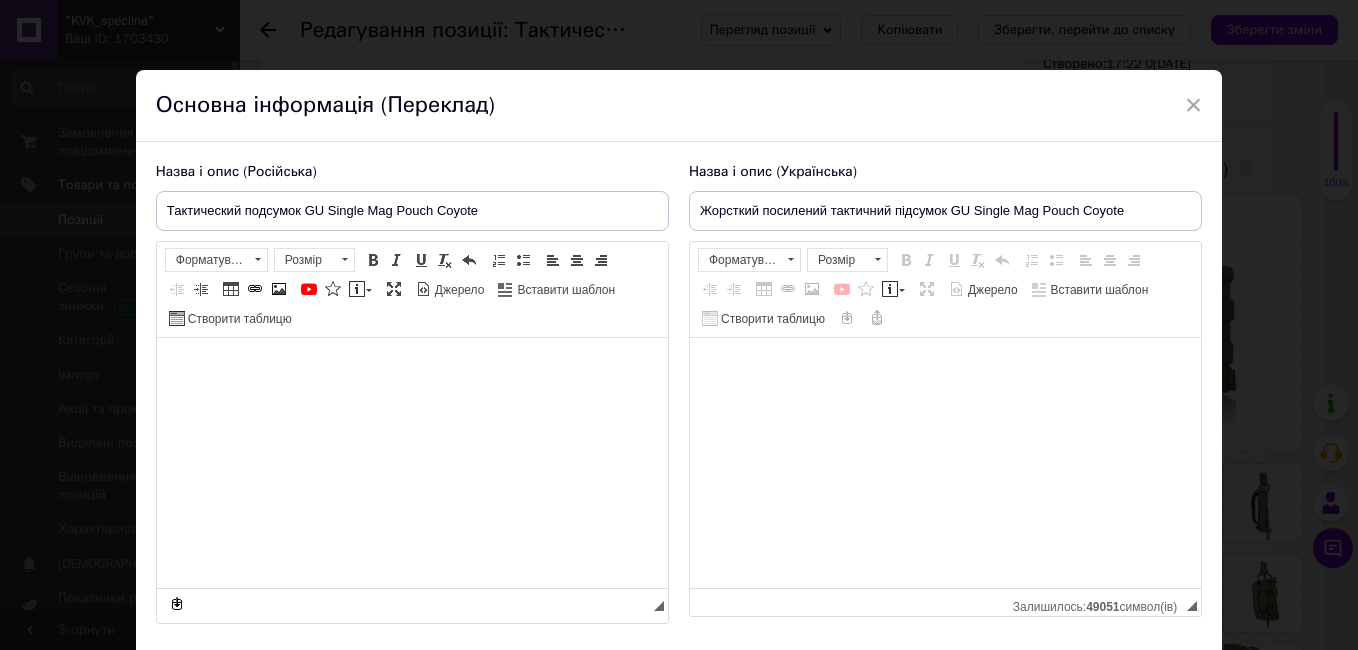 type on "Жорсткий посилений тактичний підсумок GU Single Mag Pouch Coyote" 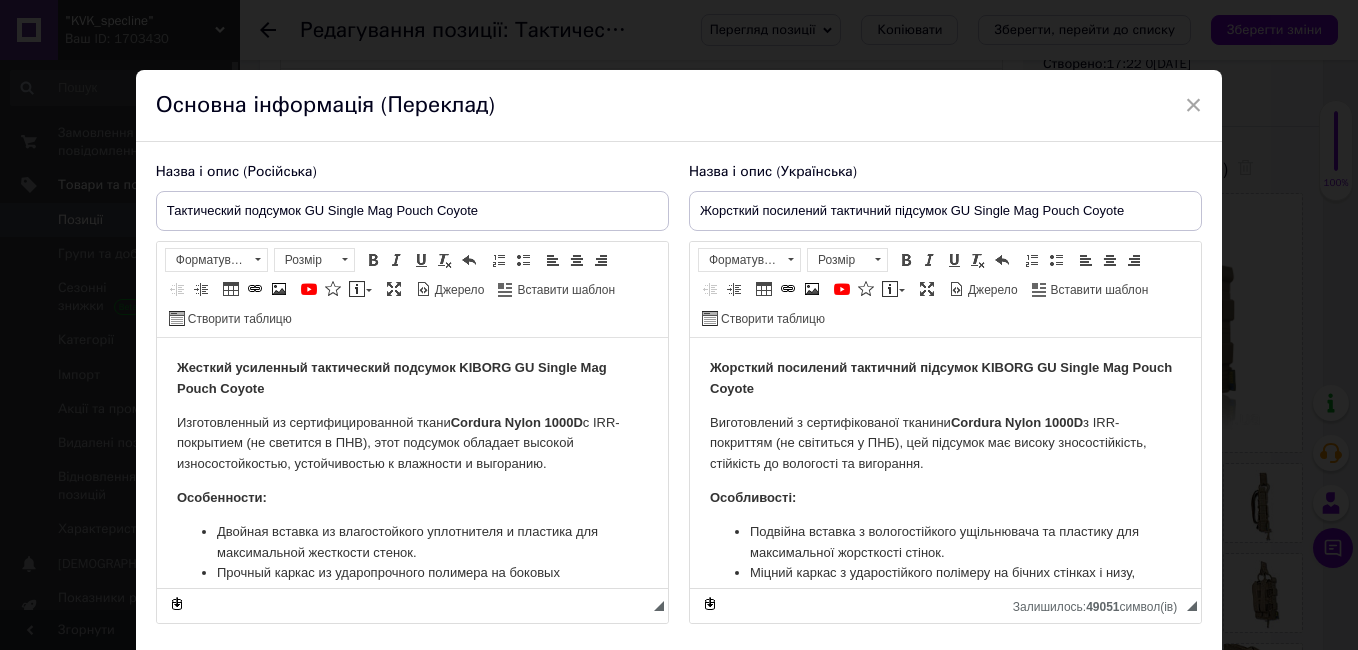 scroll, scrollTop: 0, scrollLeft: 0, axis: both 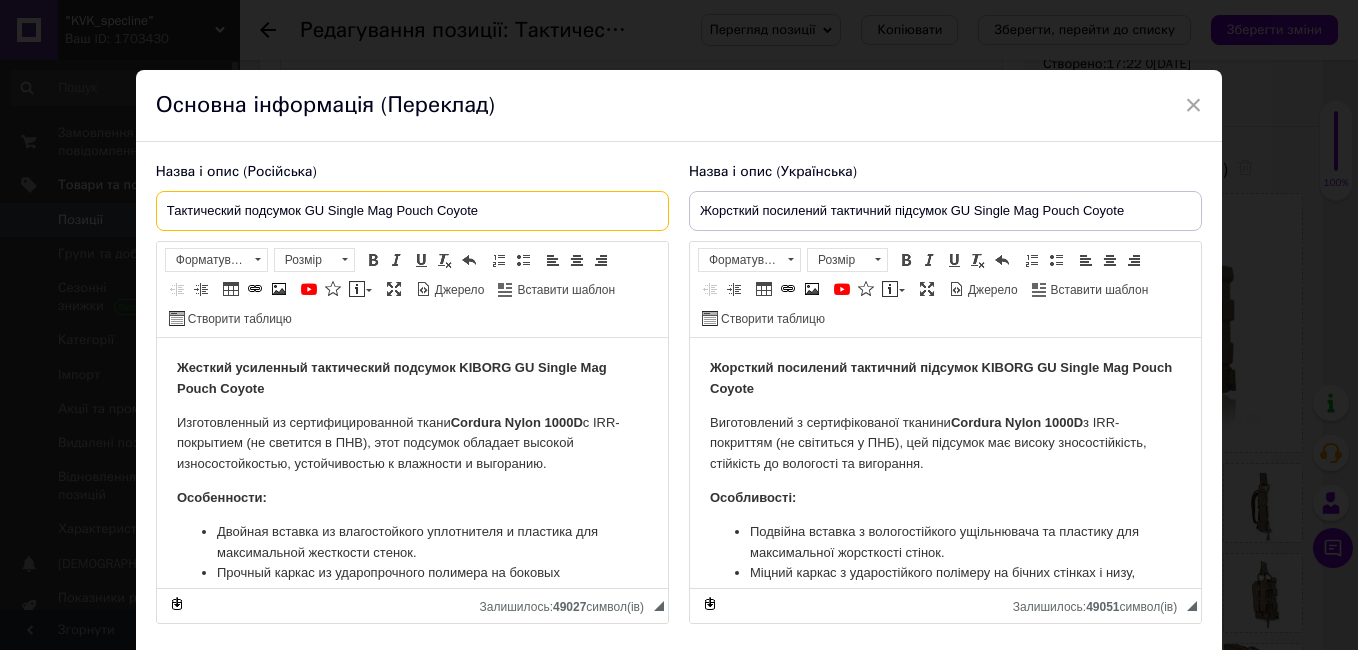 click on "Тактический подсумок GU Single Mag Pouch Coyote" at bounding box center (412, 211) 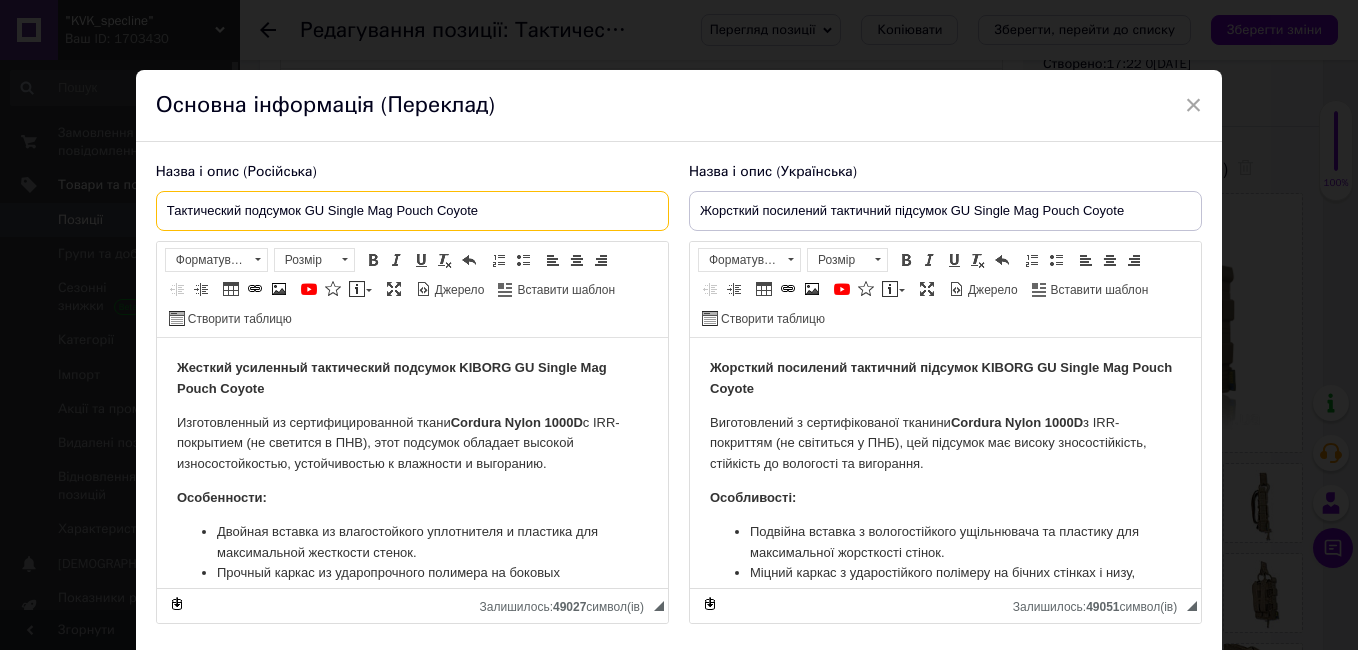 click on "Тактический подсумок GU Single Mag Pouch Coyote" at bounding box center (412, 211) 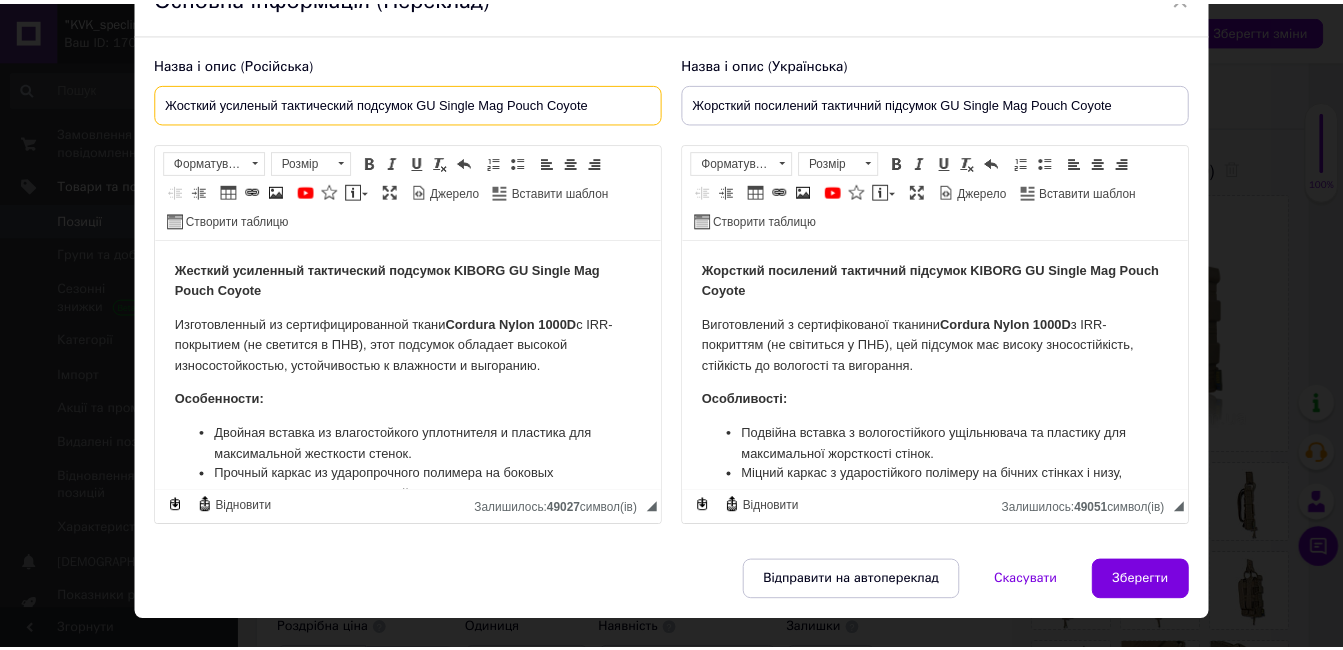 scroll, scrollTop: 130, scrollLeft: 0, axis: vertical 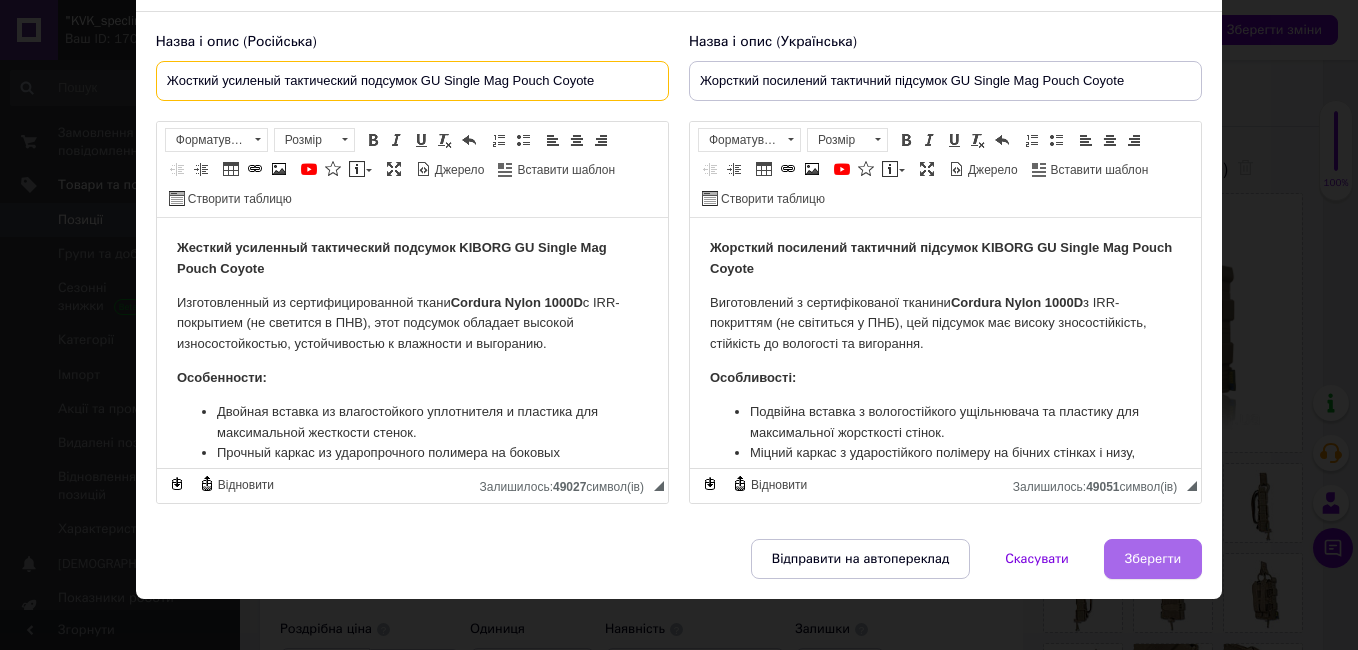 type on "Жосткий усиленый тактический подсумок GU Single Mag Pouch Coyote" 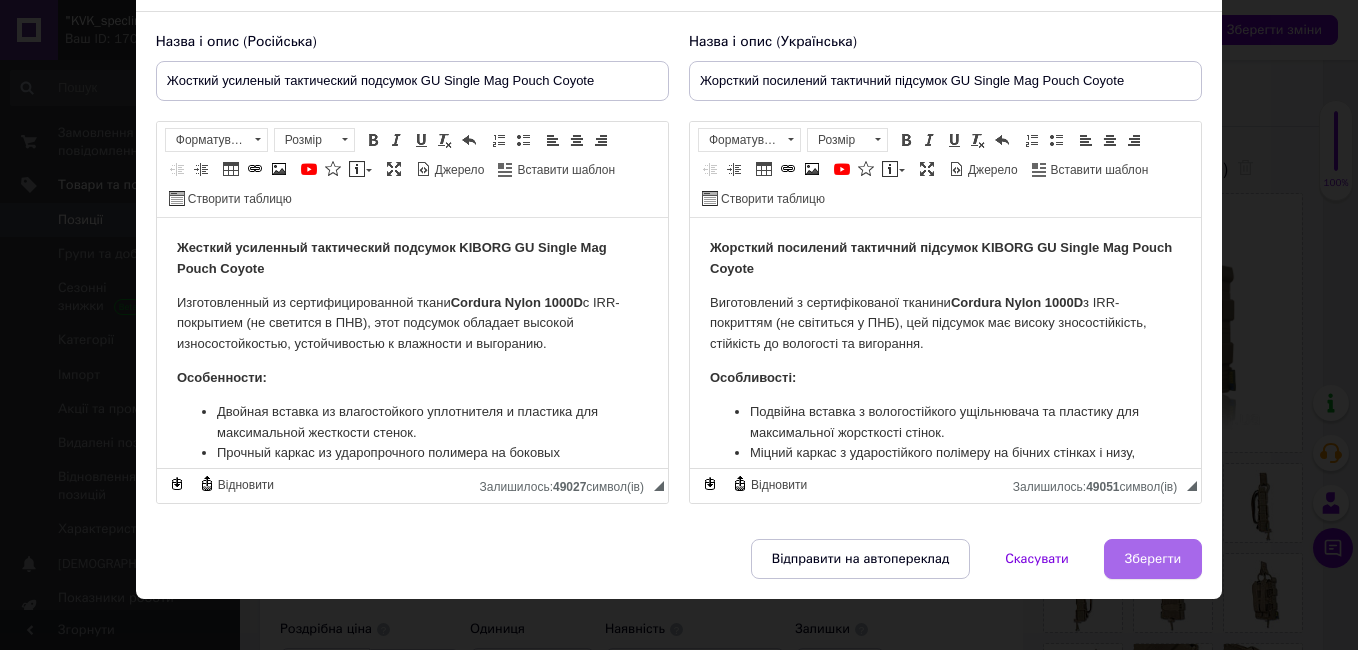 click on "Зберегти" at bounding box center [1153, 559] 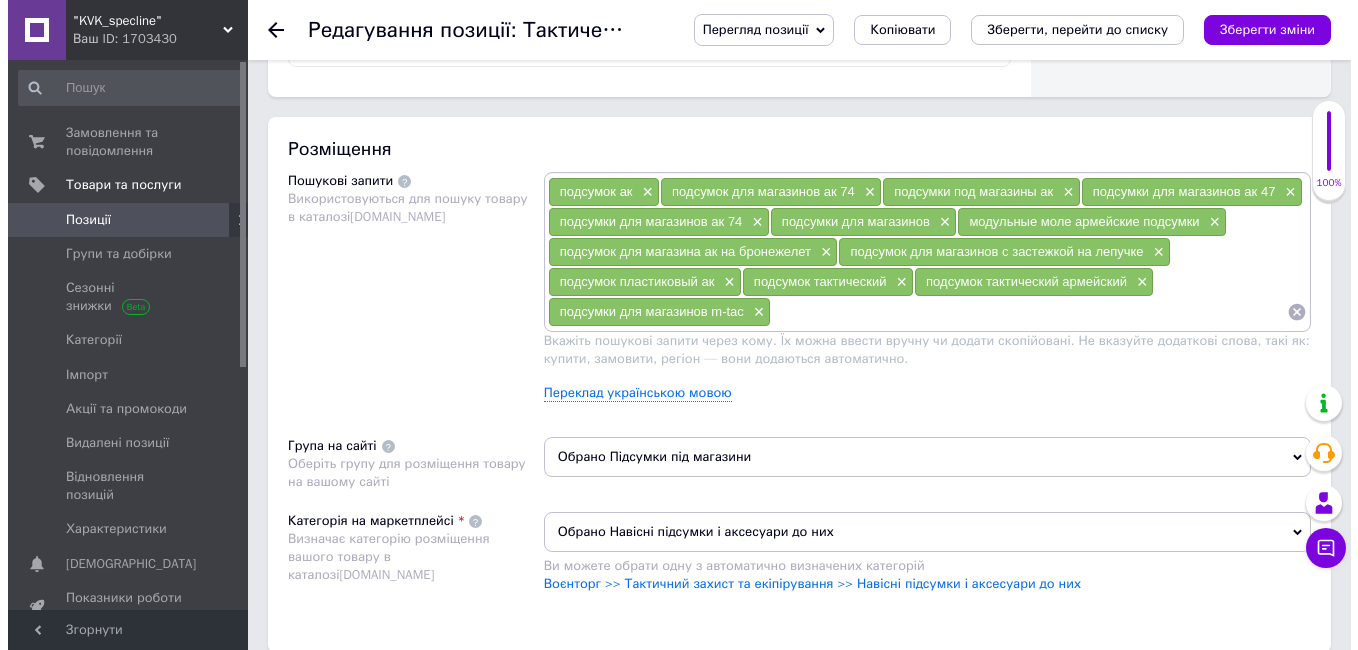 scroll, scrollTop: 1182, scrollLeft: 0, axis: vertical 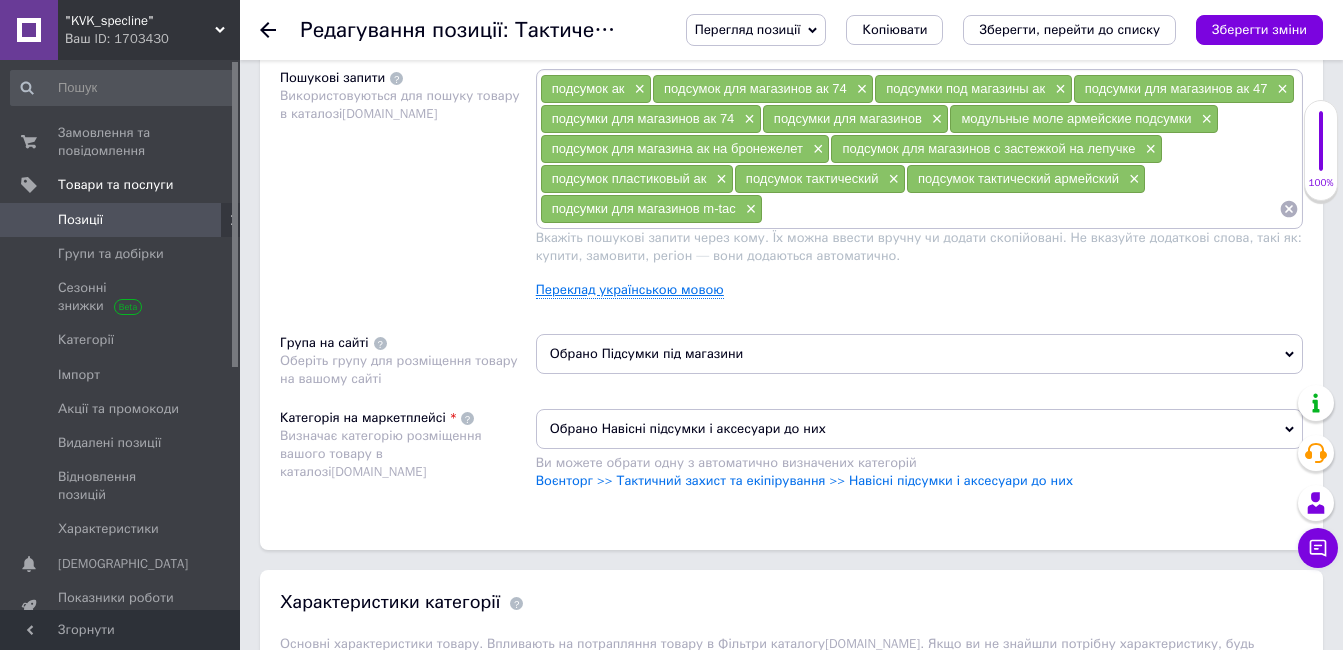 click on "Переклад українською мовою" at bounding box center [630, 290] 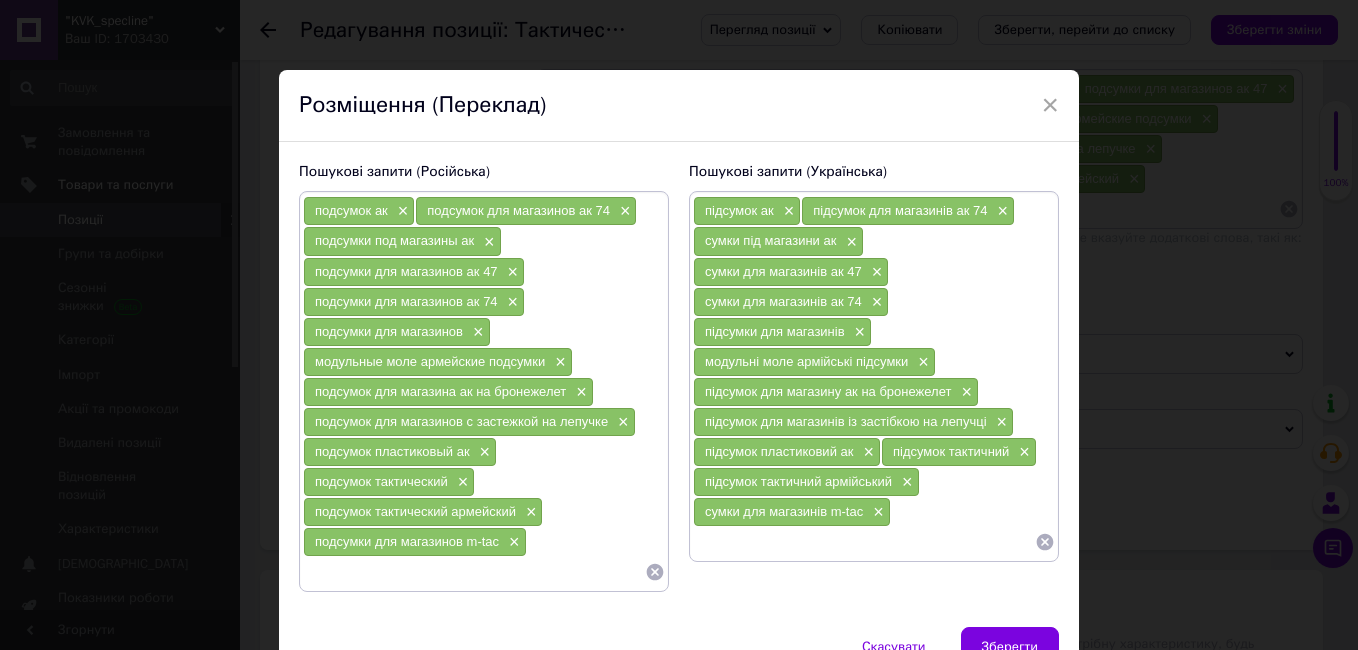 click at bounding box center (864, 542) 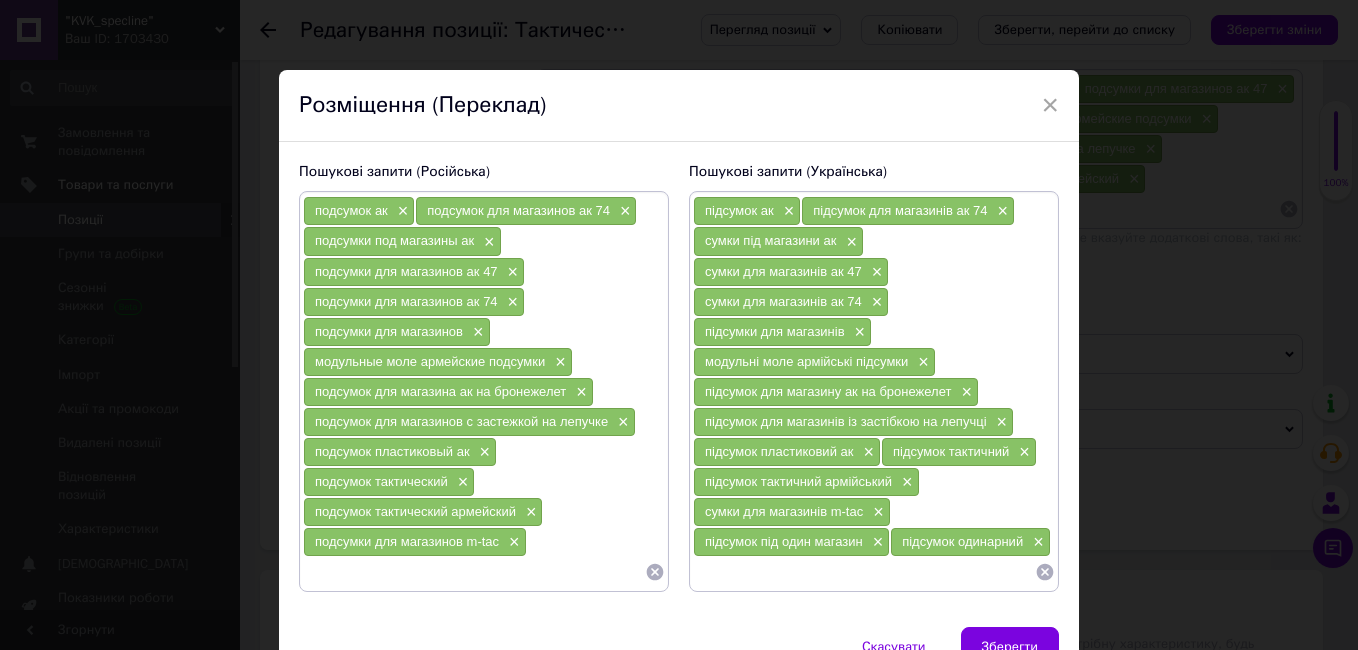 click at bounding box center [474, 572] 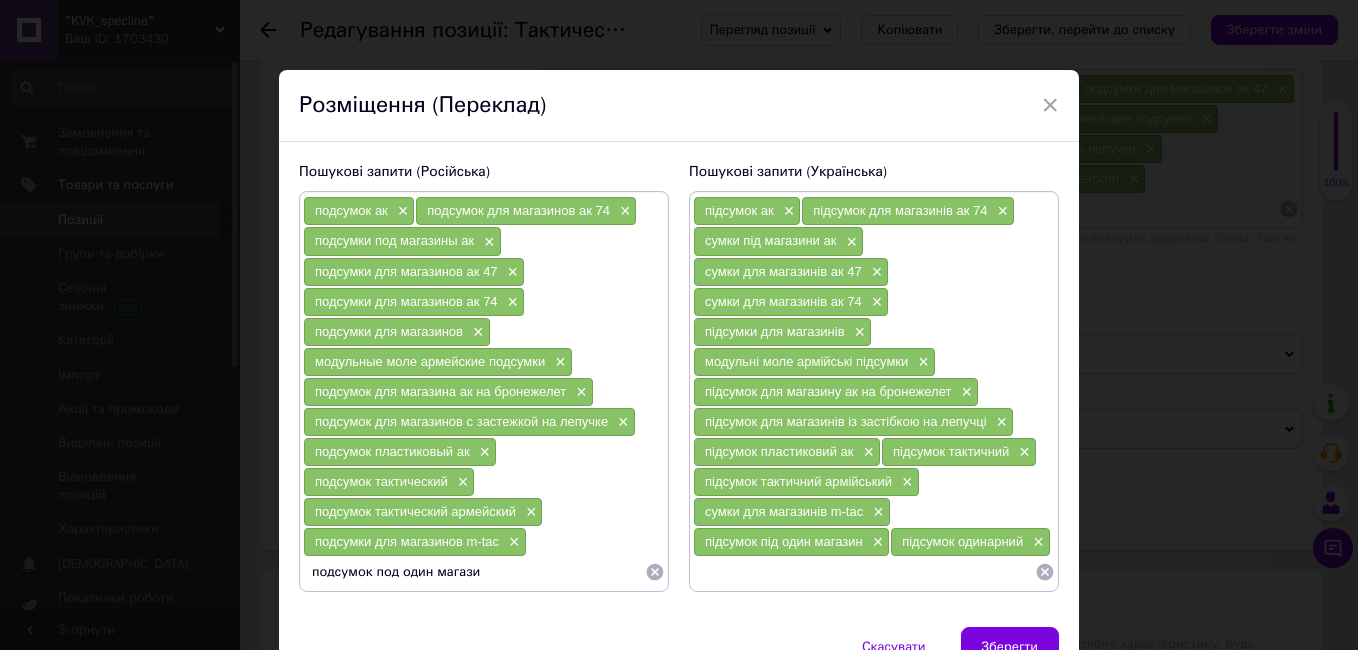 type on "подсумок под один магазин" 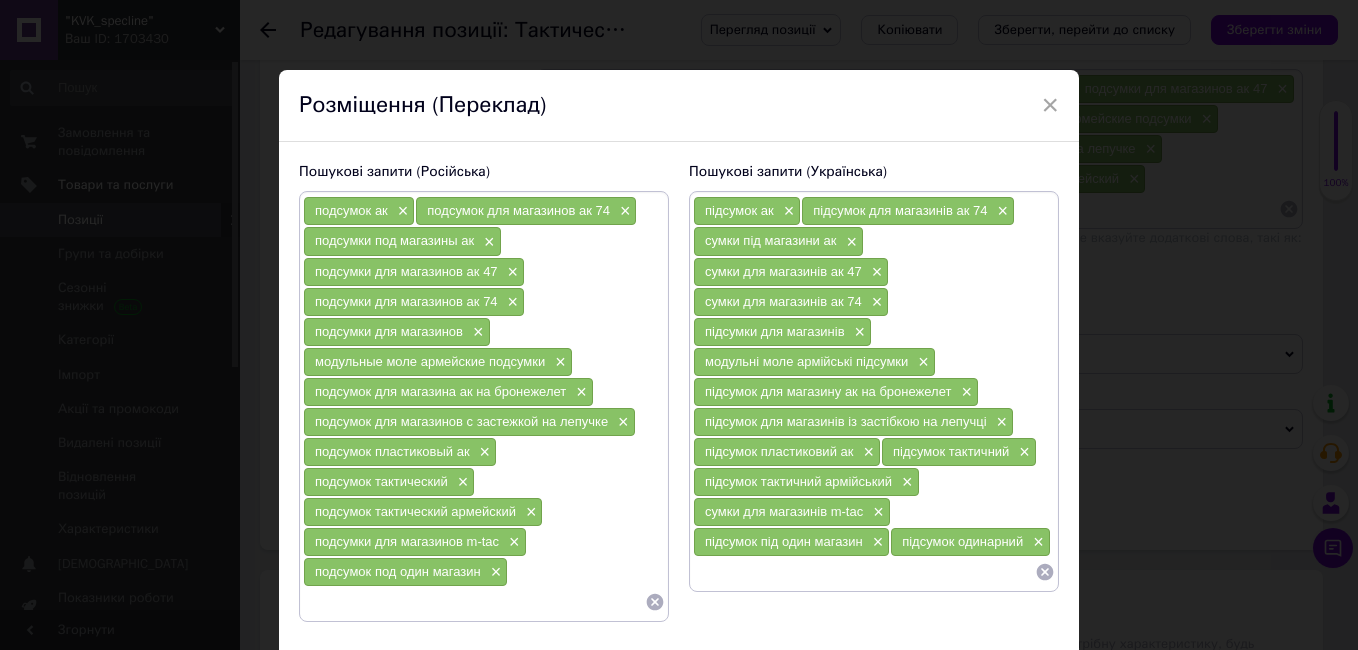 click on "подсумок ак × подсумок для магазинов ак 74 × подсумки под магазины ак × подсумки для магазинов ак 47 × подсумки для магазинов ак 74 × подсумки для магазинов × модульные моле армейские подсумки × подсумок для магазина ак на бронежелет × подсумок для магазинов с застежкой на лепучке × подсумок пластиковый ак × подсумок тактический × подсумок тактический армейский × подсумки для магазинов m-tac × подсумок под один магазин ×" at bounding box center [484, 406] 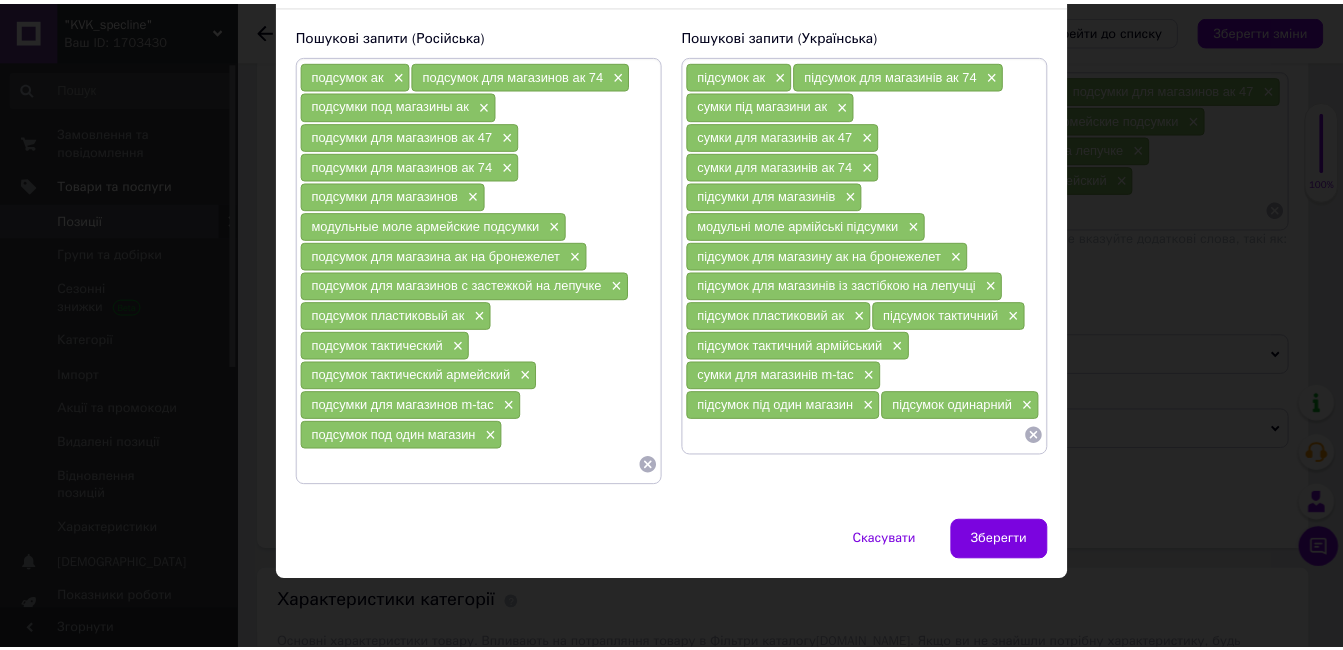scroll, scrollTop: 138, scrollLeft: 0, axis: vertical 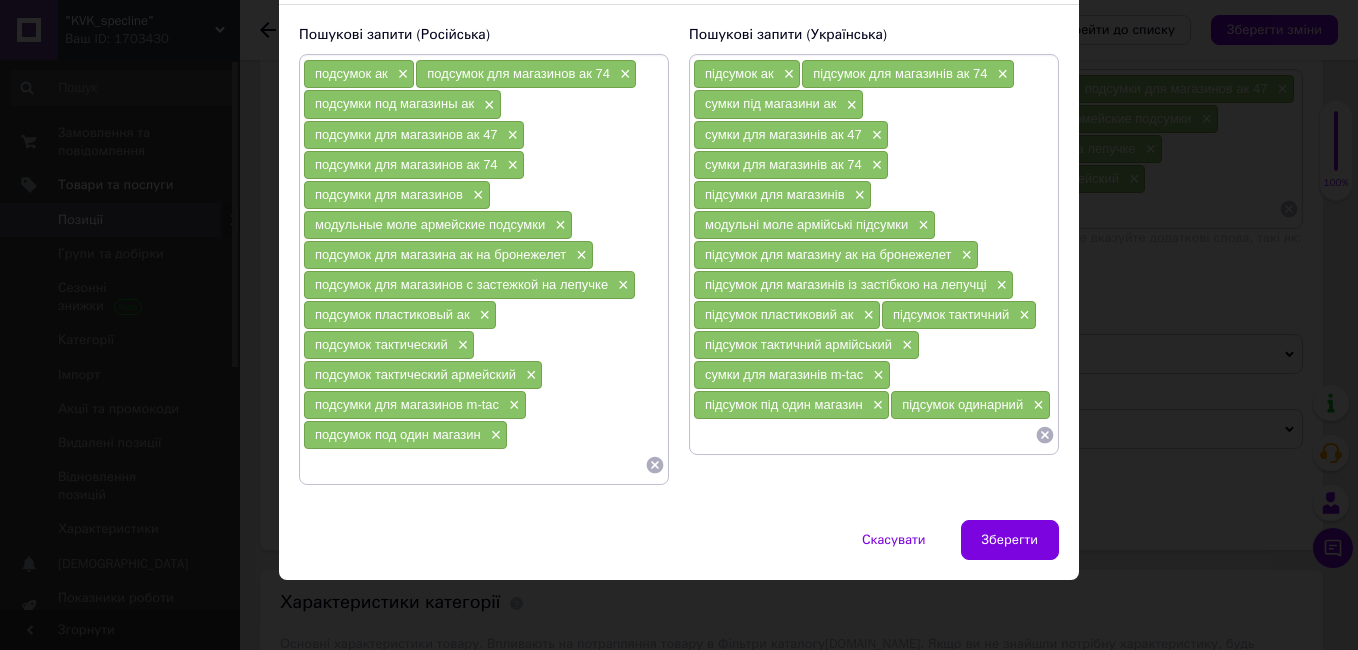 click at bounding box center [474, 465] 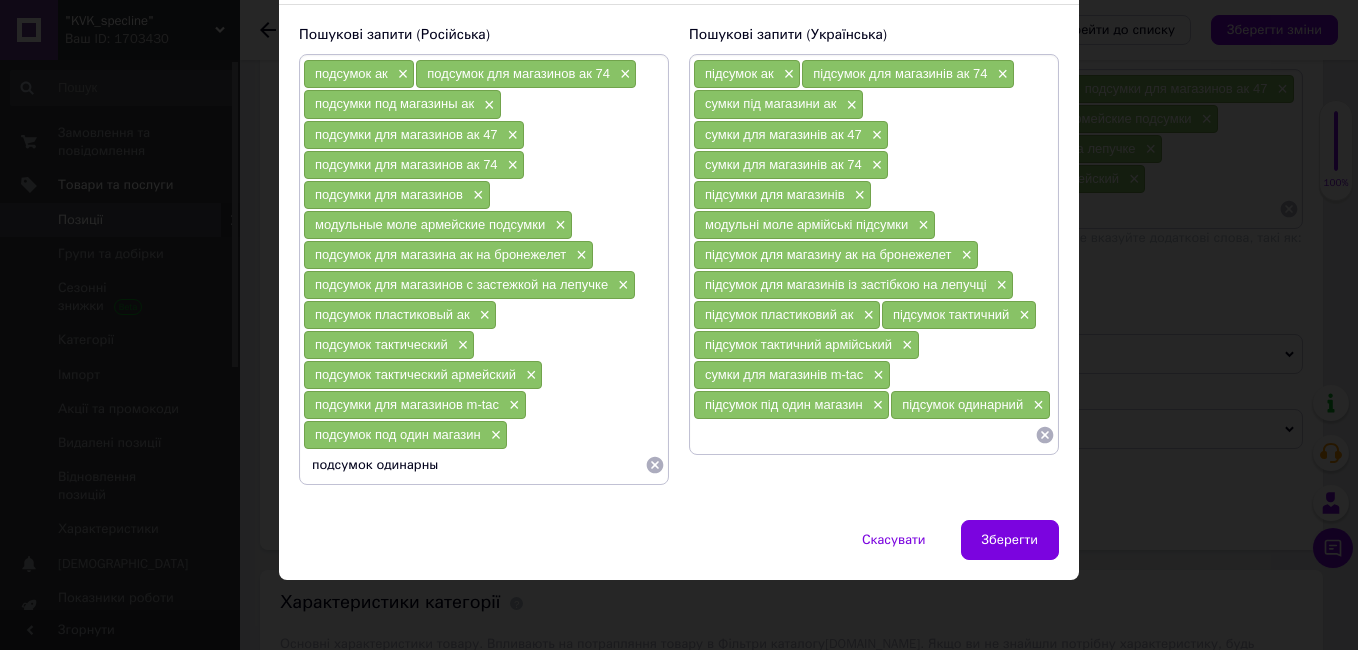 type on "подсумок одинарный" 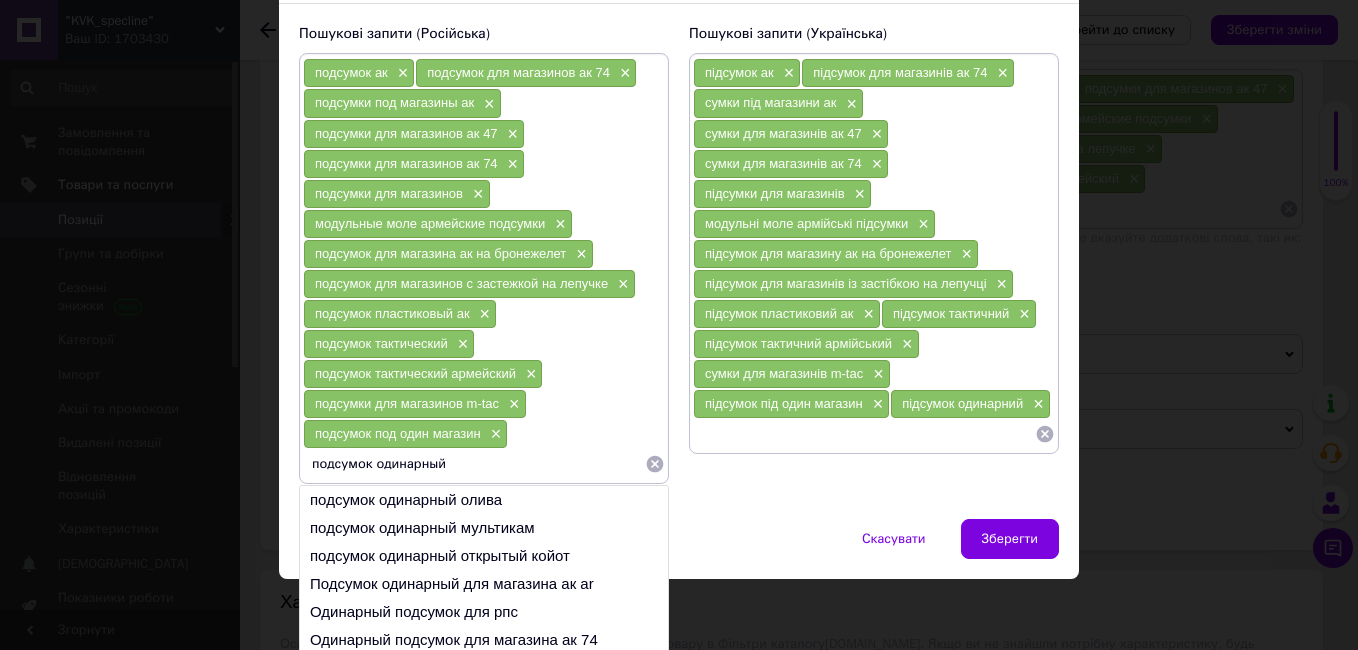 type 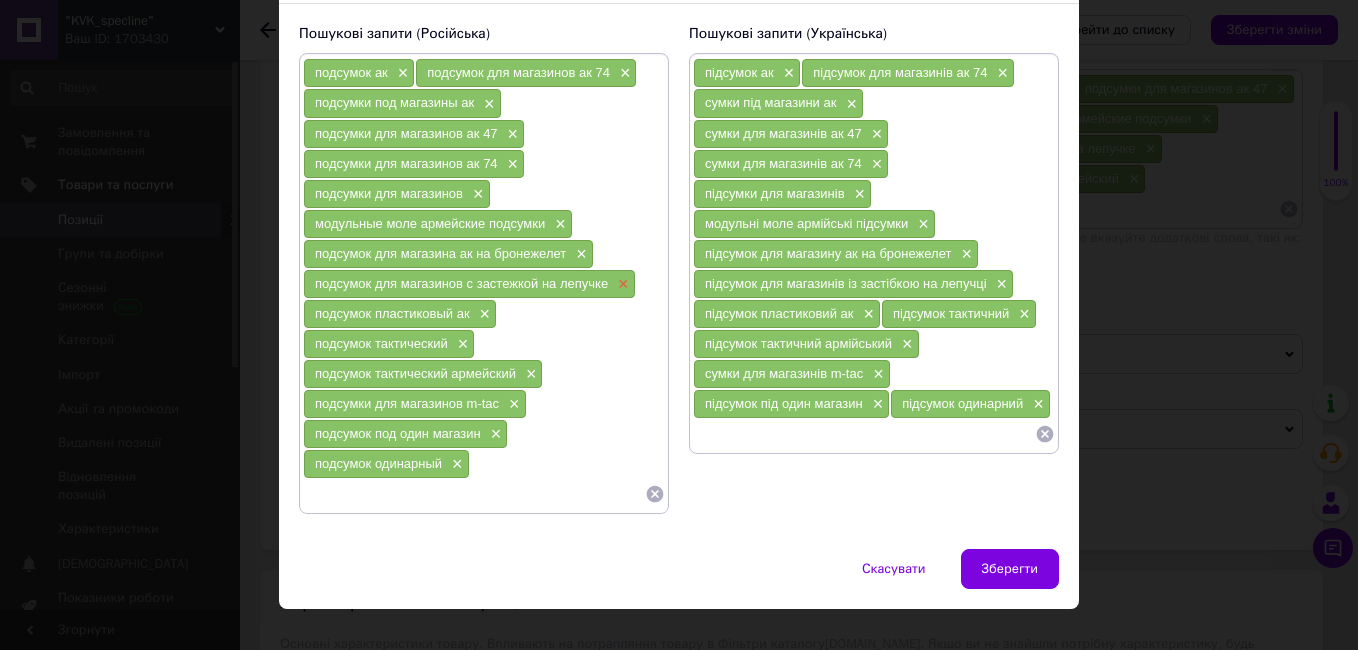 click on "×" at bounding box center (621, 284) 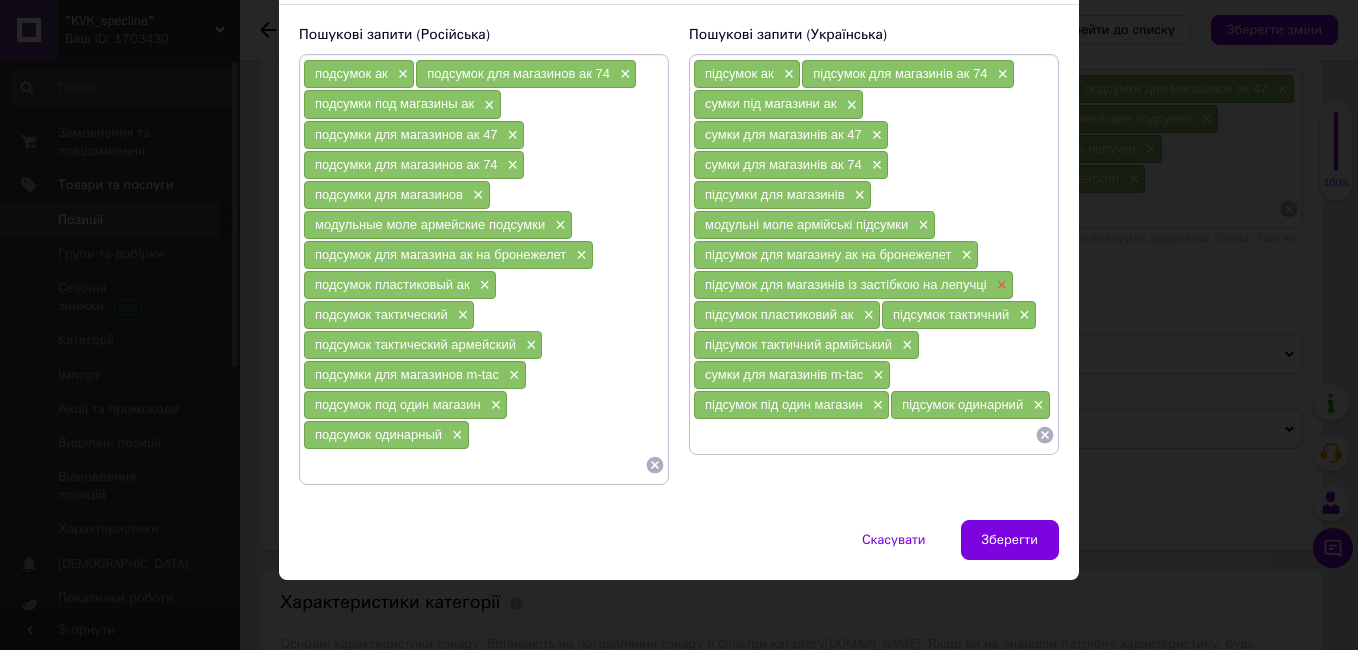click on "×" at bounding box center (1000, 285) 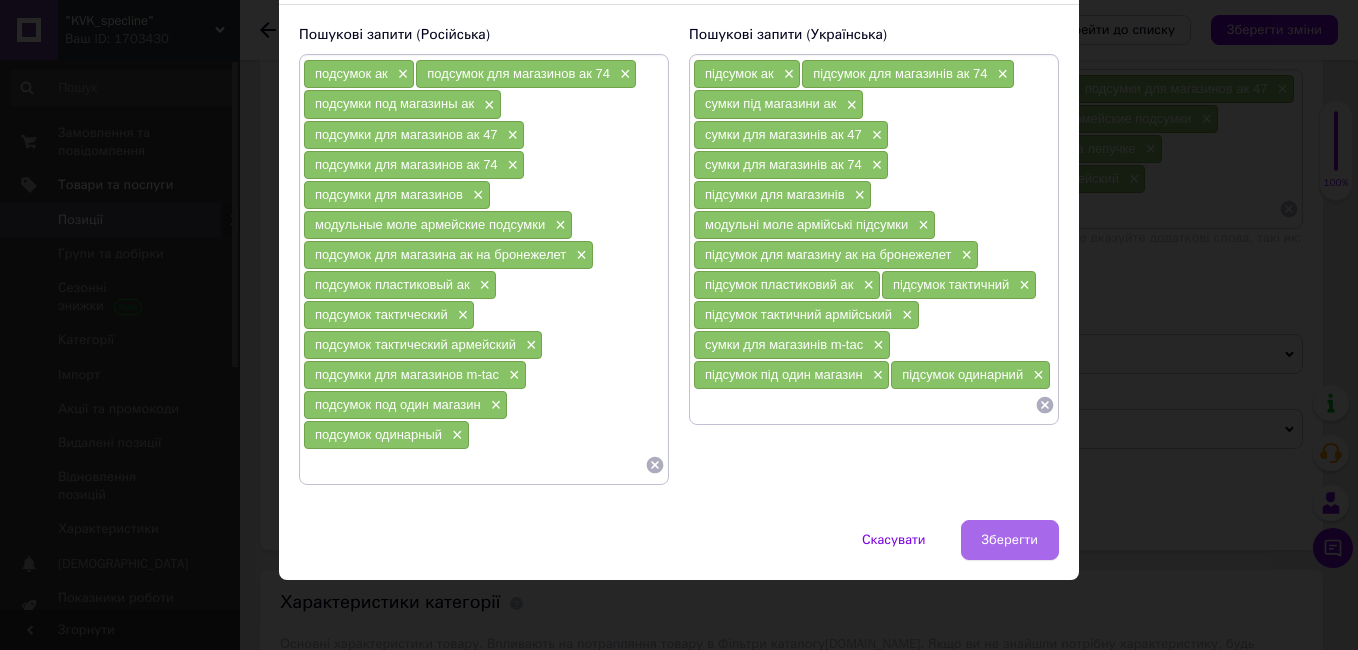 click on "Зберегти" at bounding box center (1010, 540) 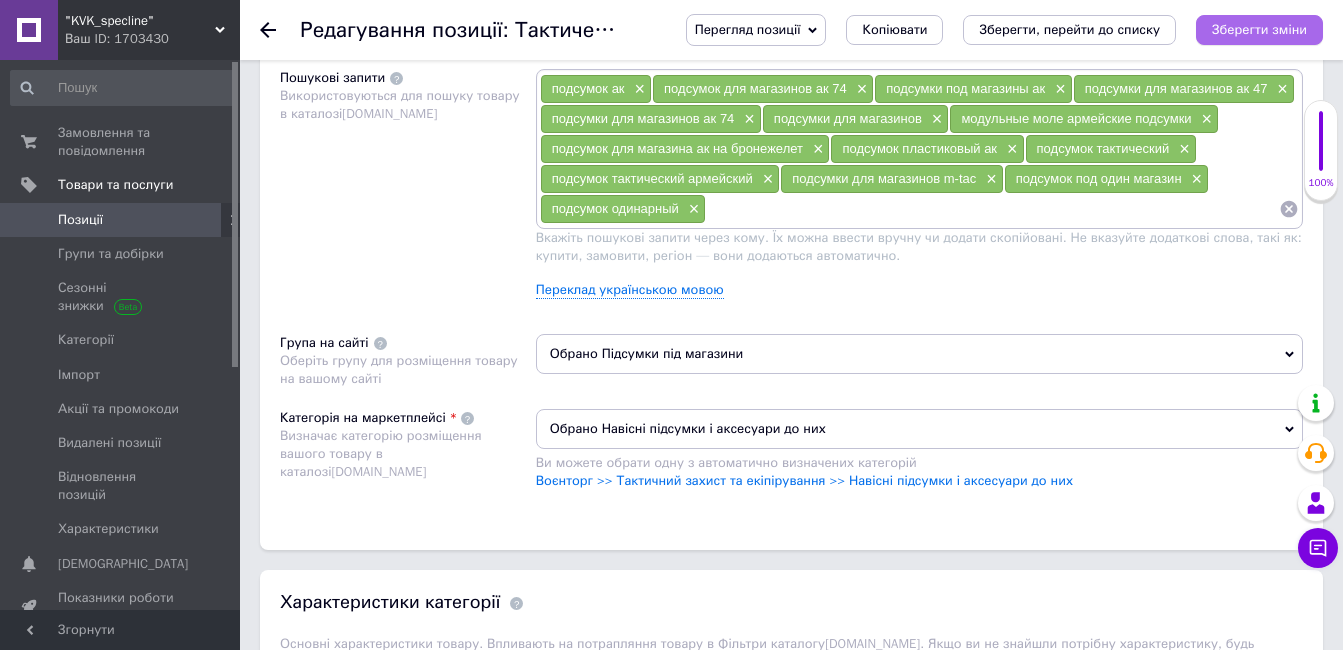 click on "Зберегти зміни" at bounding box center (1259, 29) 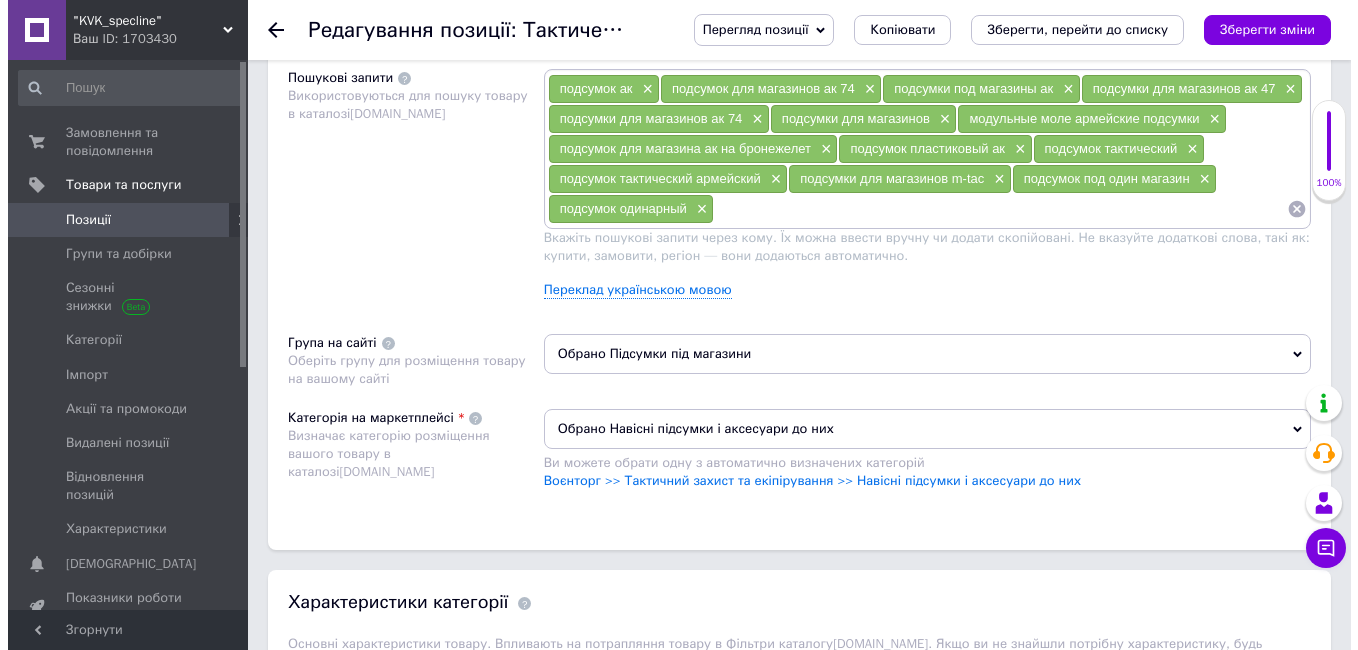 scroll, scrollTop: 0, scrollLeft: 0, axis: both 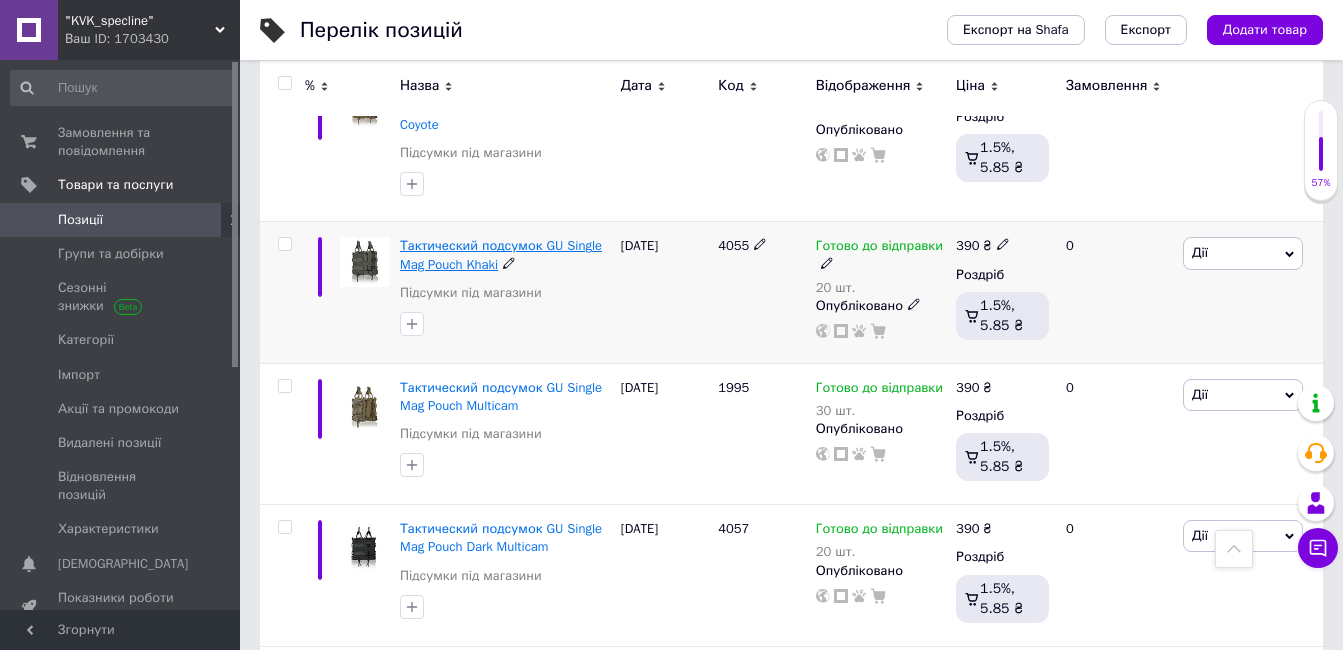 click on "Тактический подсумок  GU Single Mag Pouch Khaki" at bounding box center (501, 254) 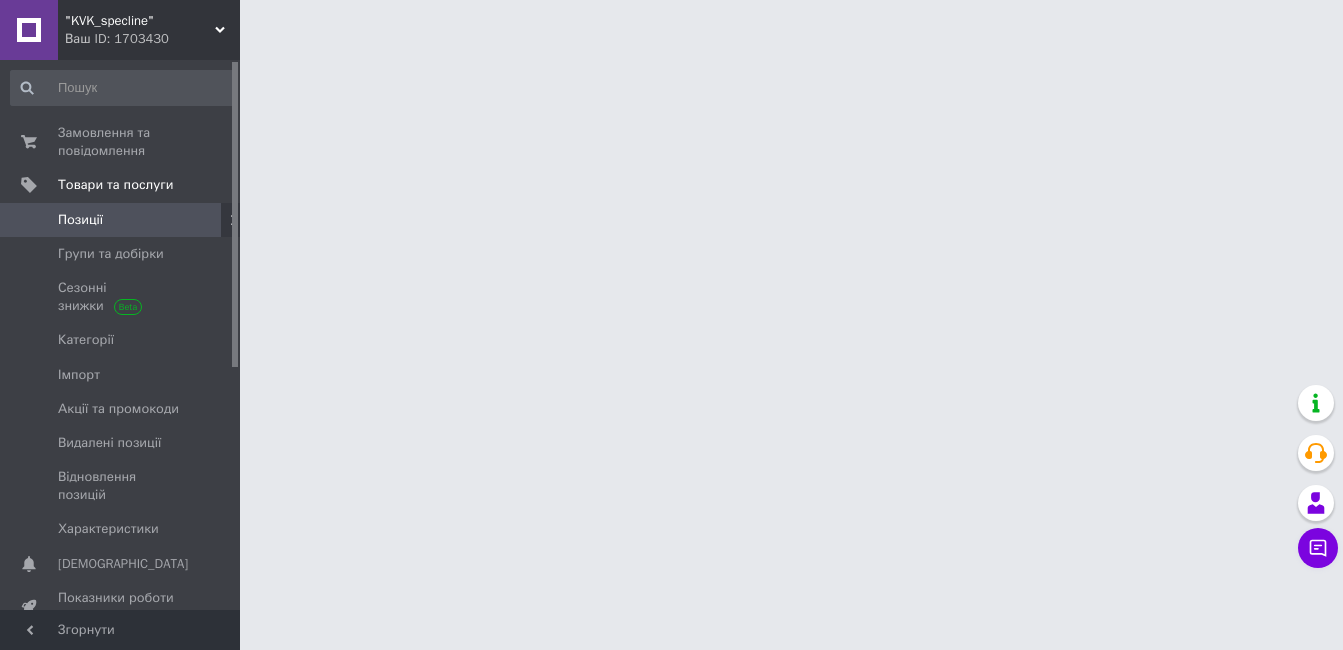 scroll, scrollTop: 0, scrollLeft: 0, axis: both 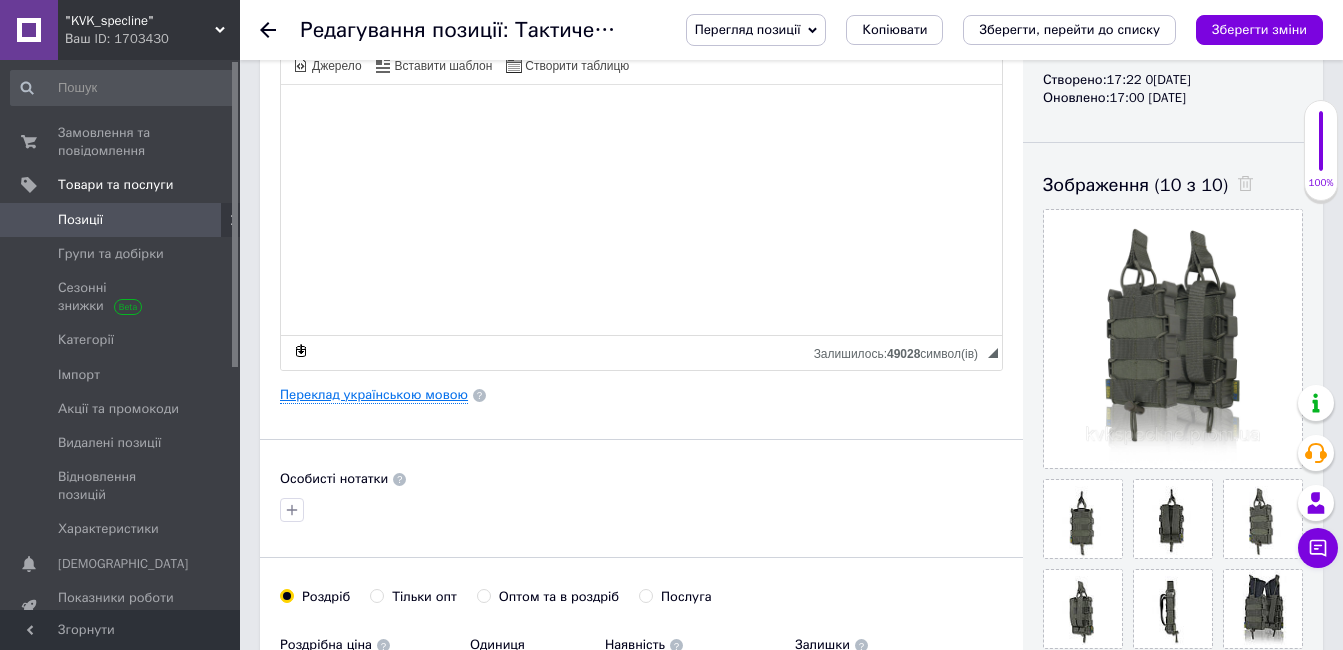 click on "Переклад українською мовою" at bounding box center (374, 395) 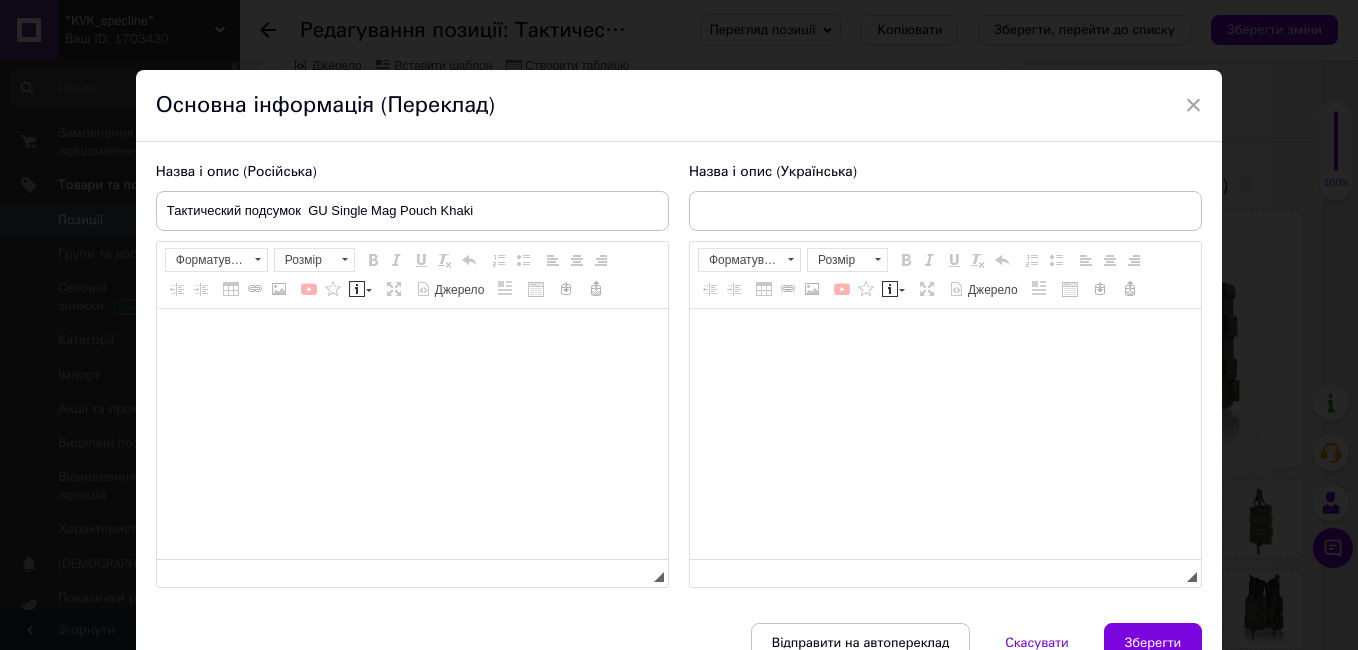 type on "Жорсткий посилений тактичний підсумок Kiborg GU Single Mag Pouch Khaki" 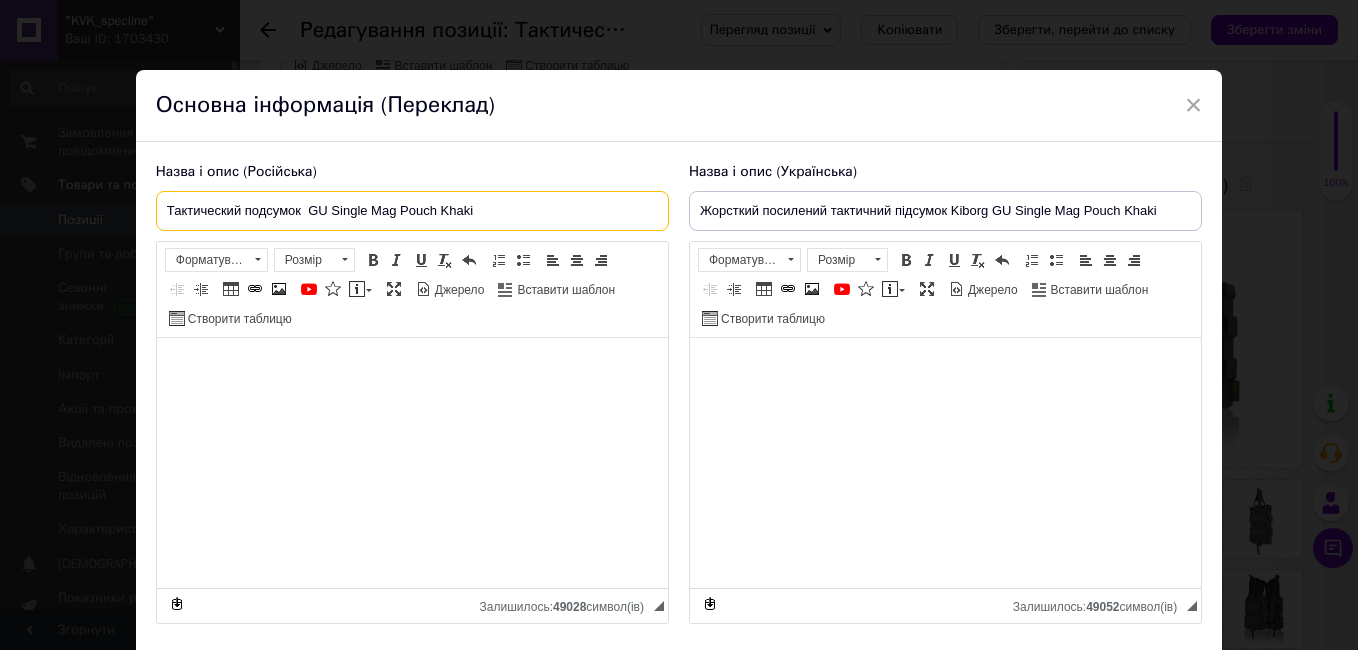 click on "Тактический подсумок  GU Single Mag Pouch Khaki" at bounding box center [412, 211] 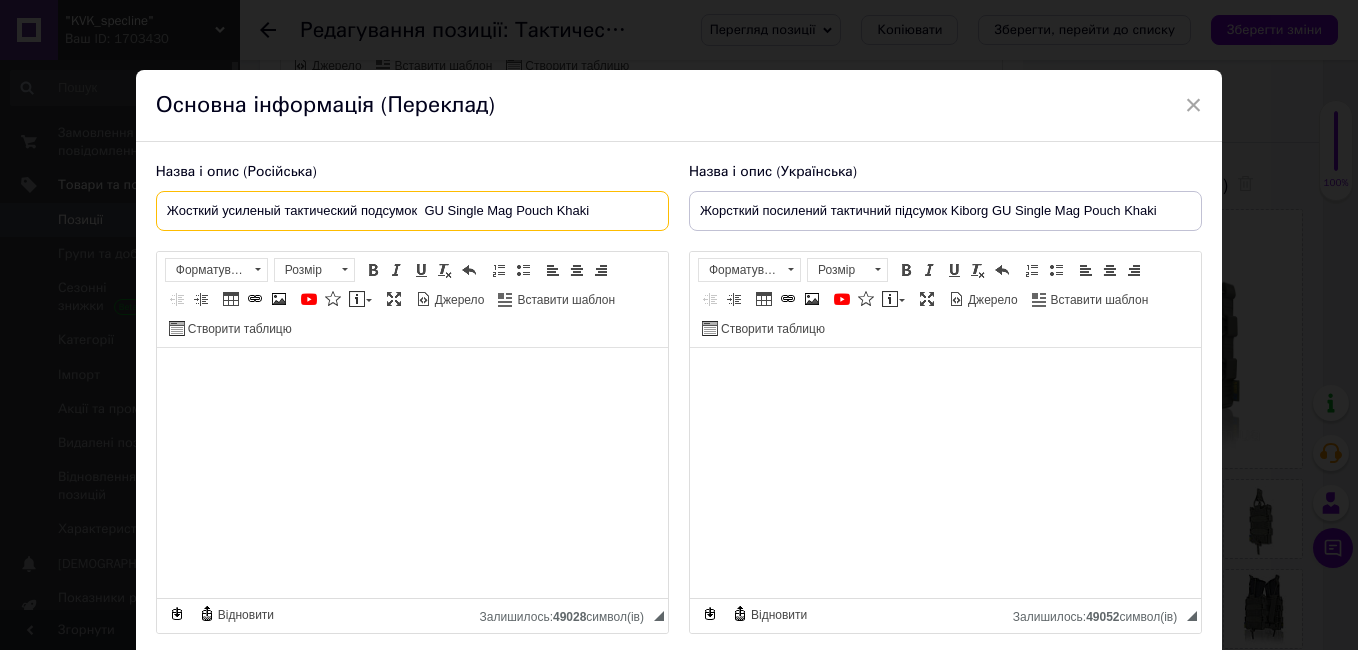 type on "Жосткий усиленый тактический подсумок  GU Single Mag Pouch Khaki" 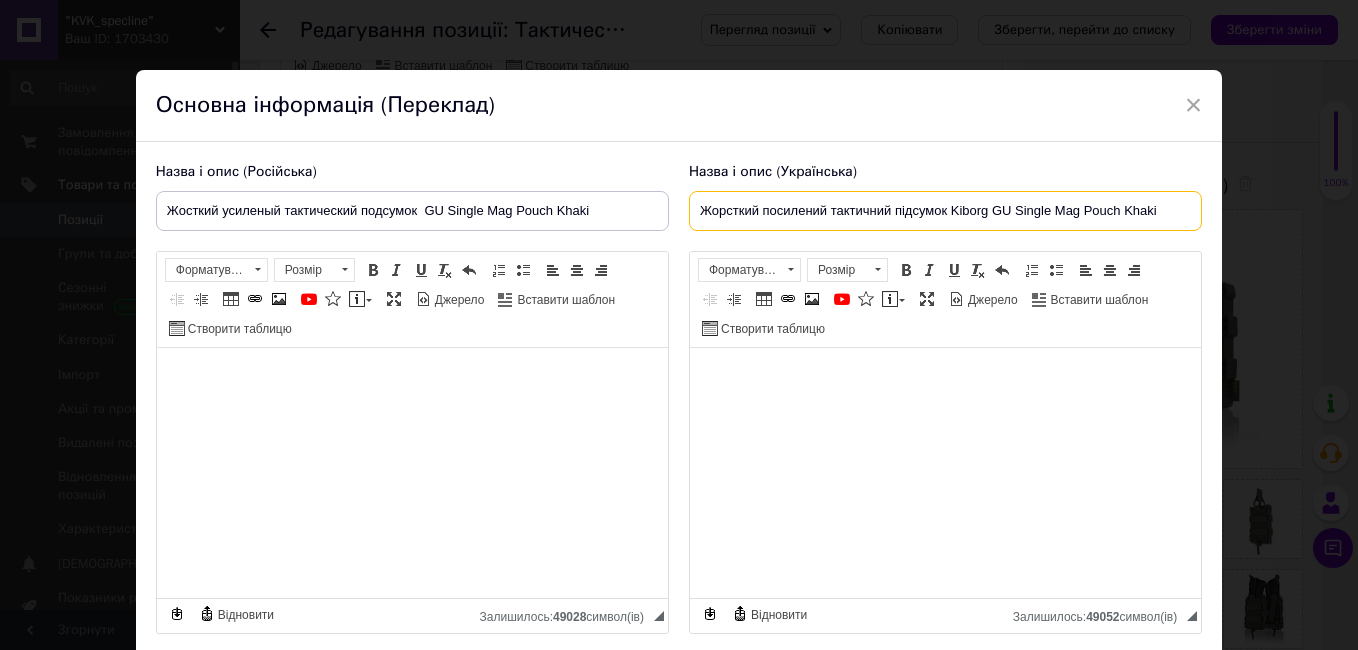 click on "Жорсткий посилений тактичний підсумок Kiborg GU Single Mag Pouch Khaki" at bounding box center (945, 211) 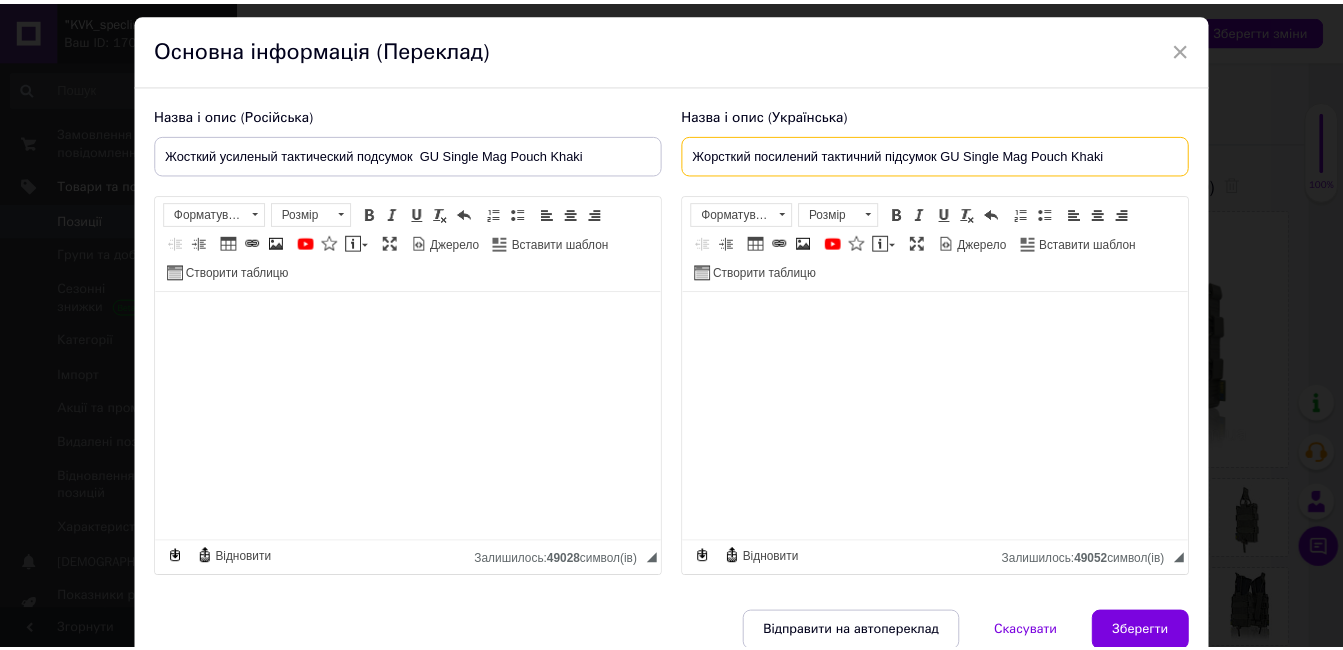 scroll, scrollTop: 149, scrollLeft: 0, axis: vertical 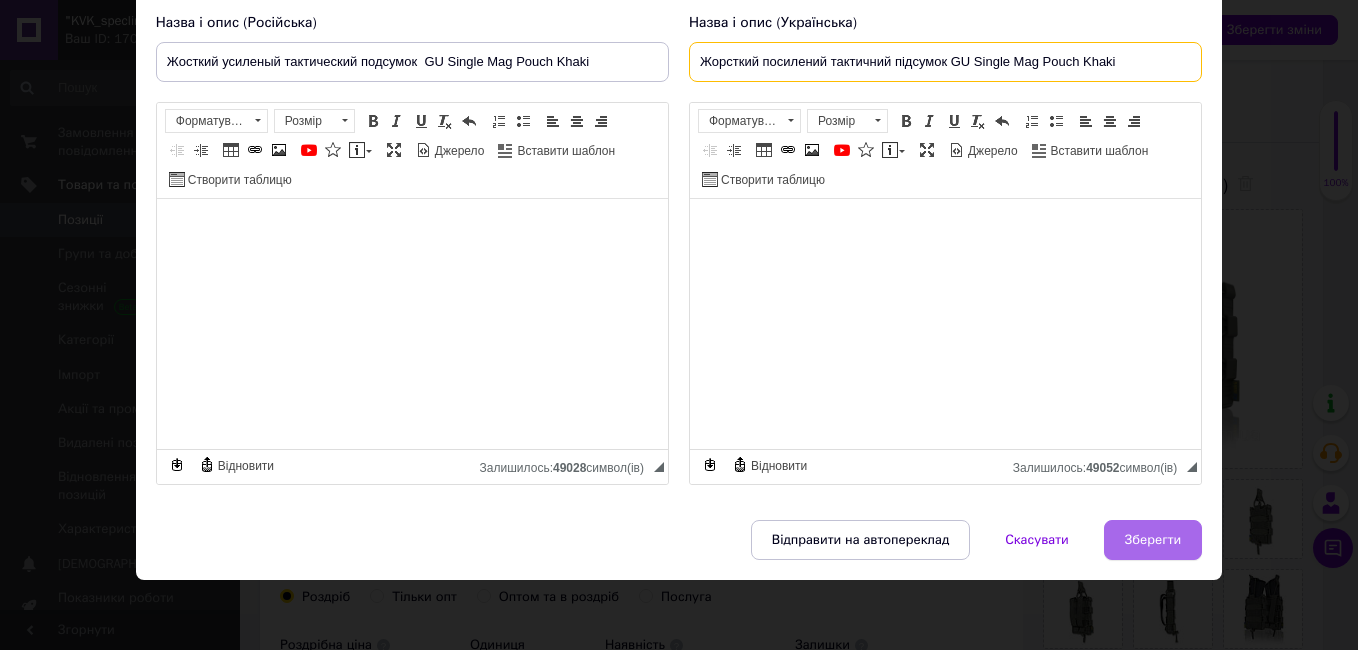 type on "Жорсткий посилений тактичний підсумок GU Single Mag Pouch Khaki" 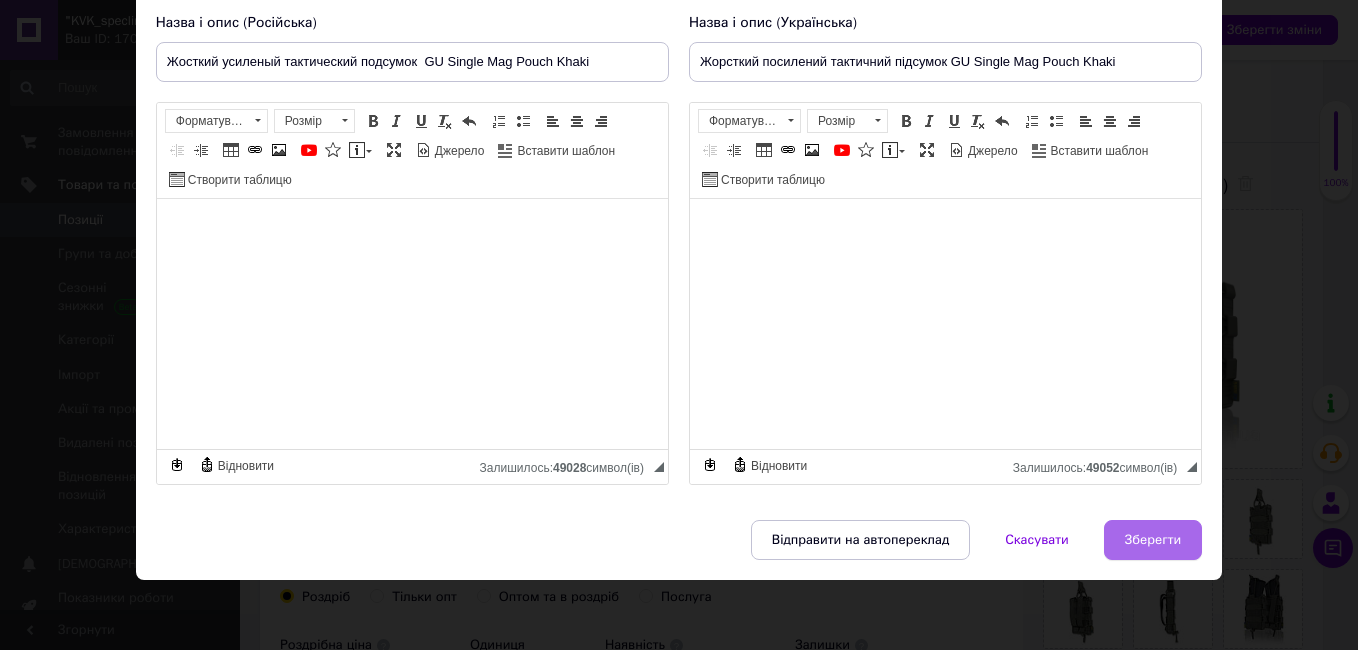 click on "Зберегти" at bounding box center [1153, 540] 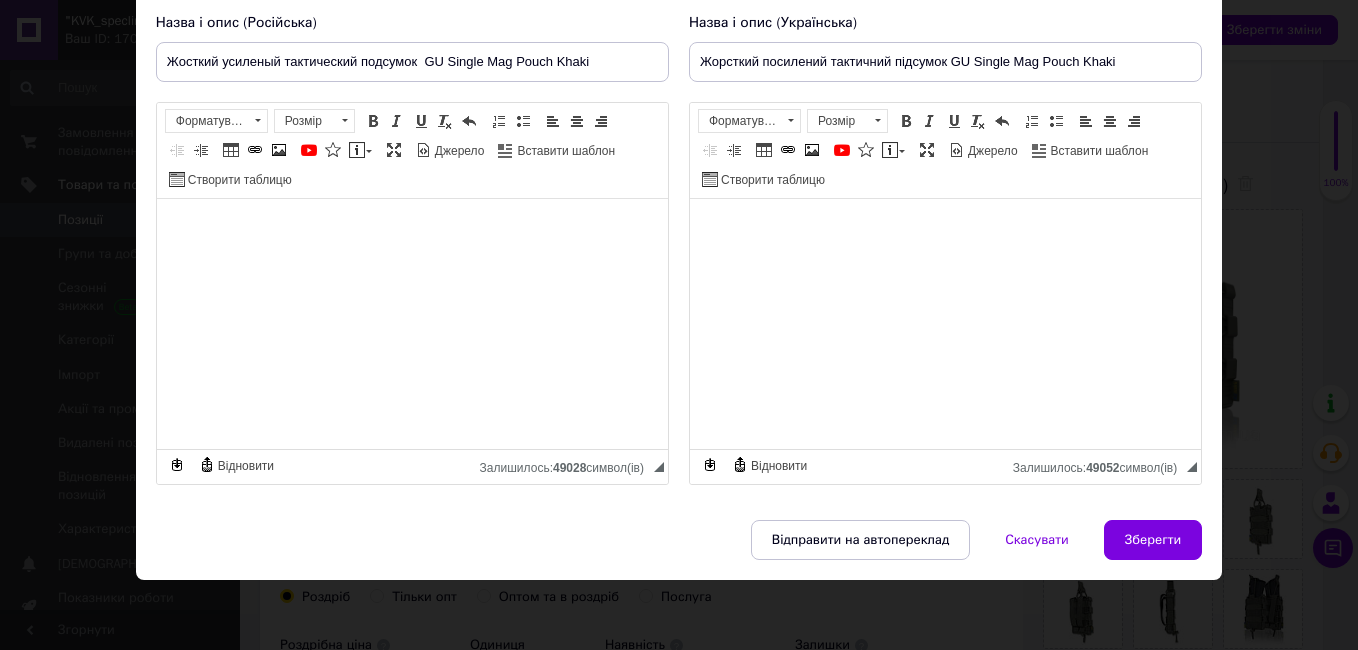type on "Жосткий усиленый тактический подсумок  GU Single Mag Pouch Khaki" 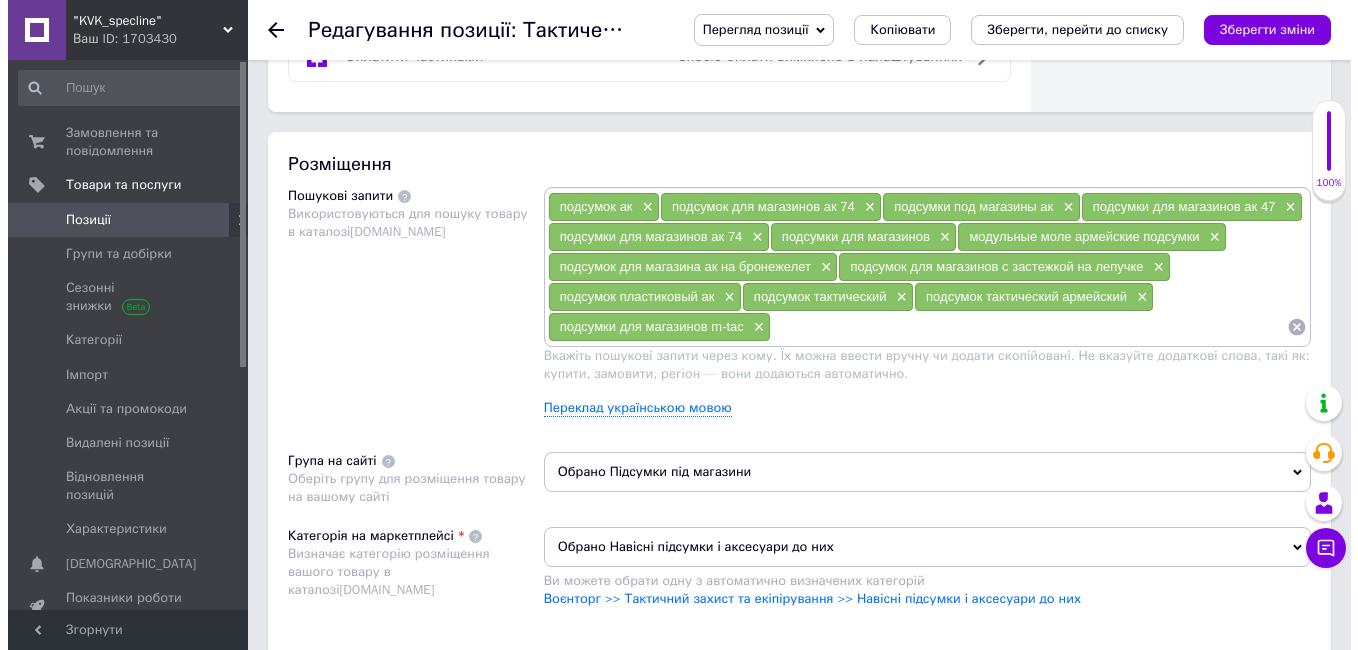 scroll, scrollTop: 1069, scrollLeft: 0, axis: vertical 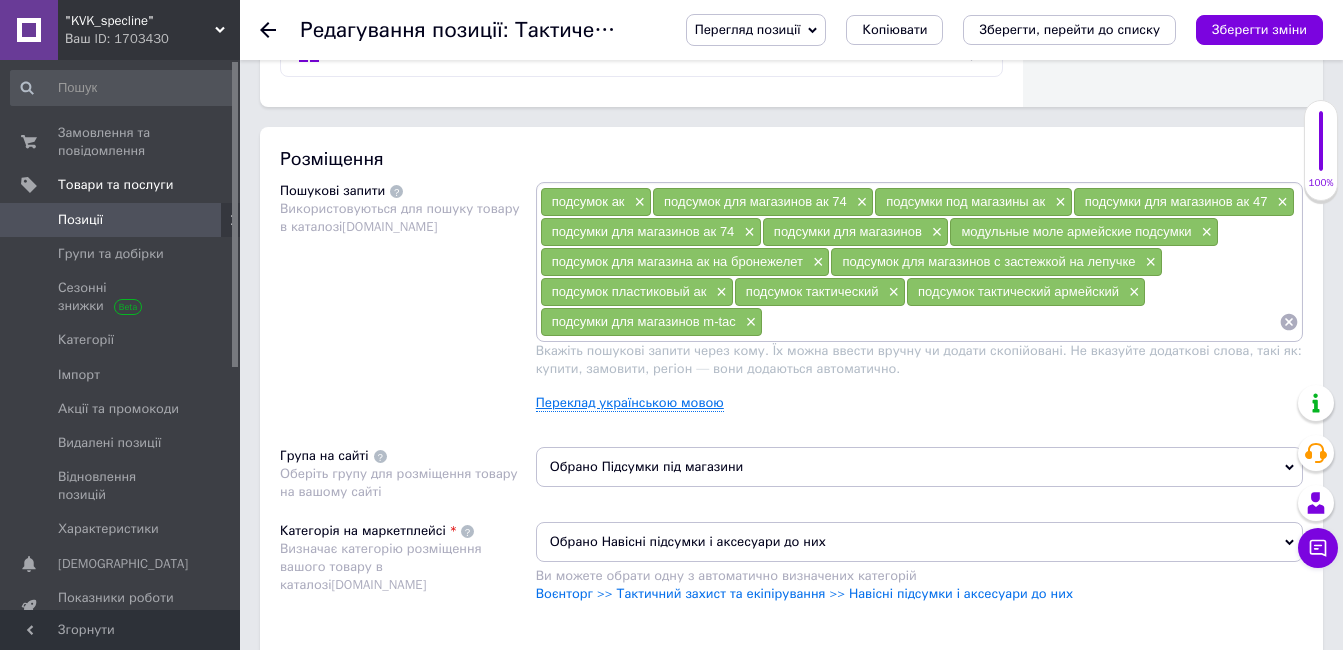 click on "Переклад українською мовою" at bounding box center [630, 403] 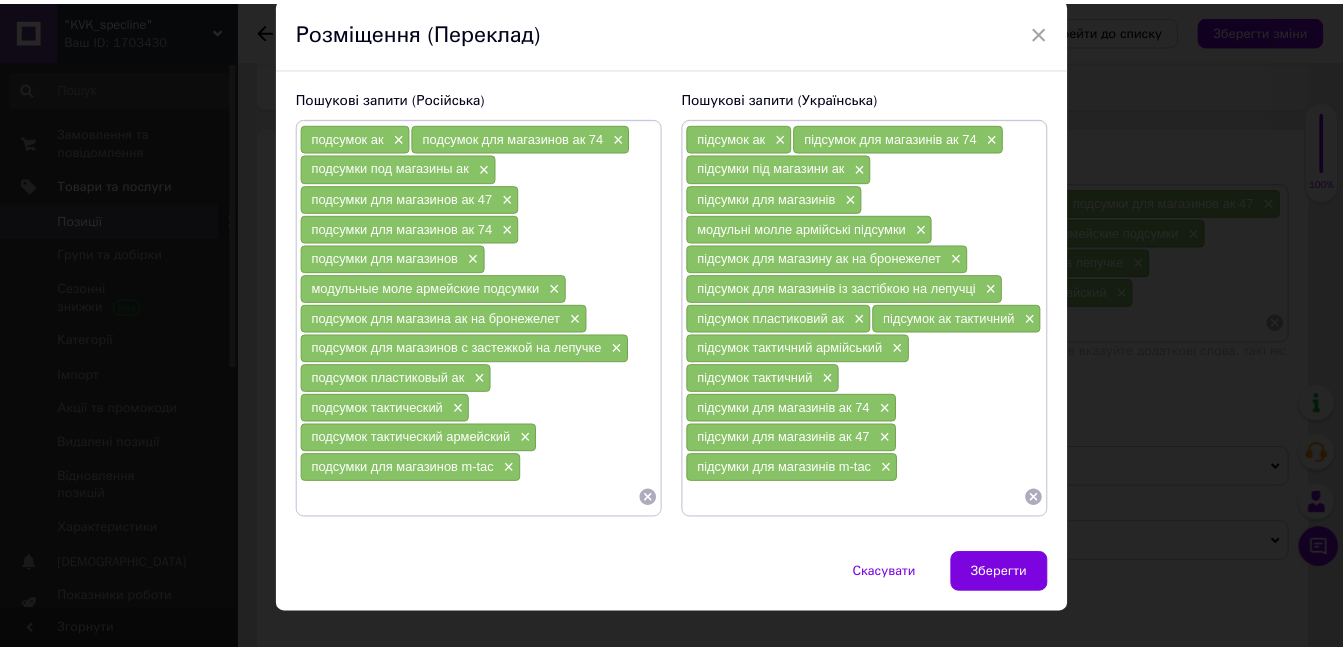 scroll, scrollTop: 103, scrollLeft: 0, axis: vertical 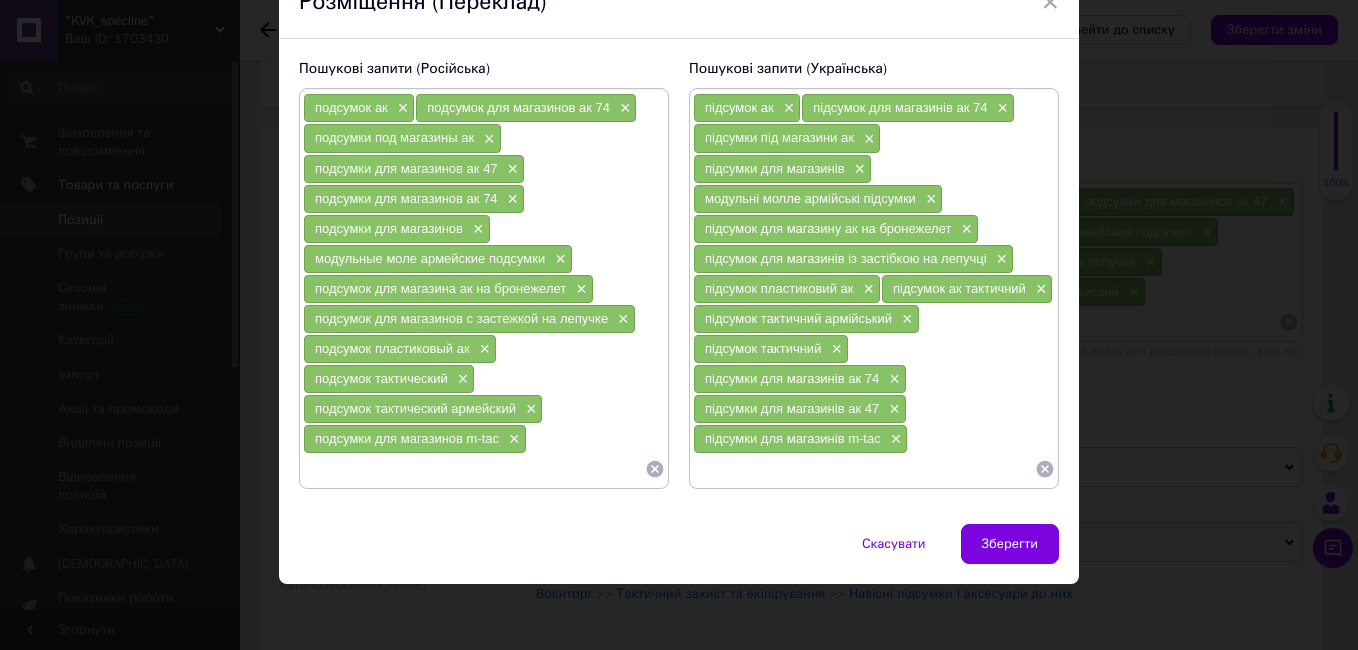 click at bounding box center (864, 469) 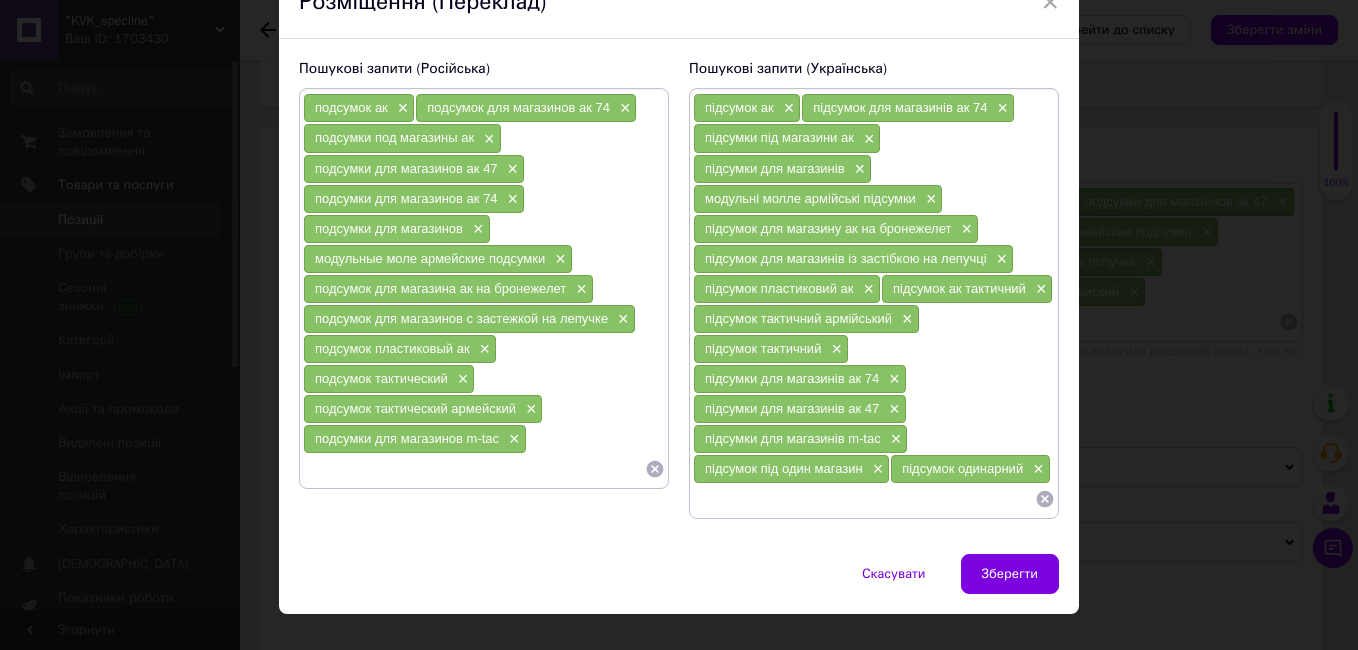 click at bounding box center [474, 469] 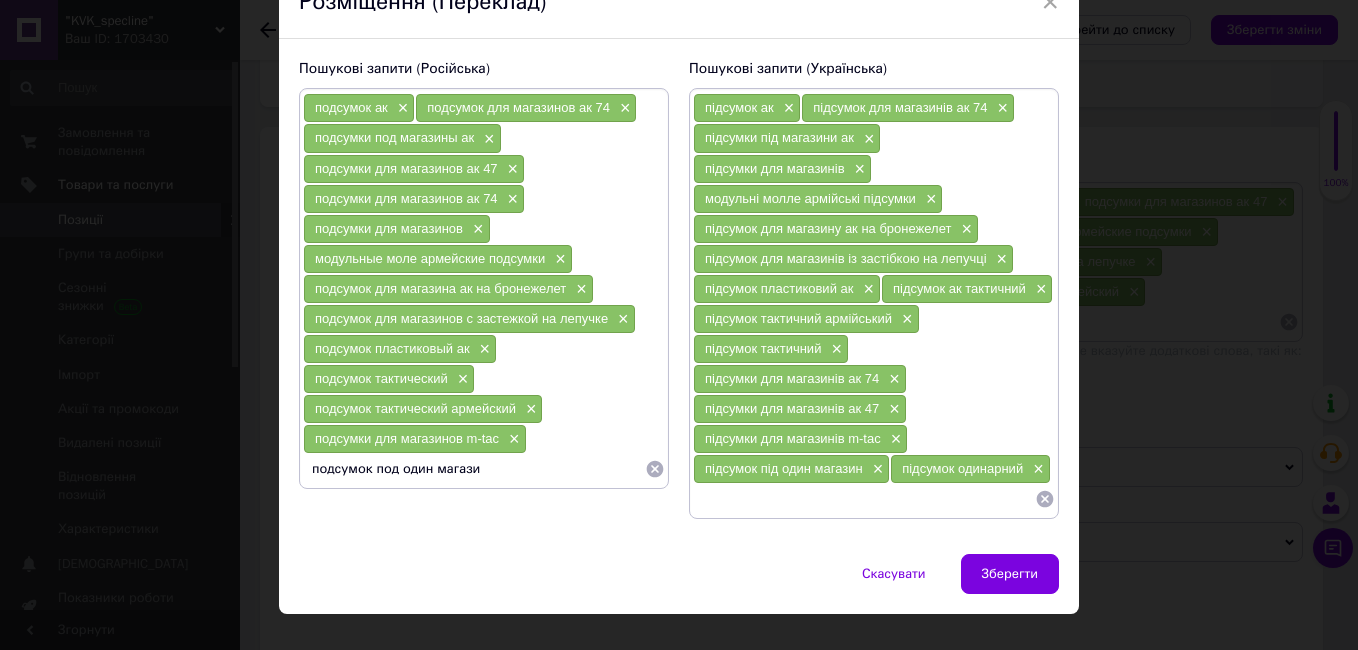 type on "подсумок под один магазин" 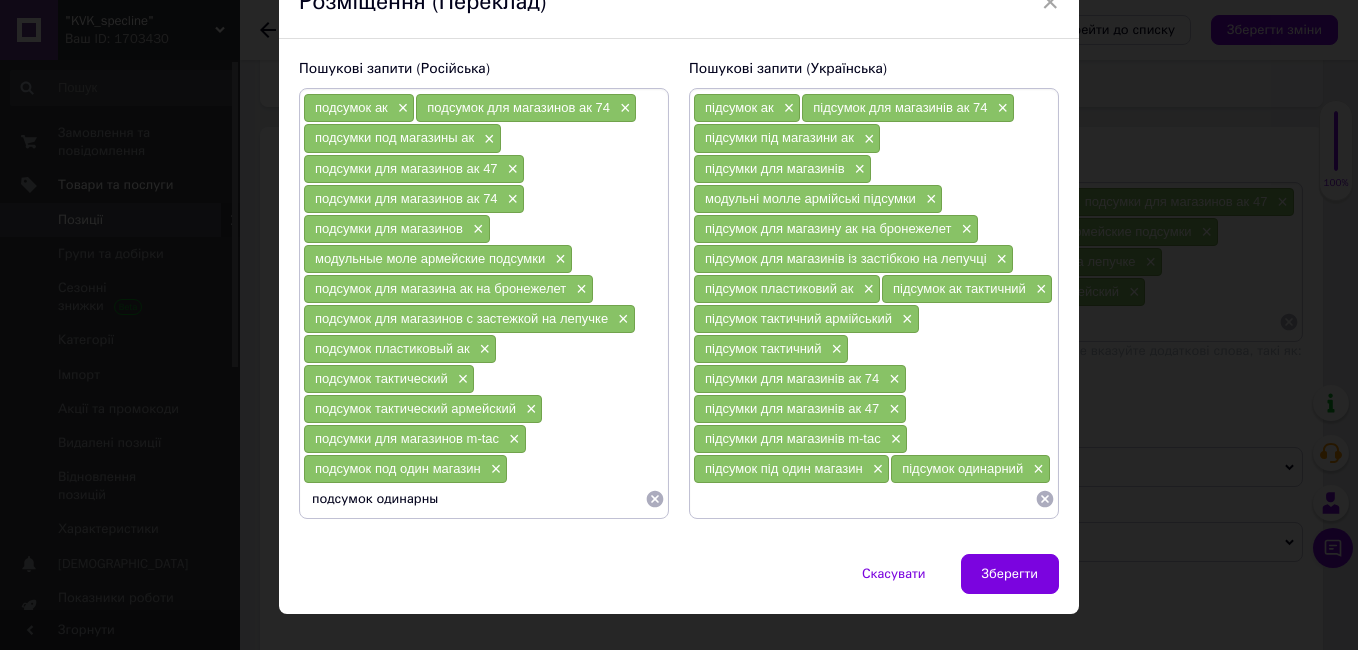 type on "подсумок одинарный" 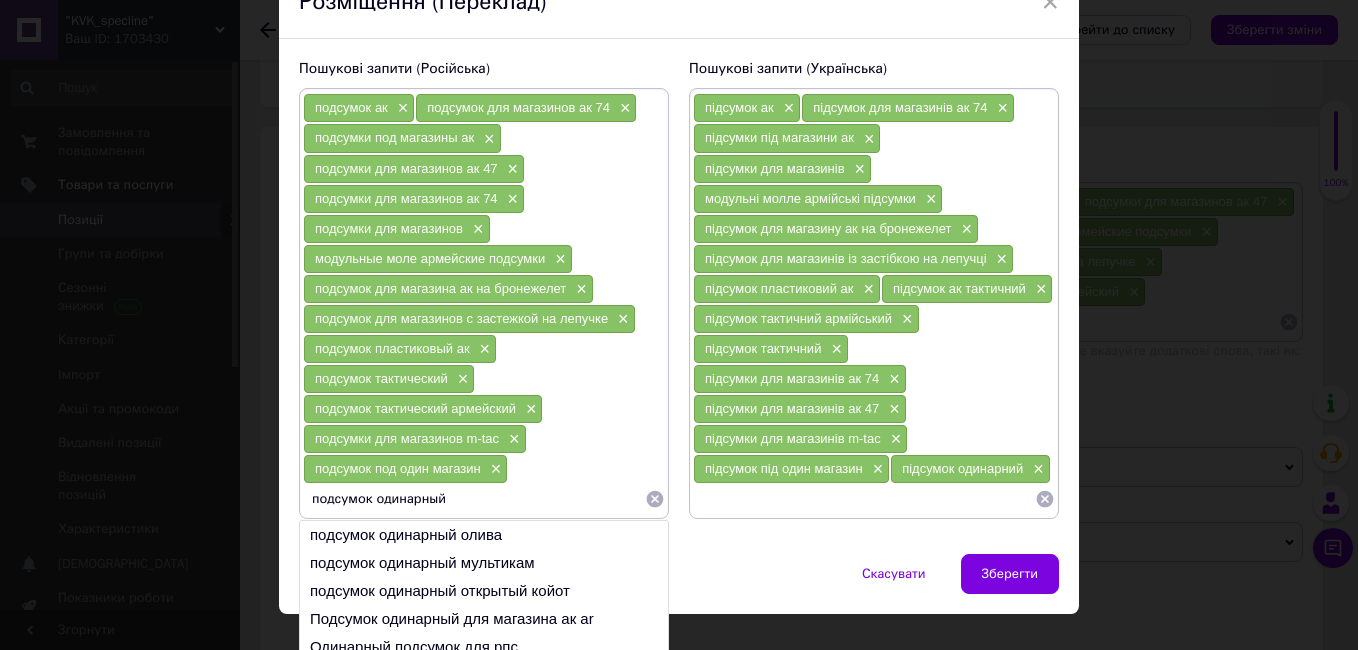 type 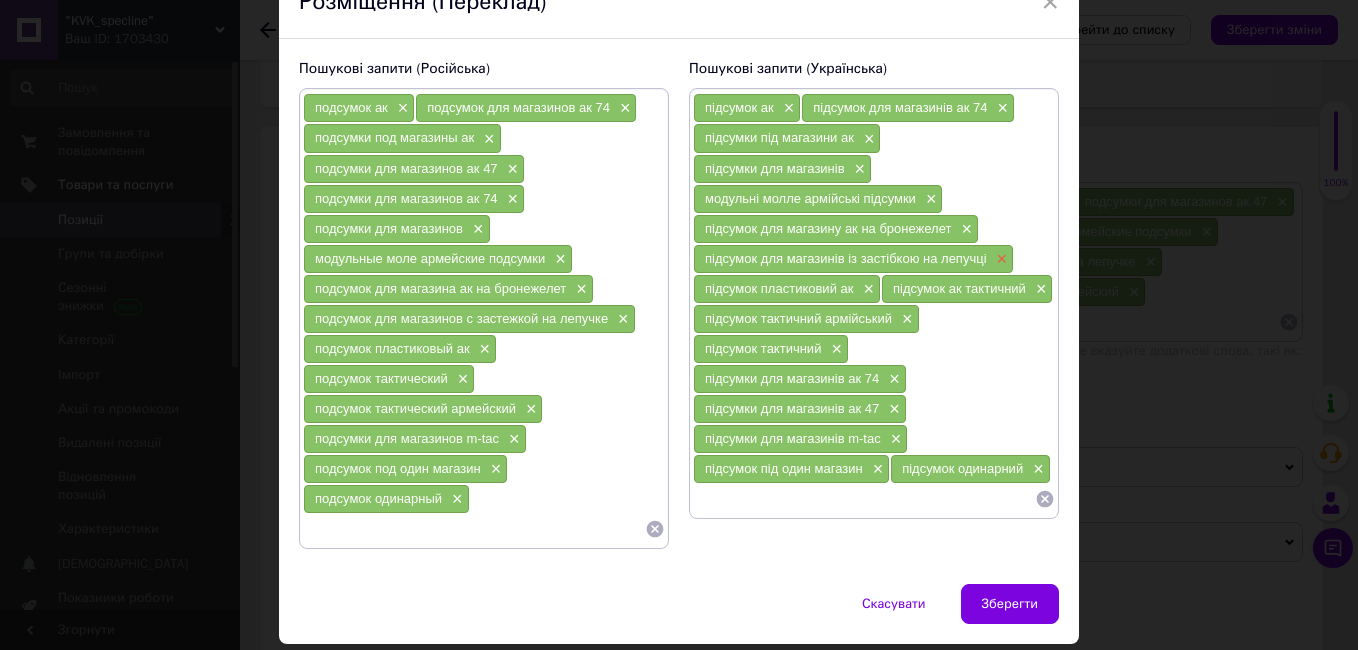 click on "×" at bounding box center [1000, 259] 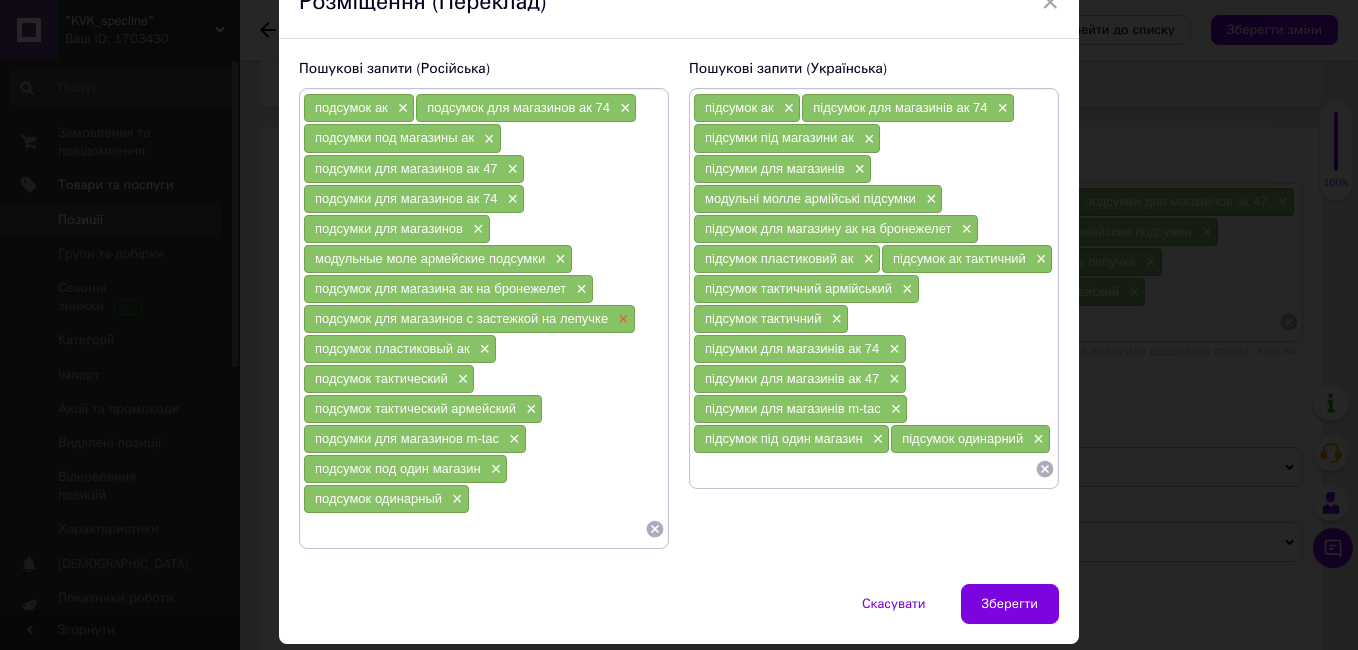 click on "×" at bounding box center (621, 319) 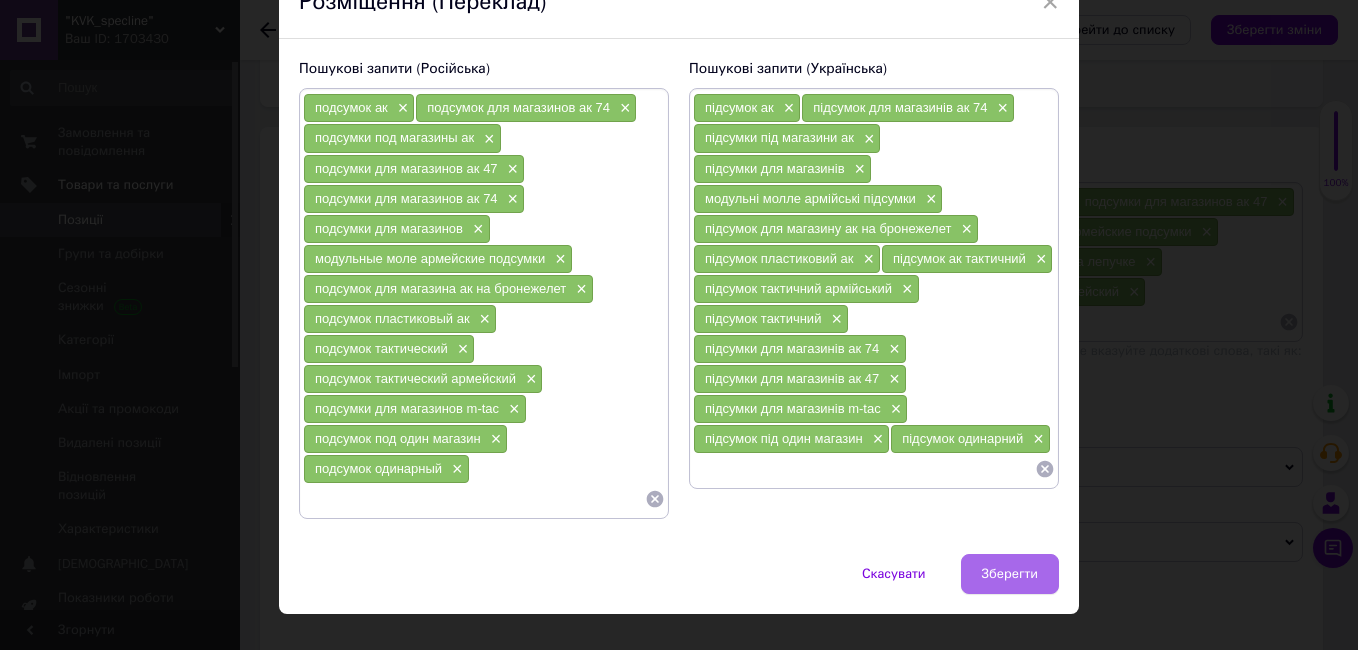 click on "Зберегти" at bounding box center [1010, 574] 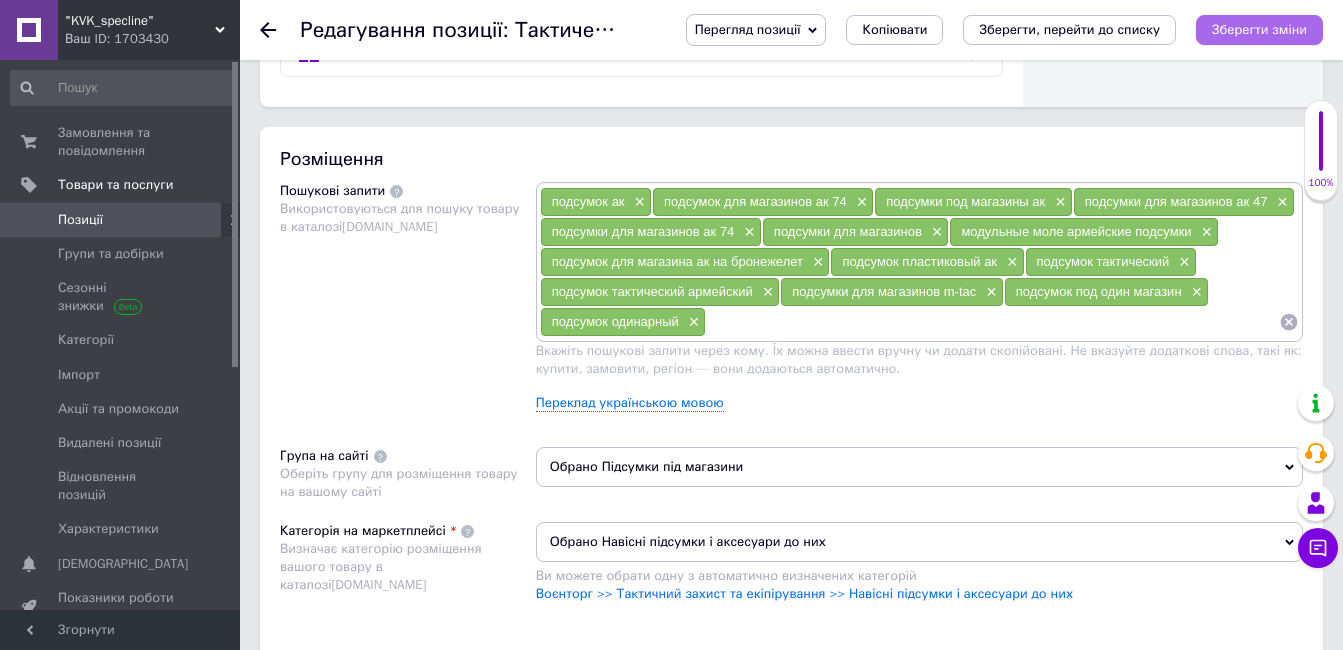 click on "Зберегти зміни" at bounding box center [1259, 29] 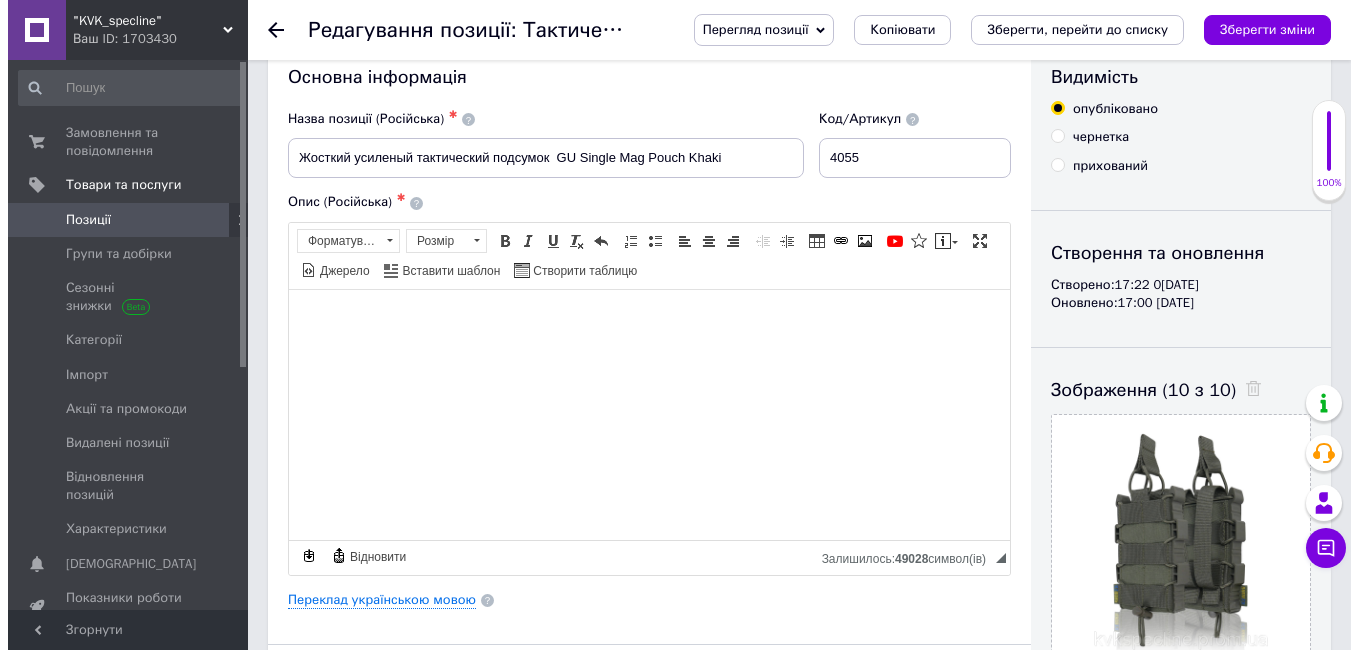 scroll, scrollTop: 0, scrollLeft: 0, axis: both 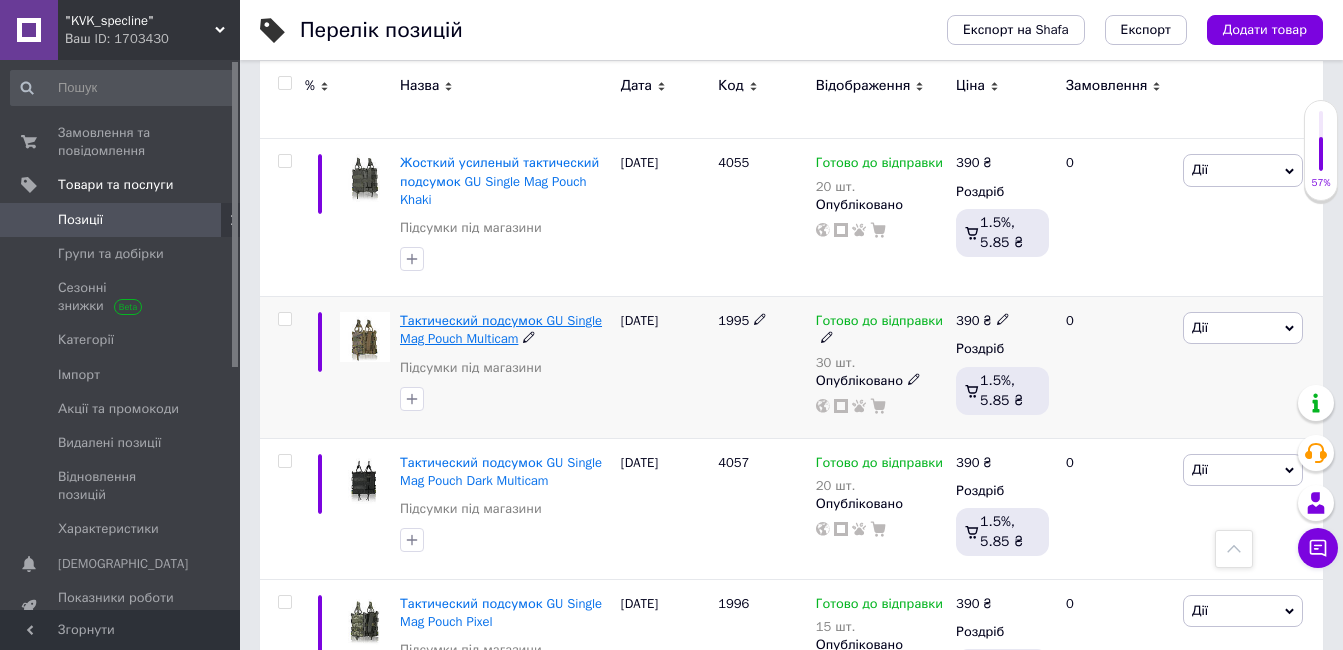 click on "Тактический подсумок GU Single Mag Pouch Multicam" at bounding box center [501, 329] 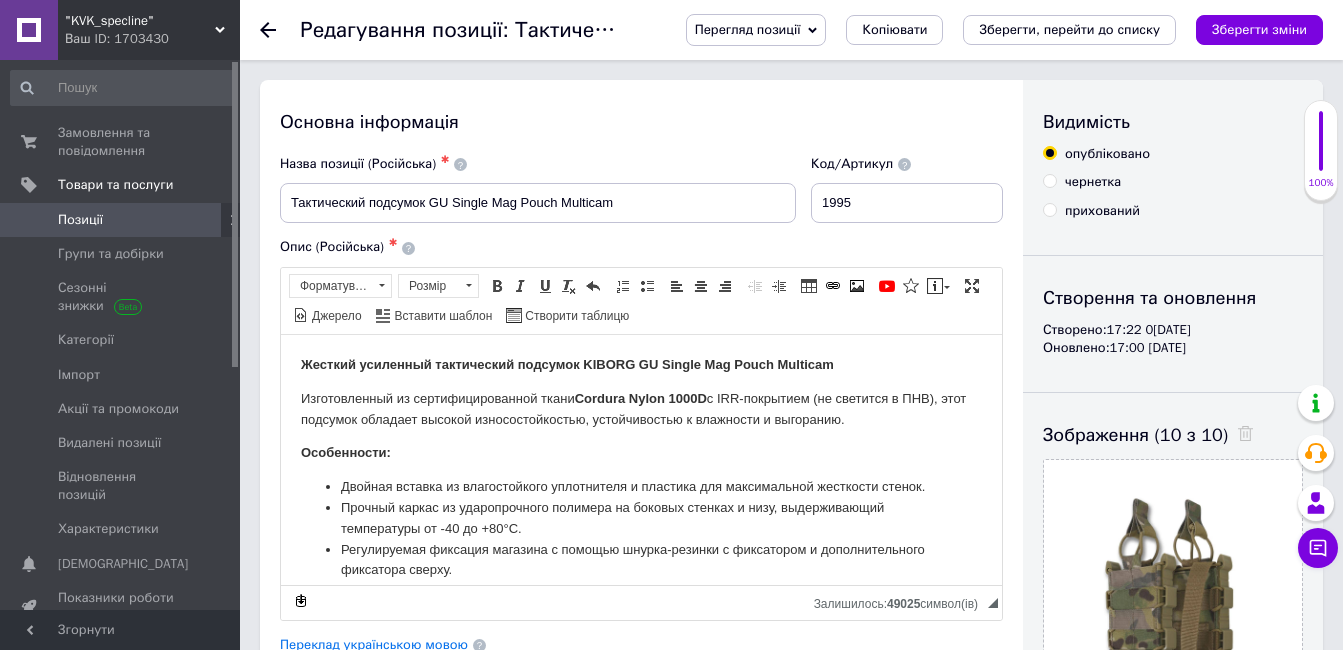 scroll, scrollTop: 0, scrollLeft: 0, axis: both 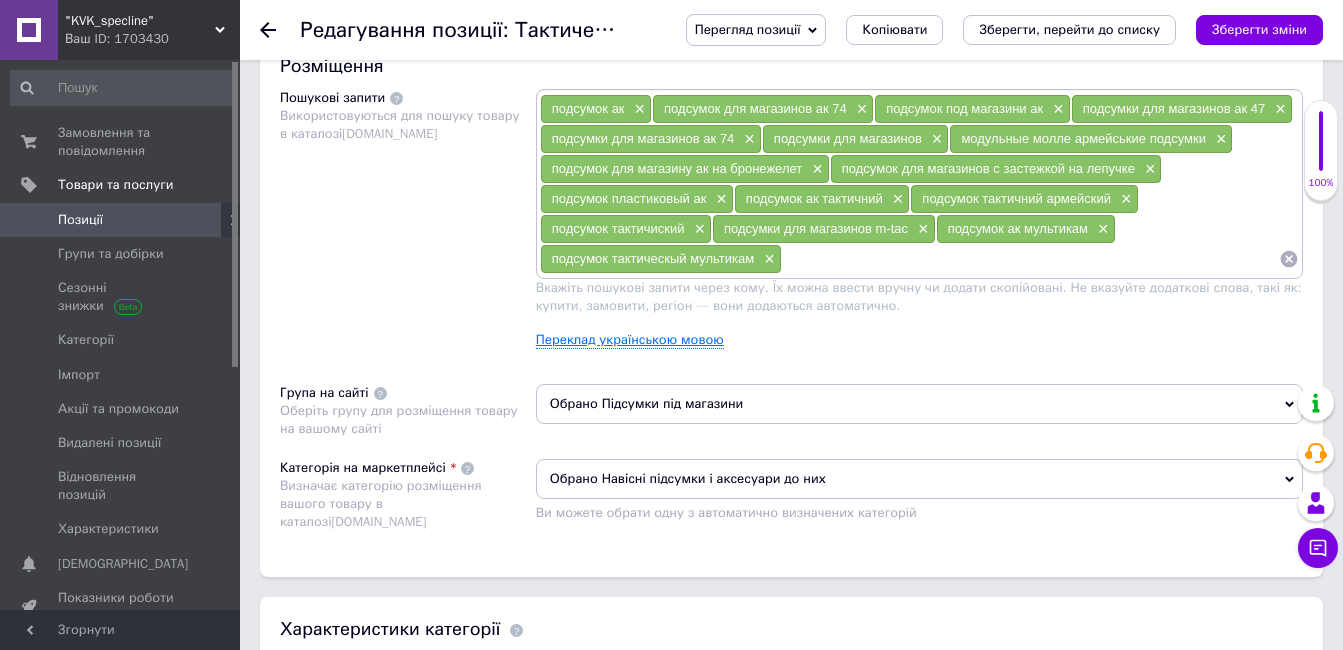 click on "Переклад українською мовою" at bounding box center [630, 340] 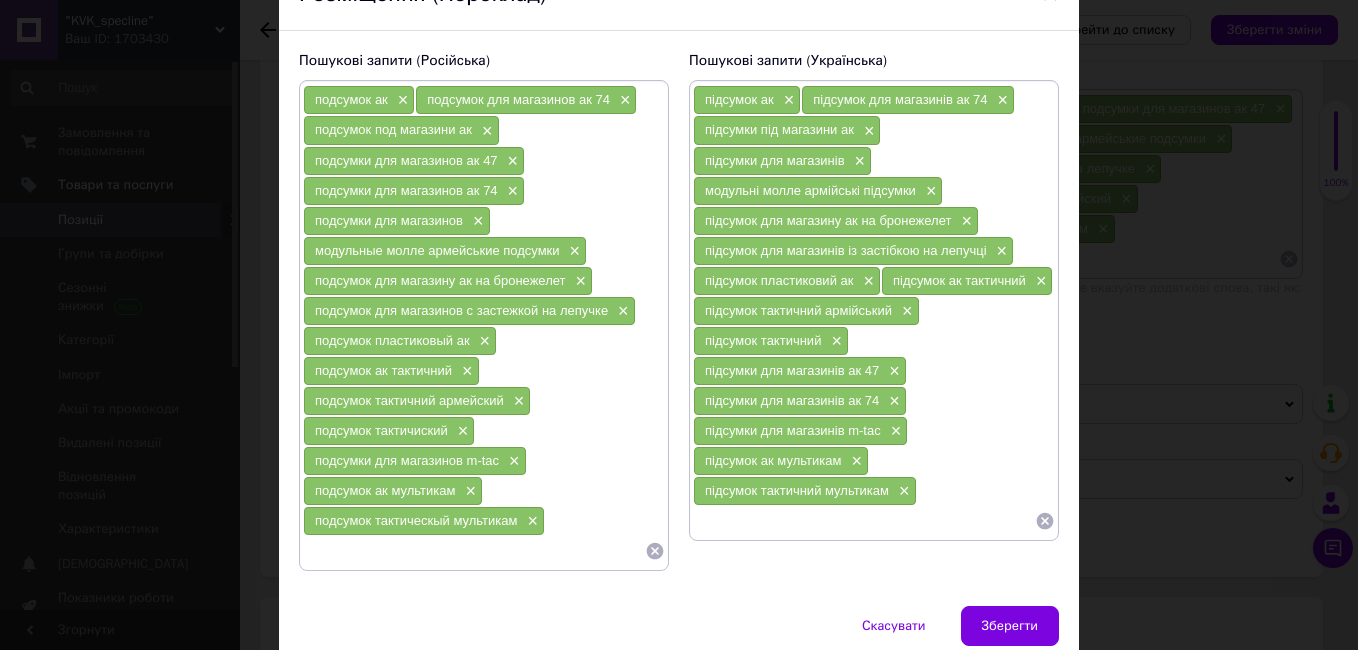 scroll, scrollTop: 121, scrollLeft: 0, axis: vertical 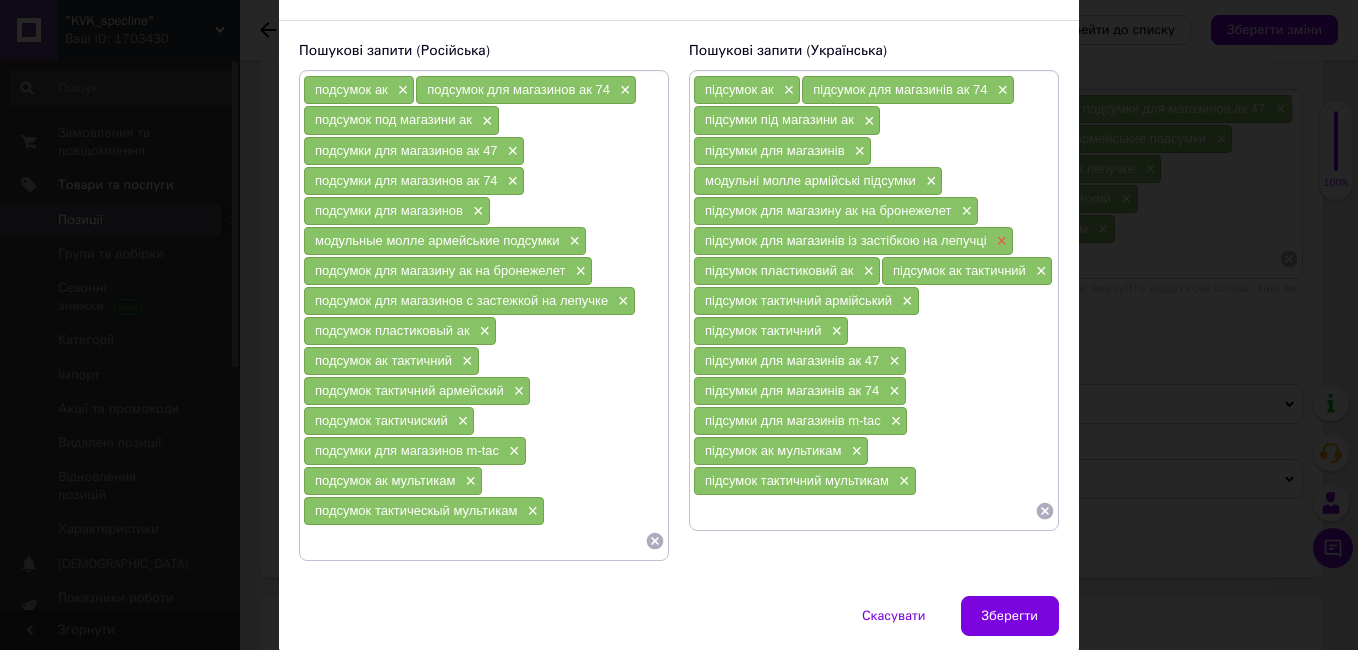click on "×" at bounding box center (1000, 241) 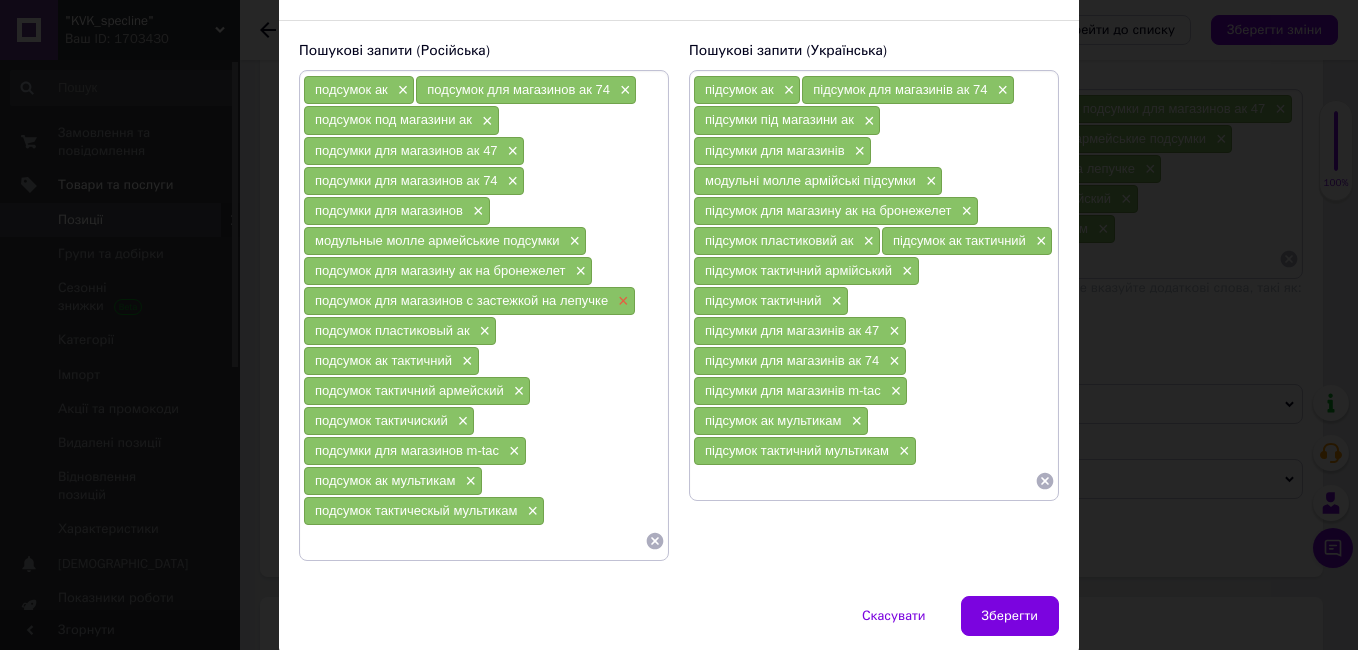 click on "×" at bounding box center (621, 301) 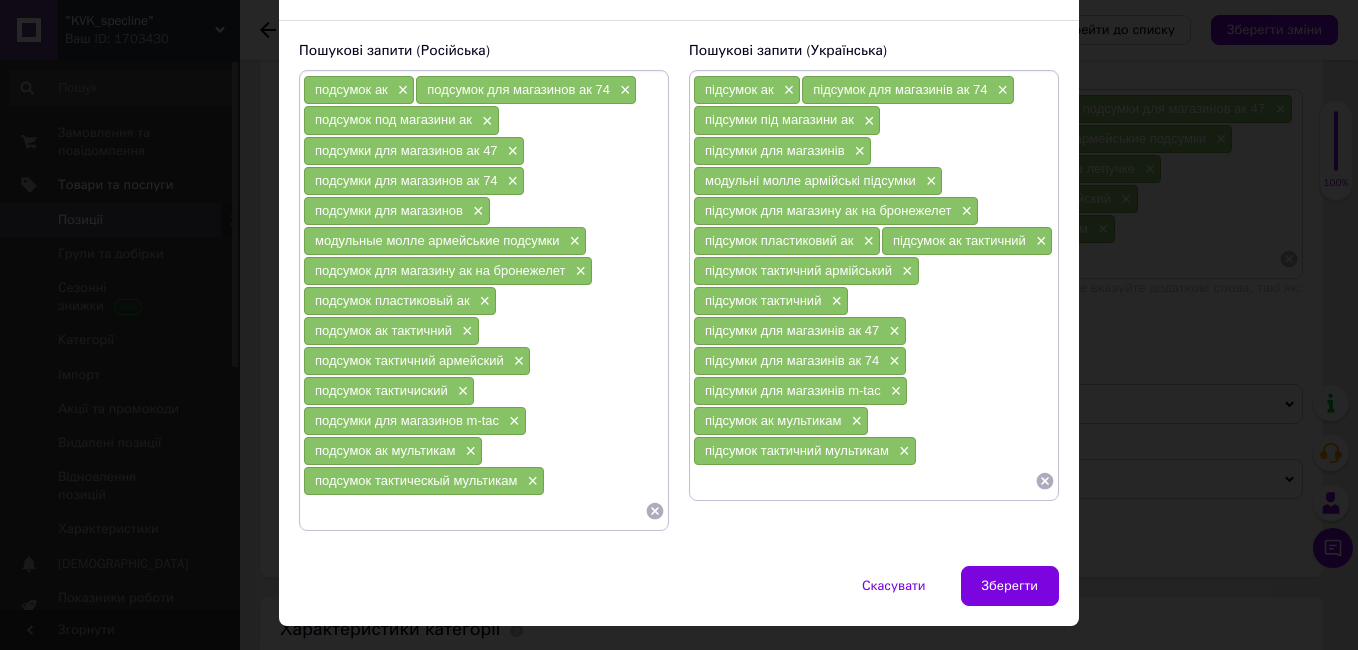 click at bounding box center [864, 481] 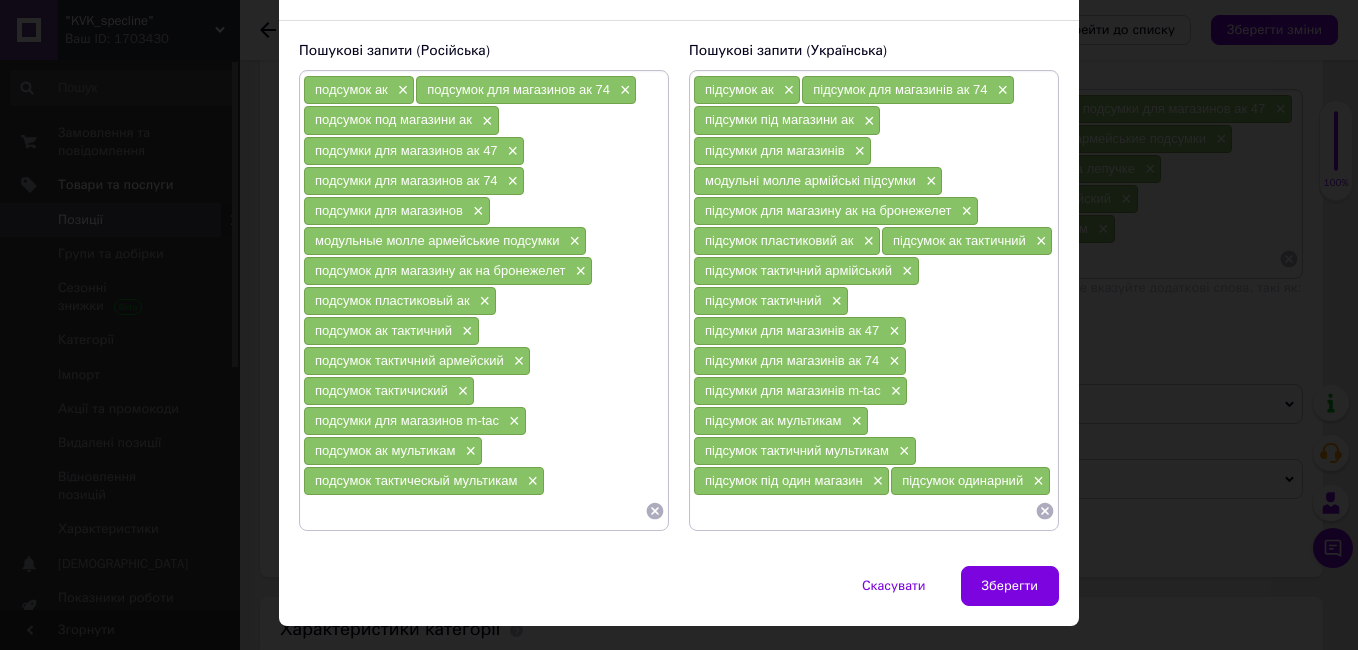 click at bounding box center [474, 511] 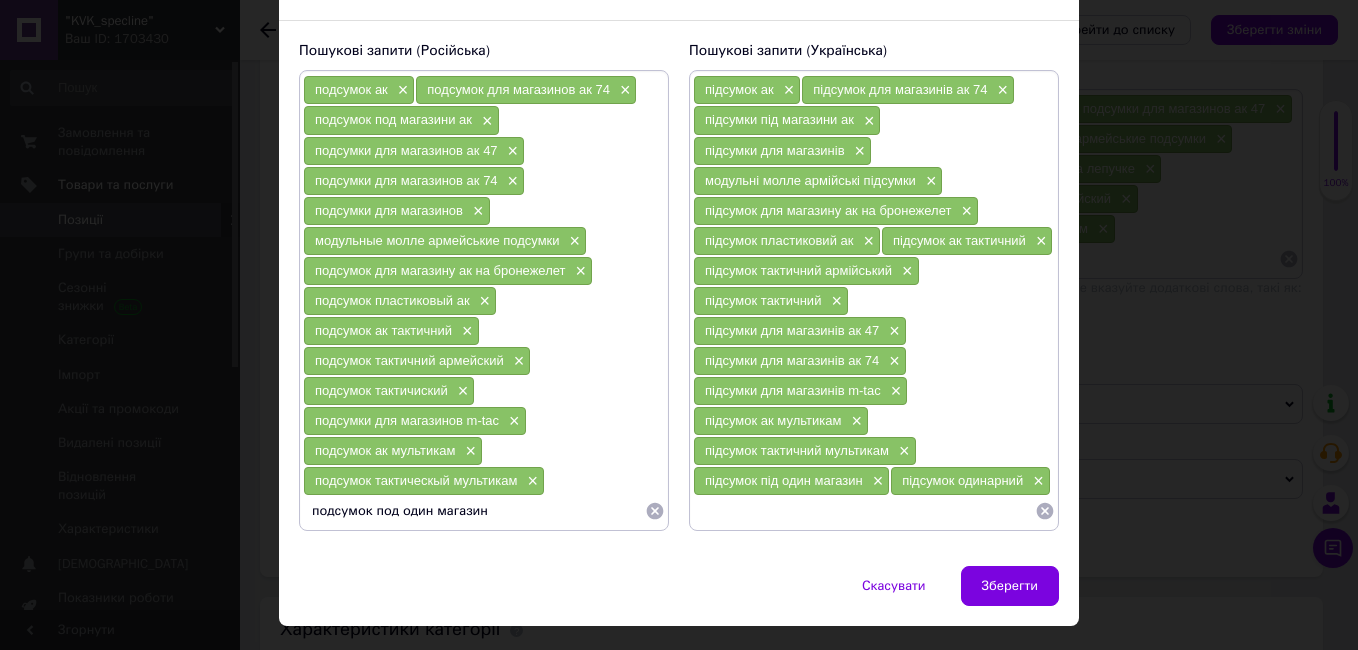 type on "подсумок под один магазин" 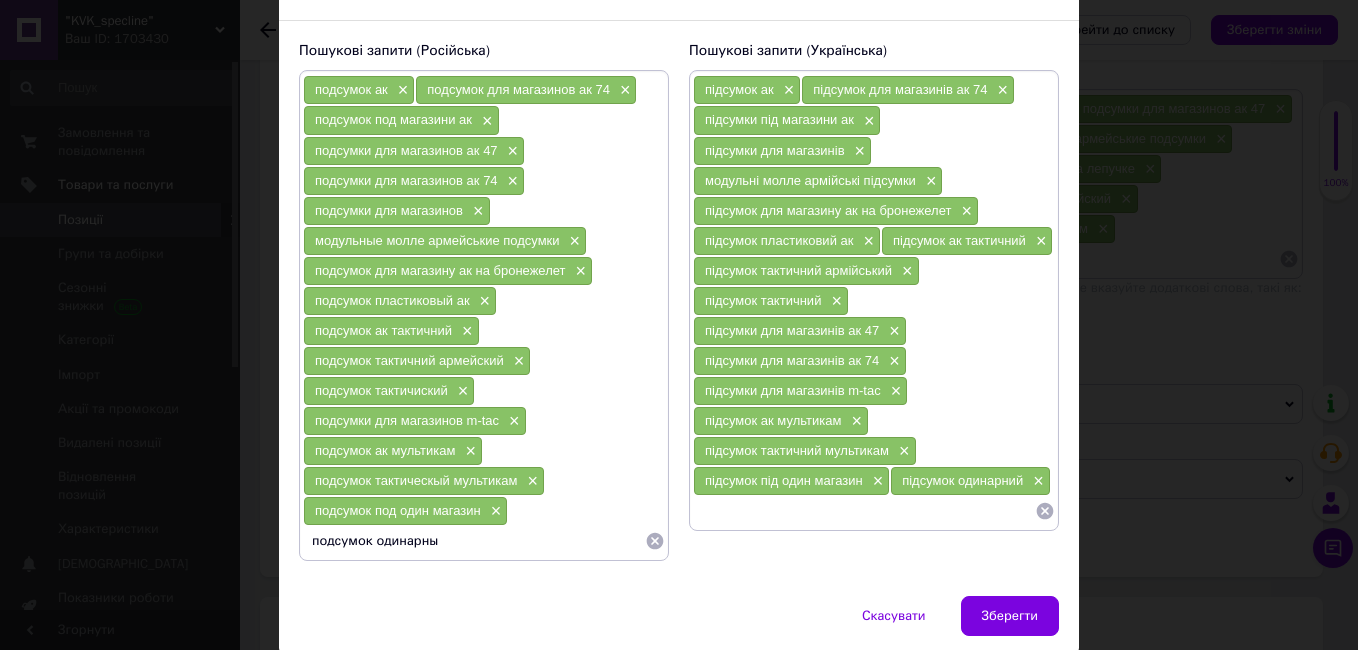 type on "подсумок одинарный" 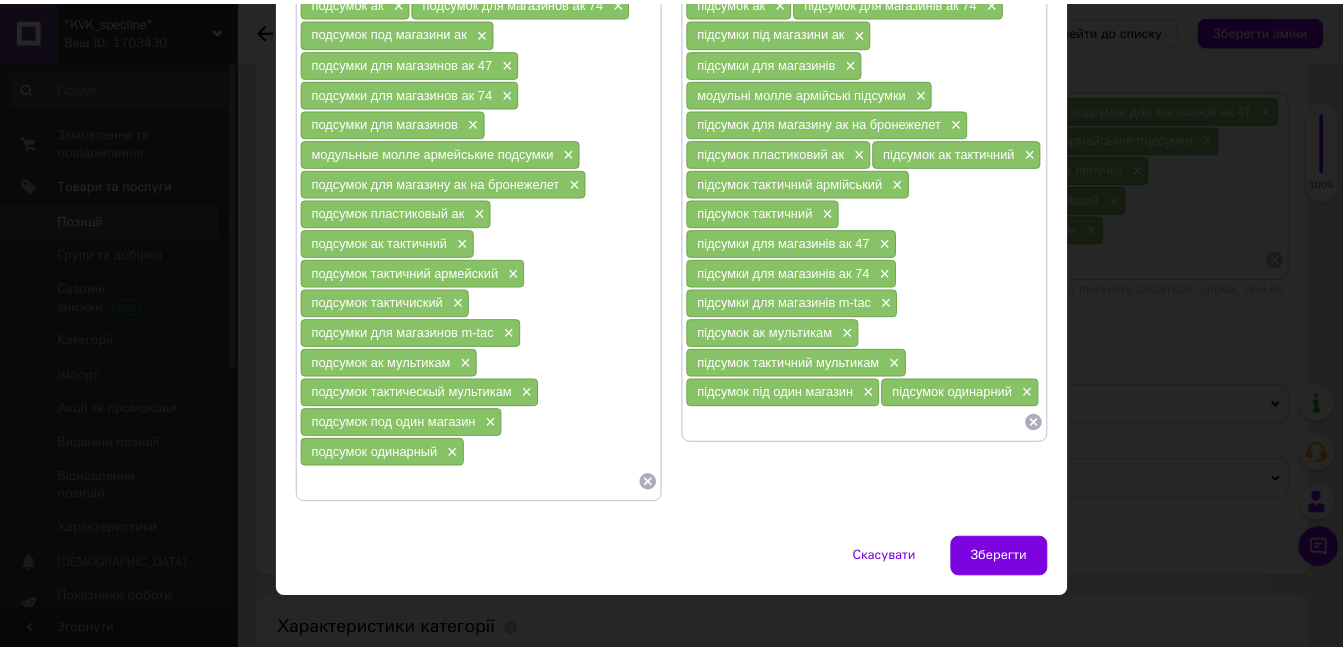 scroll, scrollTop: 213, scrollLeft: 0, axis: vertical 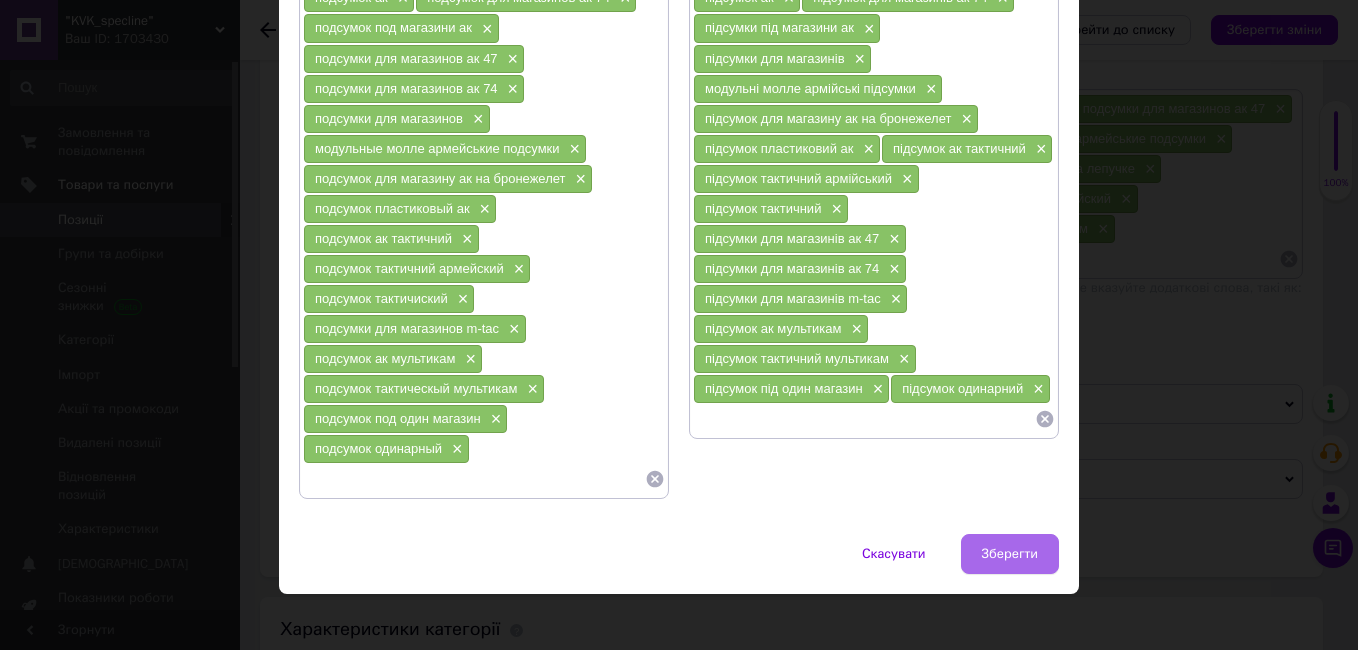 type 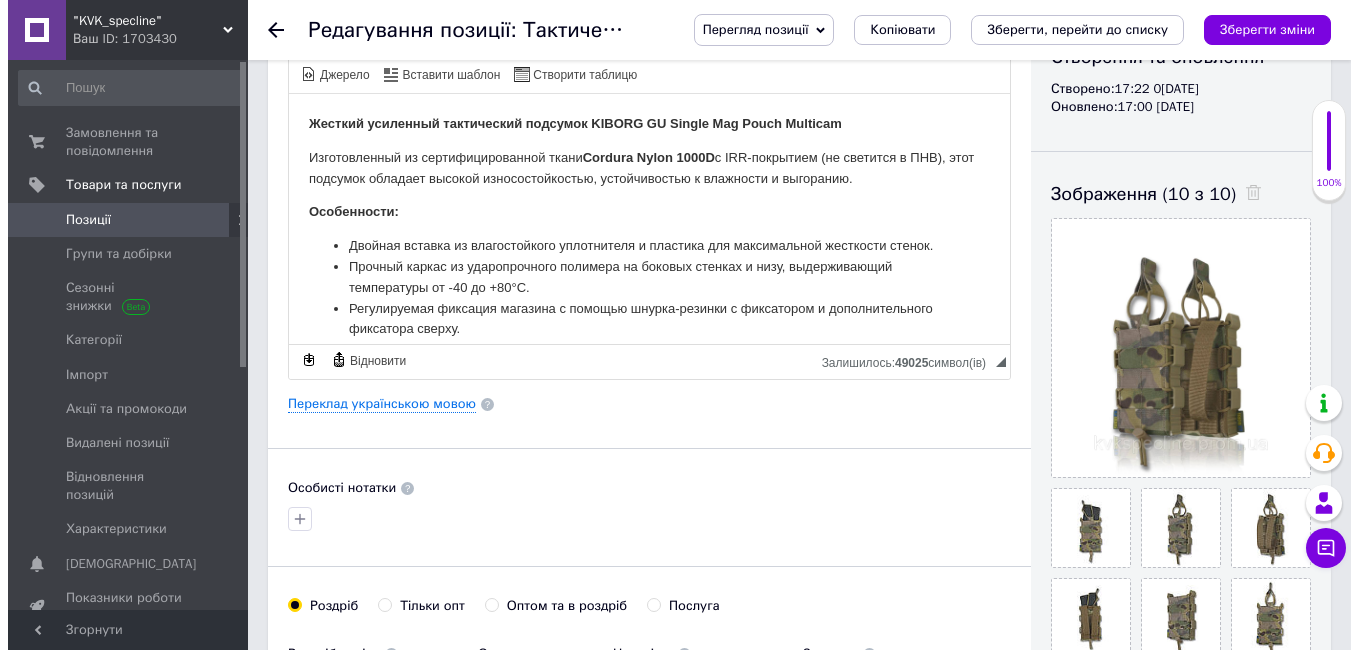 scroll, scrollTop: 215, scrollLeft: 0, axis: vertical 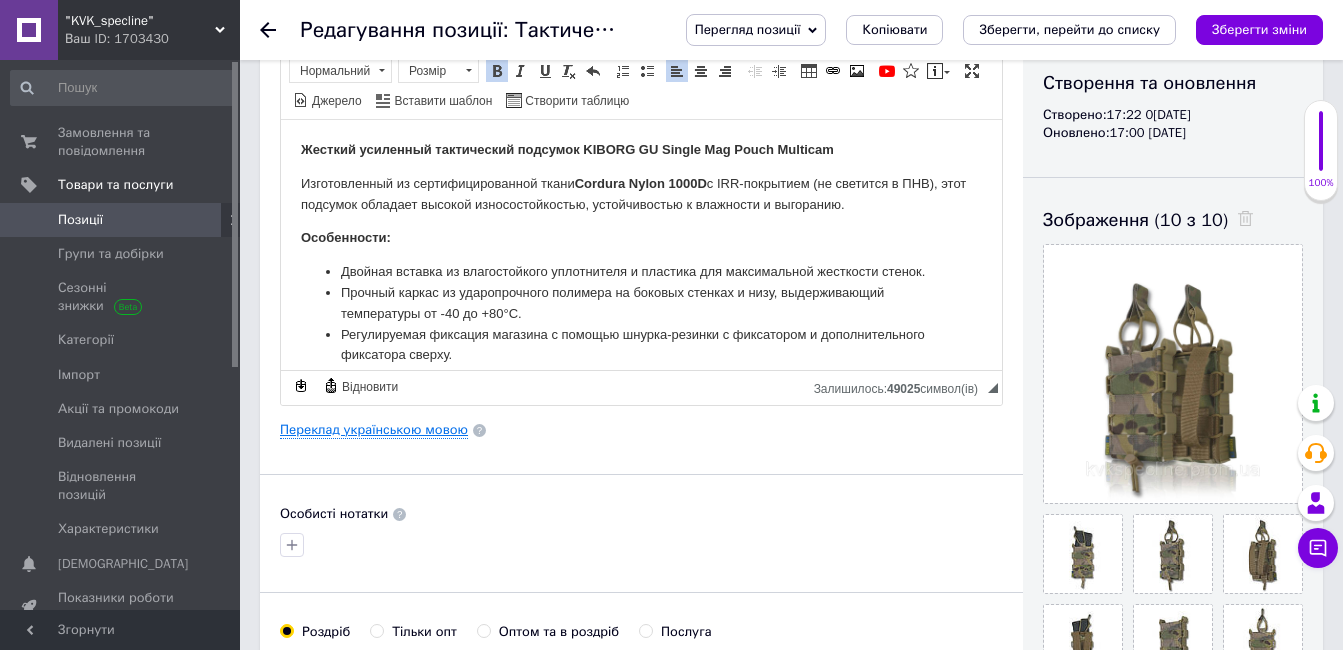 click on "Переклад українською мовою" at bounding box center [374, 430] 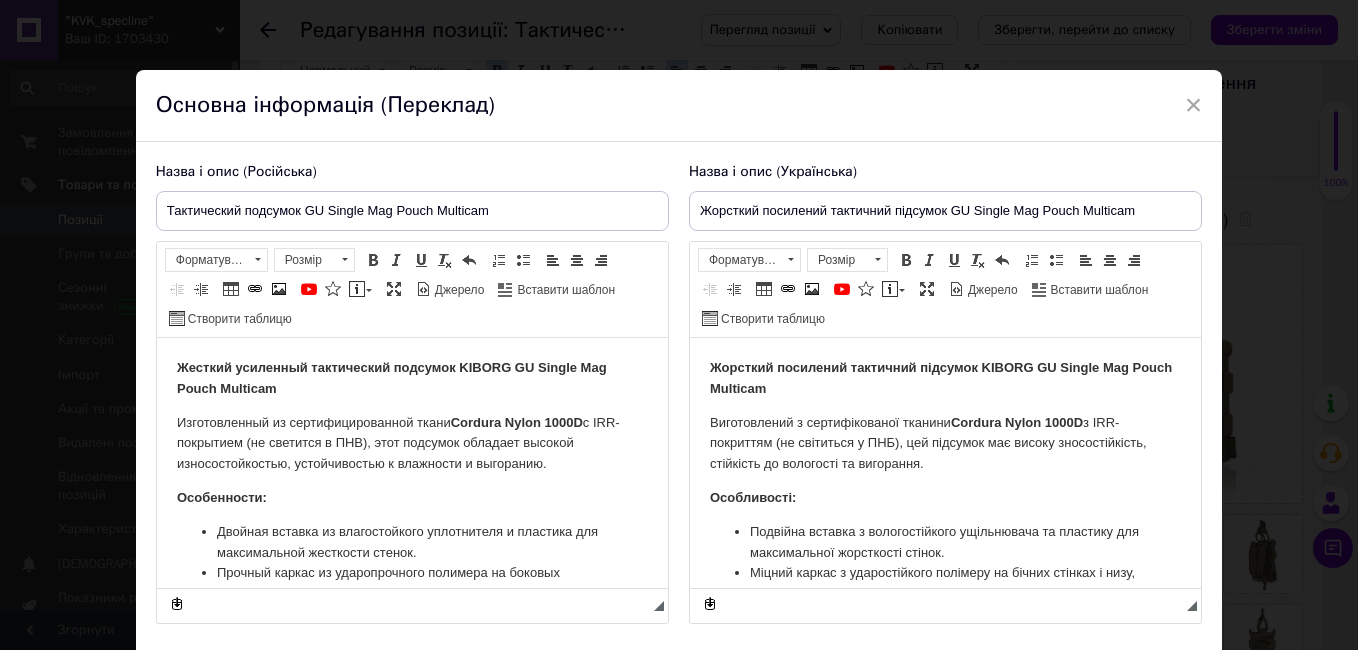 scroll, scrollTop: 0, scrollLeft: 0, axis: both 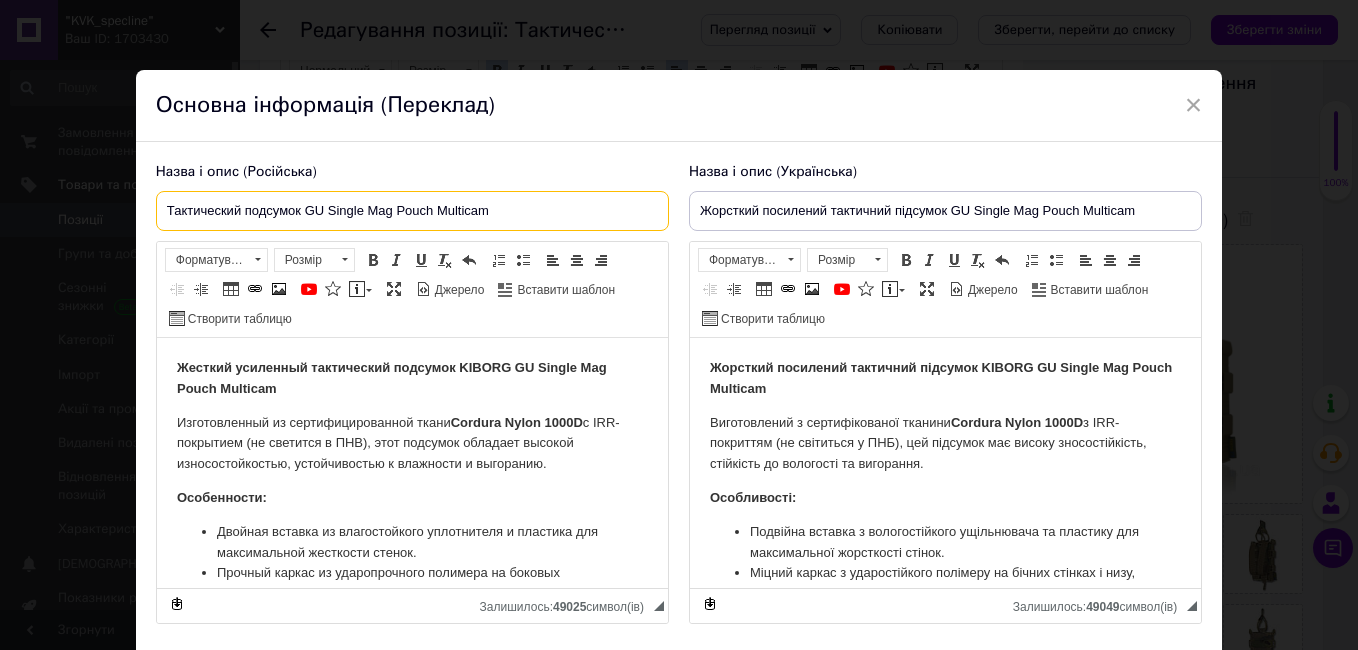 click on "Тактический подсумок GU Single Mag Pouch Multicam" at bounding box center [412, 211] 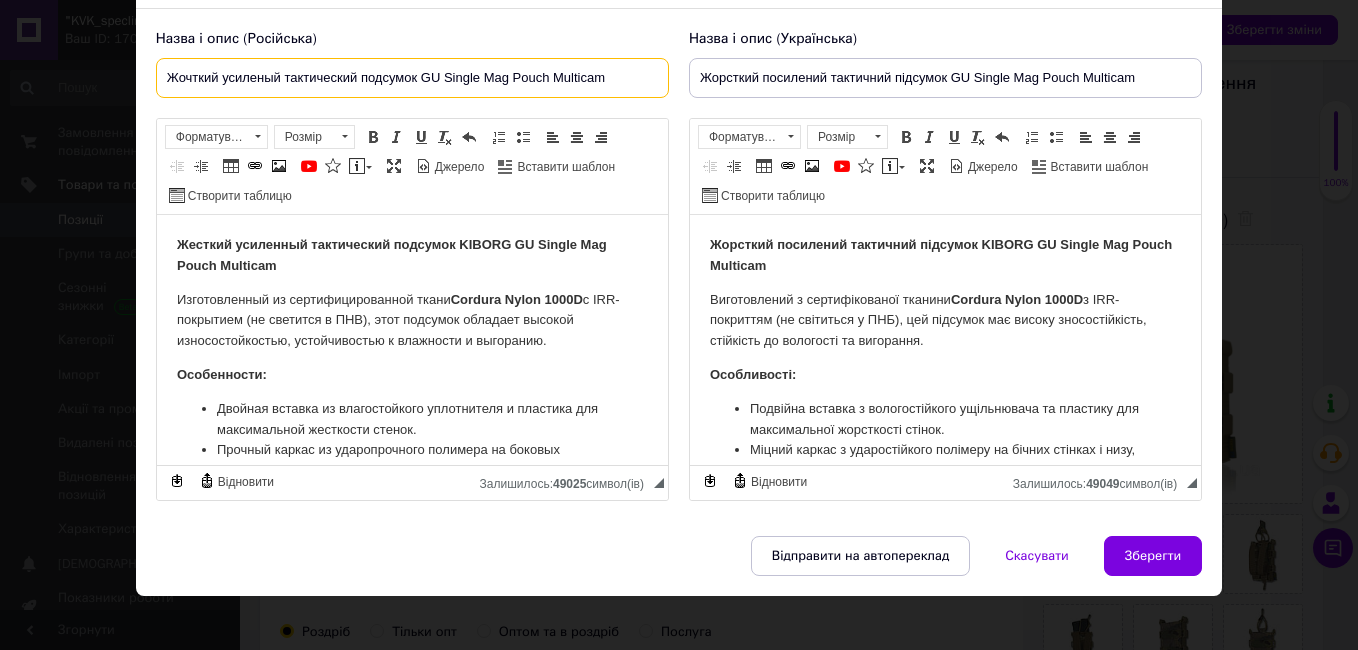 scroll, scrollTop: 149, scrollLeft: 0, axis: vertical 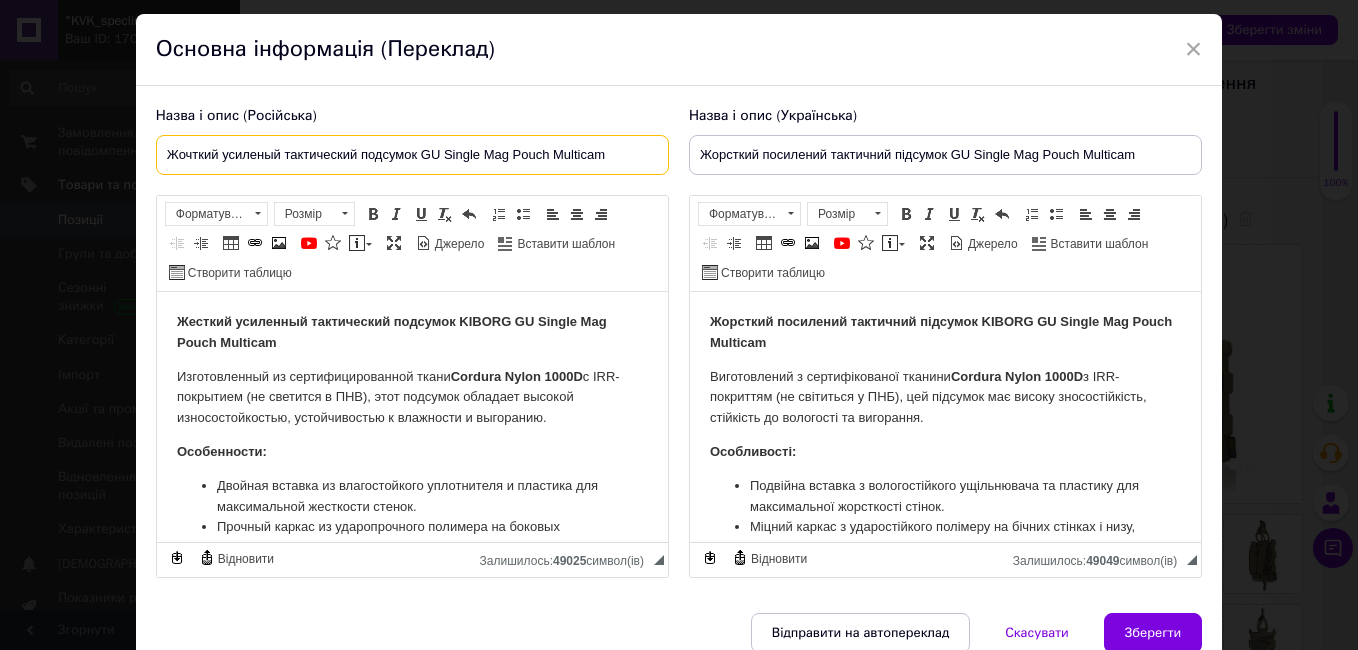 type on "Жочткий усиленый тактический подсумок GU Single Mag Pouch Multicam" 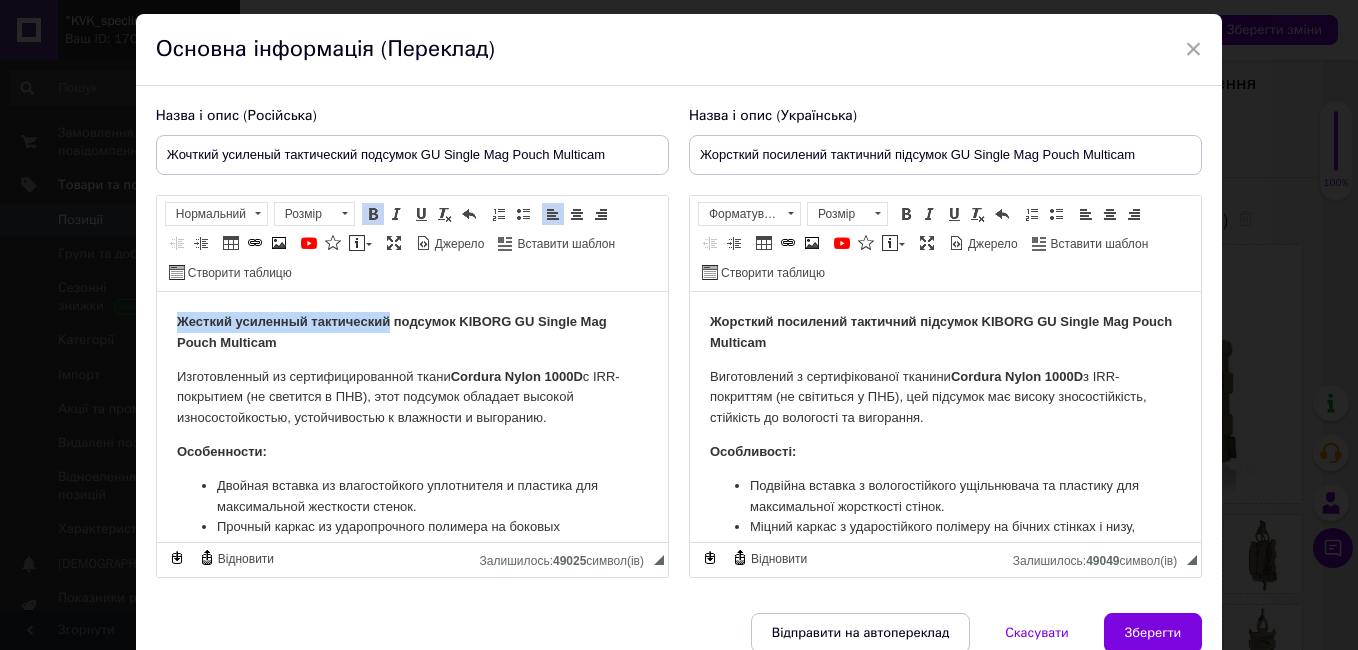 drag, startPoint x: 389, startPoint y: 317, endPoint x: 172, endPoint y: 311, distance: 217.08293 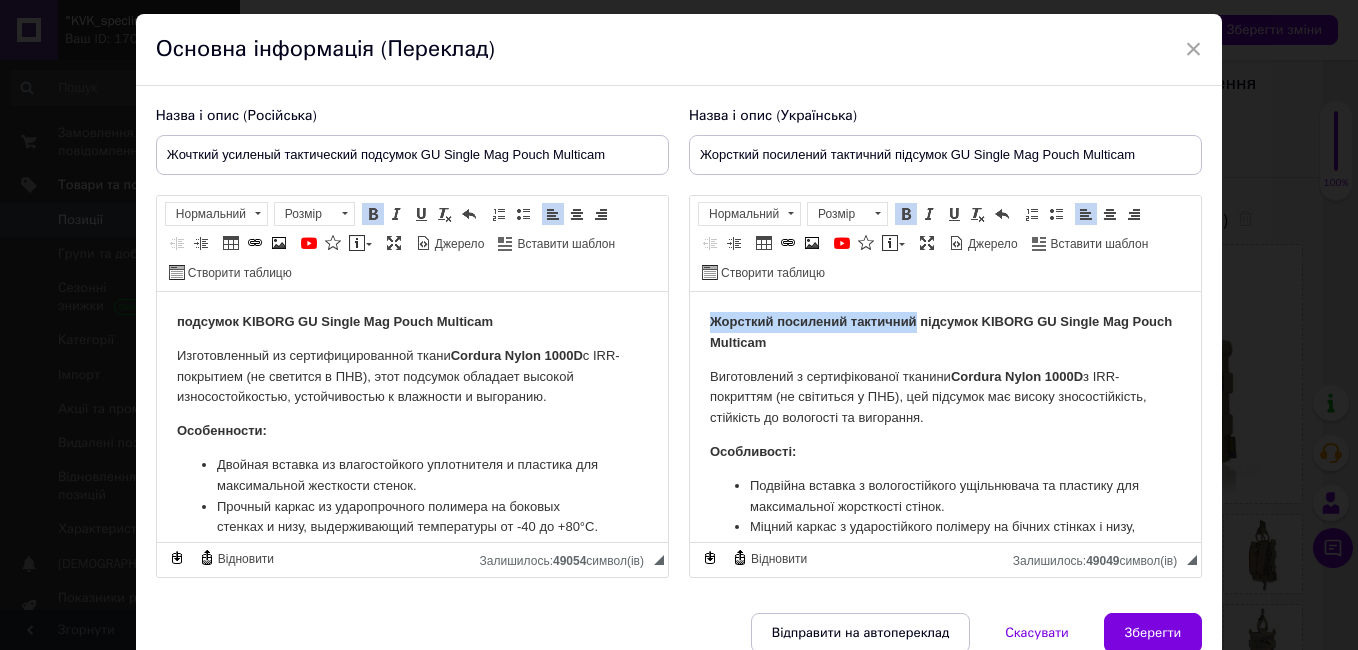 drag, startPoint x: 917, startPoint y: 323, endPoint x: 663, endPoint y: 304, distance: 254.70964 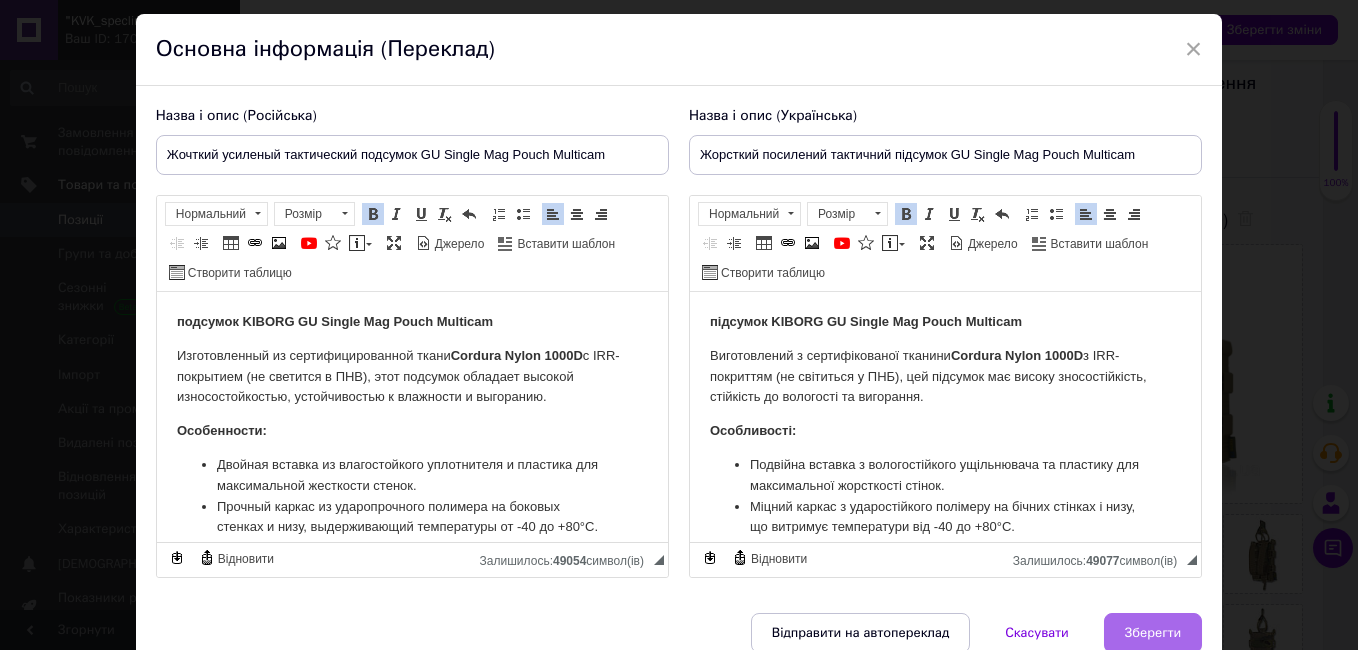 click on "Зберегти" at bounding box center (1153, 633) 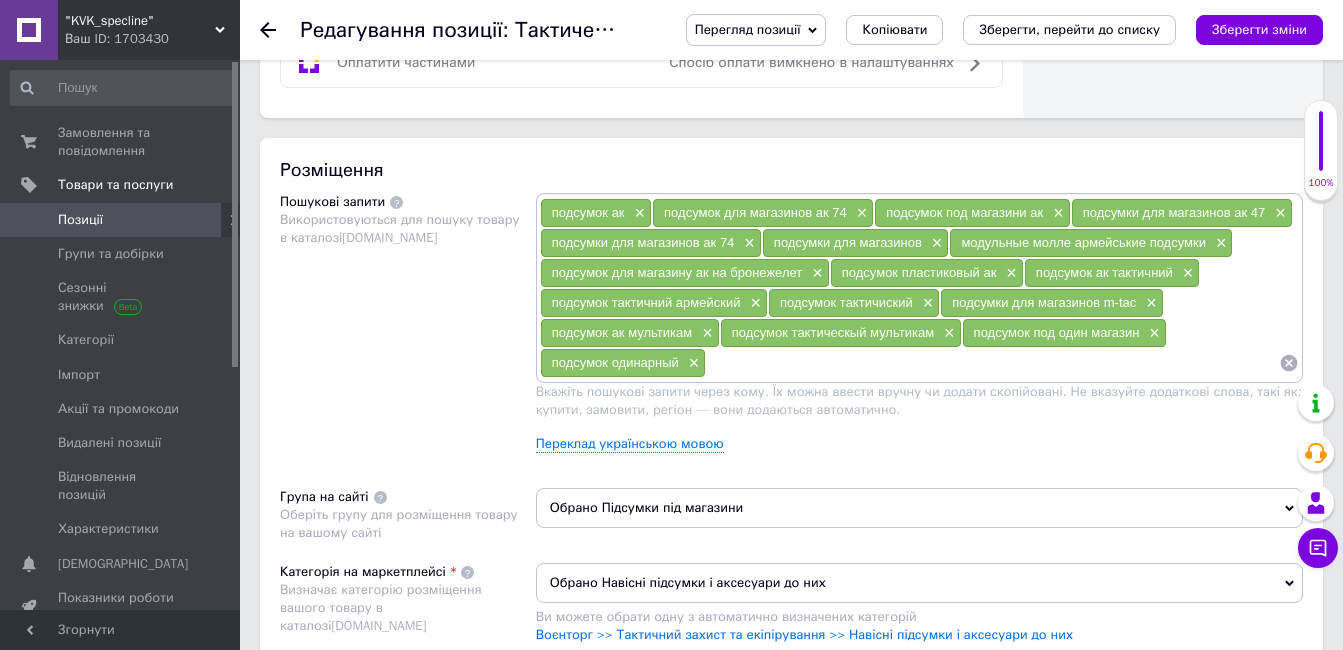 scroll, scrollTop: 1063, scrollLeft: 0, axis: vertical 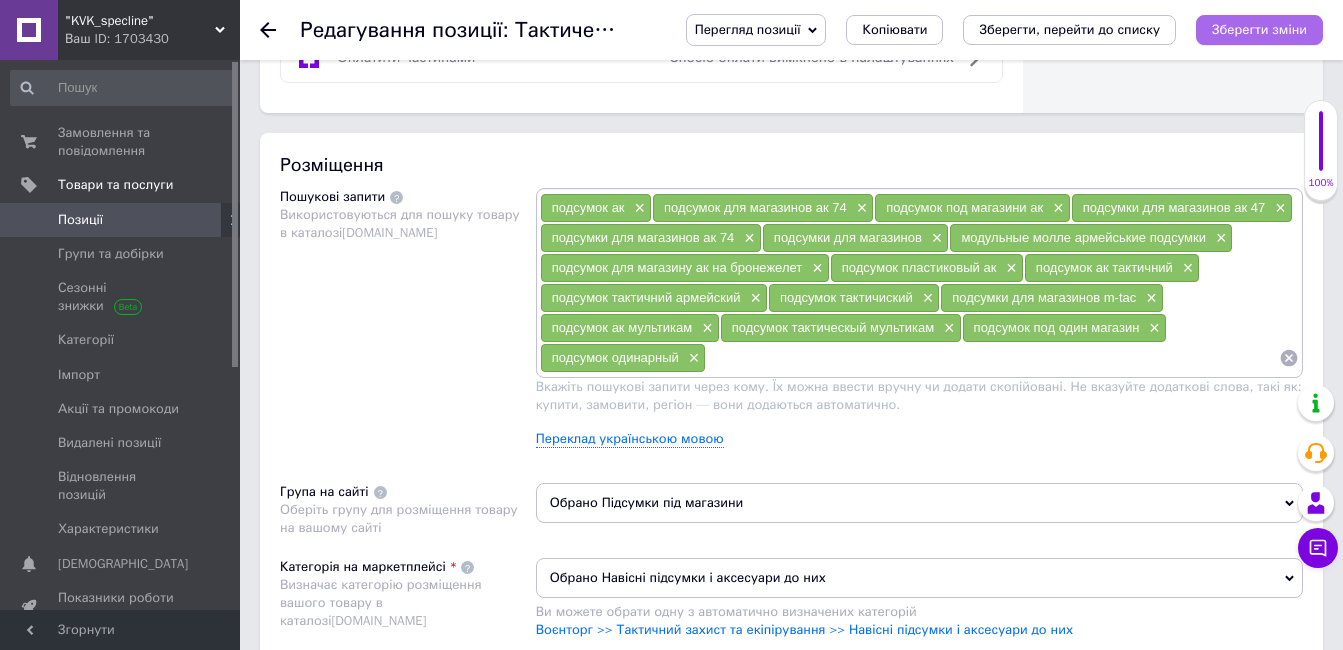 click on "Зберегти зміни" at bounding box center (1259, 29) 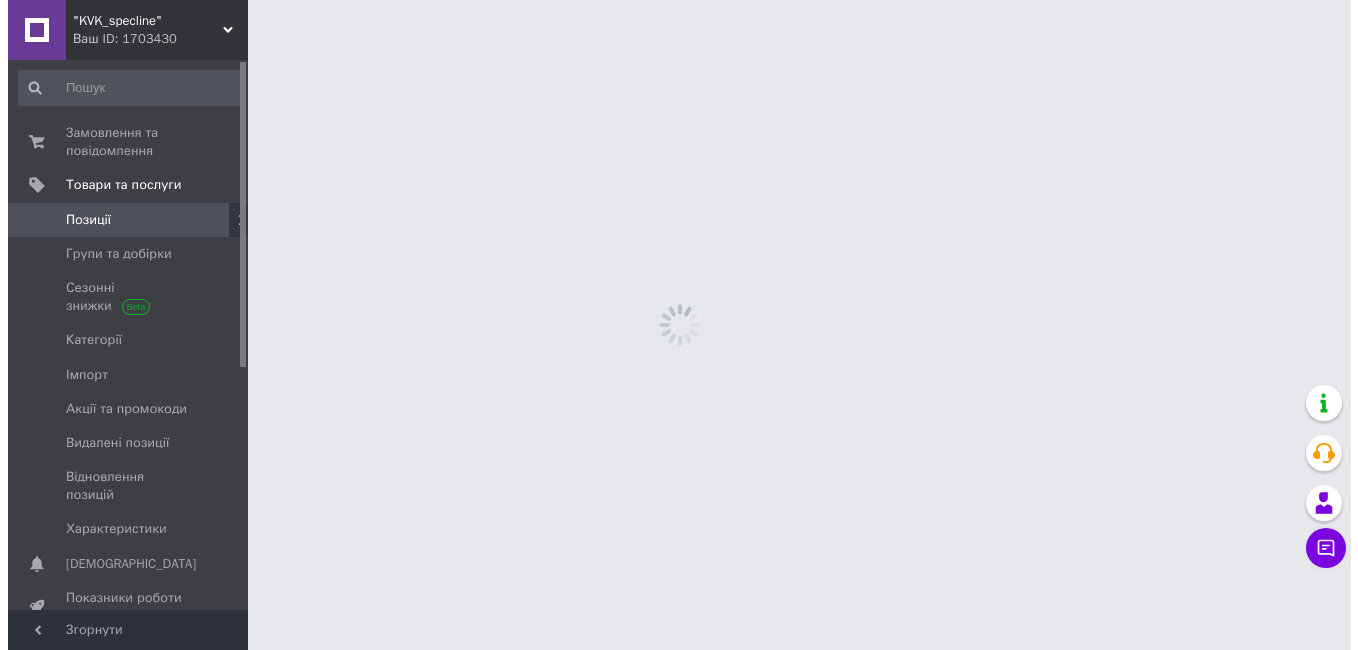 scroll, scrollTop: 0, scrollLeft: 0, axis: both 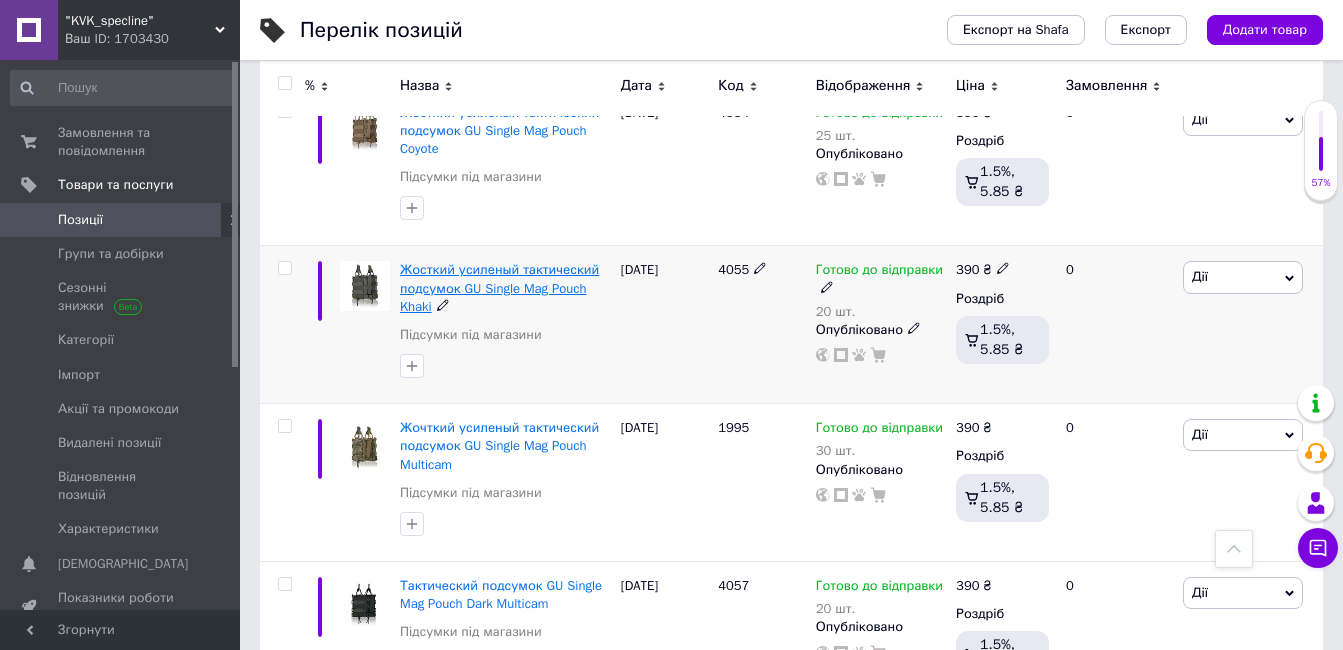 click on "Жосткий усиленый тактический подсумок  GU Single Mag Pouch Khaki" at bounding box center (499, 287) 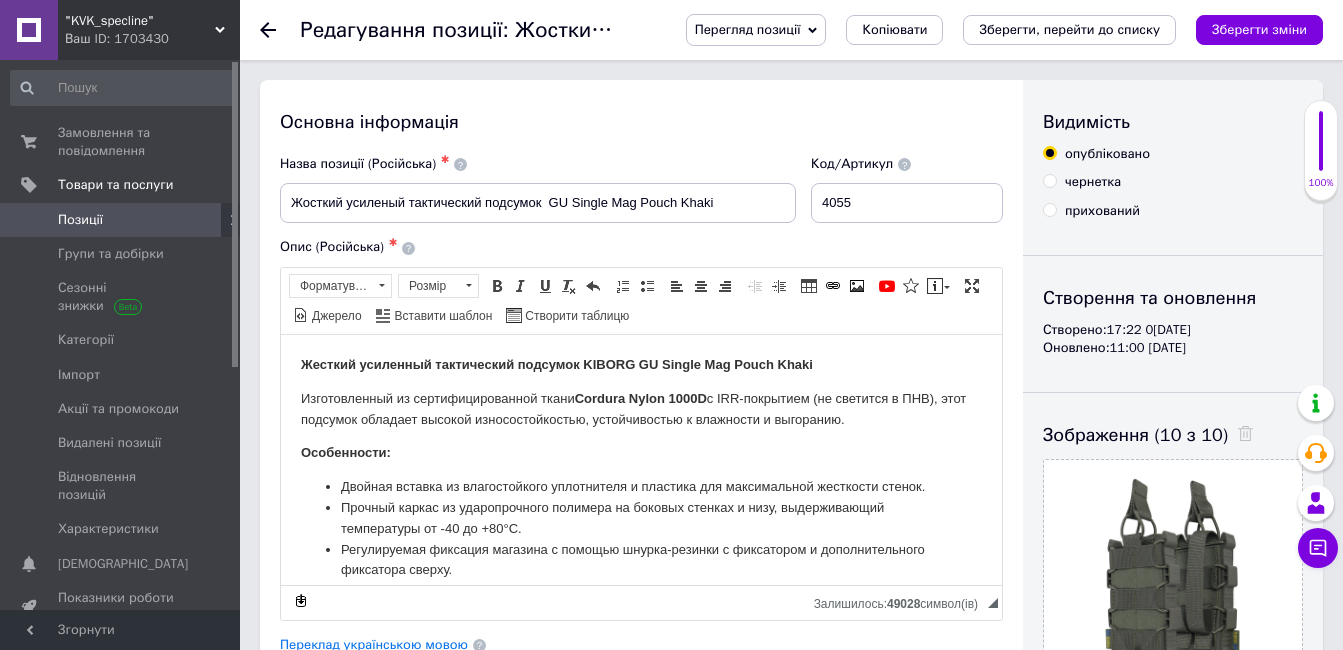 scroll, scrollTop: 0, scrollLeft: 0, axis: both 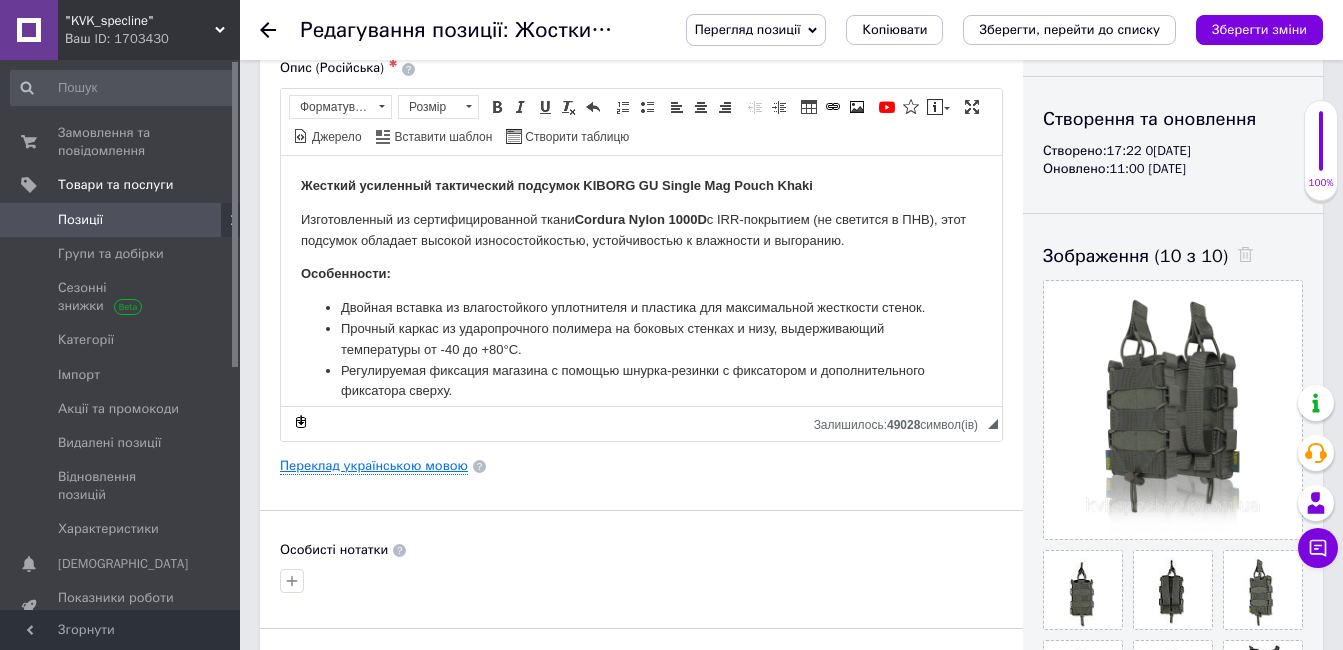 click on "Переклад українською мовою" at bounding box center [374, 466] 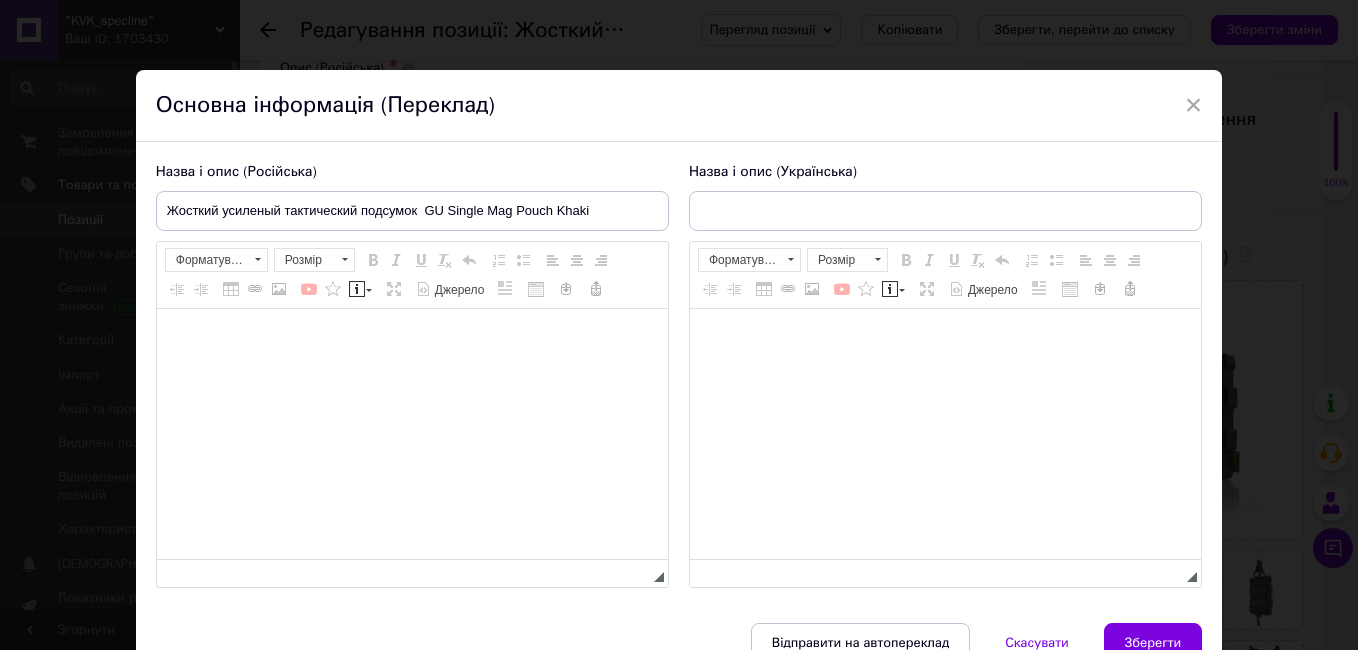 type on "Жорсткий посилений тактичний підсумок GU Single Mag Pouch Khaki" 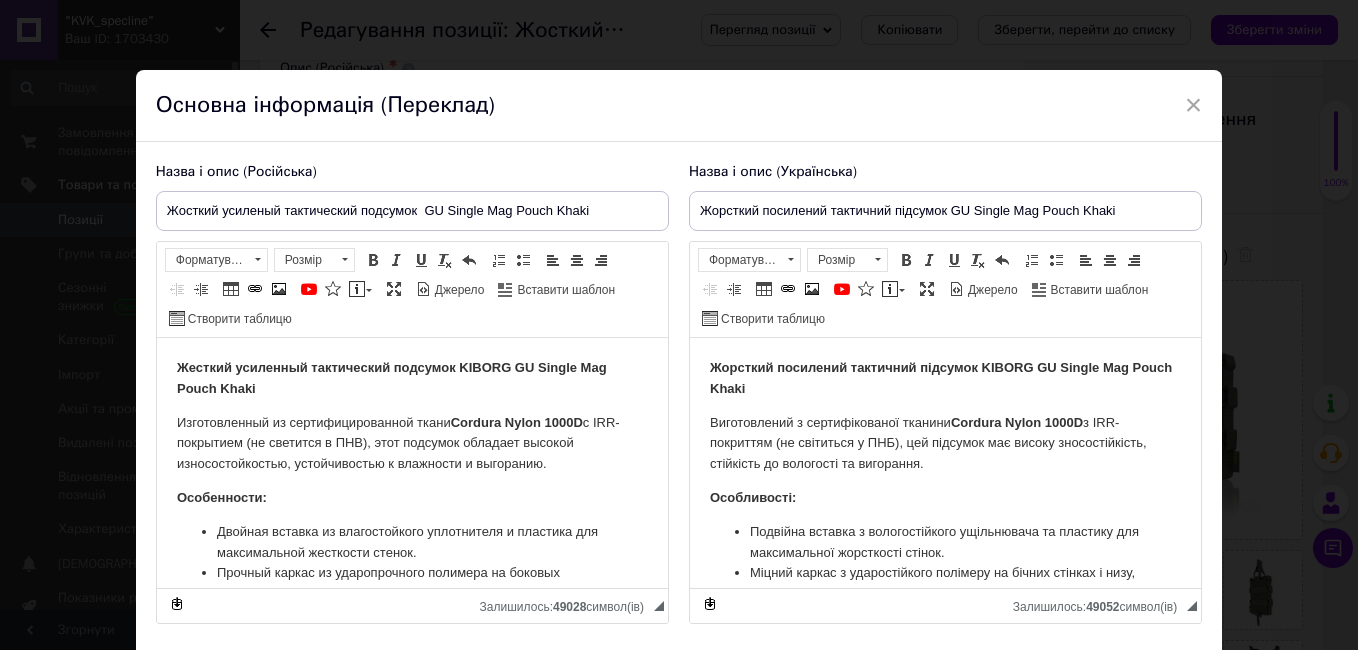 scroll, scrollTop: 0, scrollLeft: 0, axis: both 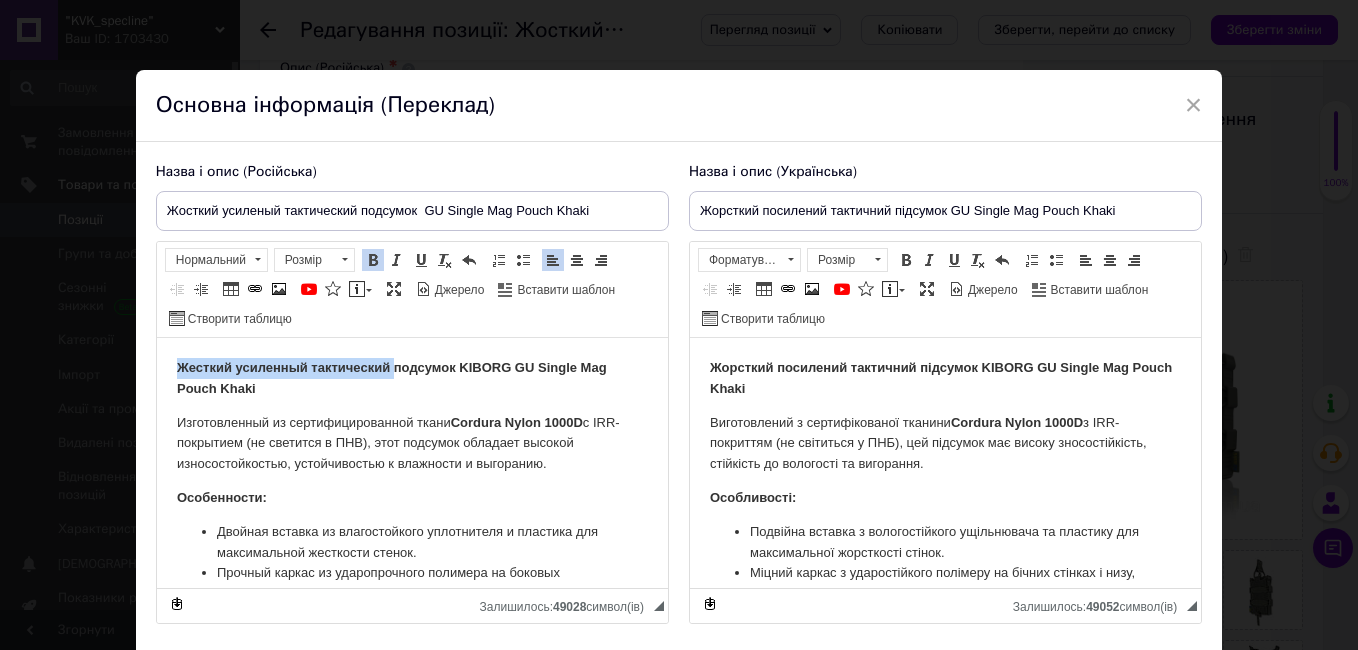 drag, startPoint x: 392, startPoint y: 365, endPoint x: 162, endPoint y: 347, distance: 230.70328 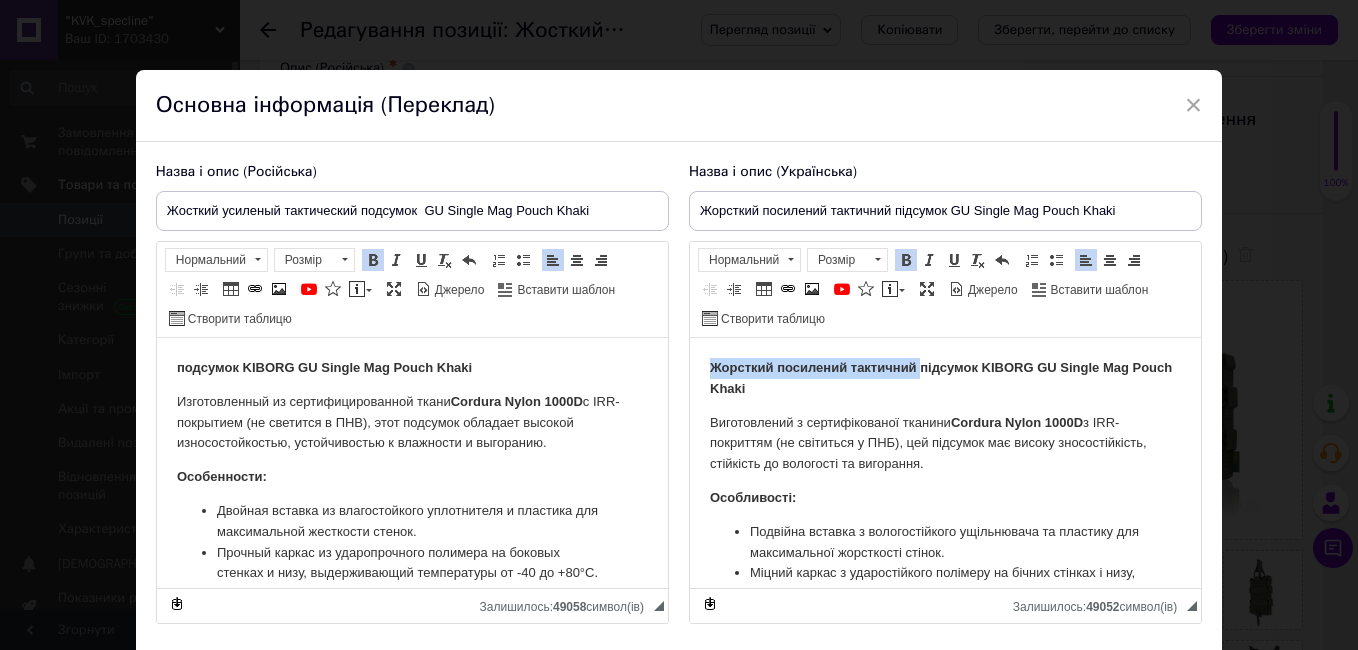 drag, startPoint x: 920, startPoint y: 364, endPoint x: 694, endPoint y: 354, distance: 226.22113 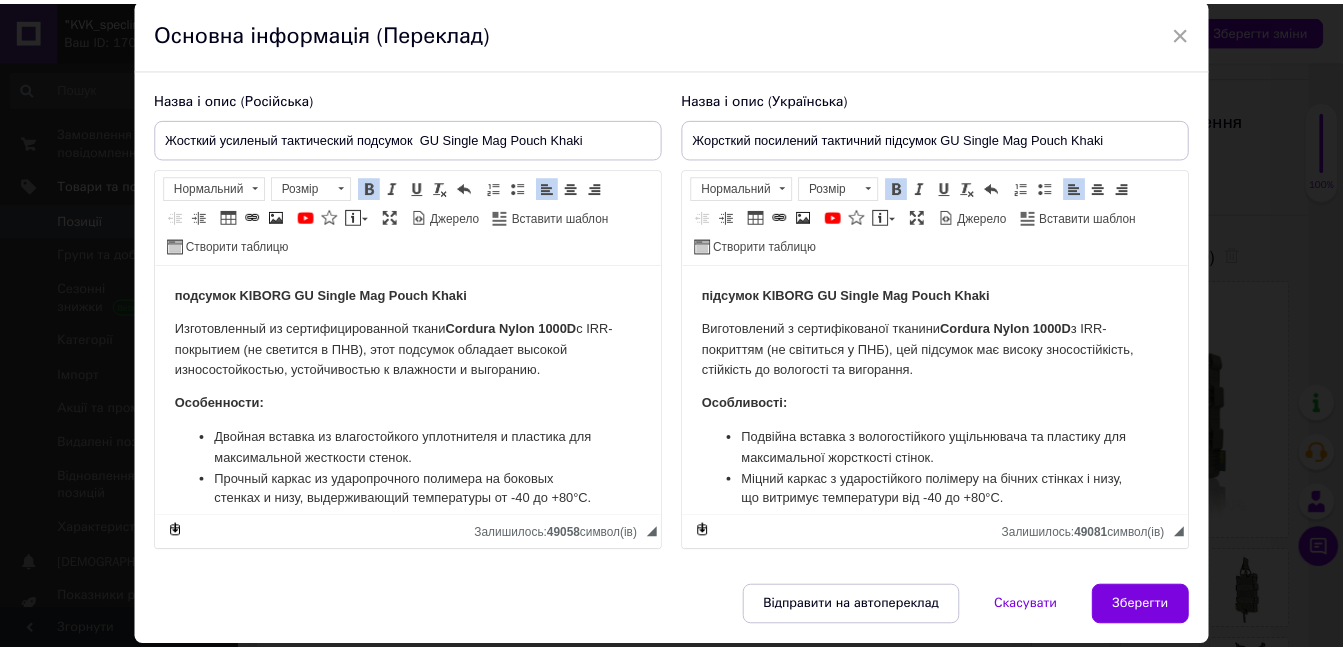 scroll, scrollTop: 136, scrollLeft: 0, axis: vertical 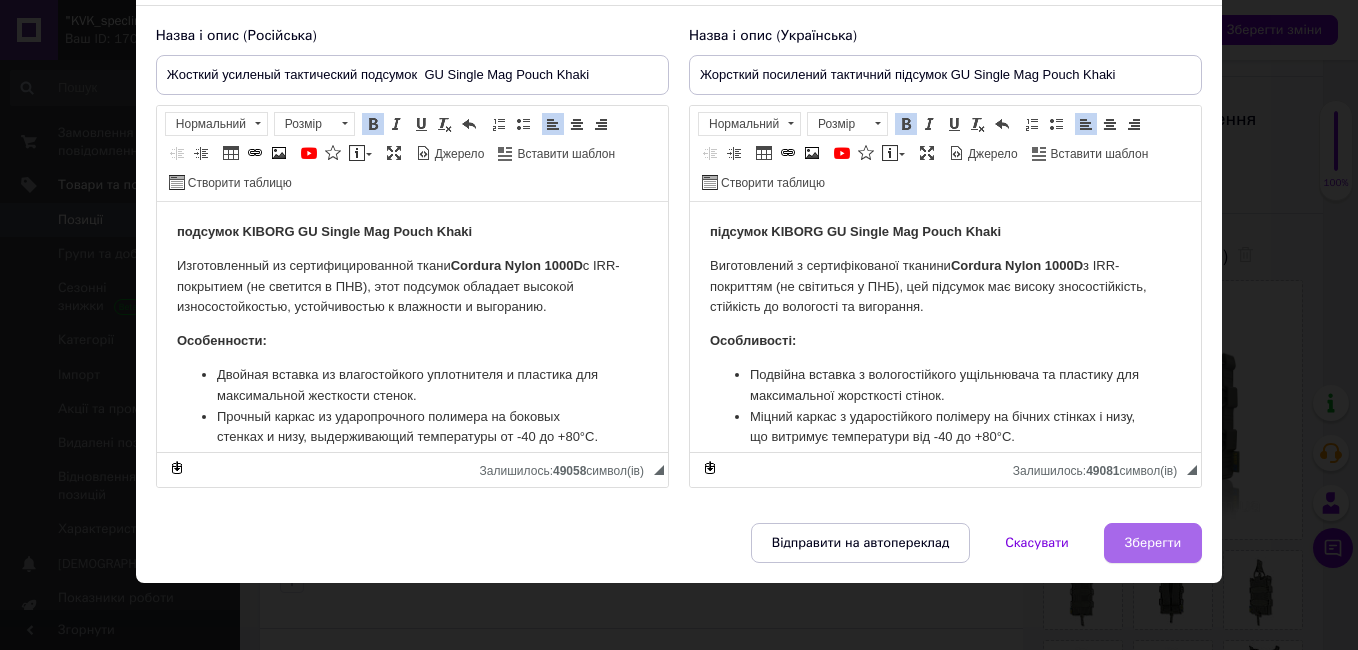 click on "Зберегти" at bounding box center (1153, 543) 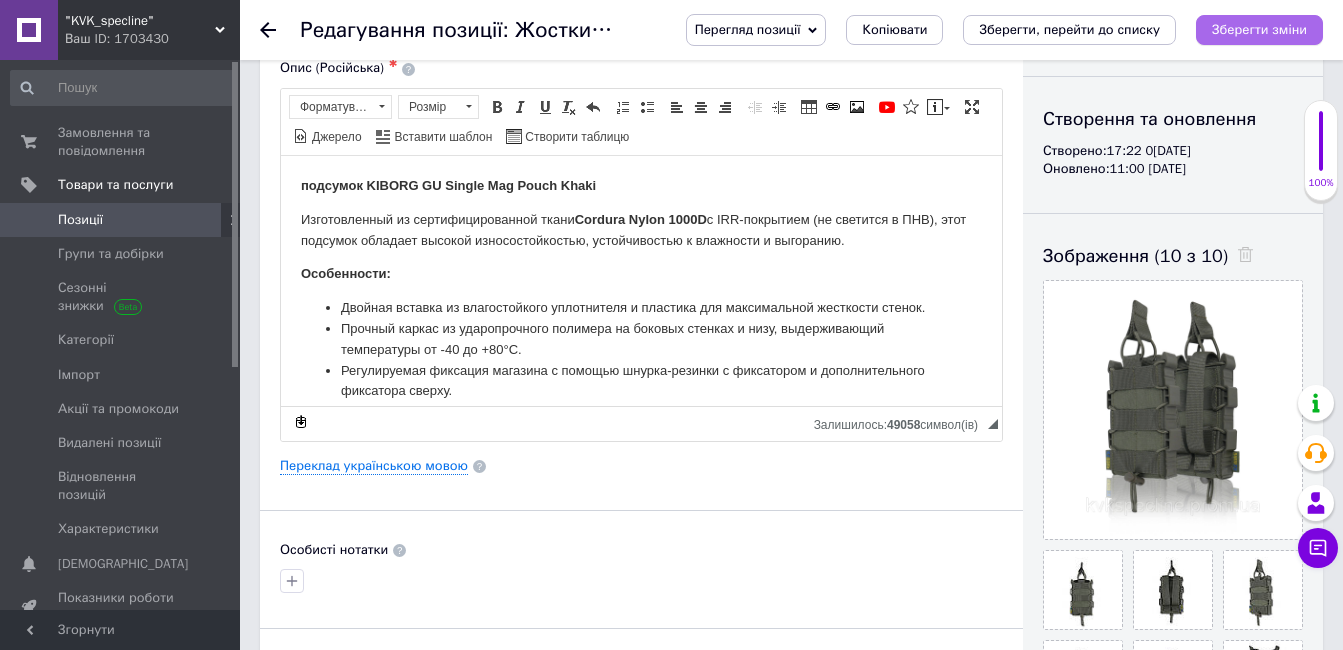 click on "Зберегти зміни" at bounding box center (1259, 29) 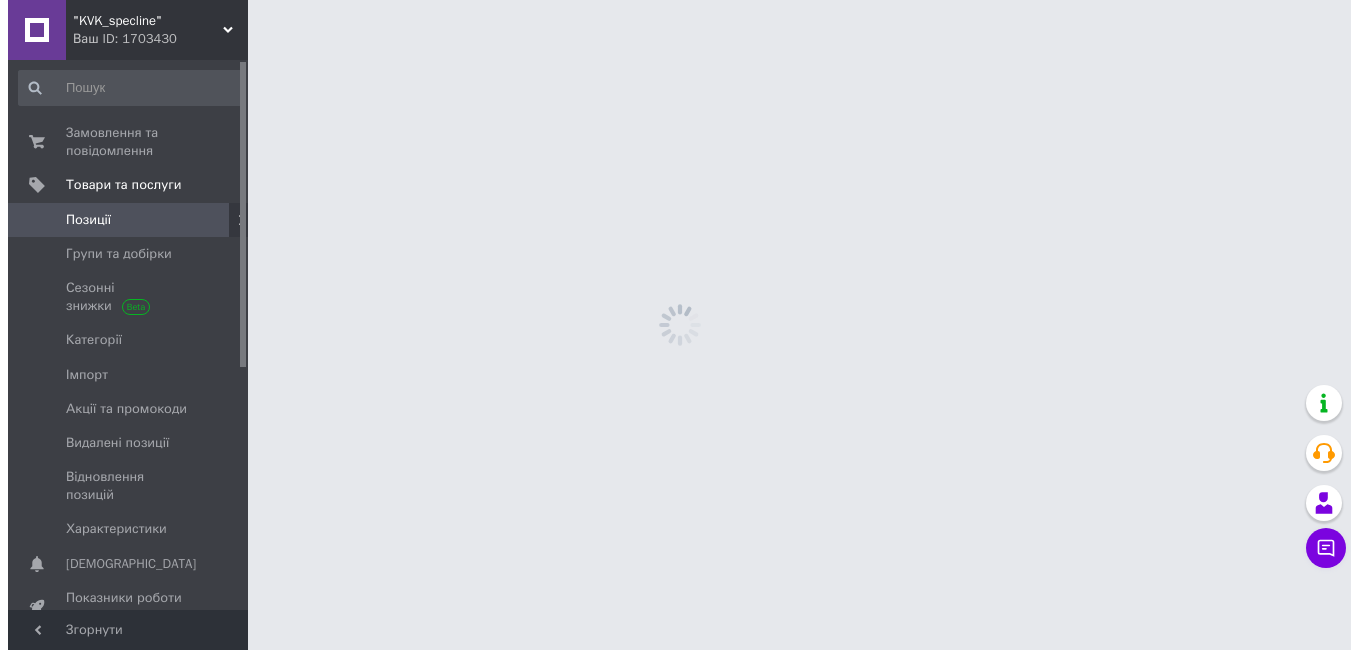 scroll, scrollTop: 0, scrollLeft: 0, axis: both 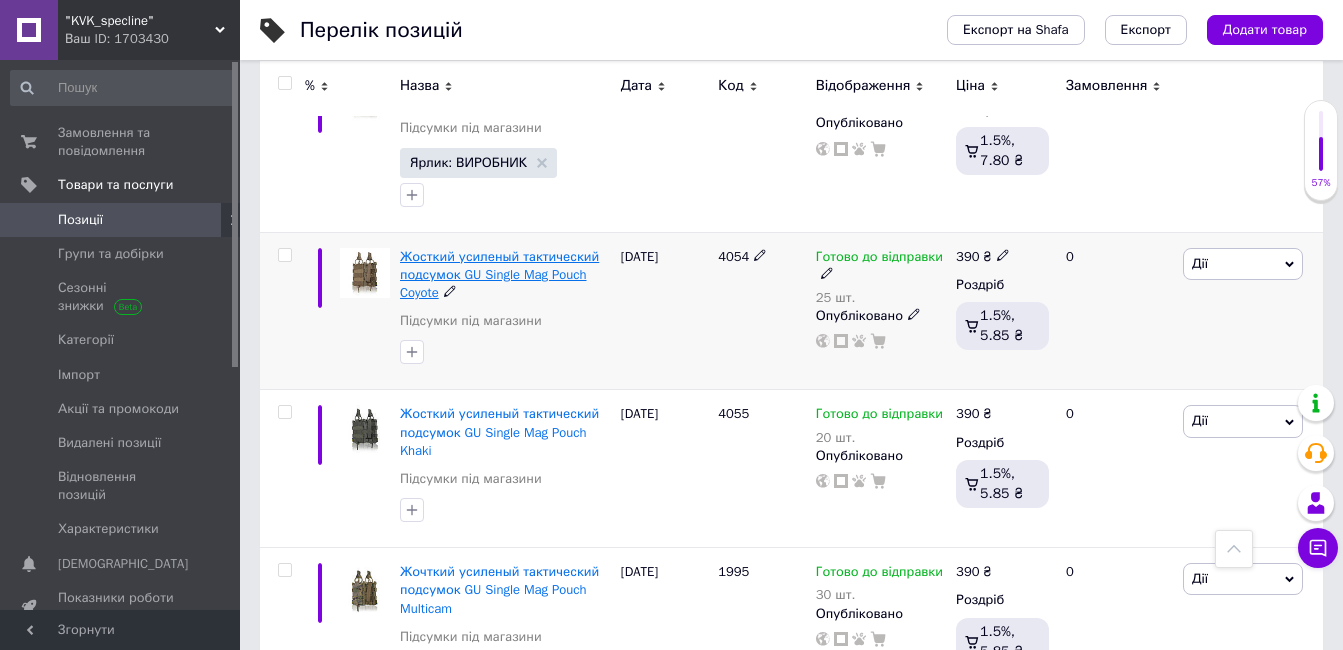 click on "Жосткий усиленый тактический подсумок GU Single Mag Pouch Coyote" at bounding box center [499, 274] 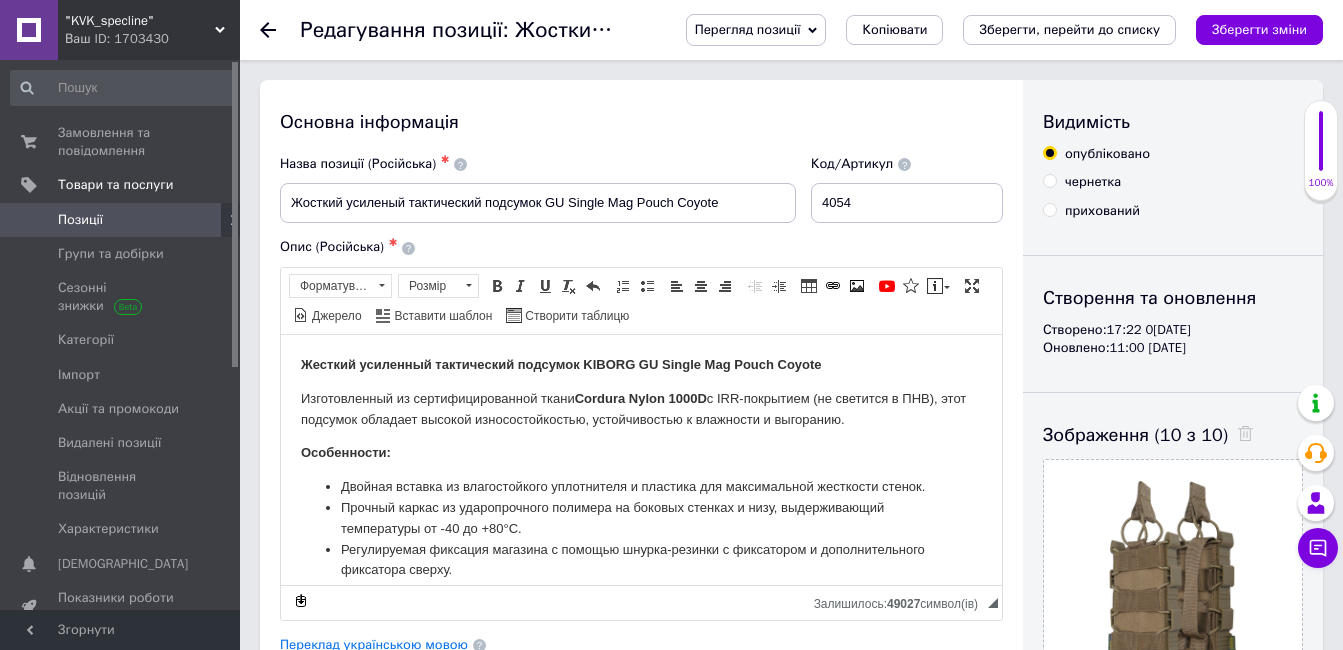 scroll, scrollTop: 0, scrollLeft: 0, axis: both 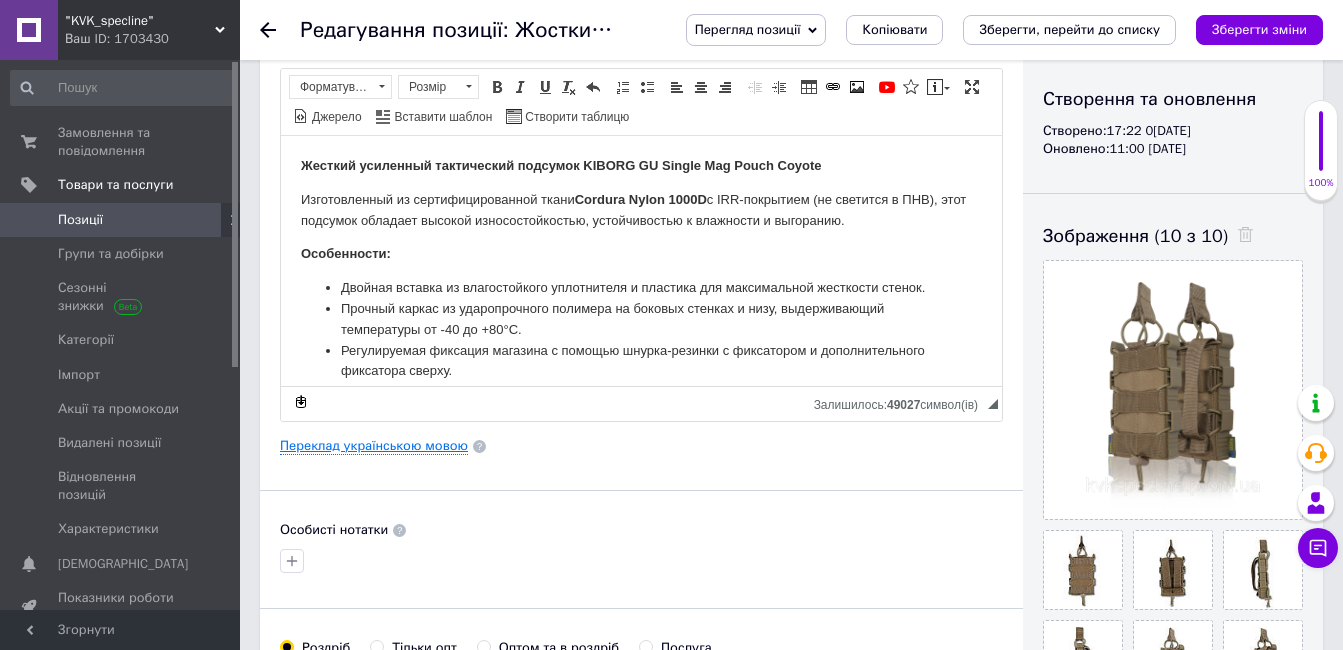 click on "Переклад українською мовою" at bounding box center (374, 446) 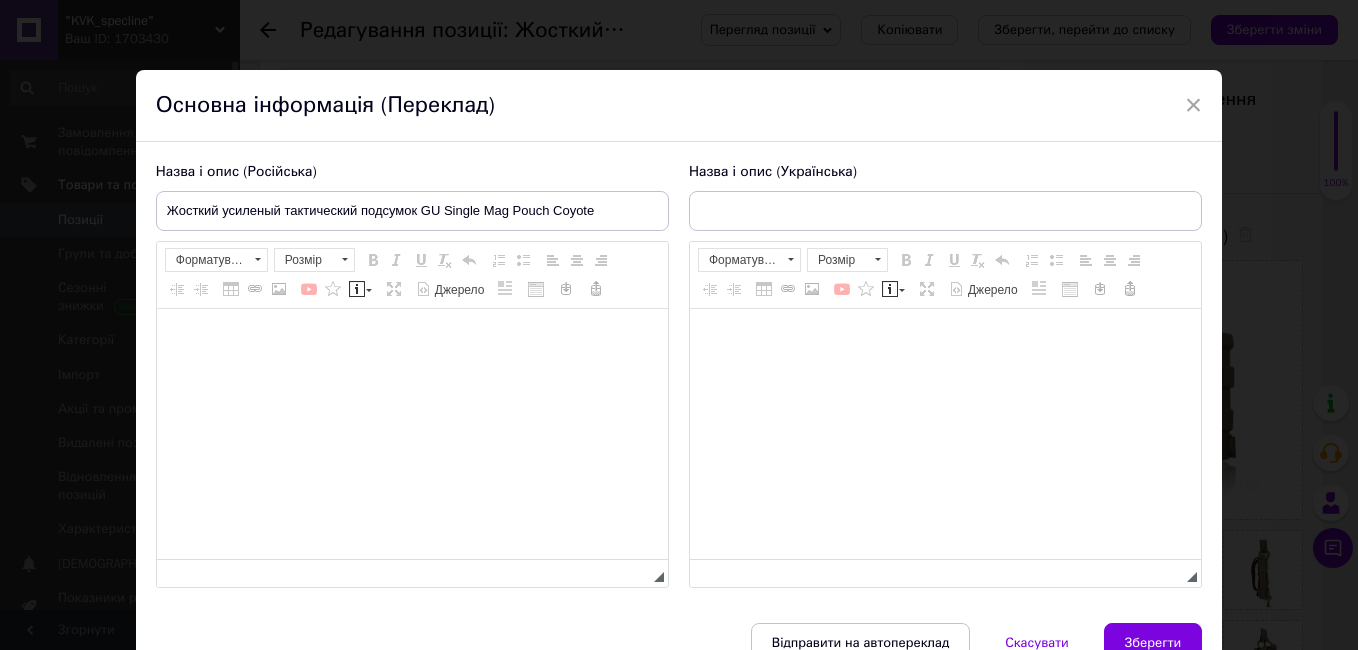 type on "Жорсткий посилений тактичний підсумок GU Single Mag Pouch Coyote" 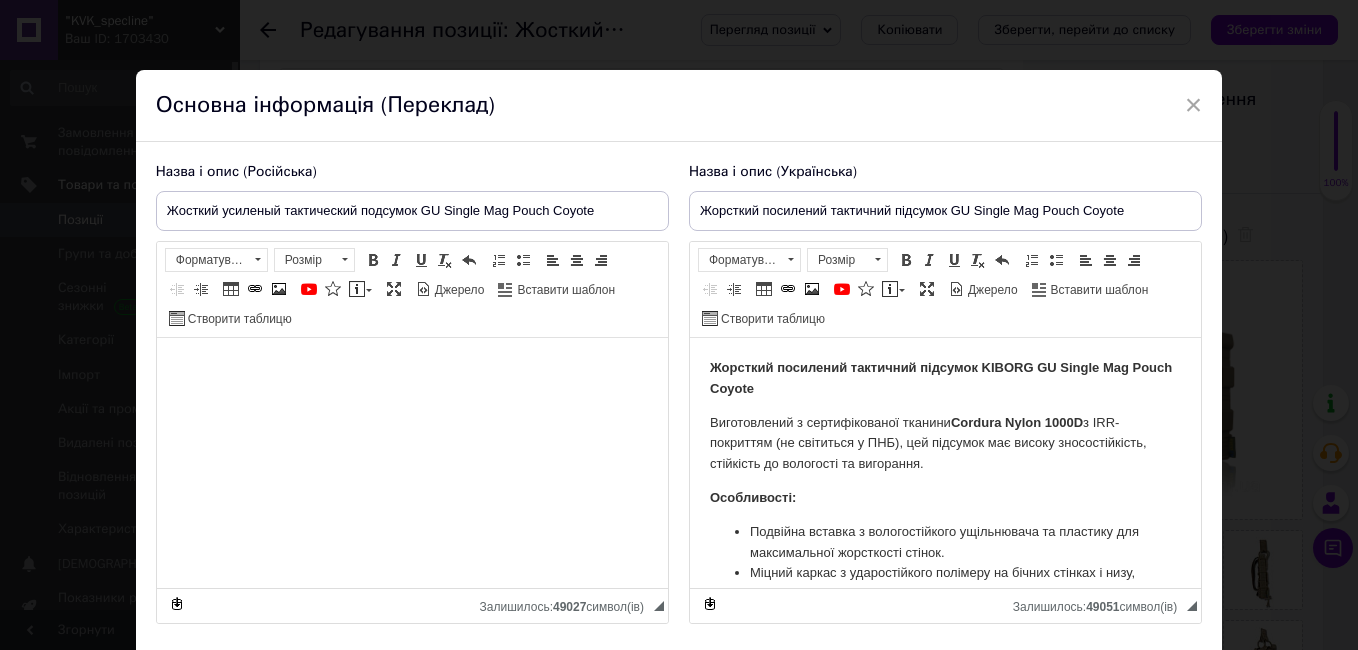 scroll, scrollTop: 0, scrollLeft: 0, axis: both 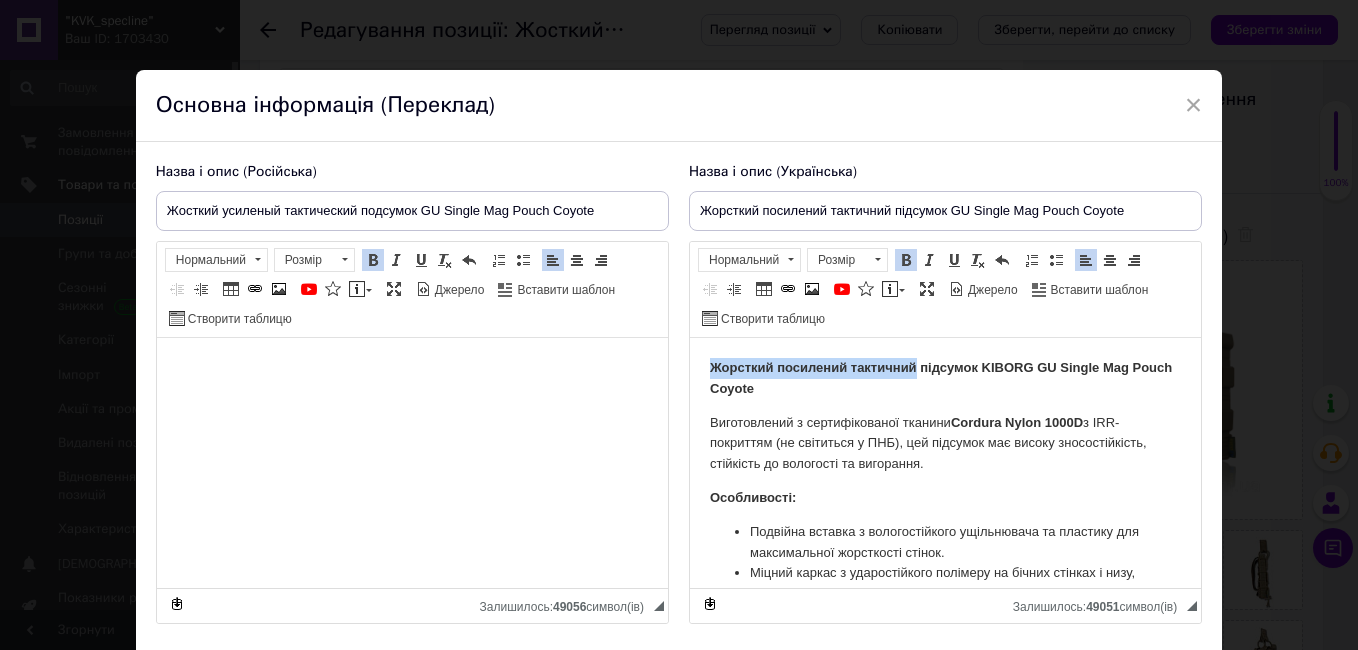 drag, startPoint x: 914, startPoint y: 366, endPoint x: 705, endPoint y: 354, distance: 209.34421 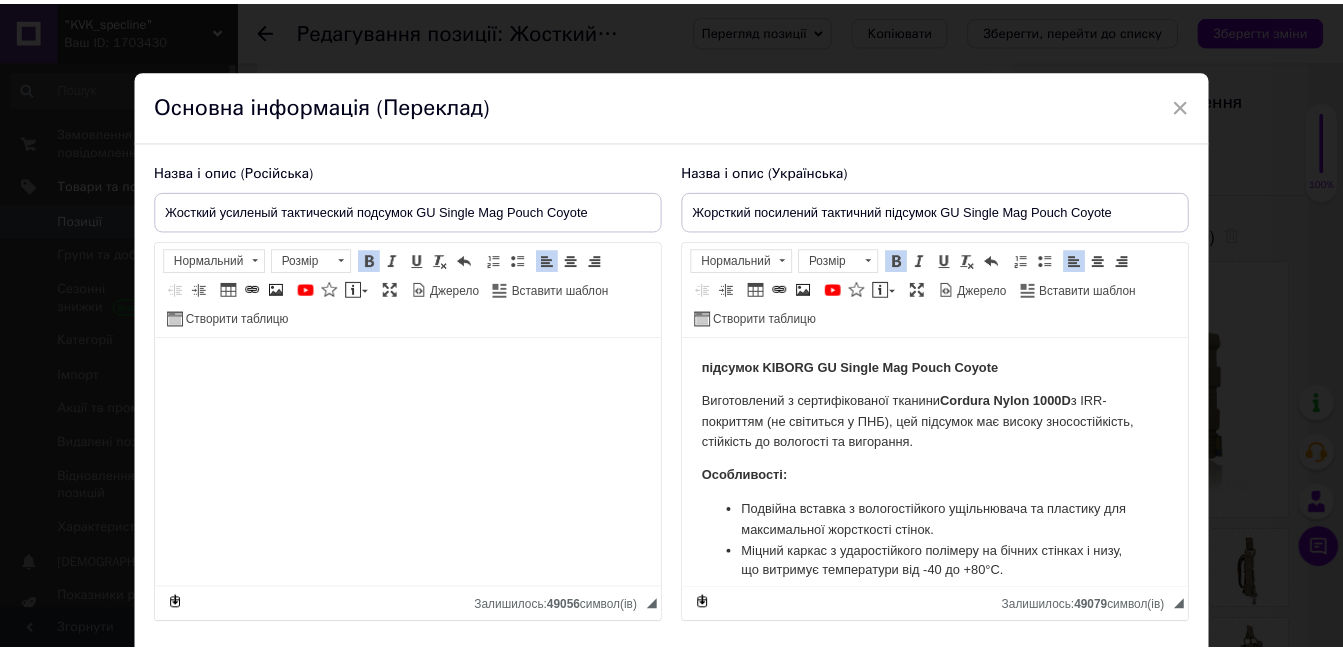 scroll, scrollTop: 139, scrollLeft: 0, axis: vertical 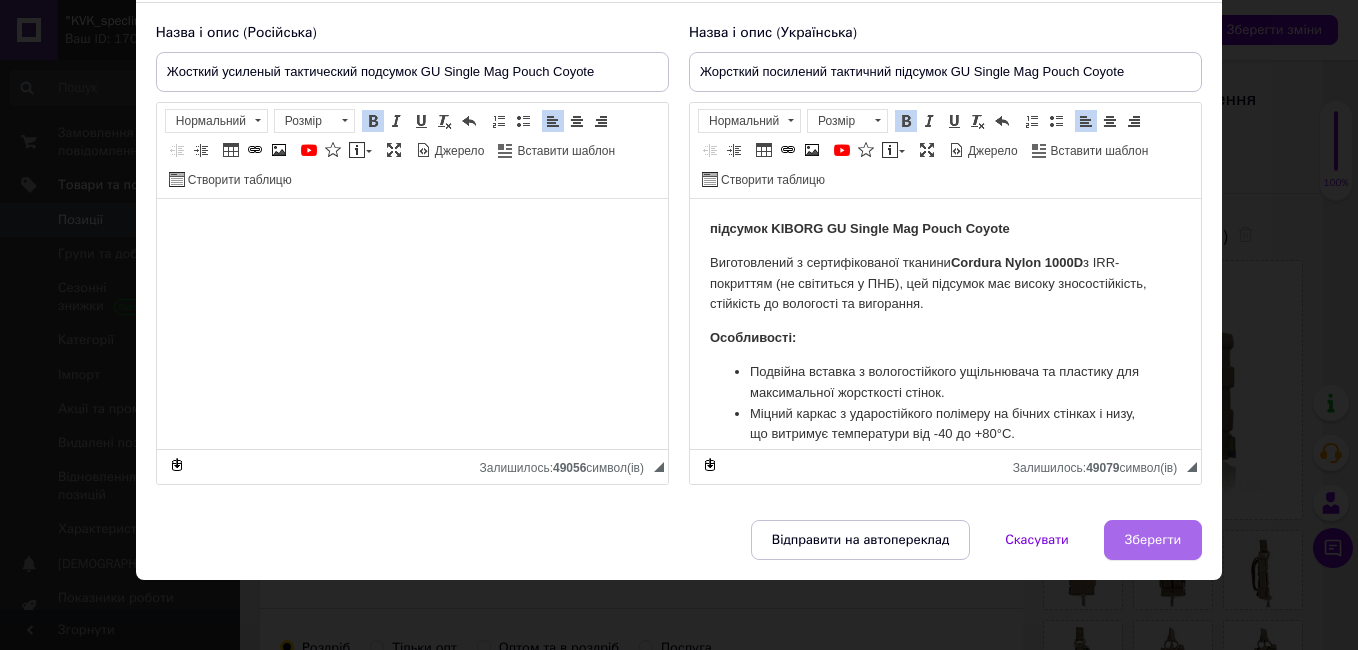 click on "Зберегти" at bounding box center (1153, 540) 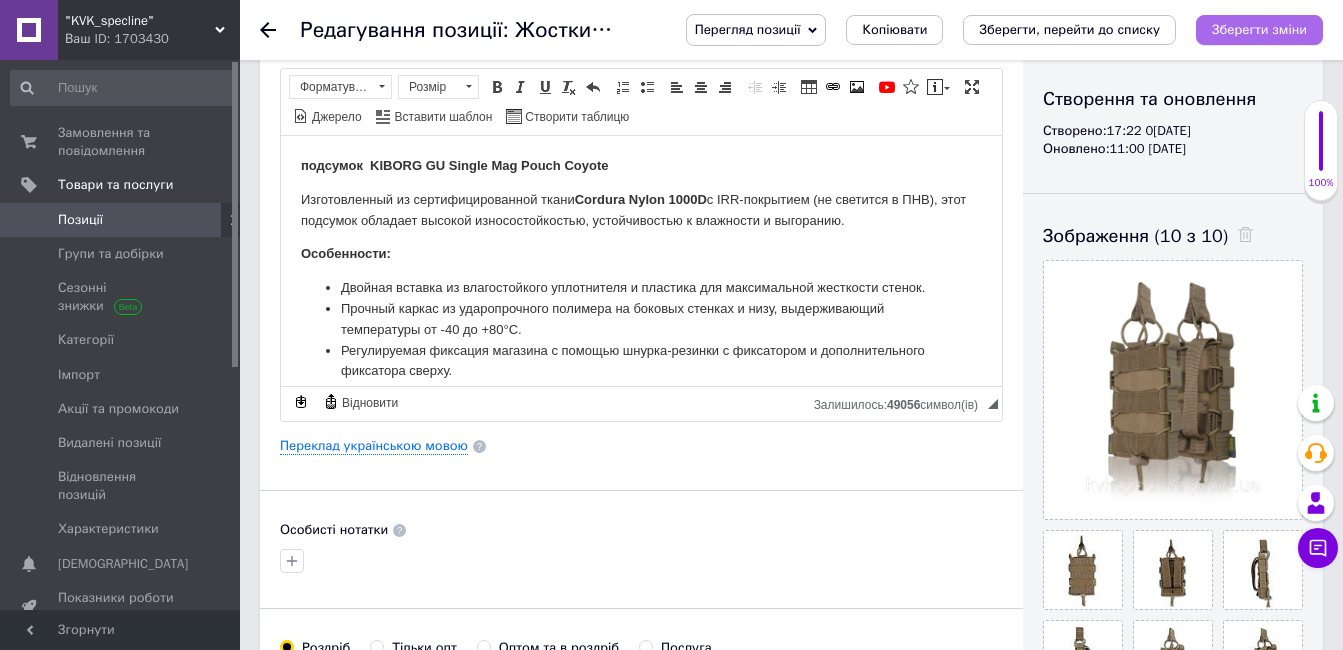 click on "Зберегти зміни" at bounding box center (1259, 30) 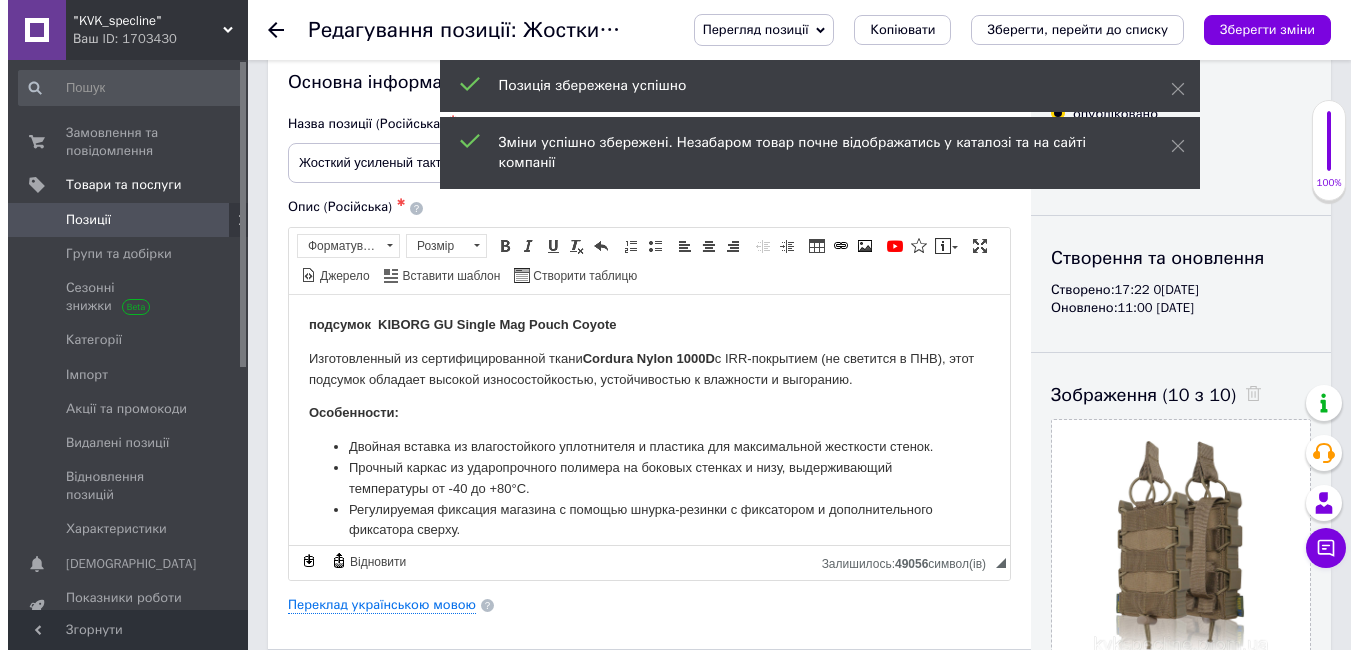 scroll, scrollTop: 0, scrollLeft: 0, axis: both 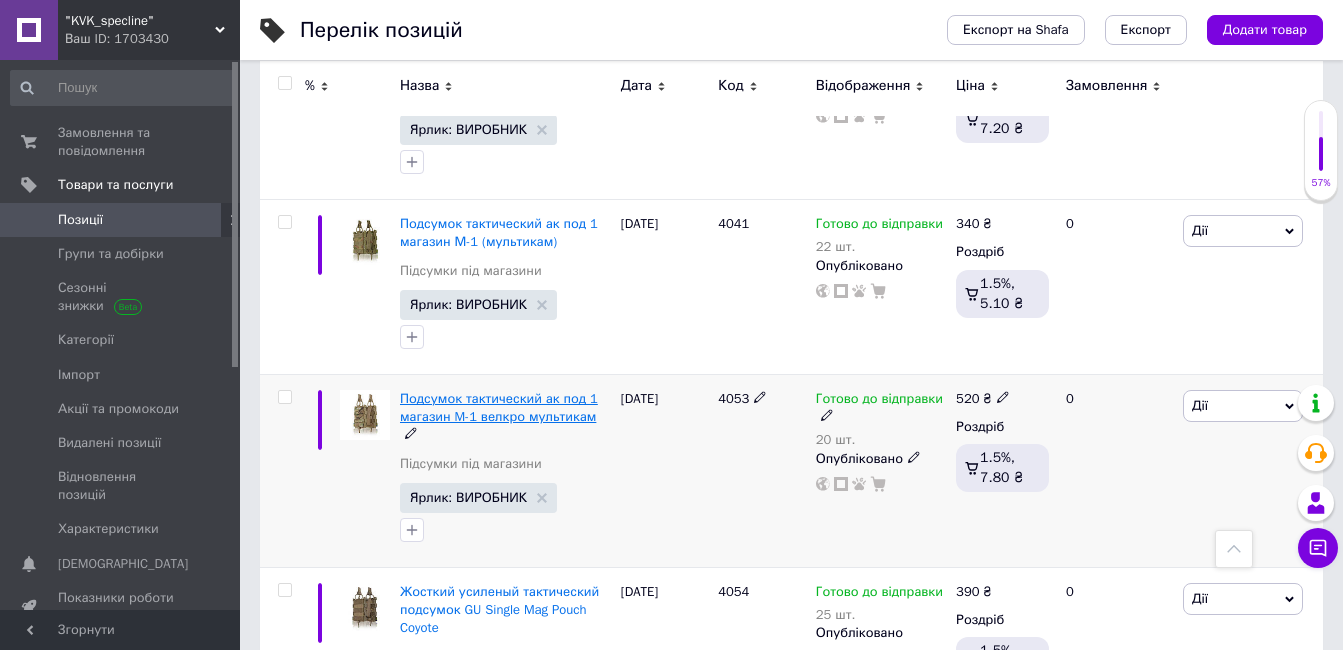 click on "Подсумок тактический ак под 1 магазин M-1 велкро мультикам" at bounding box center (499, 407) 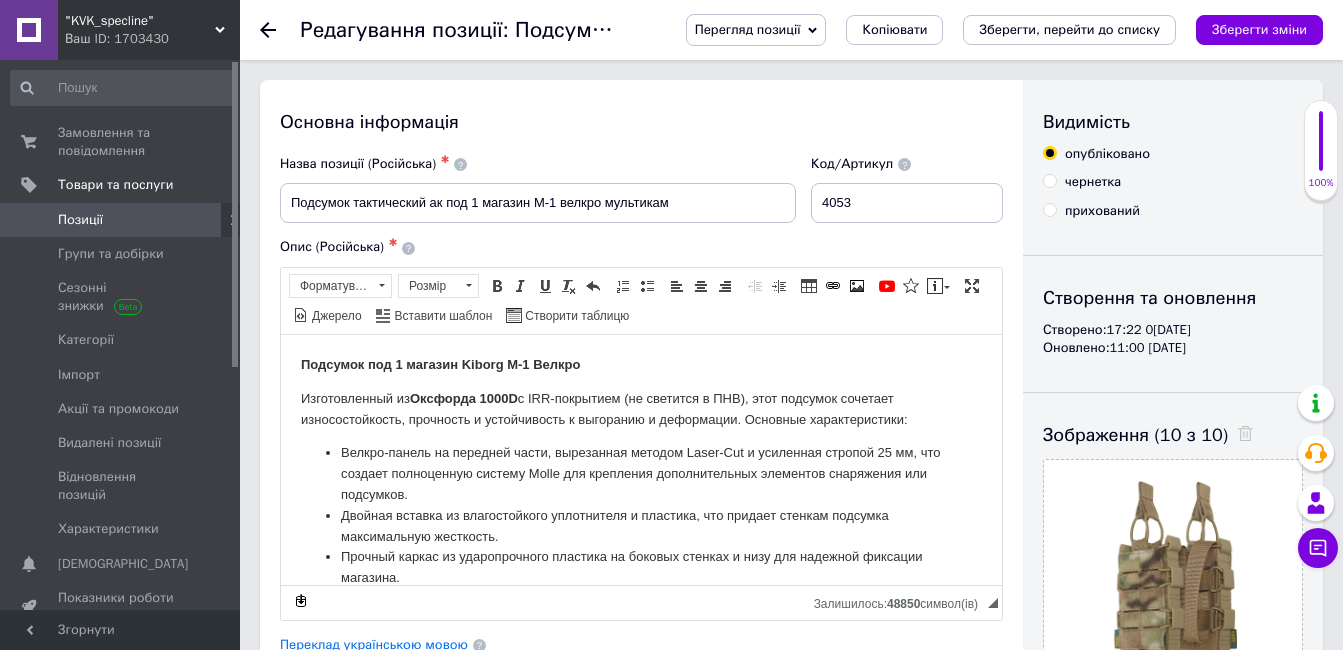 scroll, scrollTop: 0, scrollLeft: 0, axis: both 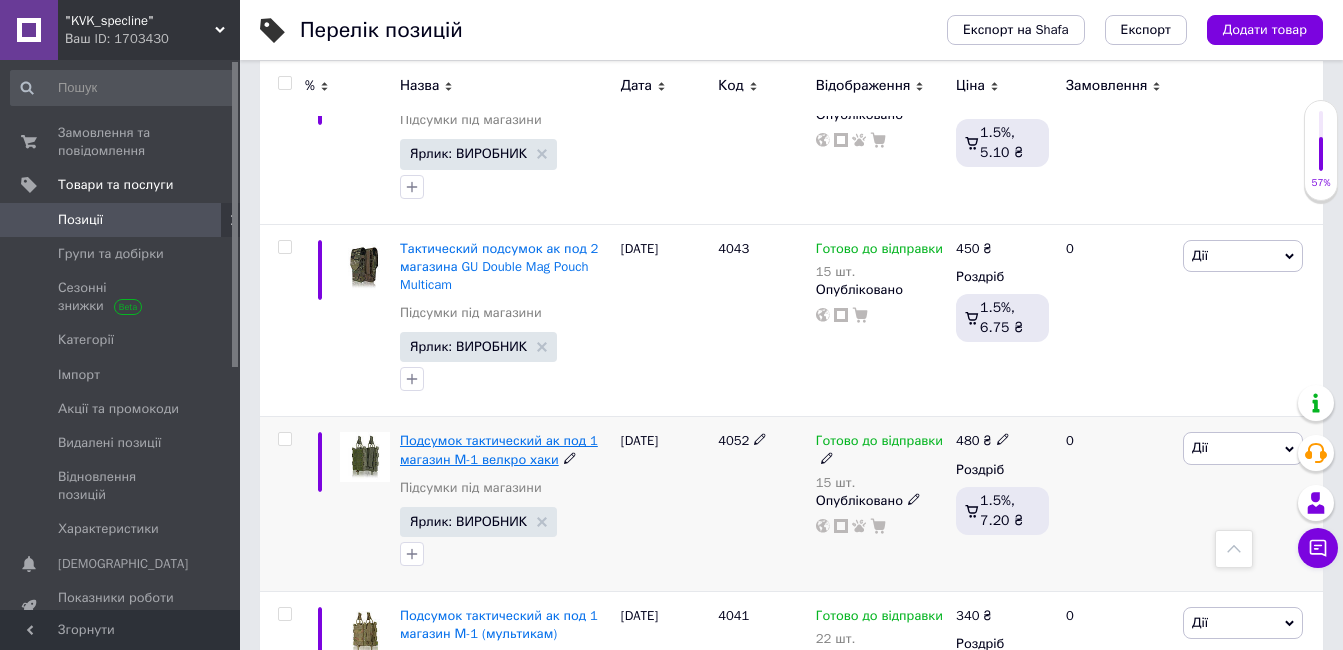 click on "Подсумок тактический ак под 1 магазин  М-1 велкро хаки" at bounding box center (499, 449) 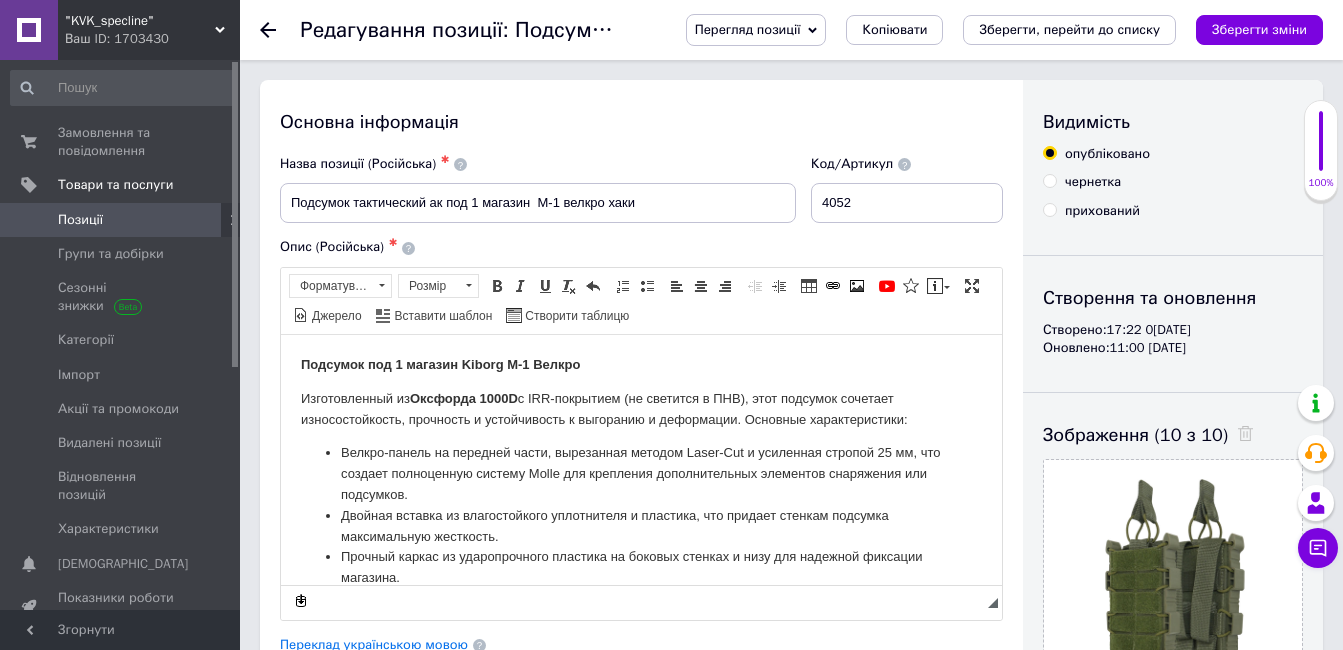 scroll, scrollTop: 0, scrollLeft: 0, axis: both 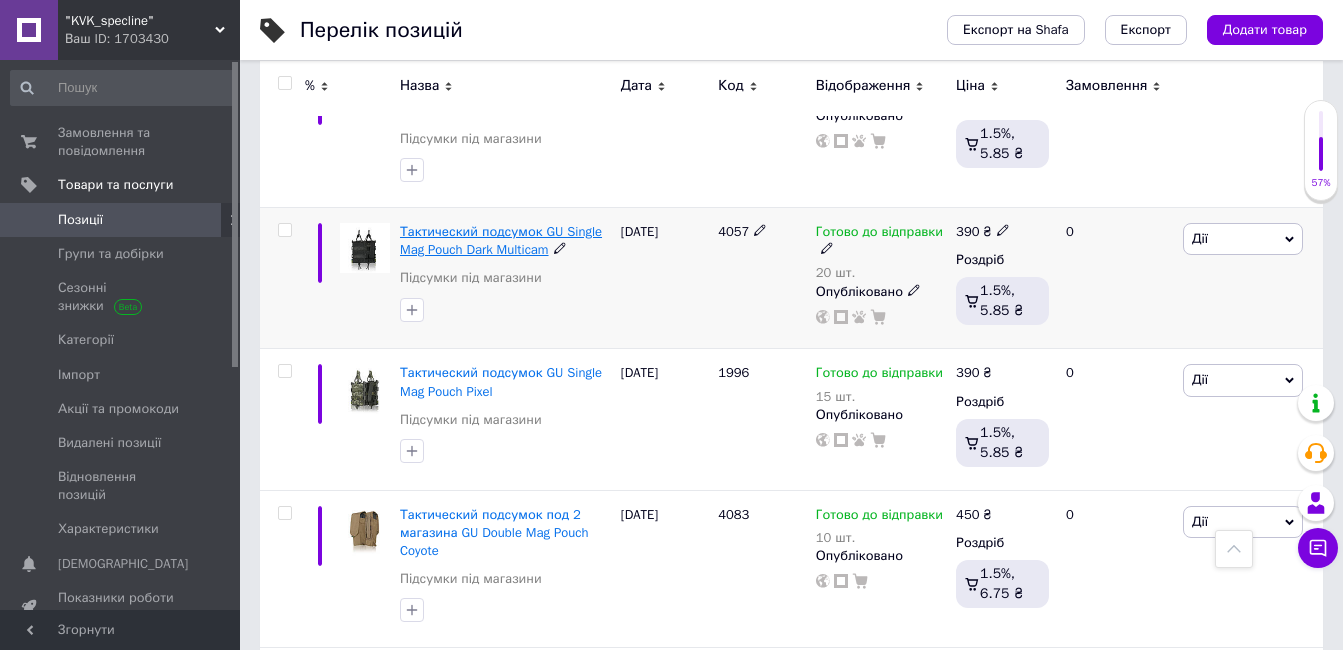 click on "Тактический подсумок  GU Single Mag Pouch Dark Multicam" at bounding box center [501, 240] 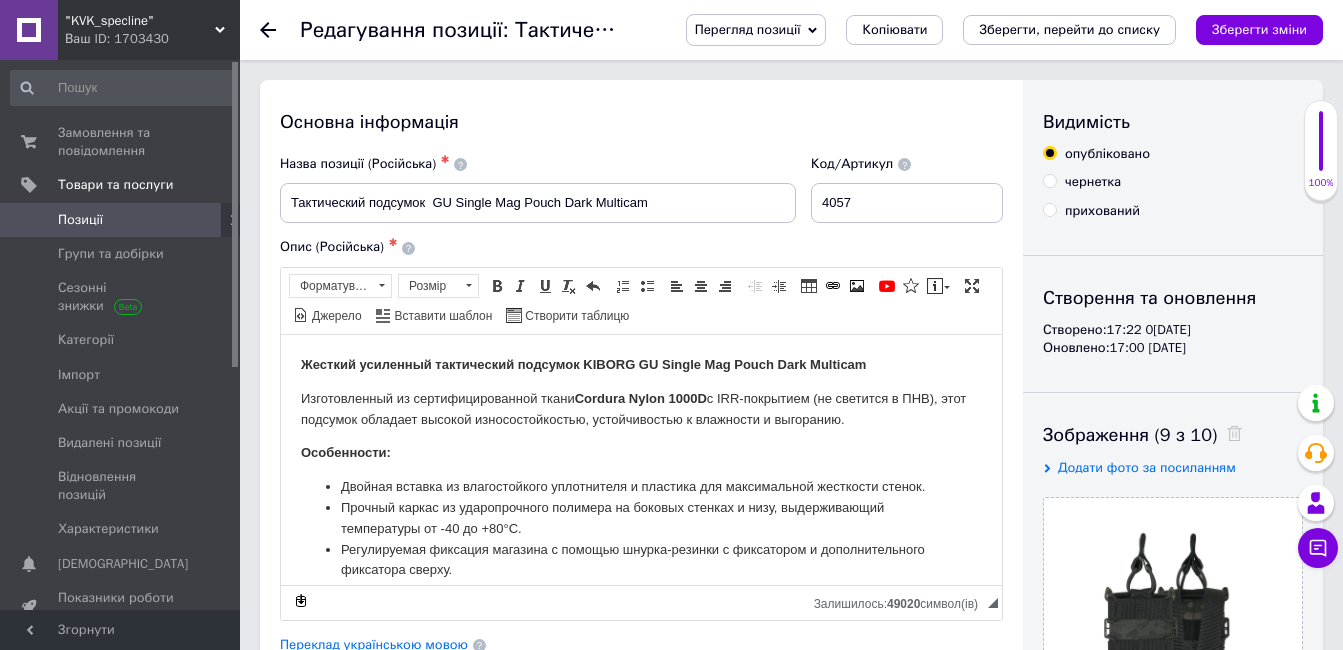scroll, scrollTop: 0, scrollLeft: 0, axis: both 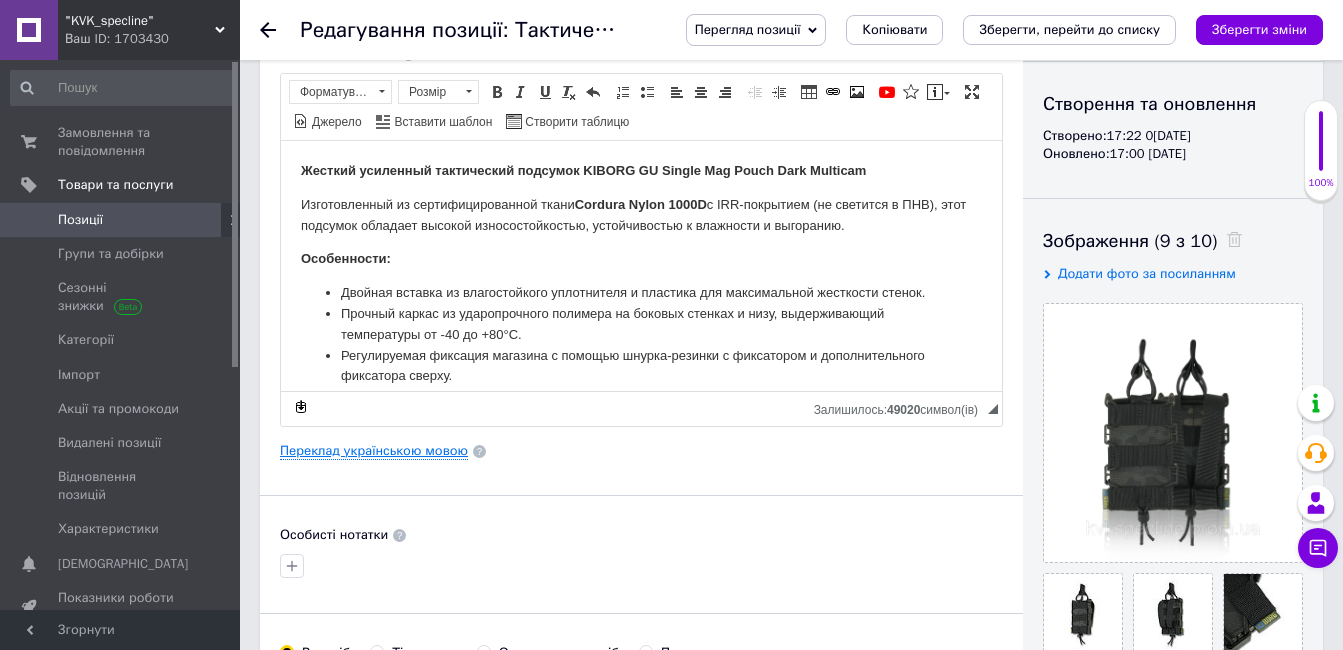 click on "Переклад українською мовою" at bounding box center (374, 451) 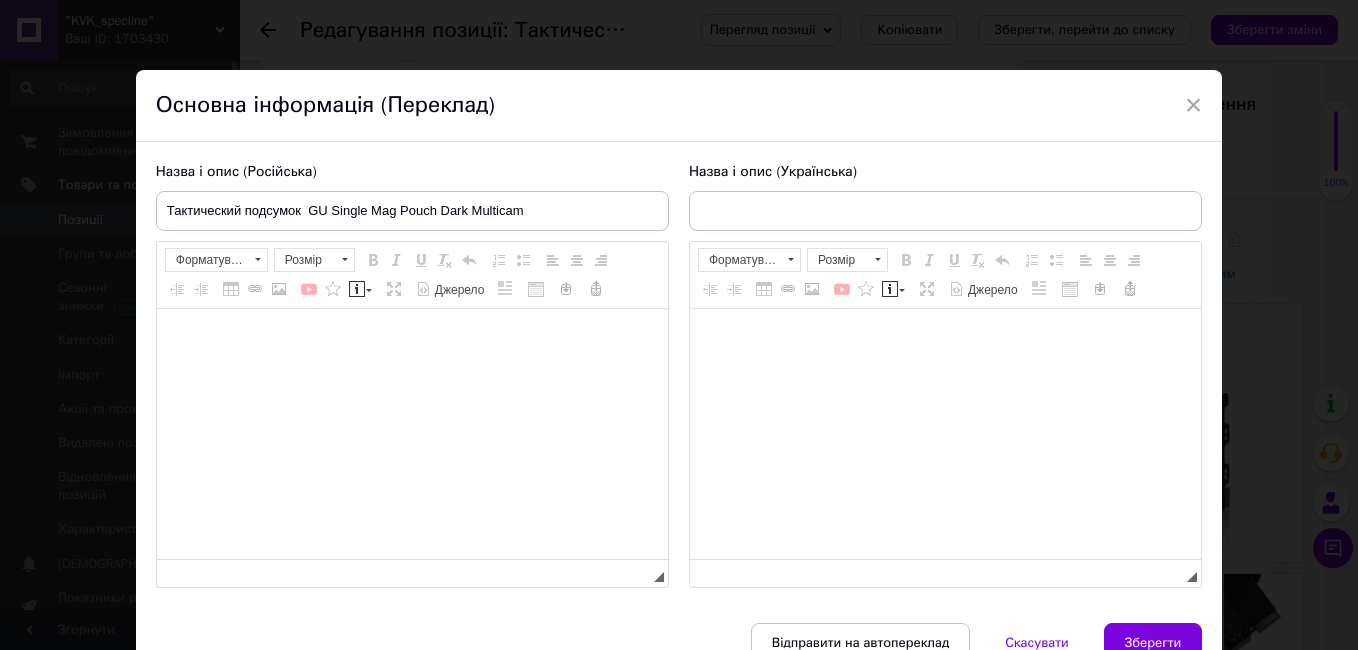 type on "Жорсткий посилений тактичний підсумок GU Single Mag Pouch Dark Multicam" 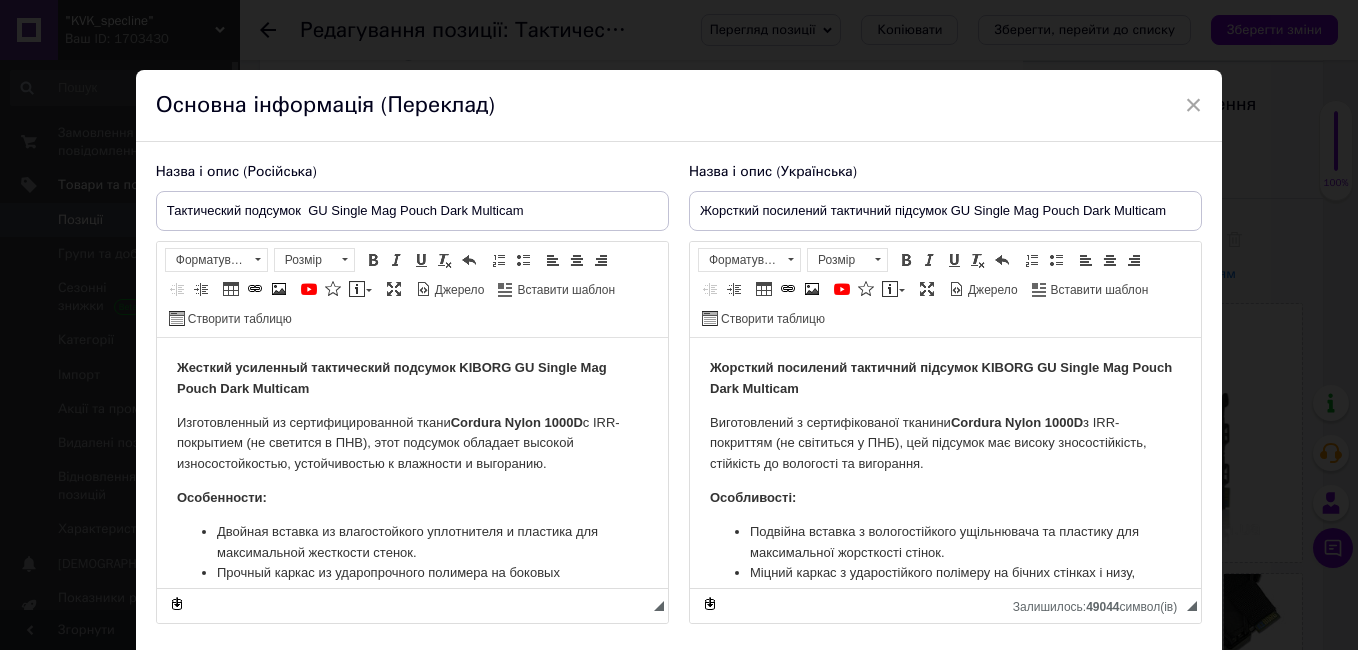 scroll, scrollTop: 0, scrollLeft: 0, axis: both 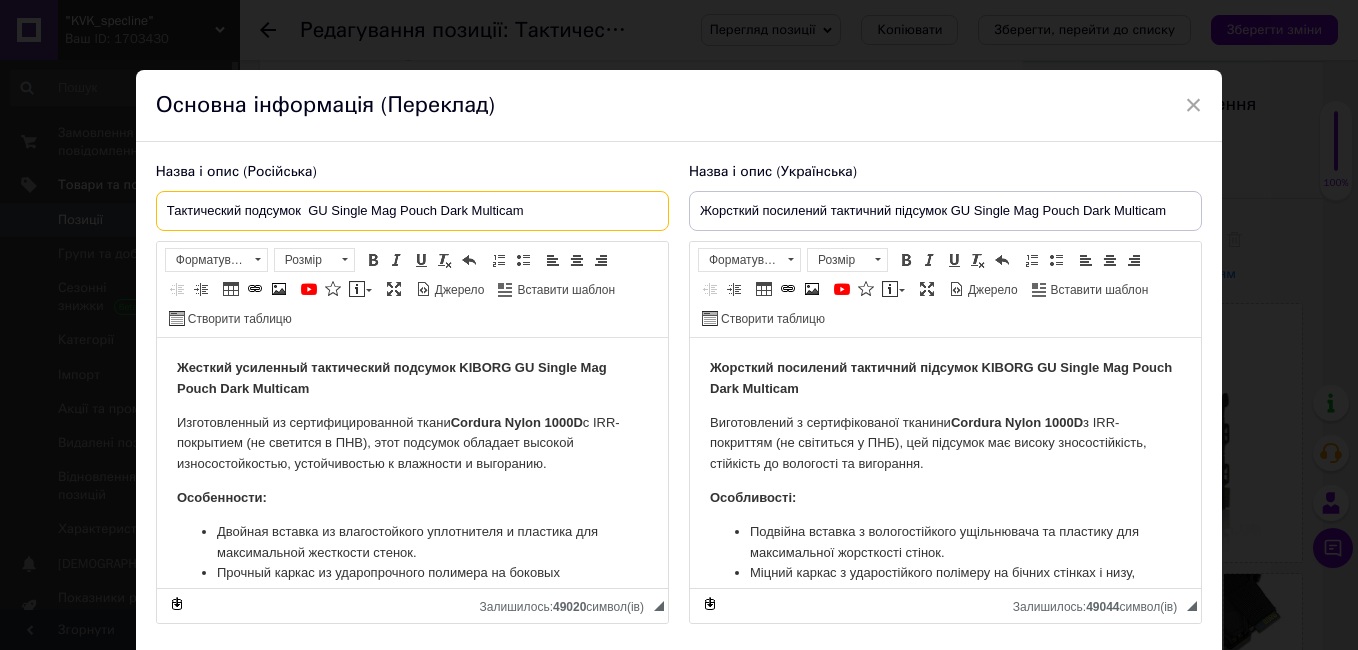 click on "Тактический подсумок  GU Single Mag Pouch Dark Multicam" at bounding box center (412, 211) 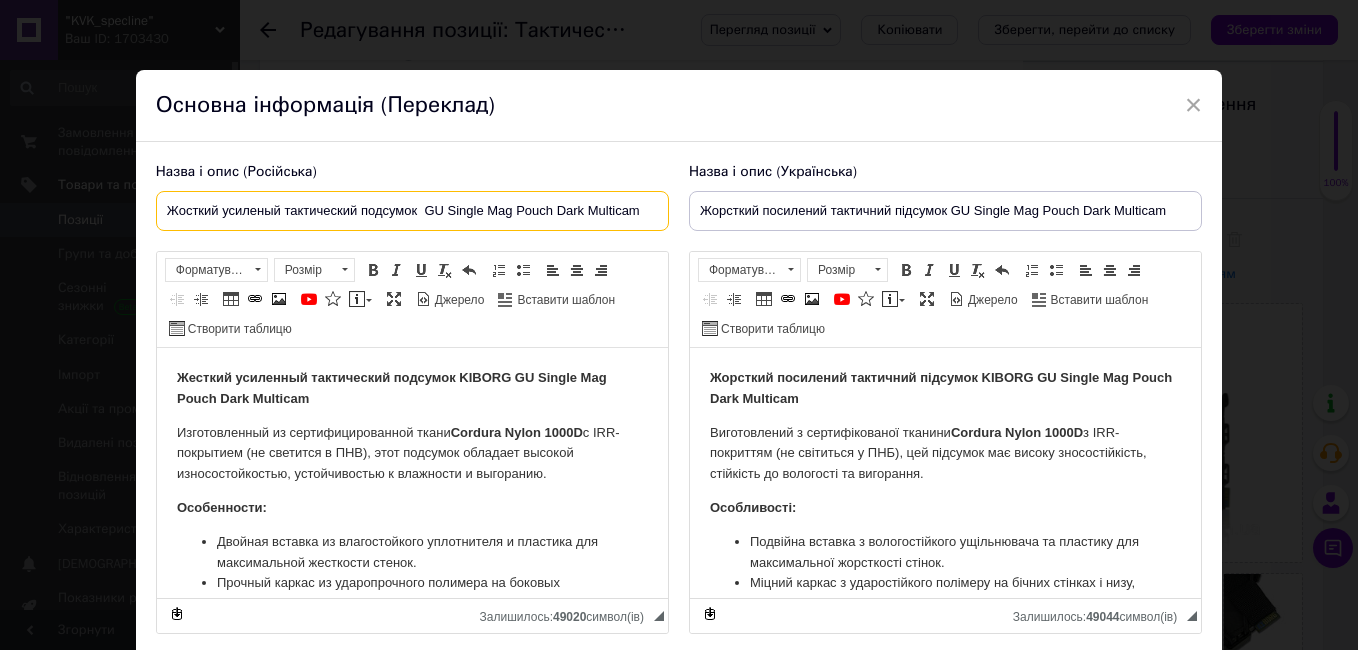 click on "Жосткий усиленый тактический подсумок  GU Single Mag Pouch Dark Multicam" at bounding box center (412, 211) 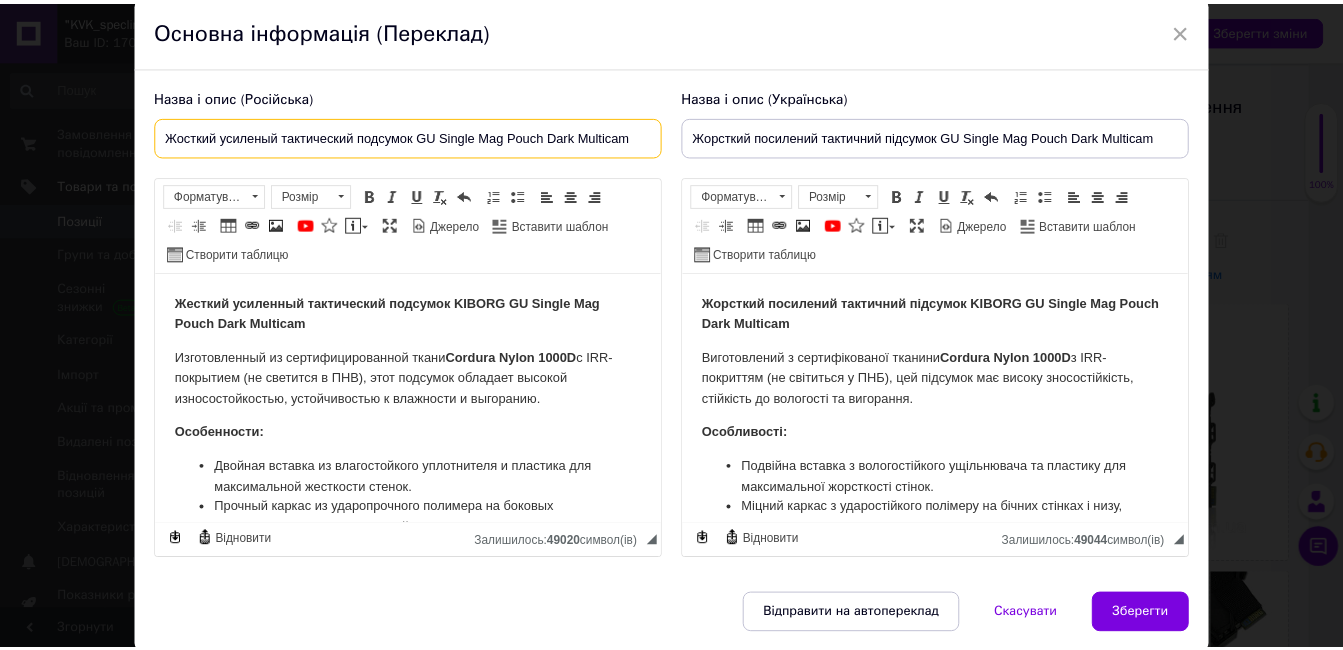 scroll, scrollTop: 94, scrollLeft: 0, axis: vertical 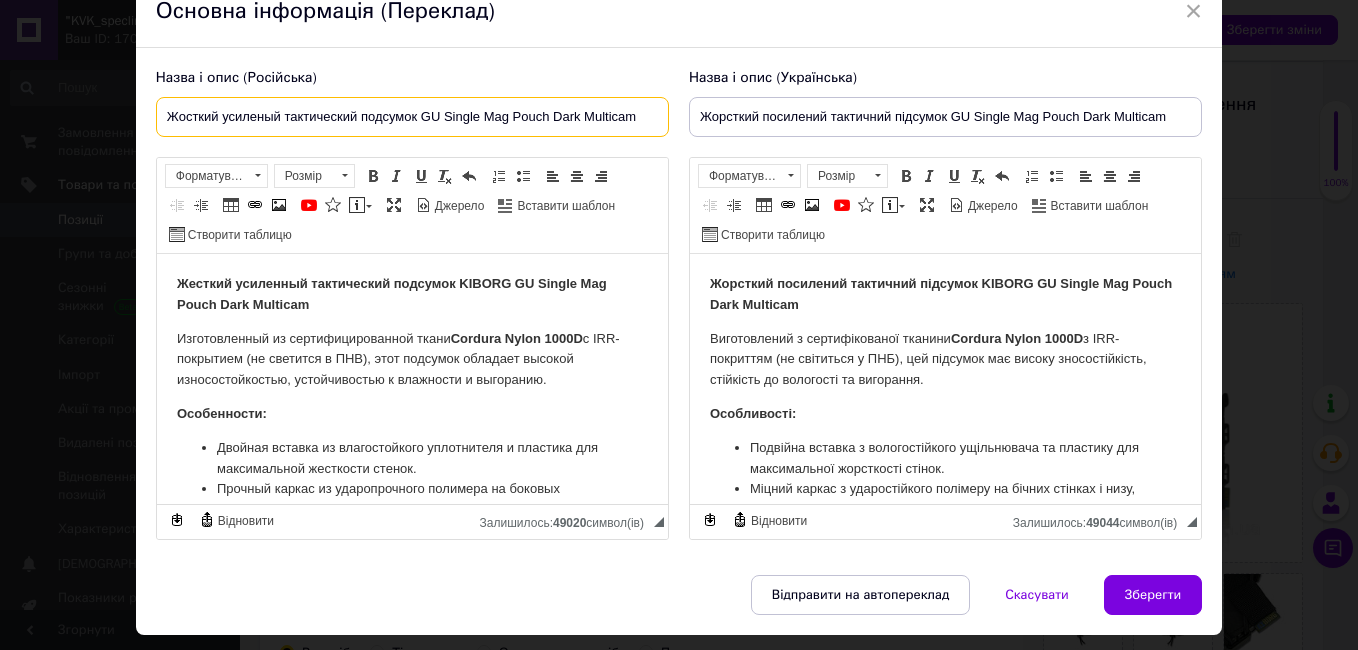 type on "Жосткий усиленый тактический подсумок GU Single Mag Pouch Dark Multicam" 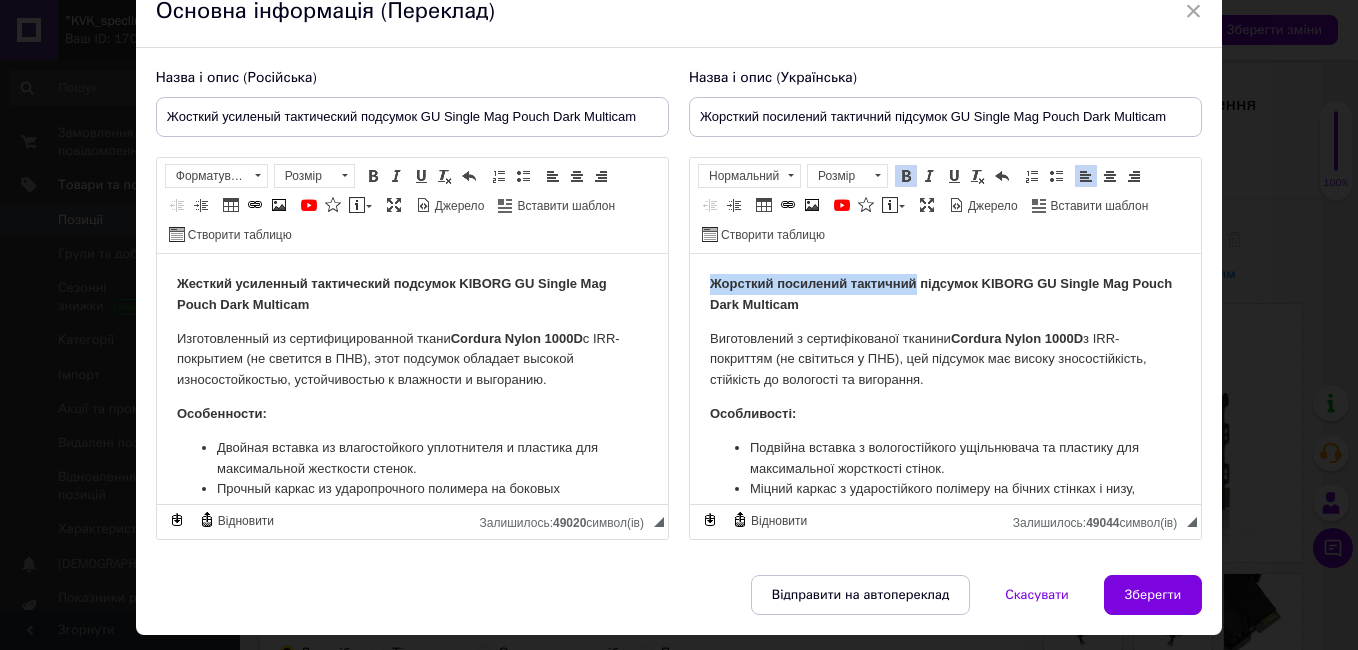 drag, startPoint x: 916, startPoint y: 284, endPoint x: 696, endPoint y: 260, distance: 221.30522 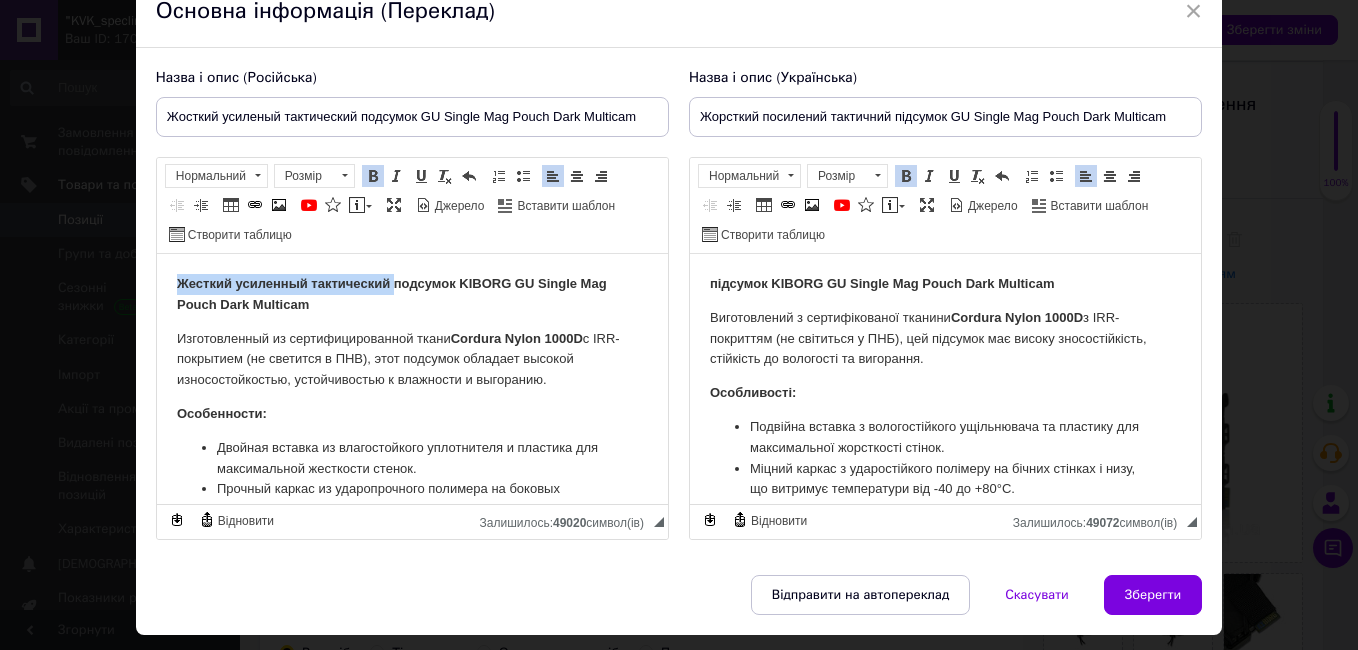 drag, startPoint x: 394, startPoint y: 284, endPoint x: 170, endPoint y: 258, distance: 225.50388 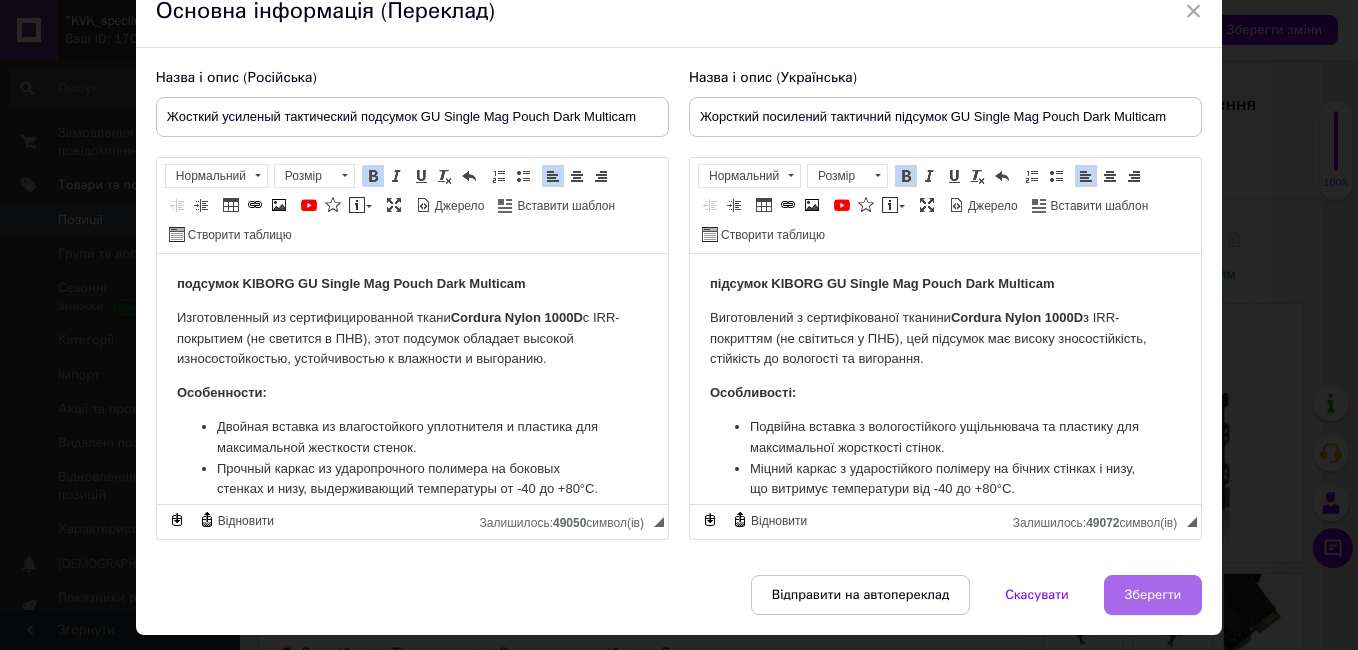 click on "Зберегти" at bounding box center [1153, 595] 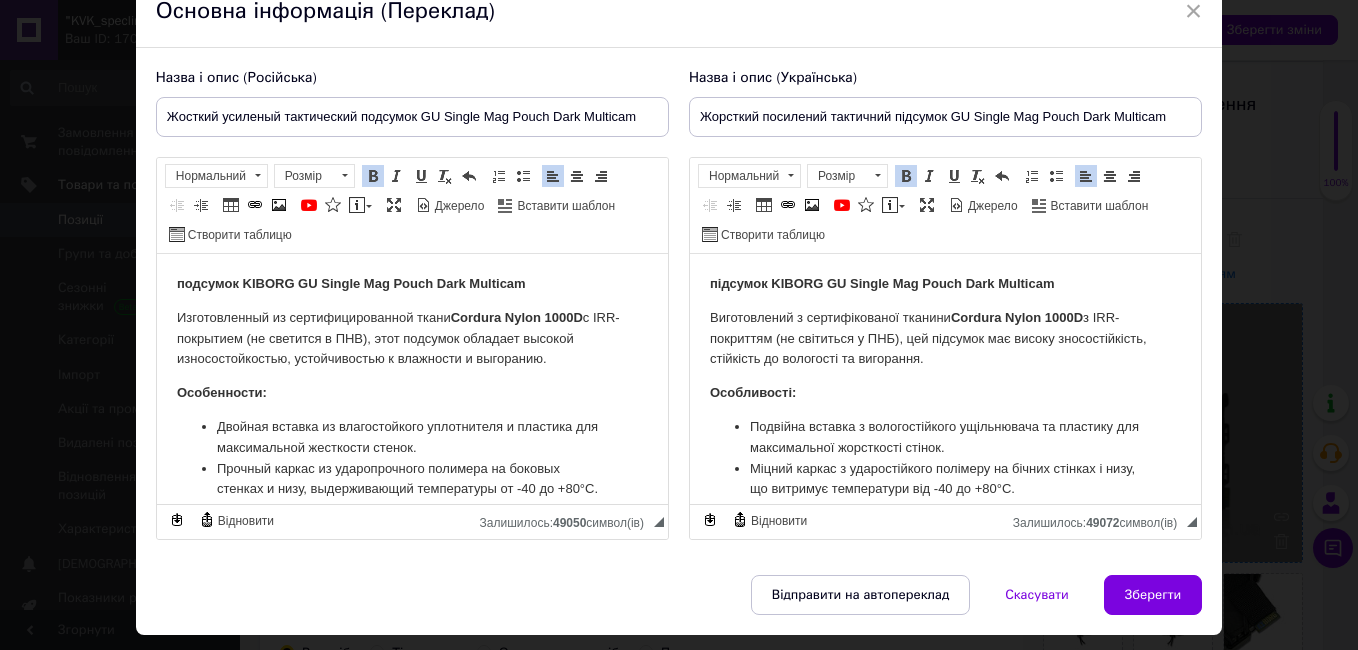type on "Жосткий усиленый тактический подсумок GU Single Mag Pouch Dark Multicam" 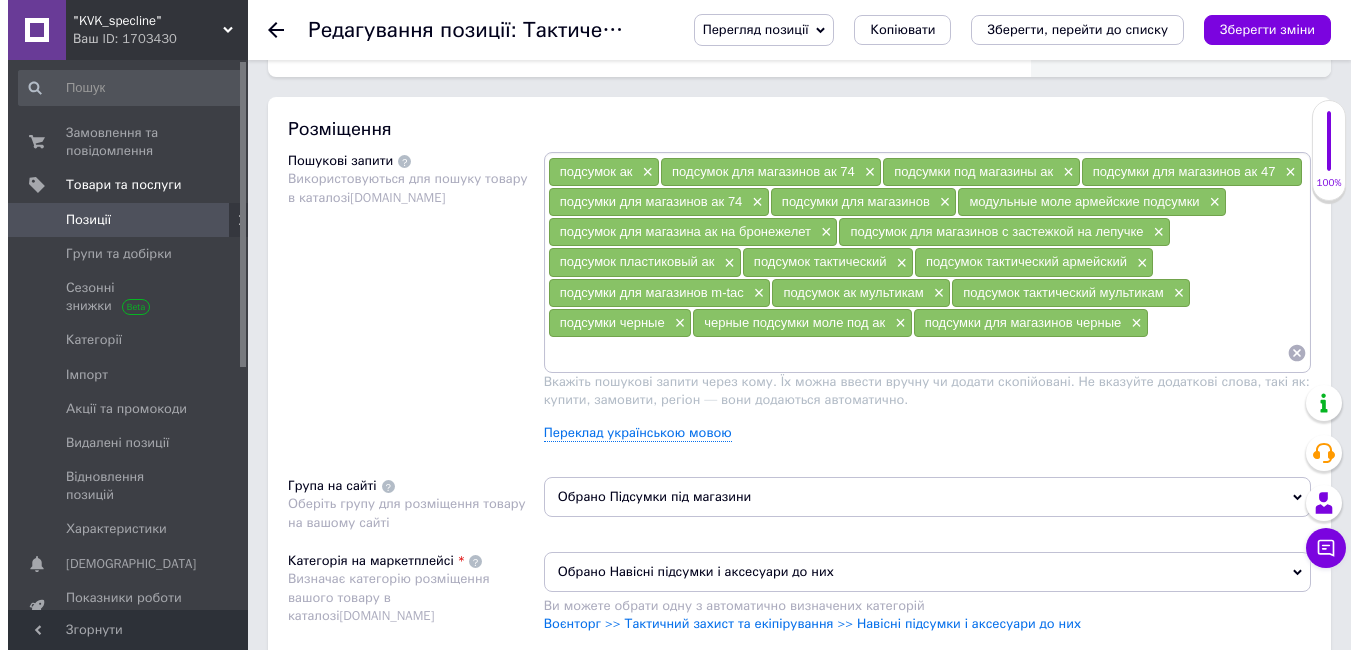 scroll, scrollTop: 1129, scrollLeft: 0, axis: vertical 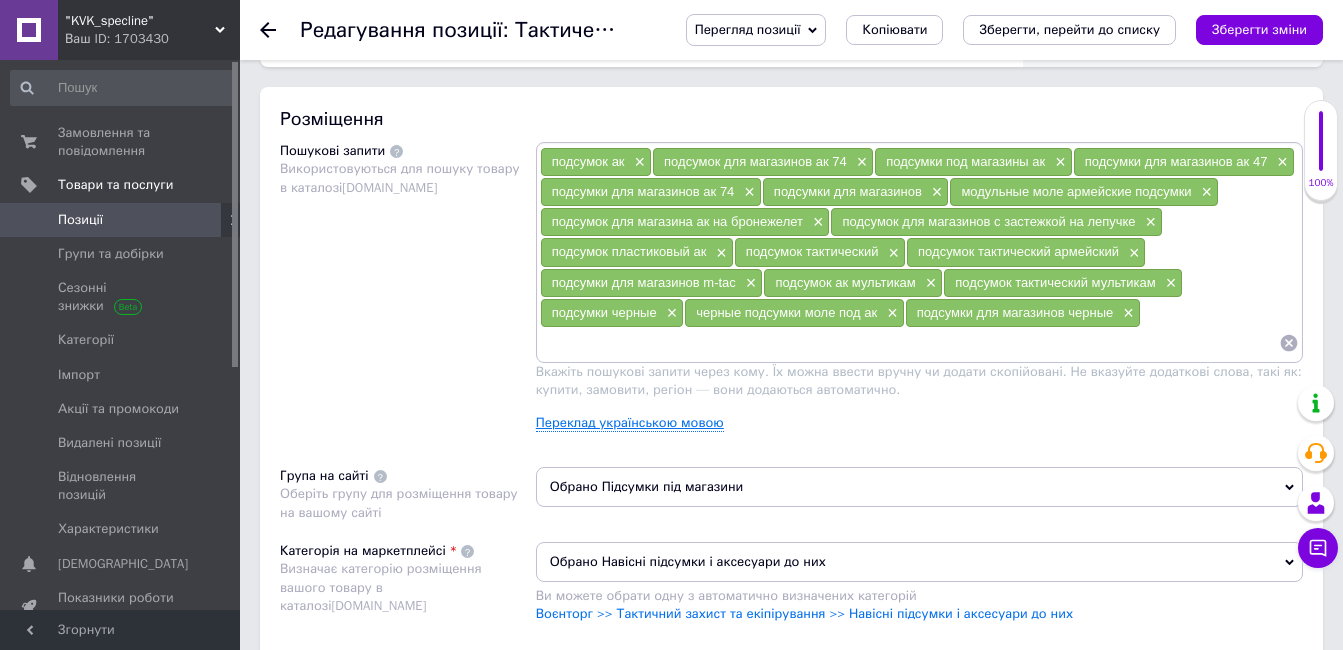 click on "Переклад українською мовою" at bounding box center (630, 423) 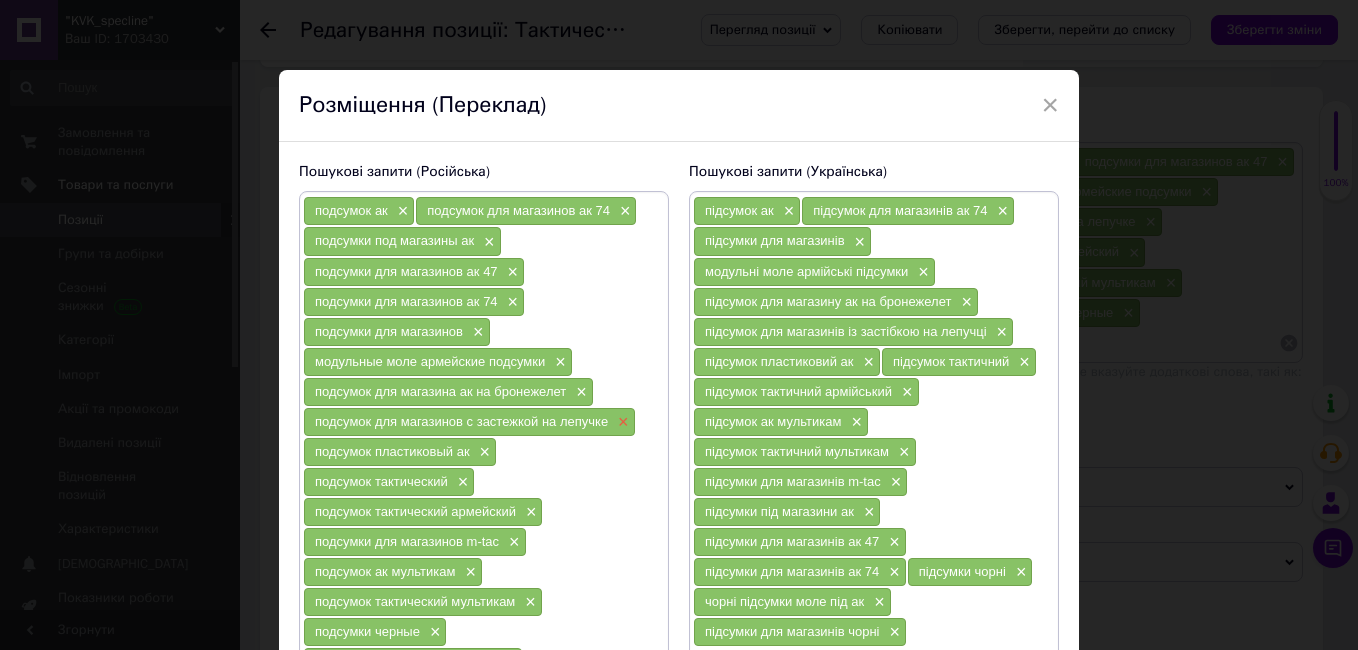click on "×" at bounding box center [621, 422] 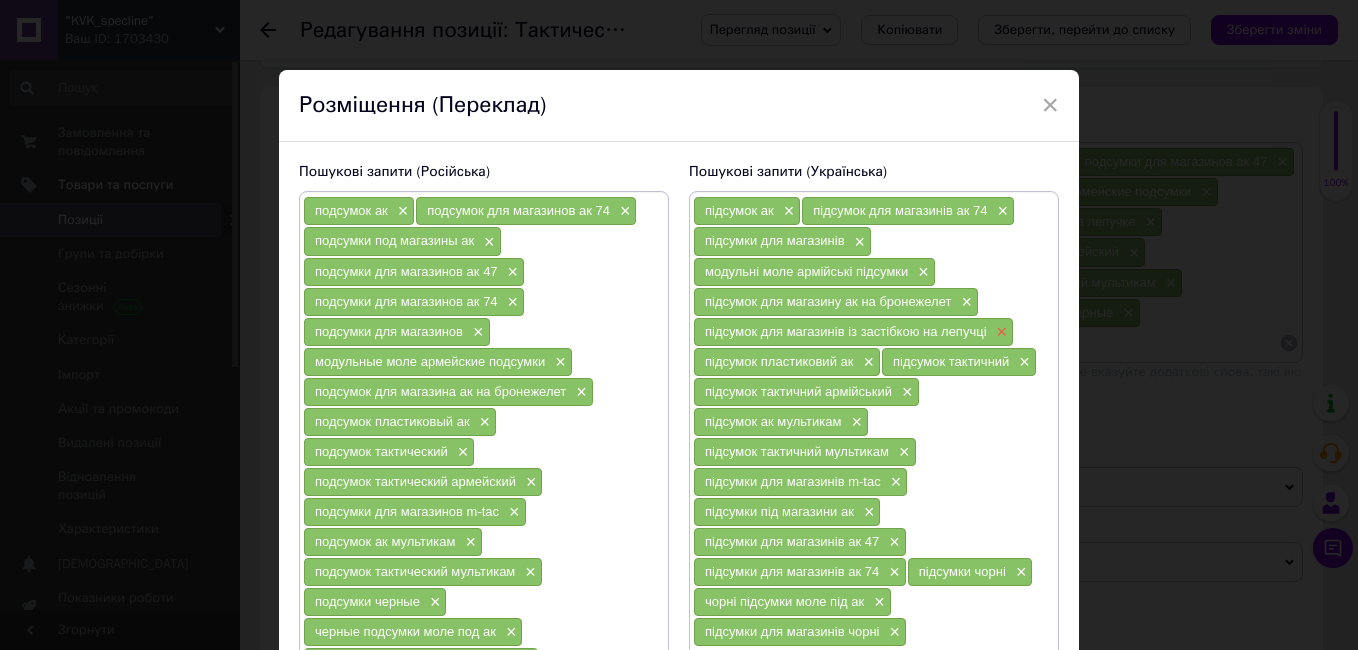 click on "×" at bounding box center (1000, 332) 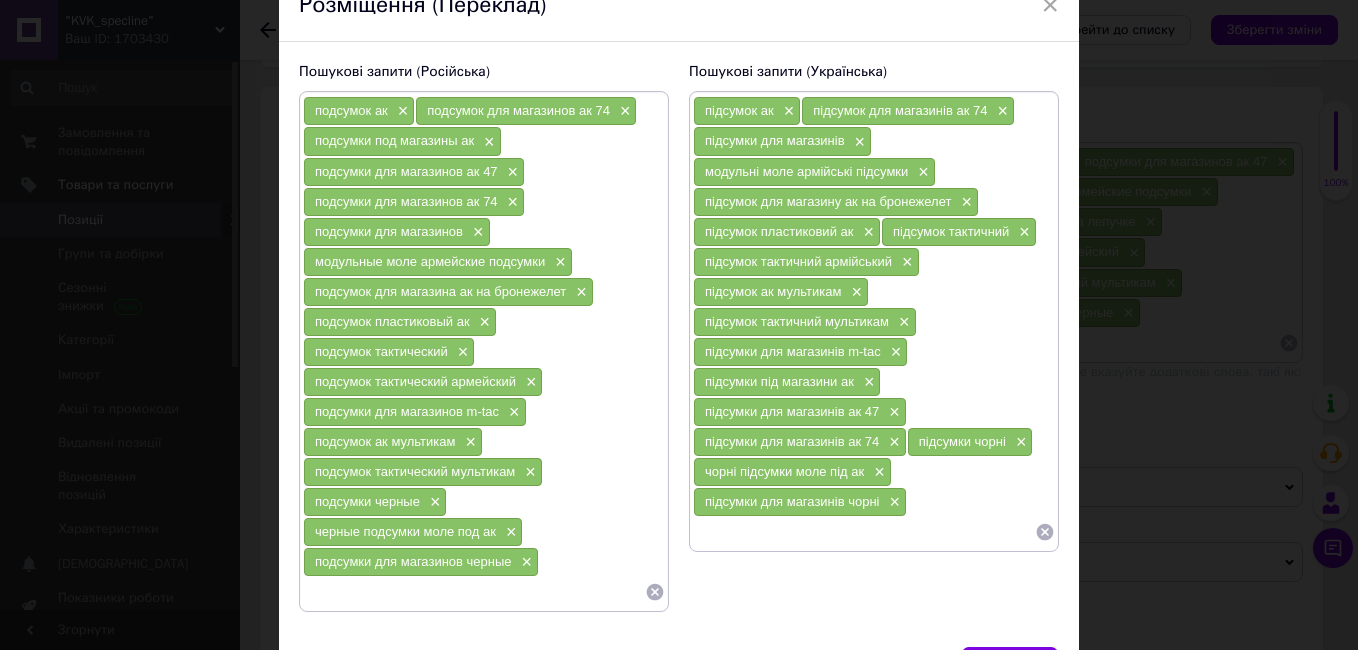 scroll, scrollTop: 130, scrollLeft: 0, axis: vertical 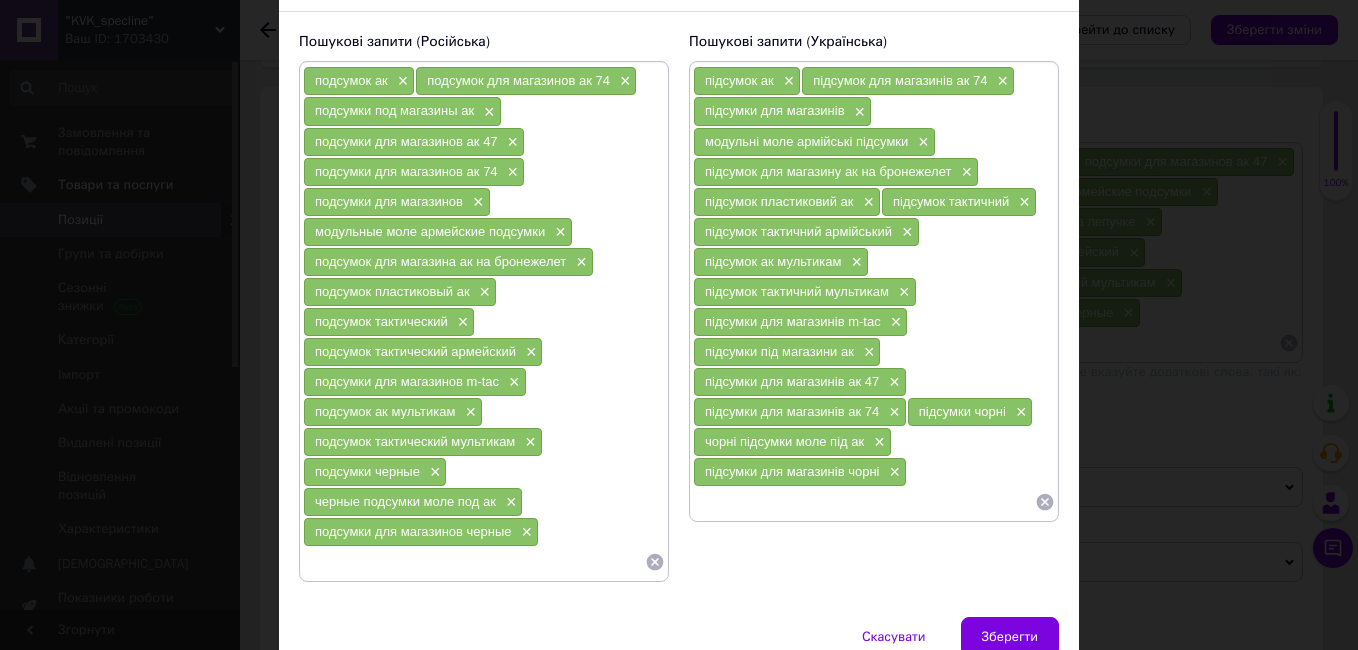 click at bounding box center (864, 502) 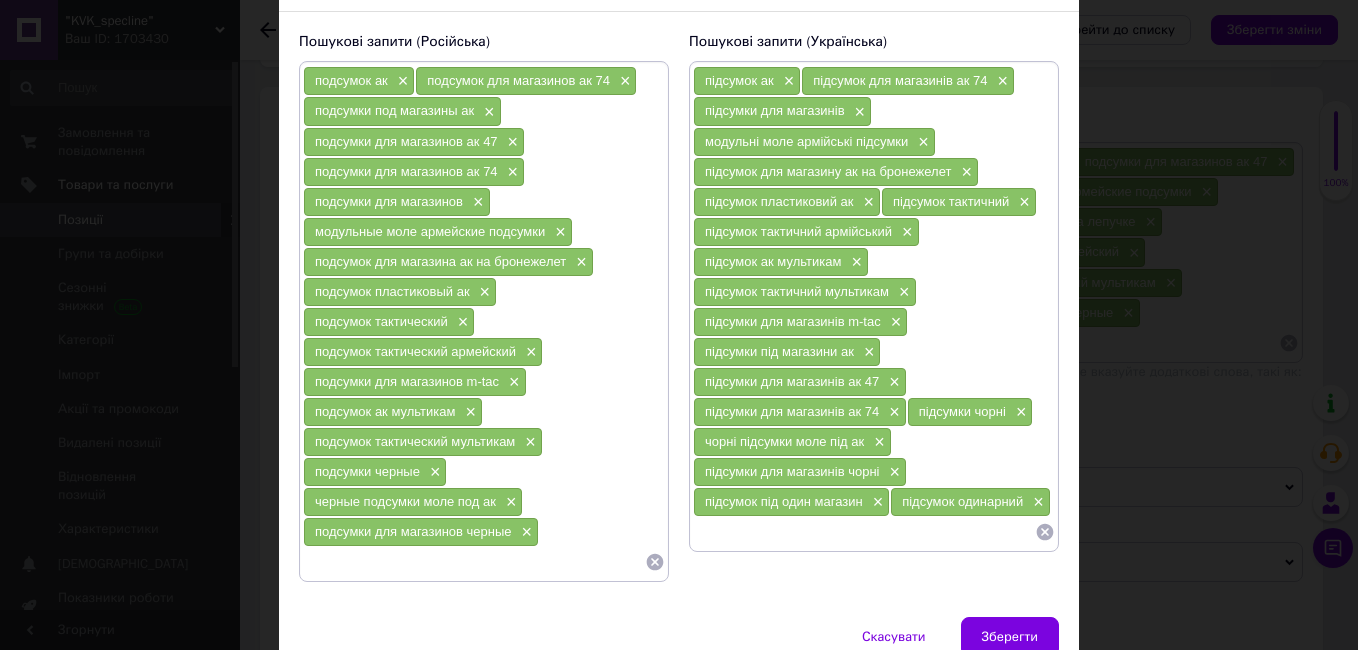 click at bounding box center [474, 562] 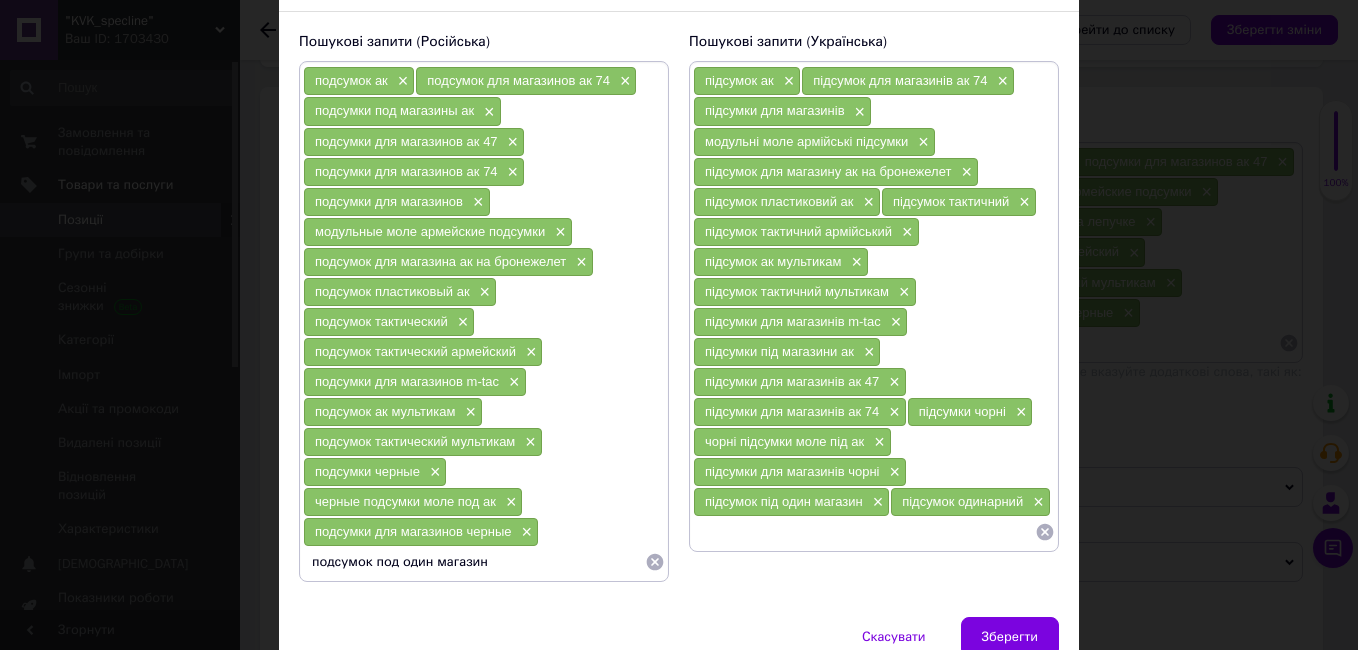 type on "подсумок под один магазин" 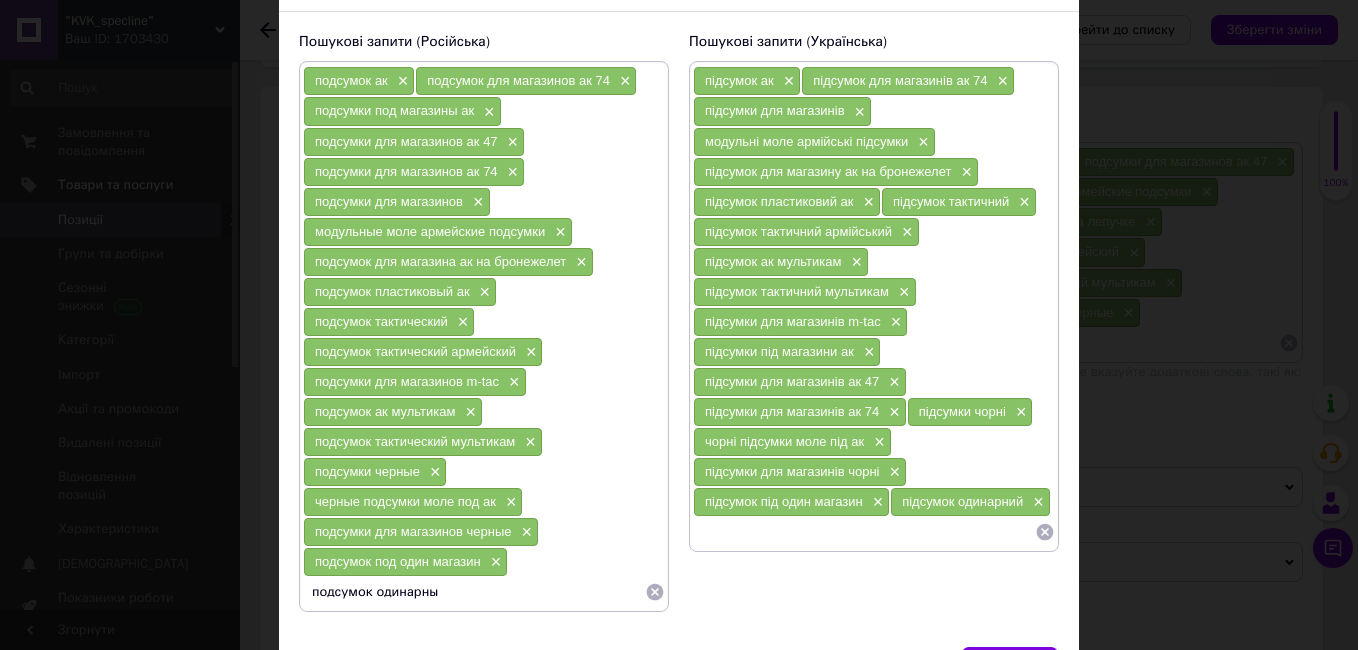 type on "подсумок одинарный" 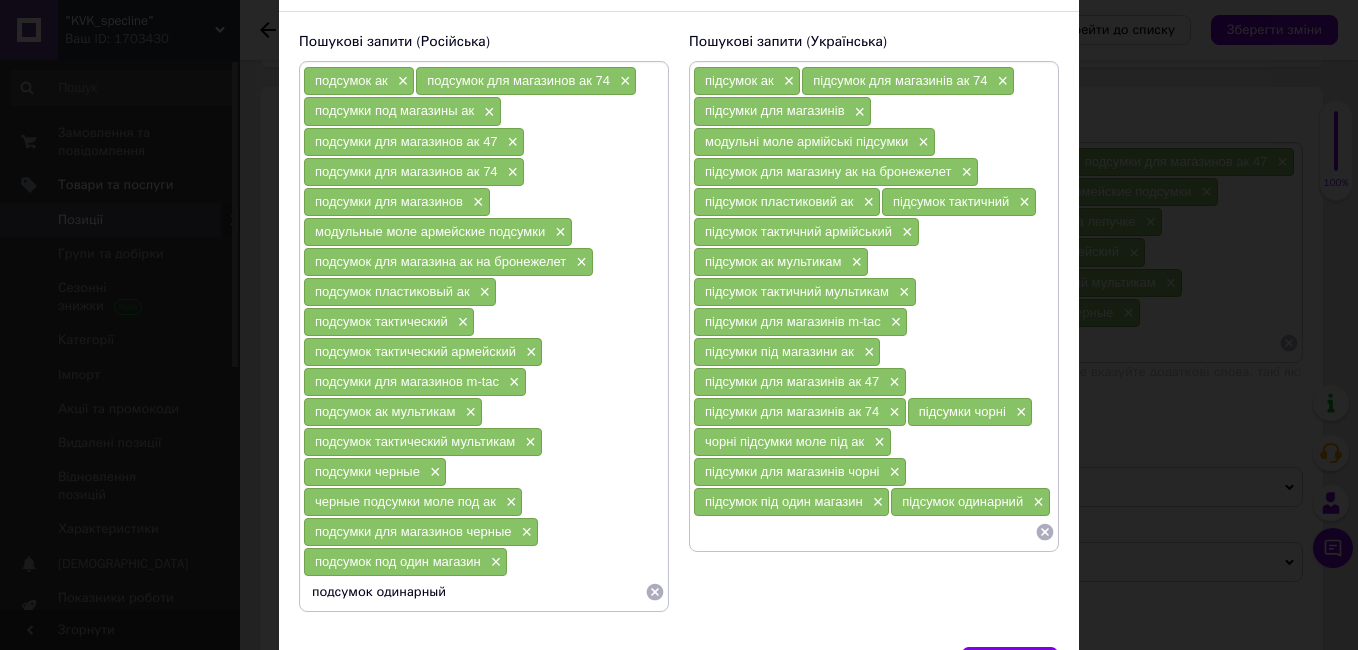 type 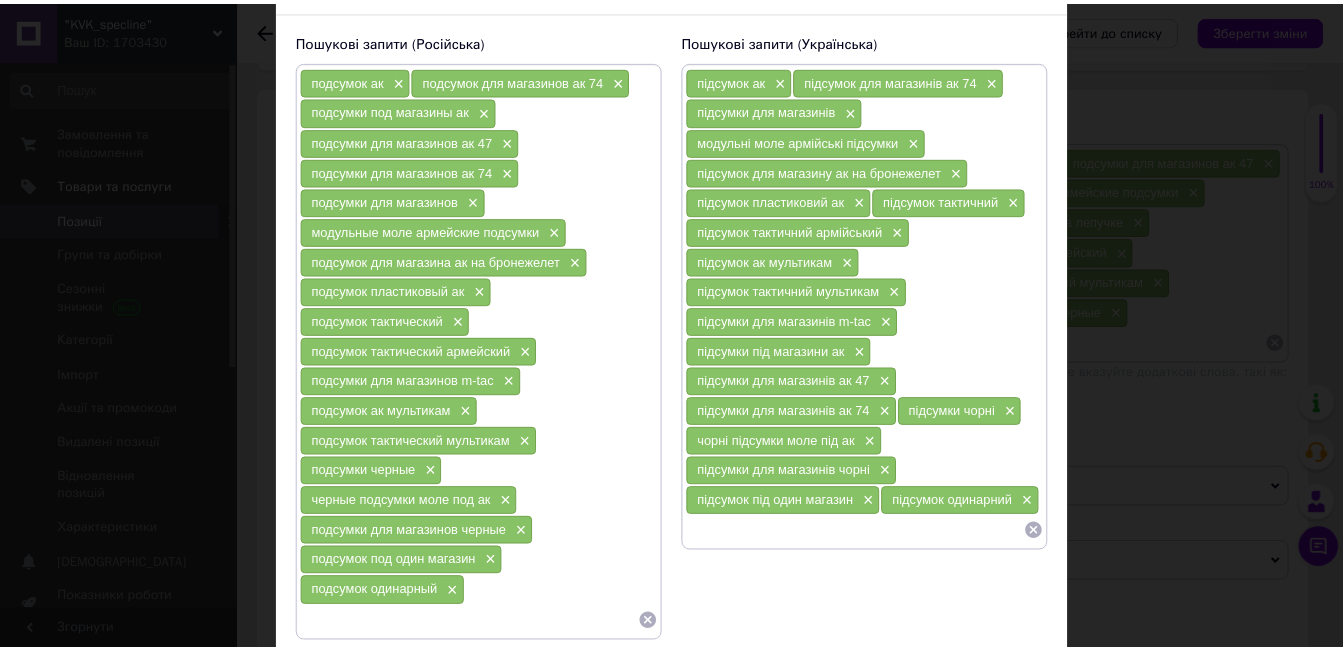 scroll, scrollTop: 289, scrollLeft: 0, axis: vertical 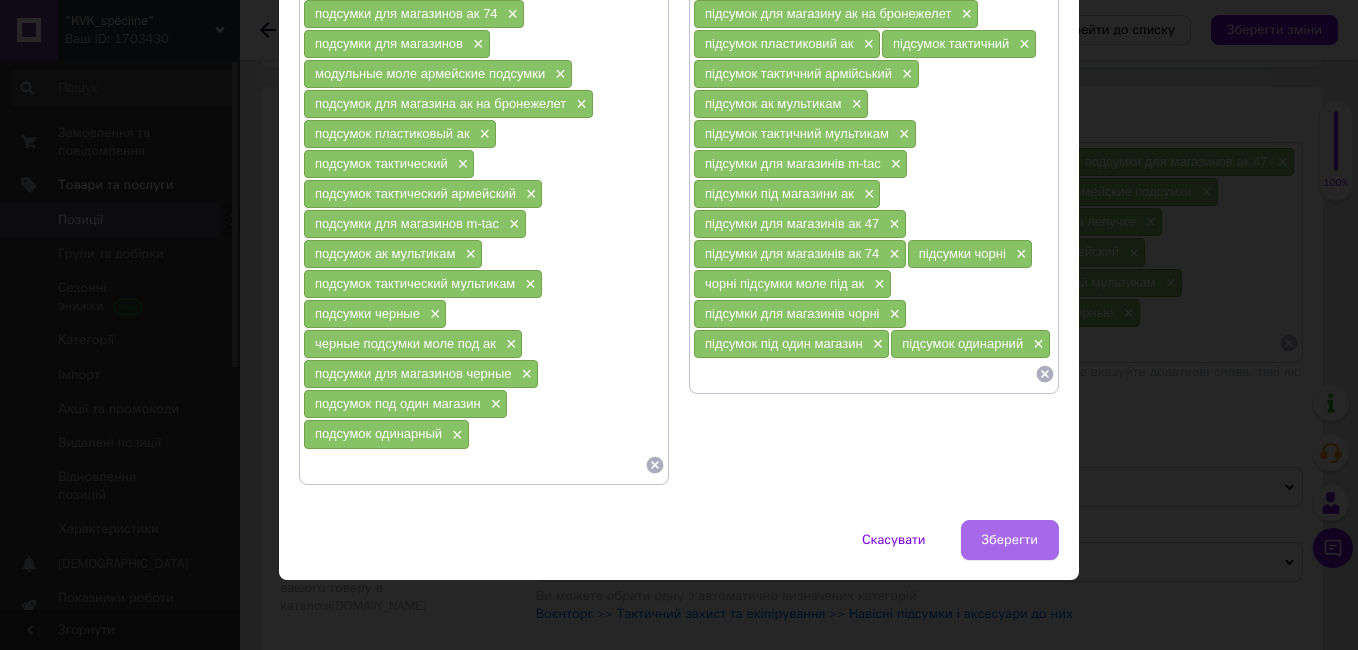 click on "Зберегти" at bounding box center [1010, 540] 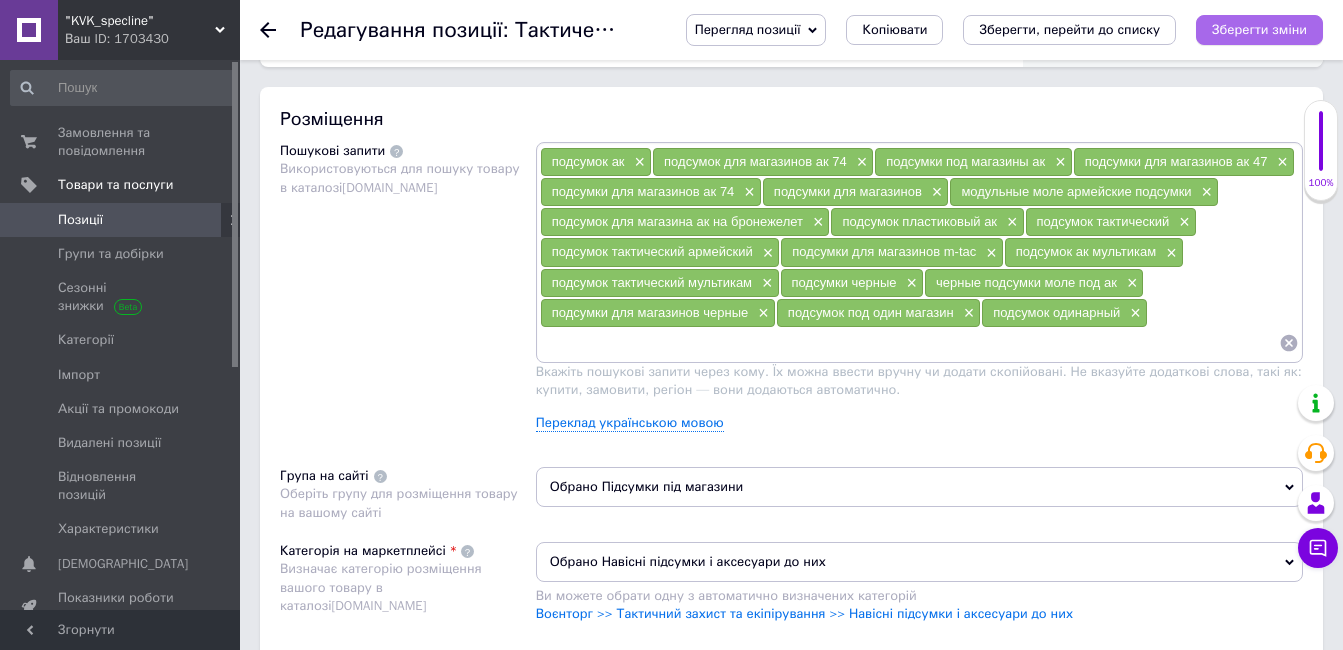 click on "Зберегти зміни" at bounding box center (1259, 29) 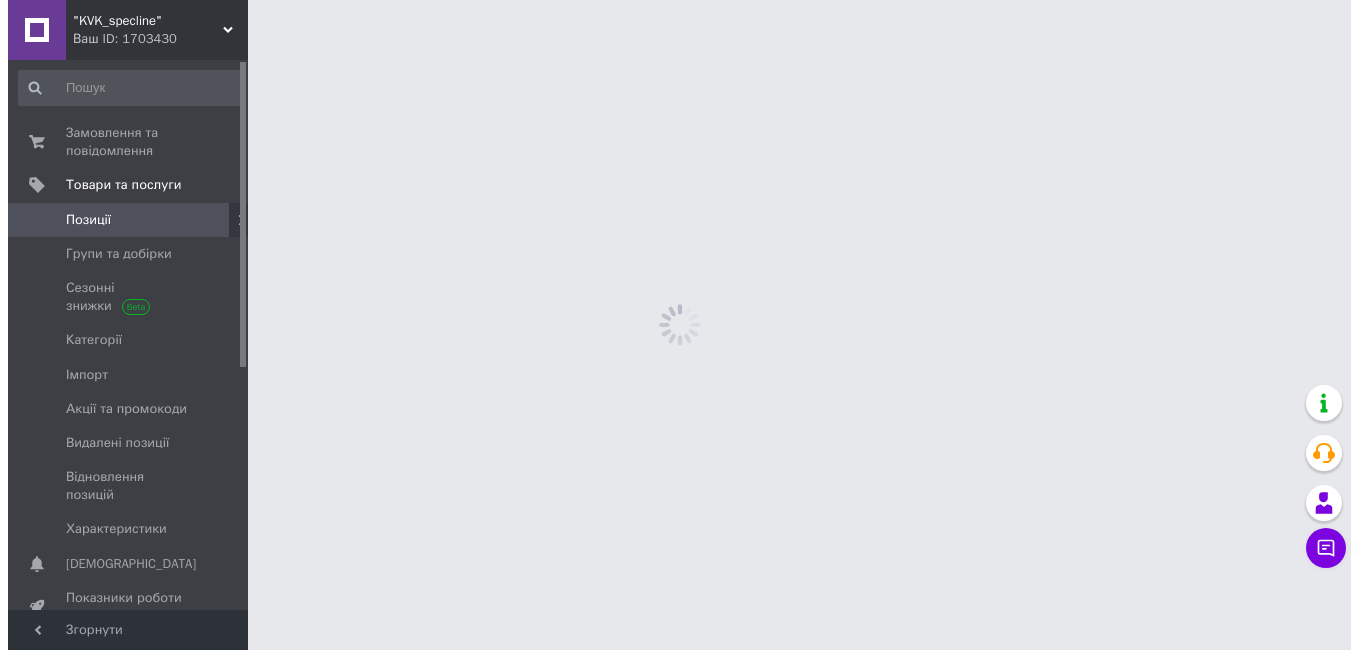 scroll, scrollTop: 0, scrollLeft: 0, axis: both 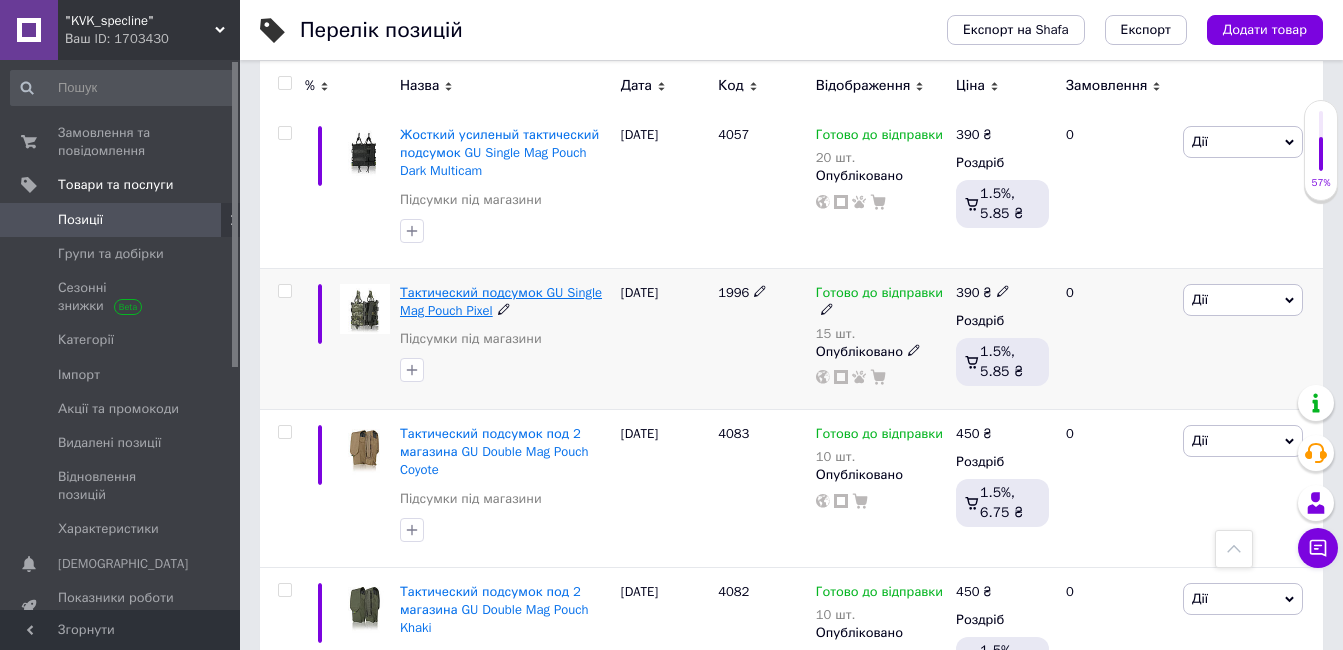 click on "Тактический подсумок GU Single Mag Pouch Pixel" at bounding box center [501, 301] 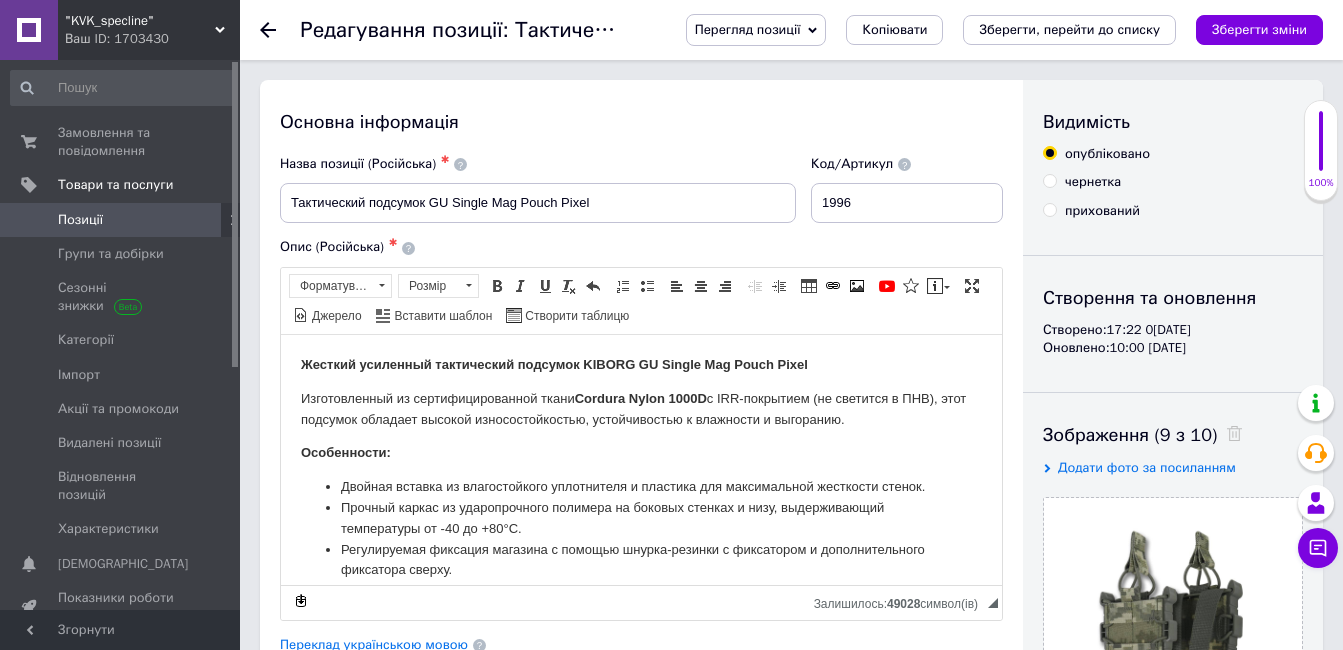 scroll, scrollTop: 0, scrollLeft: 0, axis: both 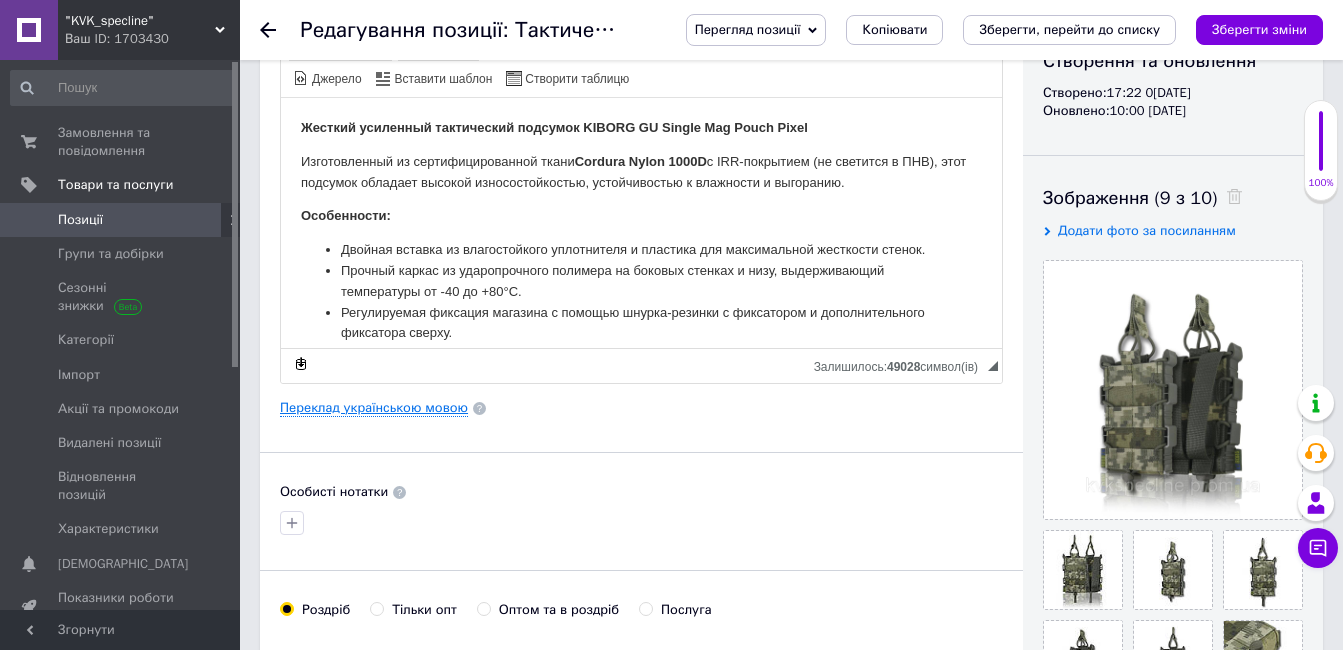 click on "Переклад українською мовою" at bounding box center [374, 408] 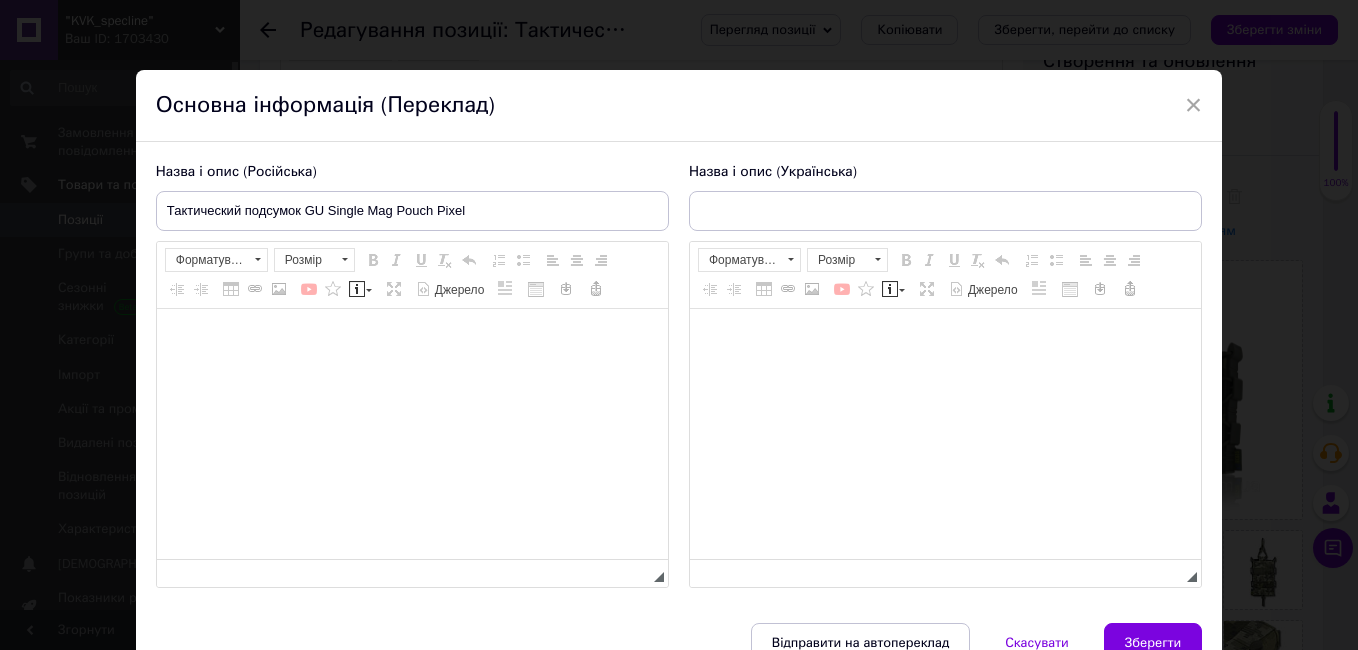 type on "Жорсткий посилений тактичний підсумок GU Single Mag Pouch Pixel" 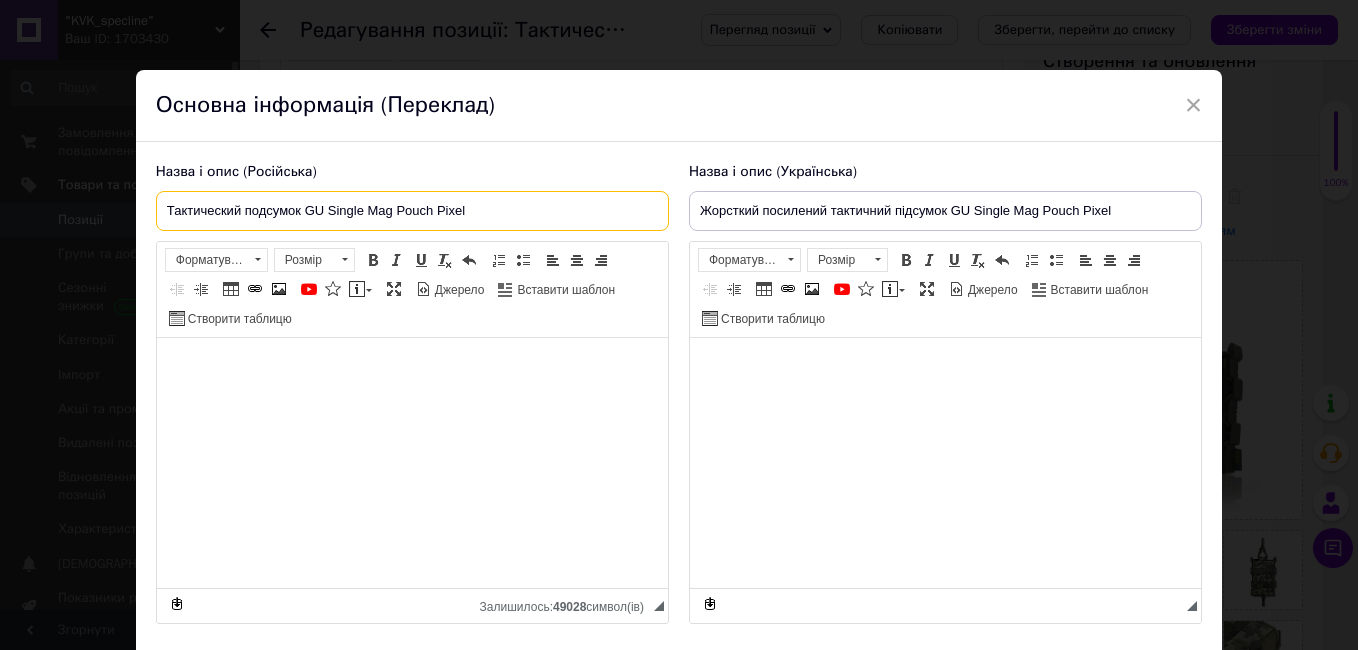 click on "Тактический подсумок GU Single Mag Pouch Pixel" at bounding box center [412, 211] 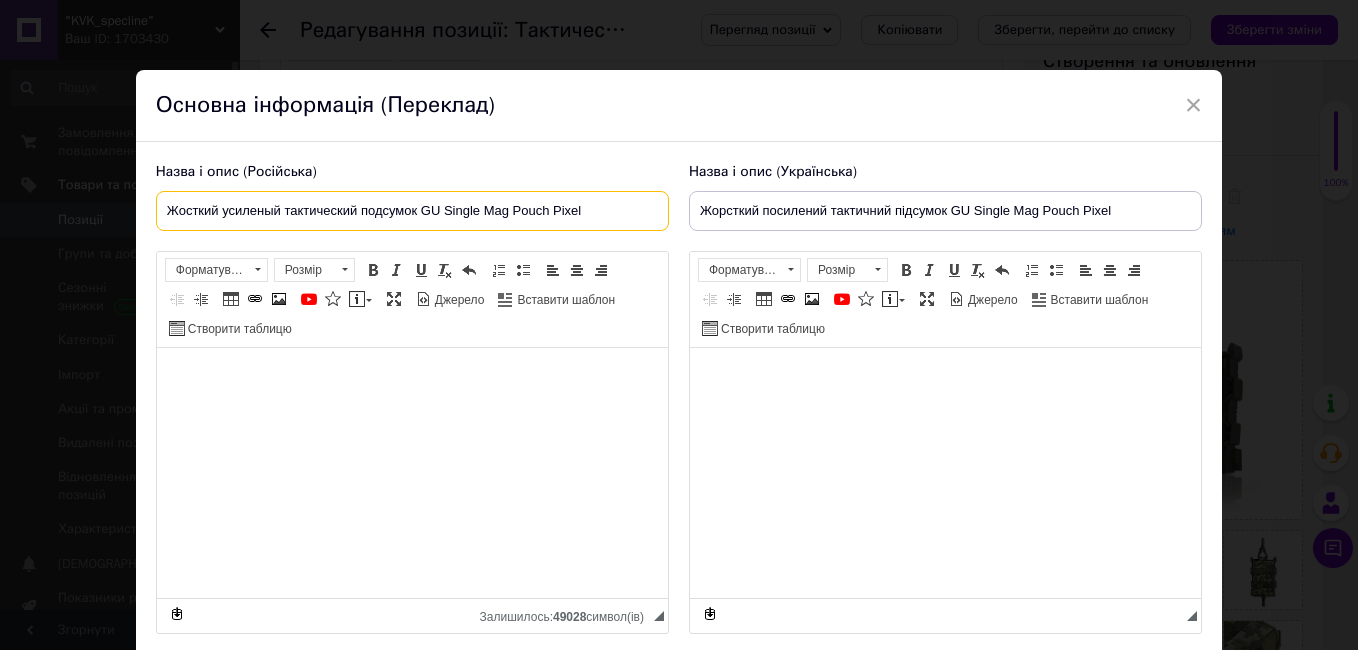 type on "Жосткий усиленый тактический подсумок GU Single Mag Pouch Pixel" 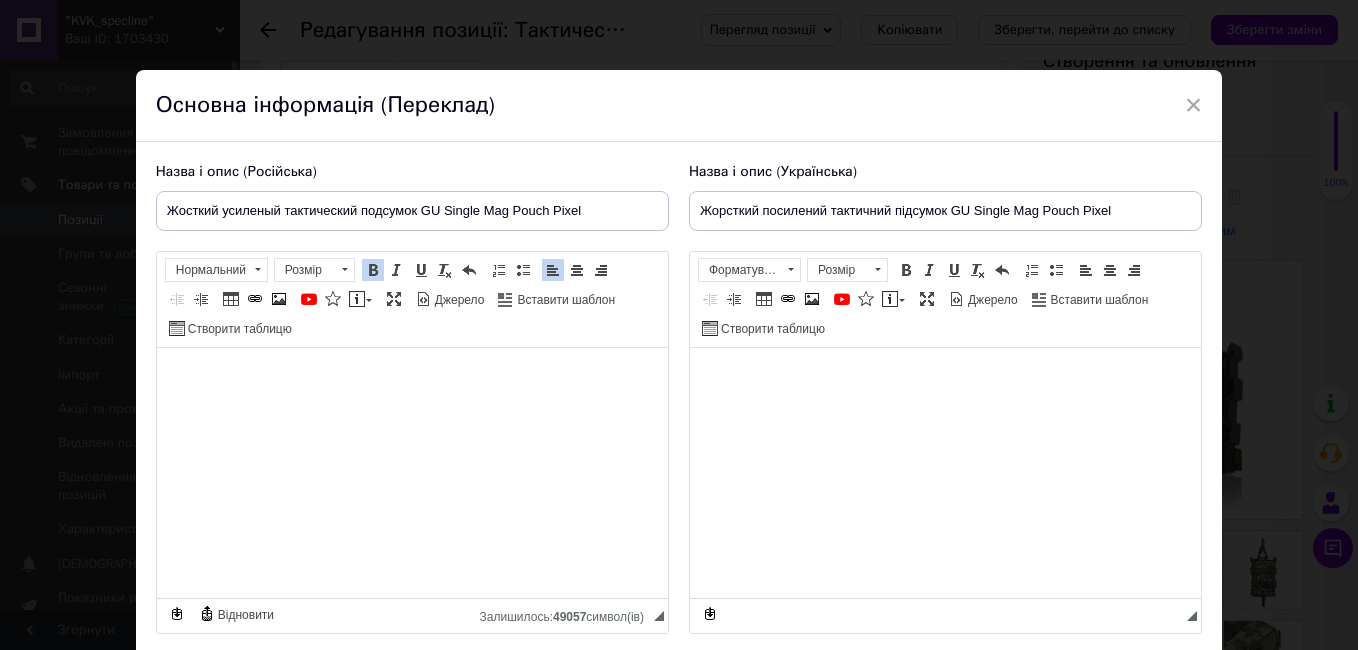 scroll, scrollTop: 149, scrollLeft: 0, axis: vertical 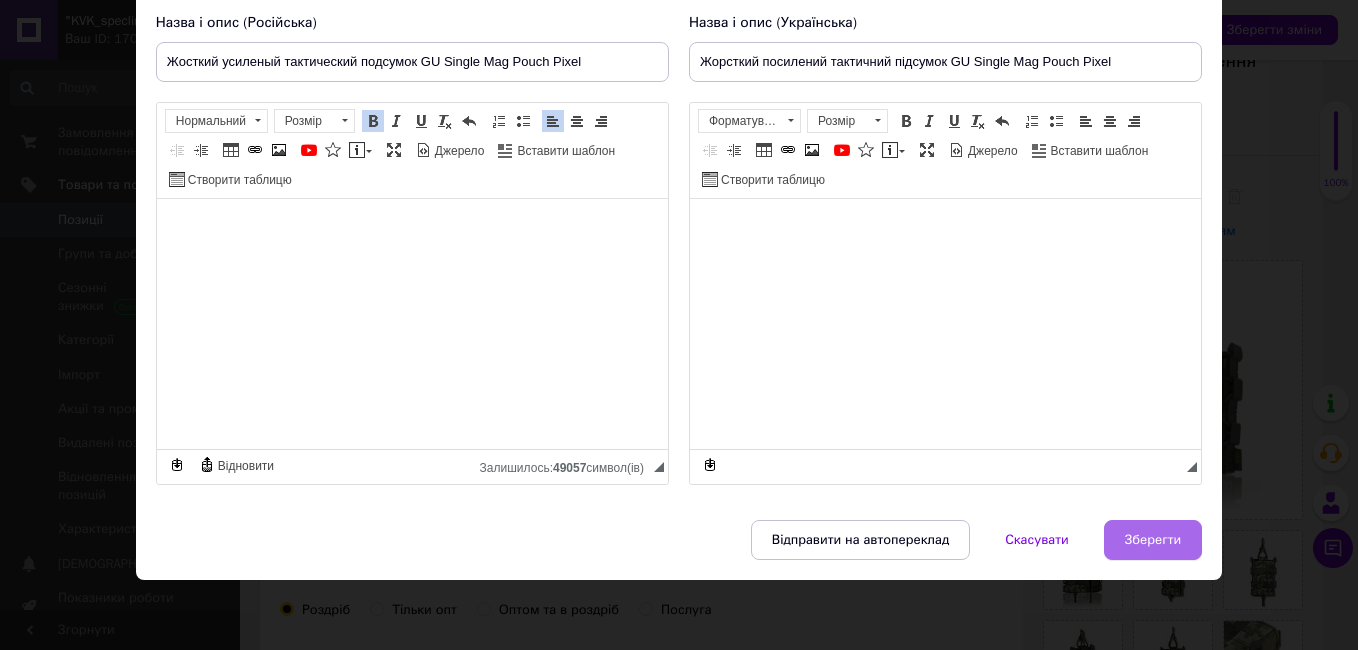 click on "Зберегти" at bounding box center (1153, 540) 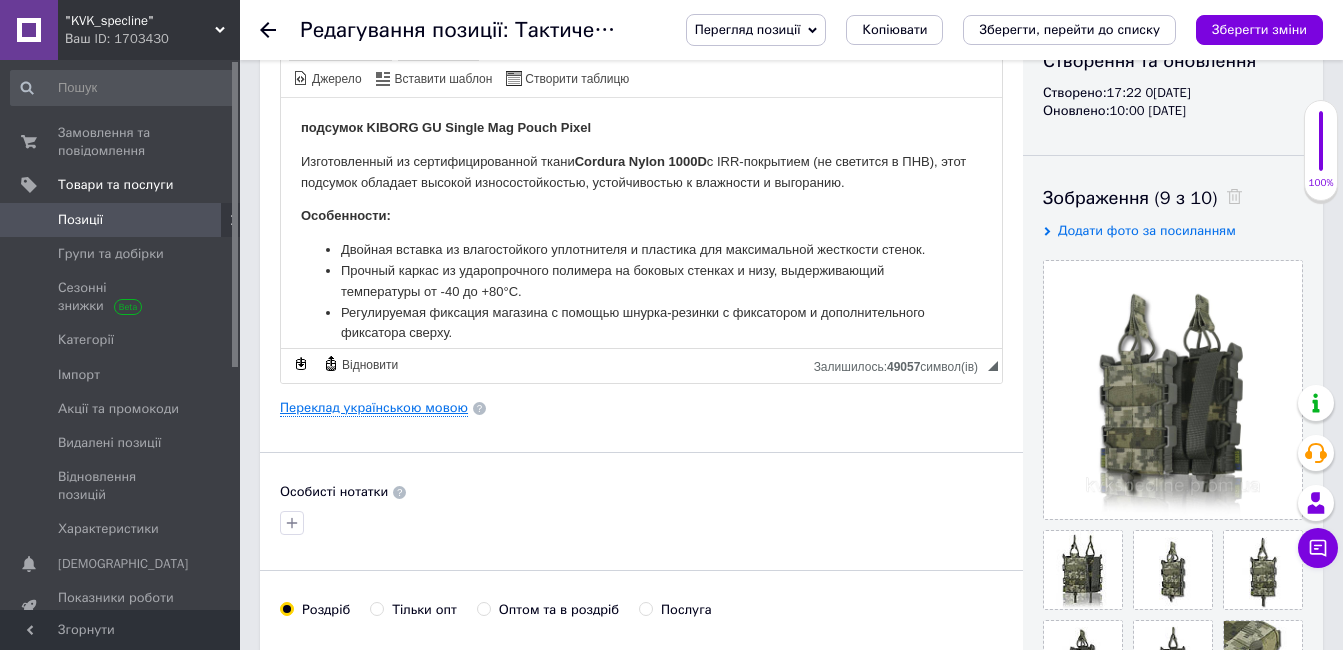 click on "Переклад українською мовою" at bounding box center (374, 408) 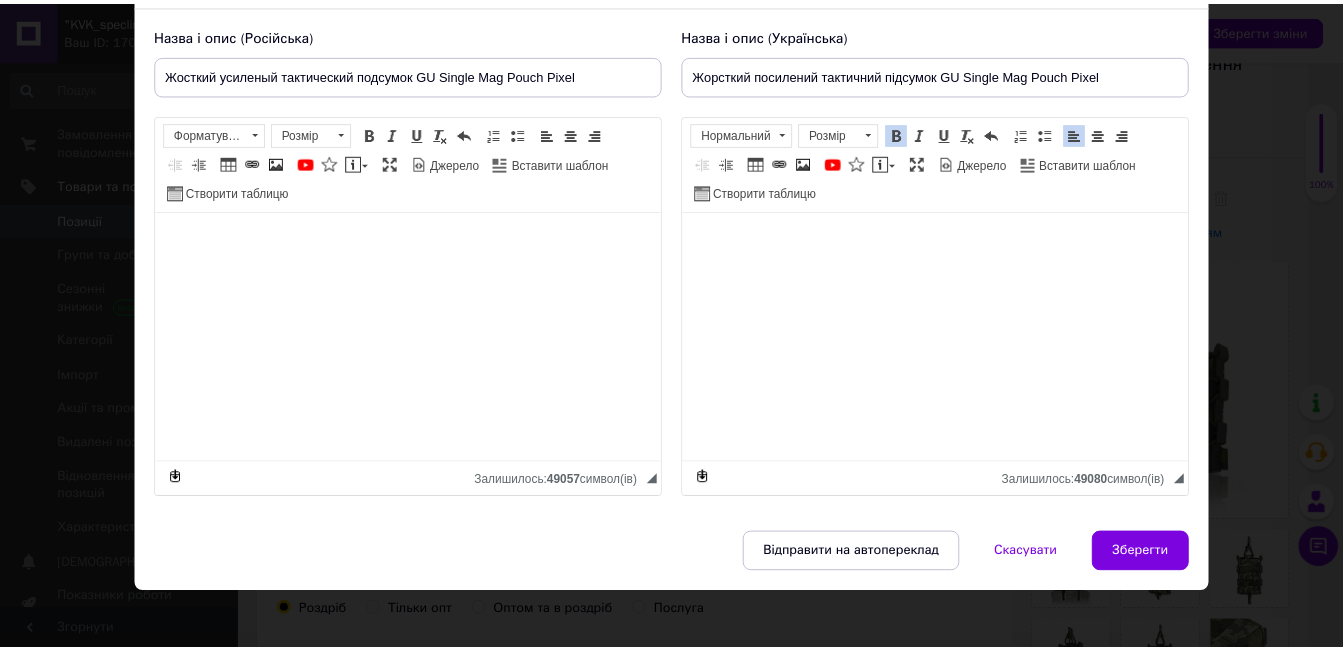 scroll, scrollTop: 149, scrollLeft: 0, axis: vertical 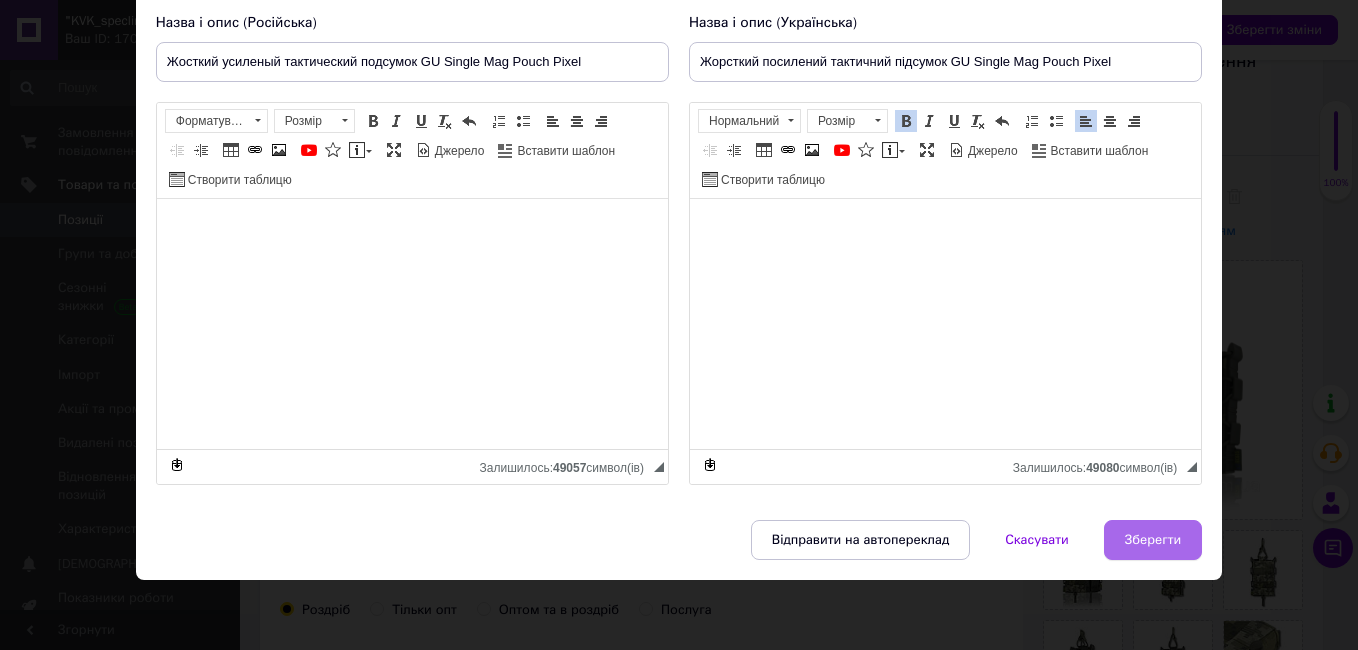 click on "Зберегти" at bounding box center [1153, 540] 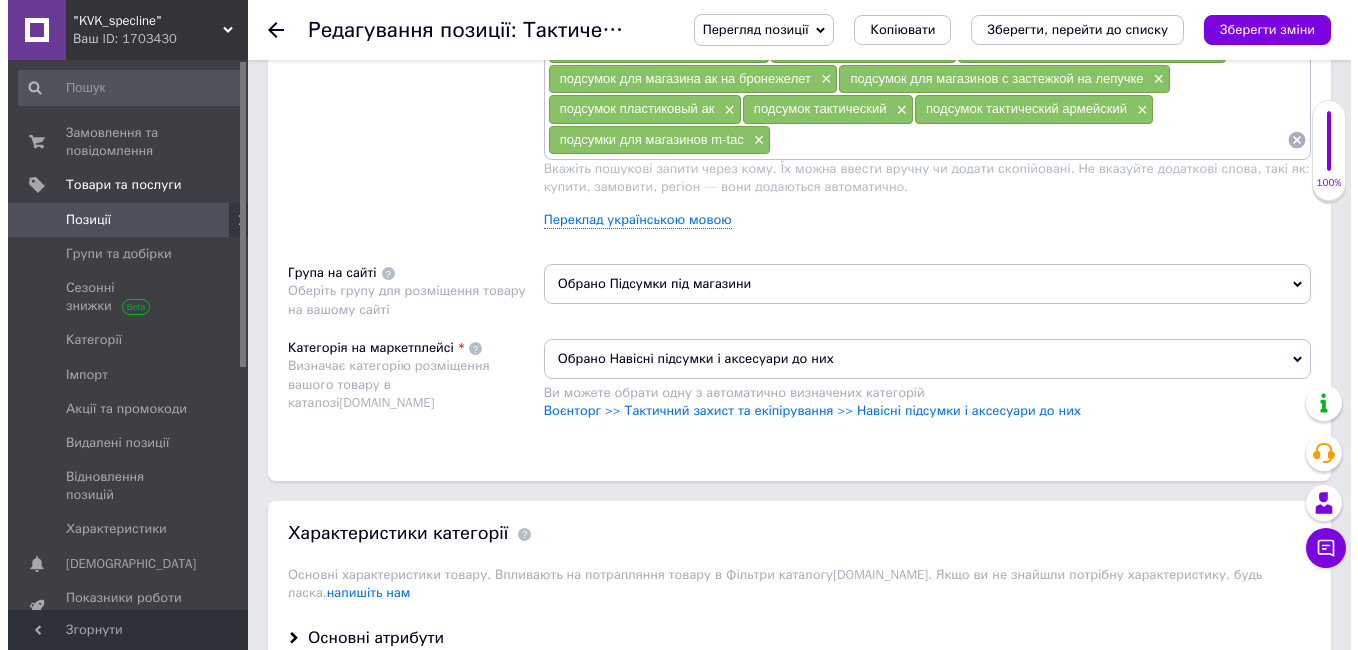 scroll, scrollTop: 1288, scrollLeft: 0, axis: vertical 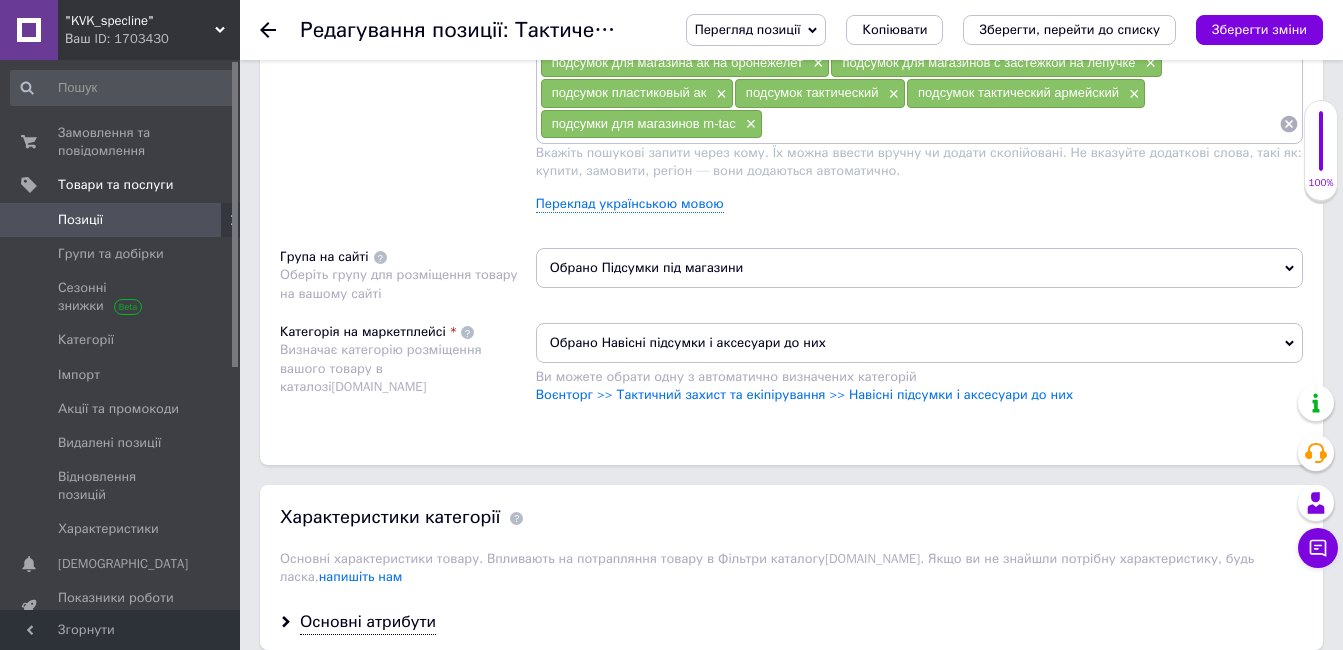 click on "подсумок ак × подсумок для магазинов ак 74 × подсумки под магазины ак × подсумки для магазинов ак 47 × подсумки для магазинов ак 74 × подсумки для магазинов × модульные моле армейские подсумки × подсумок для магазина ак на бронежелет × подсумок для магазинов с застежкой на лепучке × подсумок пластиковый ак × подсумок тактический × подсумок тактический армейский × подсумки для магазинов m-tac × Переклад українською мовою" at bounding box center [919, 105] 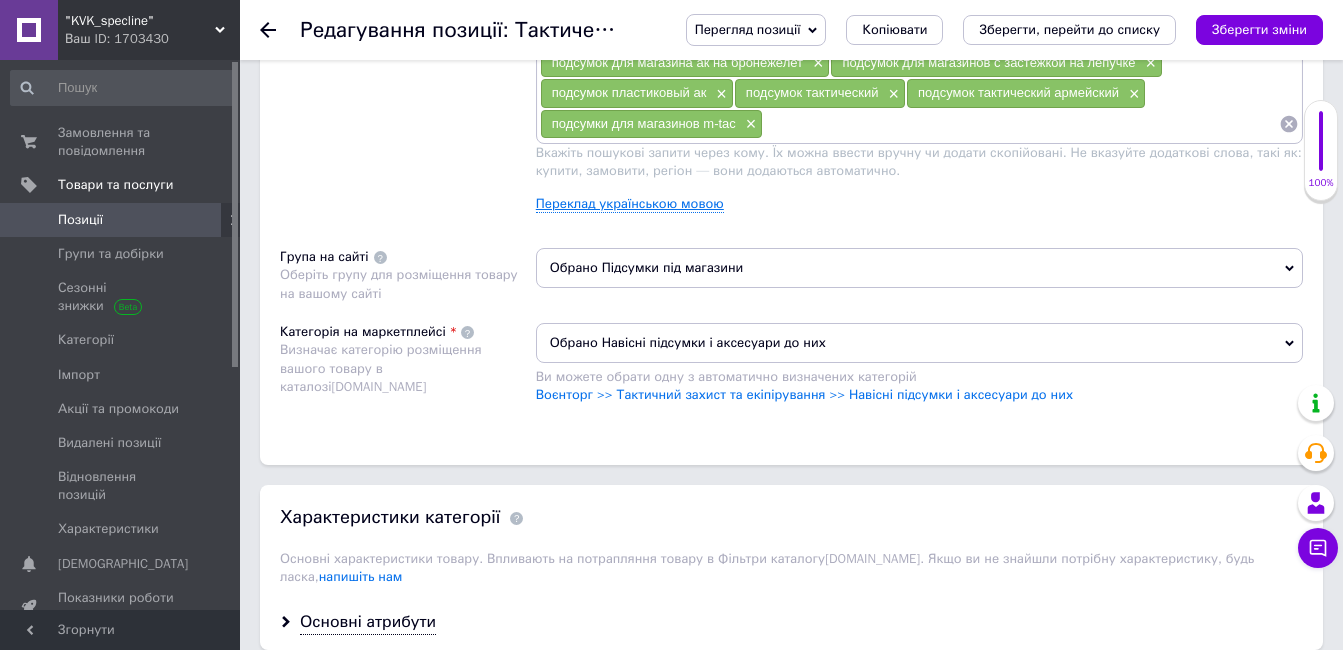 click on "Переклад українською мовою" at bounding box center [630, 204] 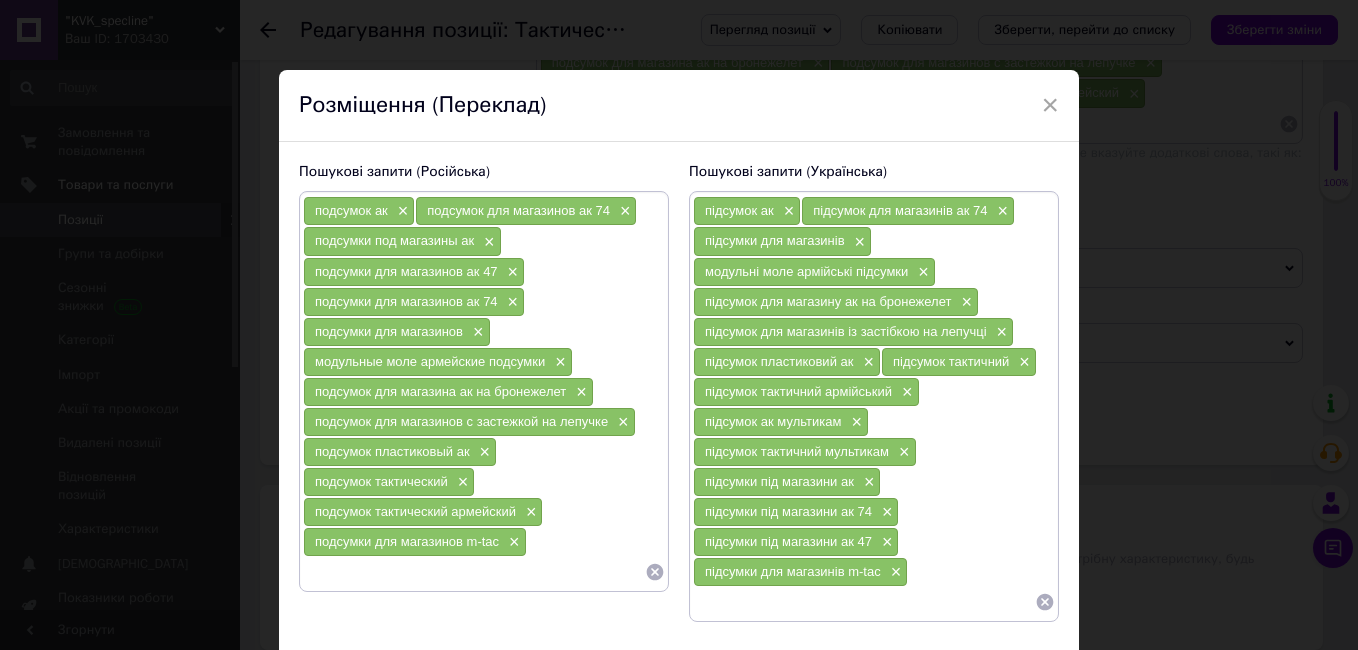 click at bounding box center [864, 602] 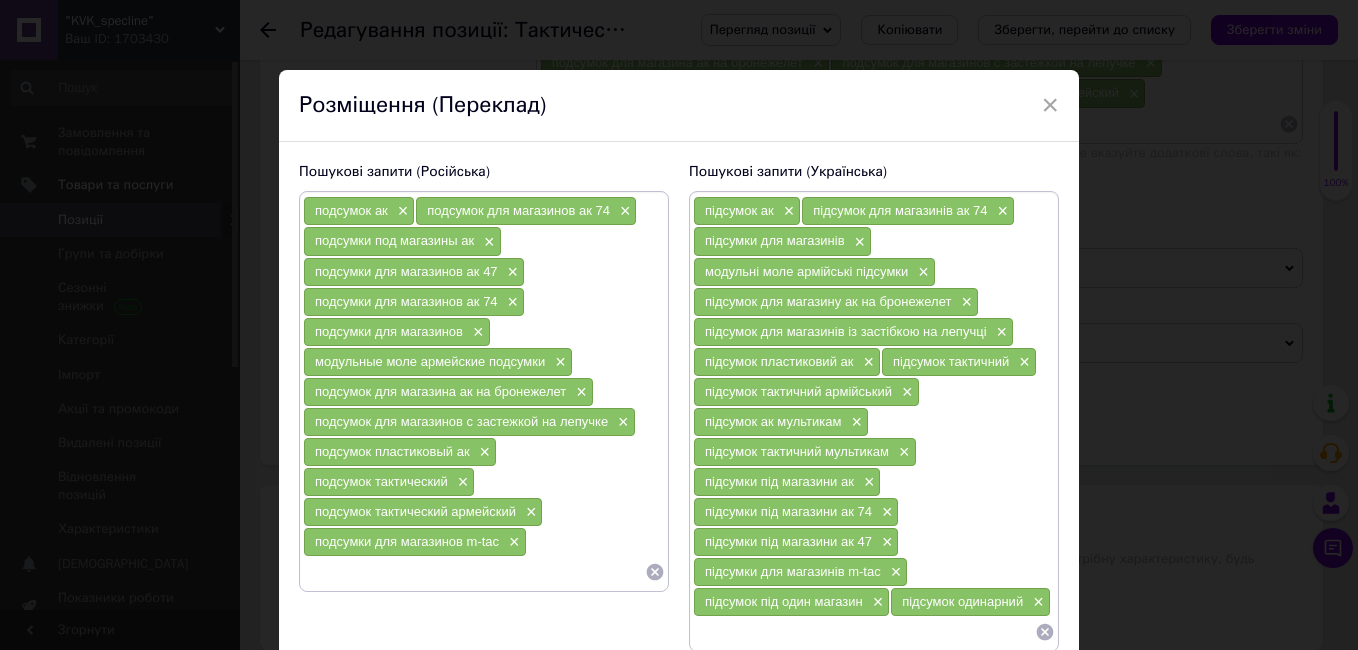 click at bounding box center (474, 572) 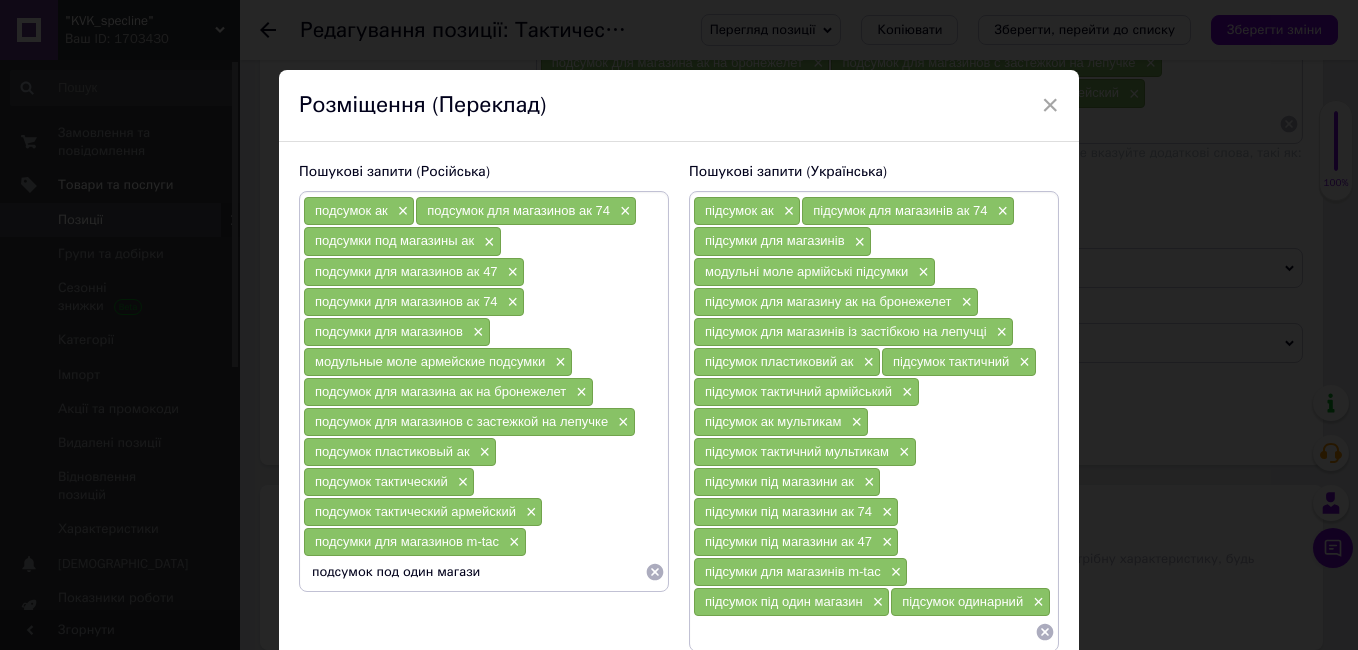 type on "подсумок под один магазин" 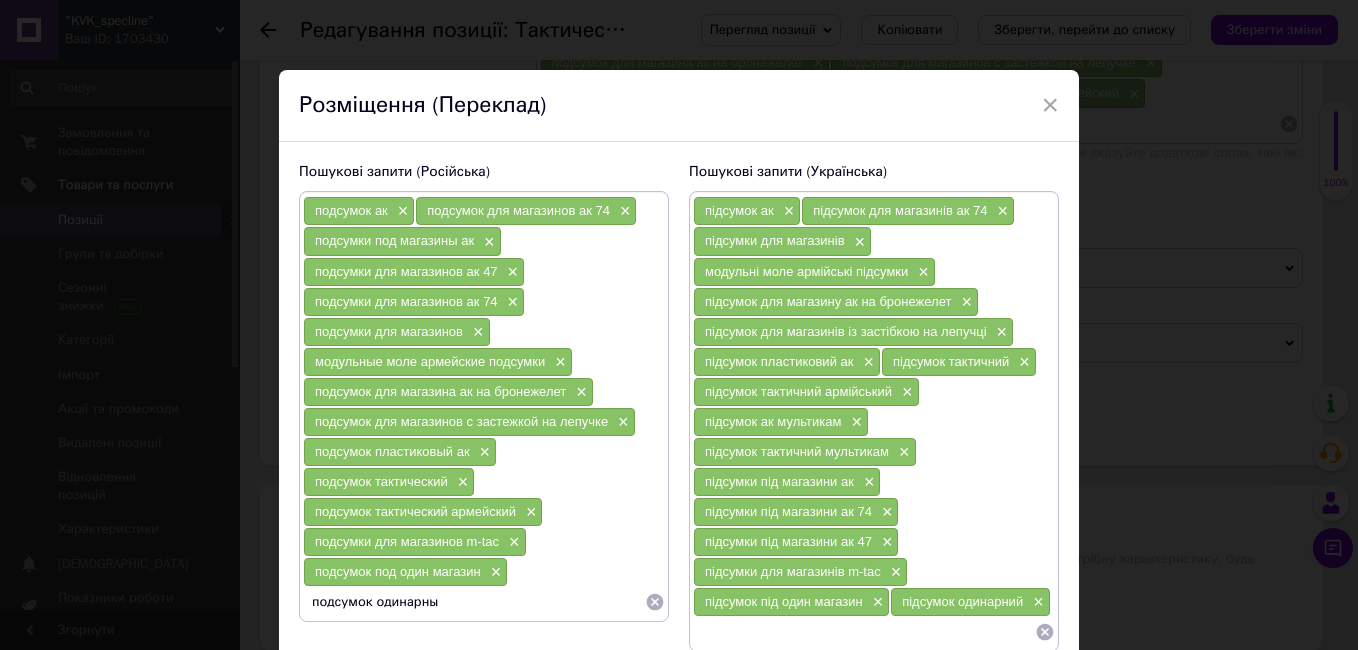 type on "подсумок одинарный" 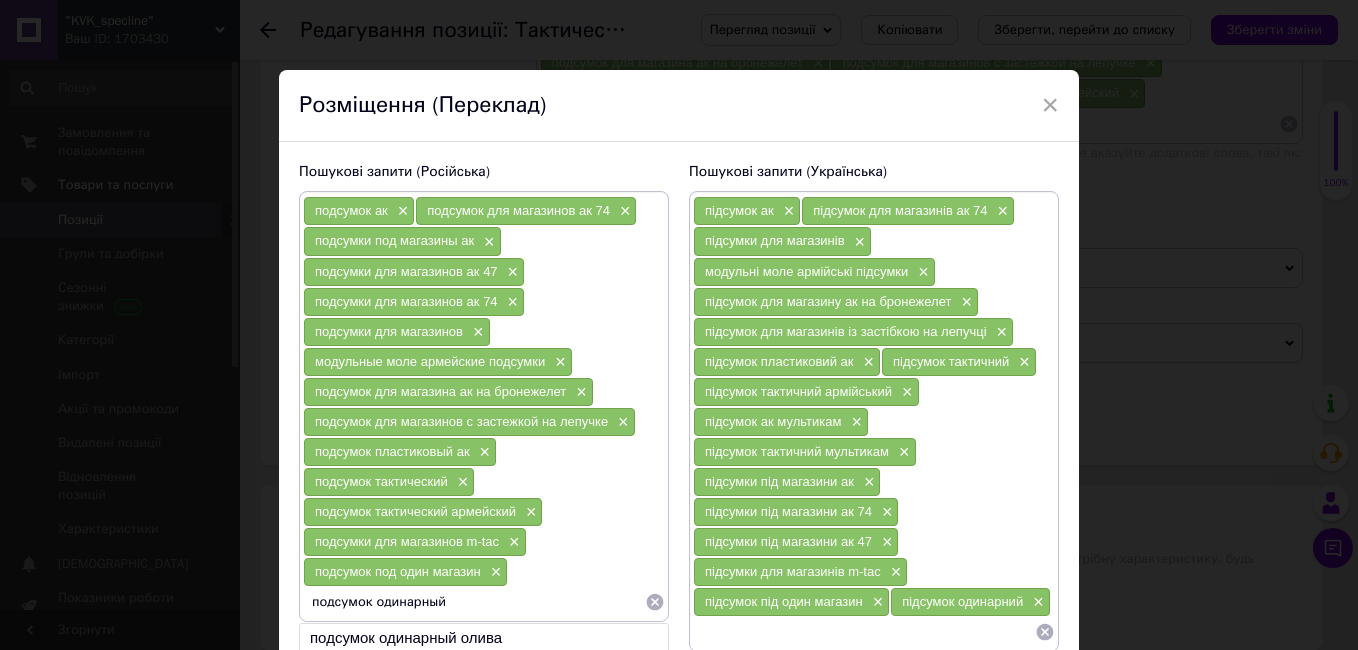 type 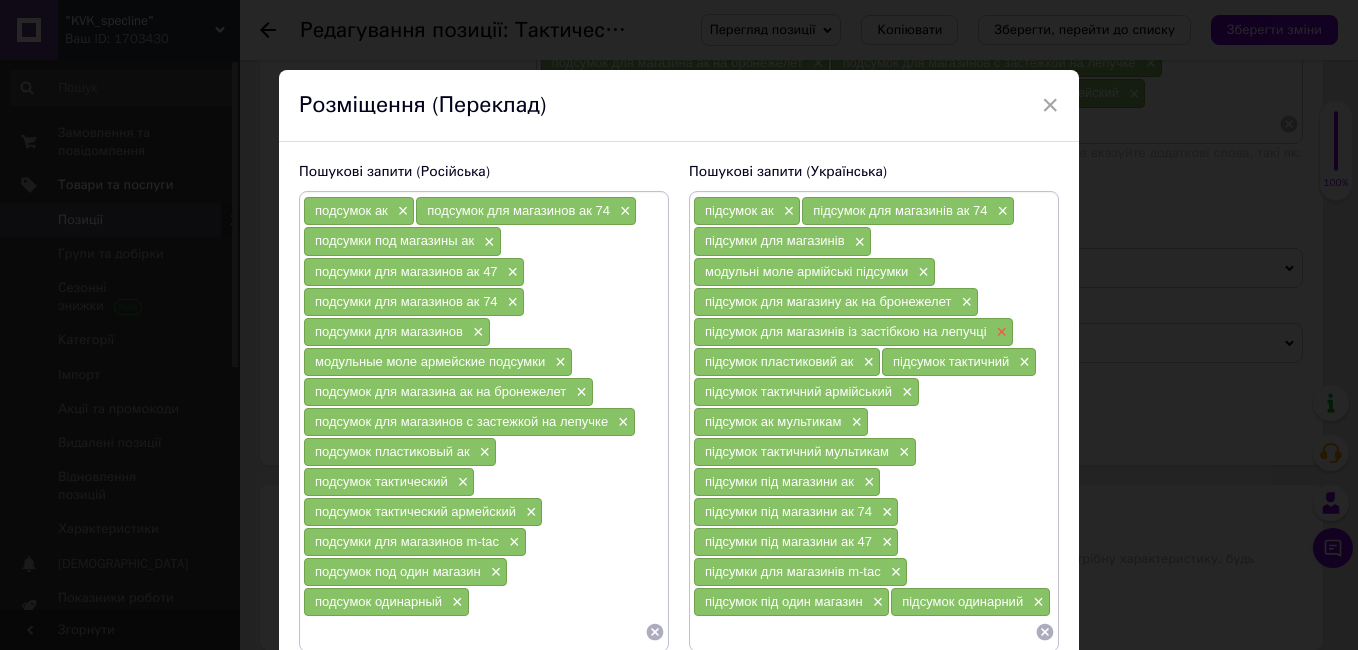 click on "×" at bounding box center [1000, 332] 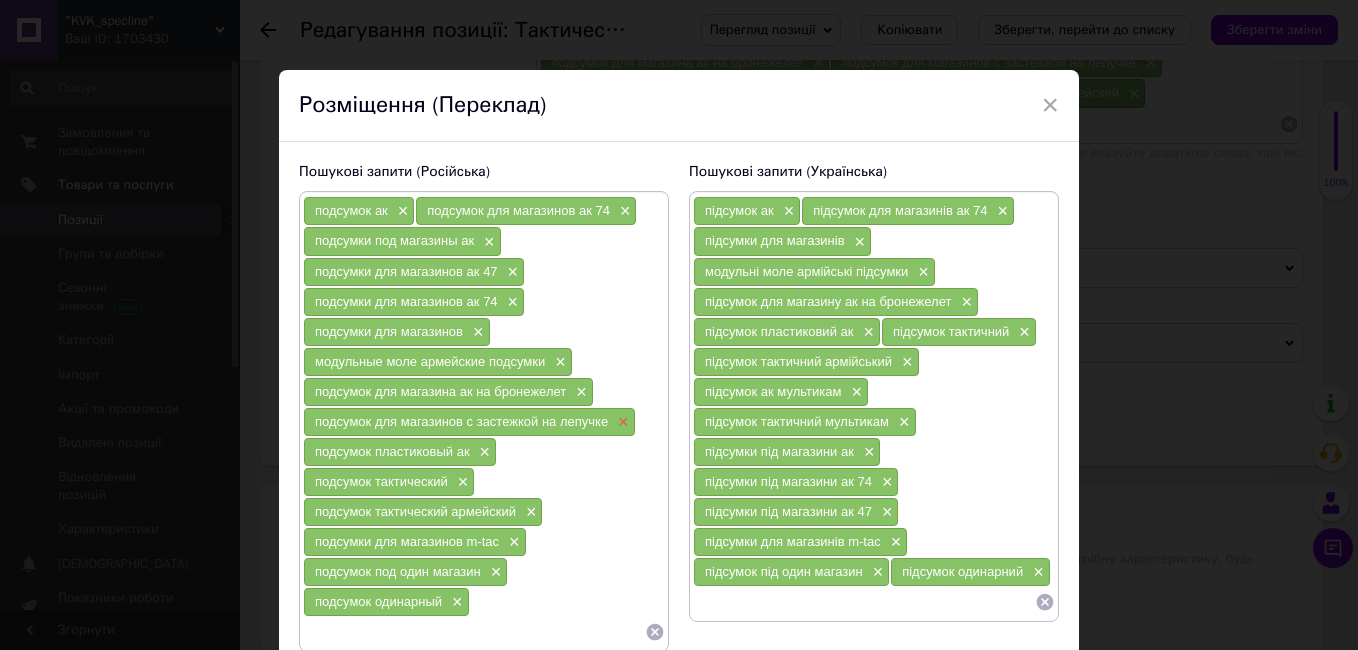 click on "×" at bounding box center [621, 422] 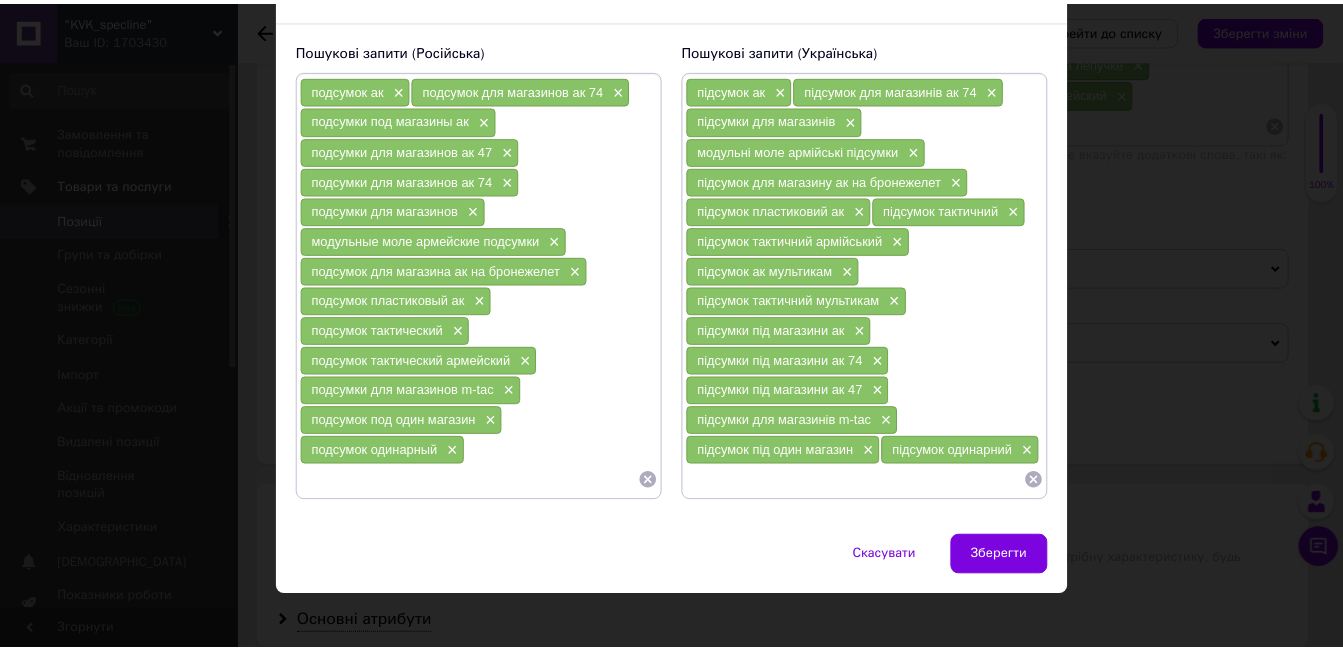 scroll, scrollTop: 133, scrollLeft: 0, axis: vertical 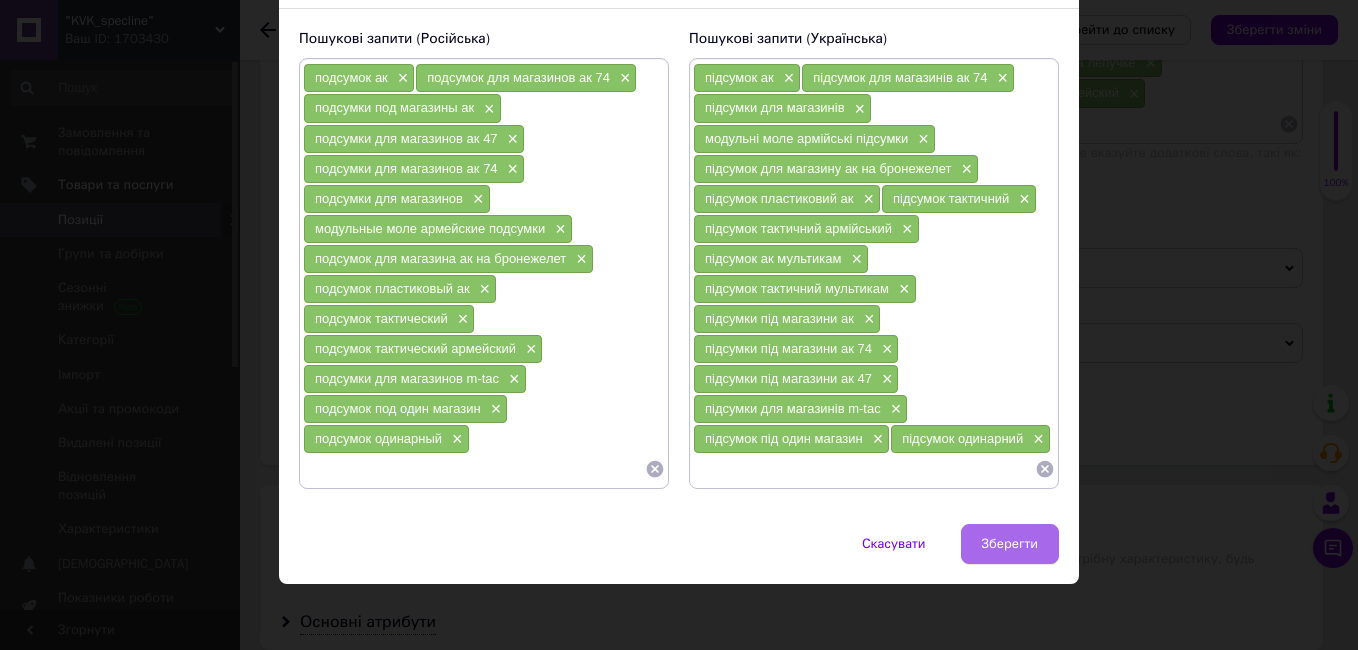 click on "Зберегти" at bounding box center [1010, 544] 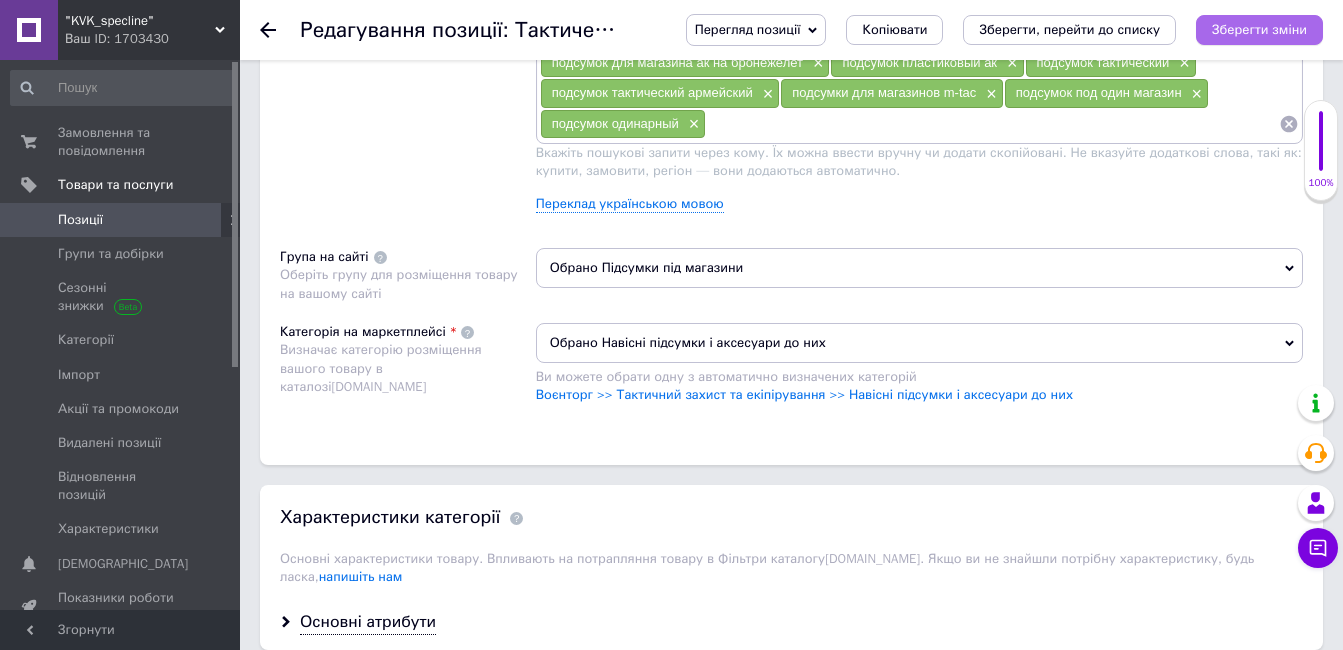 click on "Зберегти зміни" at bounding box center (1259, 29) 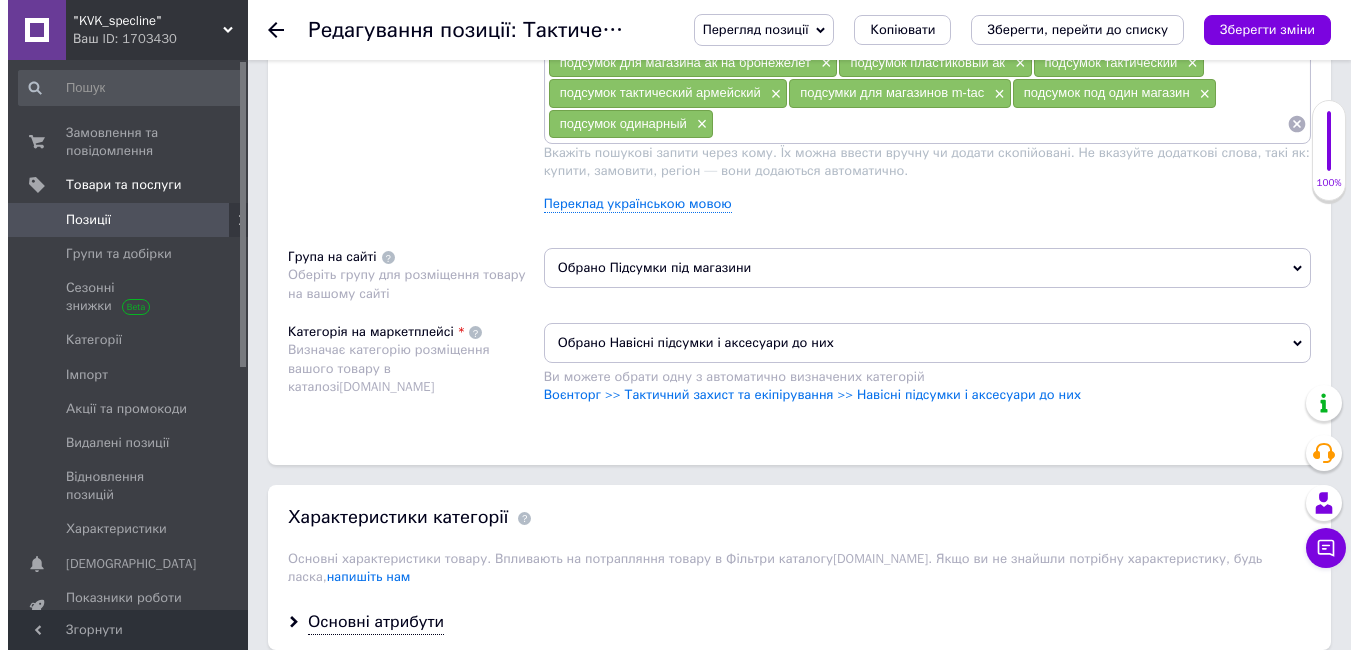 scroll, scrollTop: 0, scrollLeft: 0, axis: both 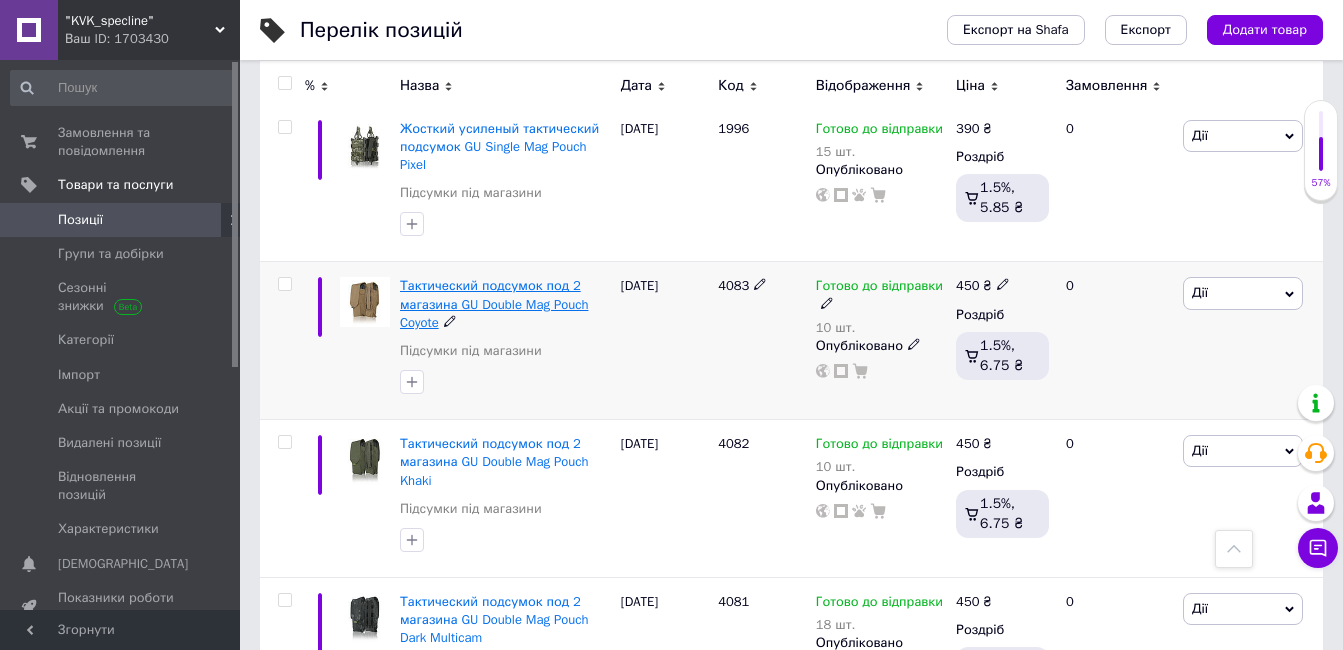 click on "Тактический подсумок под 2 магазина GU Double Mag Pouch Coyote" at bounding box center (494, 303) 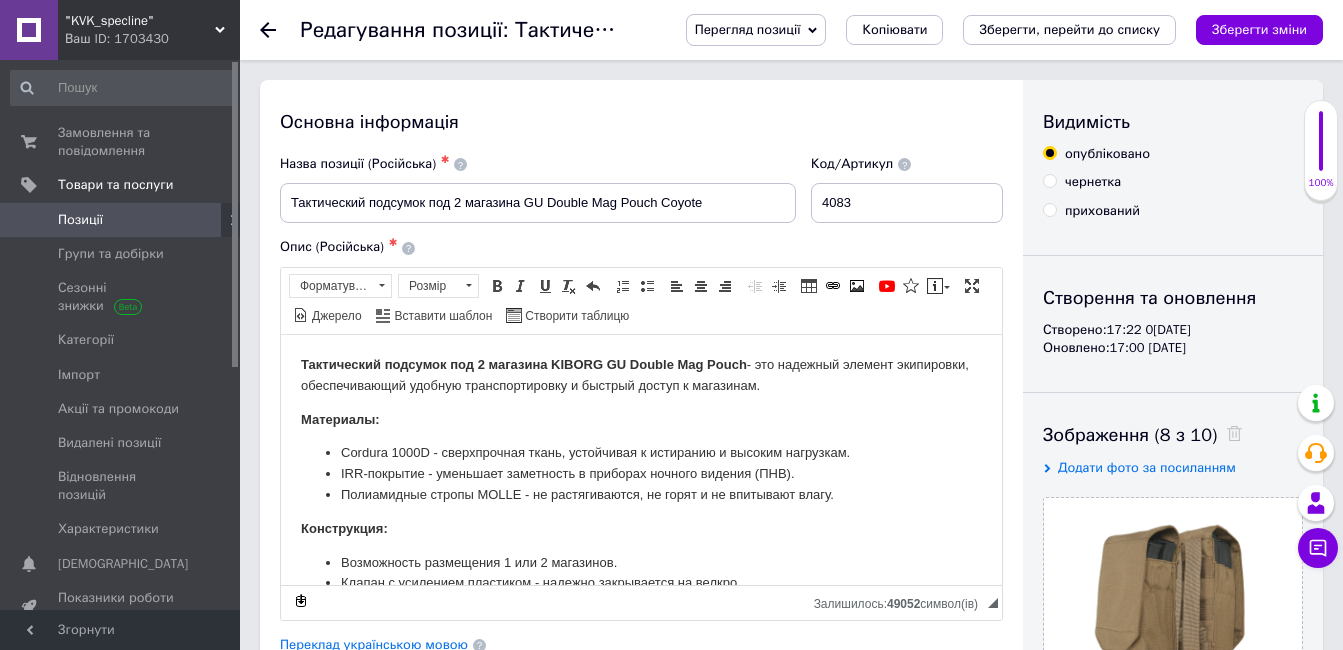 scroll, scrollTop: 0, scrollLeft: 0, axis: both 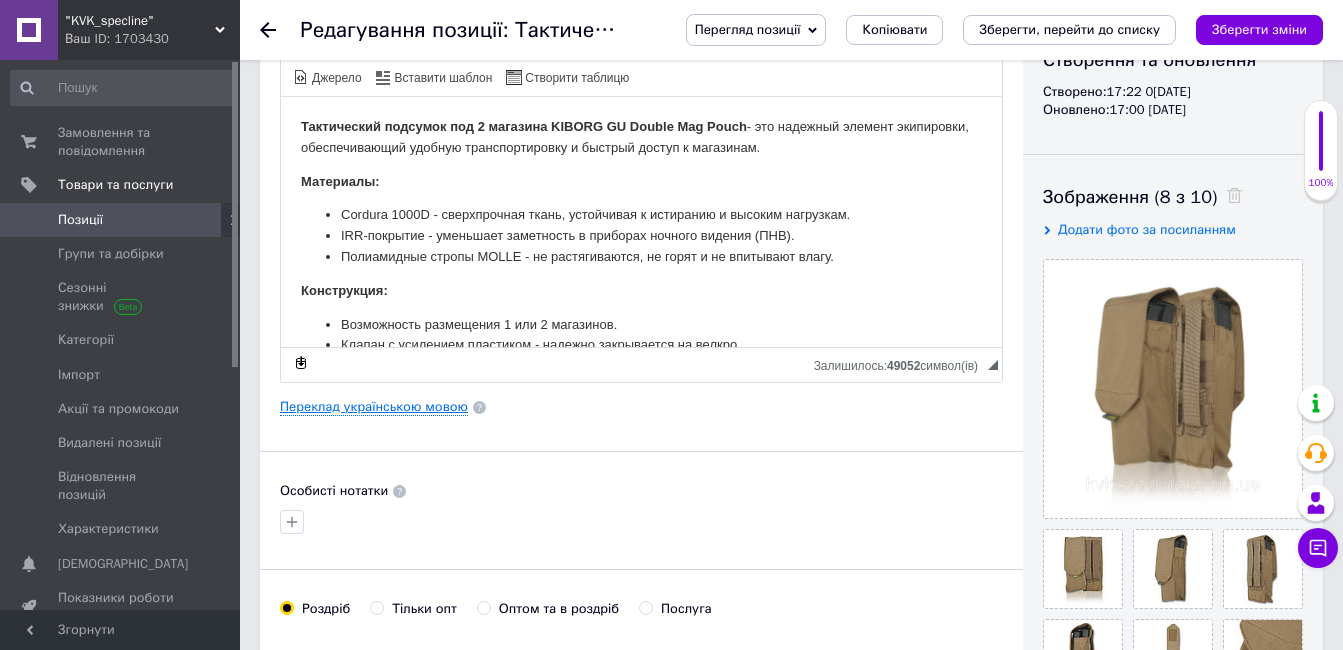 click on "Переклад українською мовою" at bounding box center (374, 407) 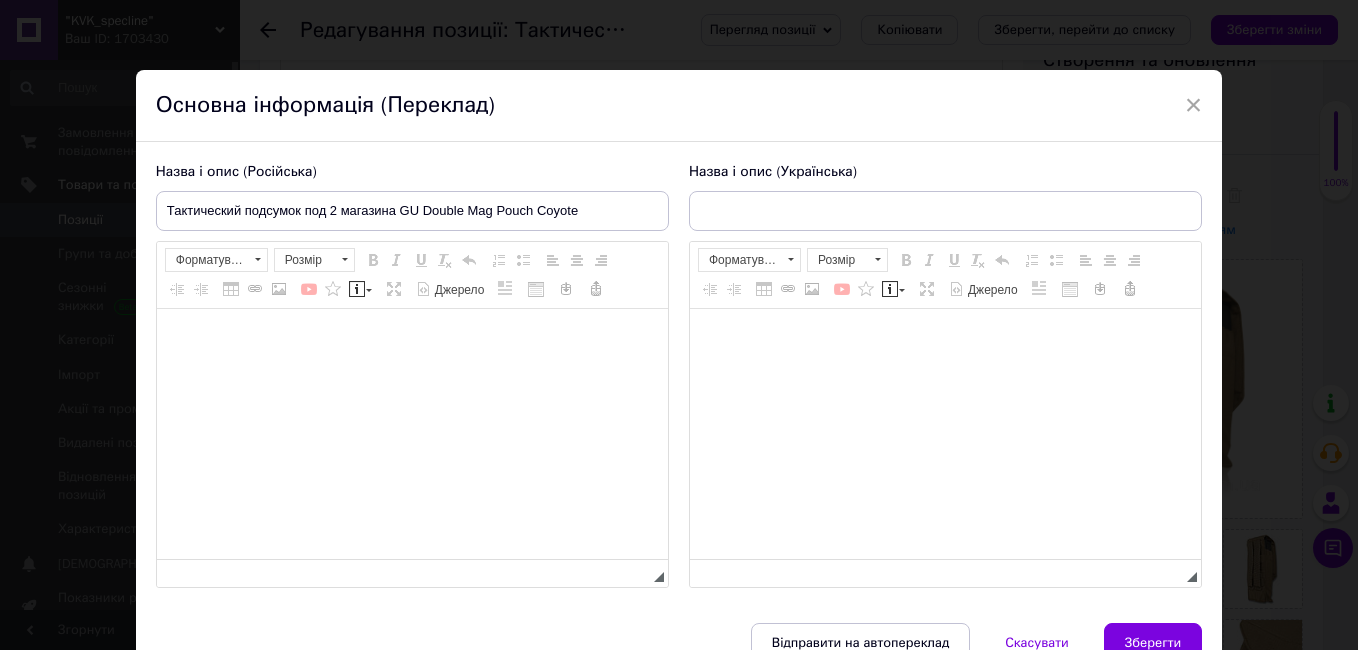 type on "Тактичний підсумок під 2 магазина Kiborg GU Double Mag Pouch Coyote" 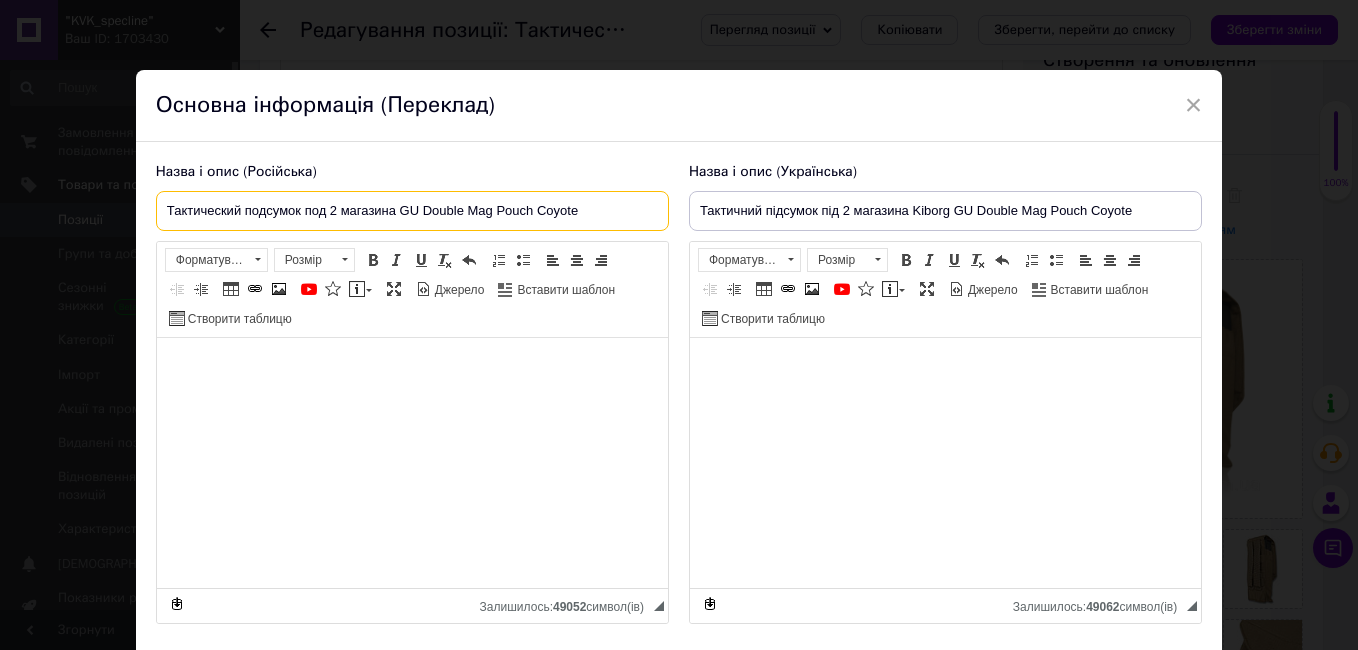 click on "Тактический подсумок под 2 магазина GU Double Mag Pouch Coyote" at bounding box center (412, 211) 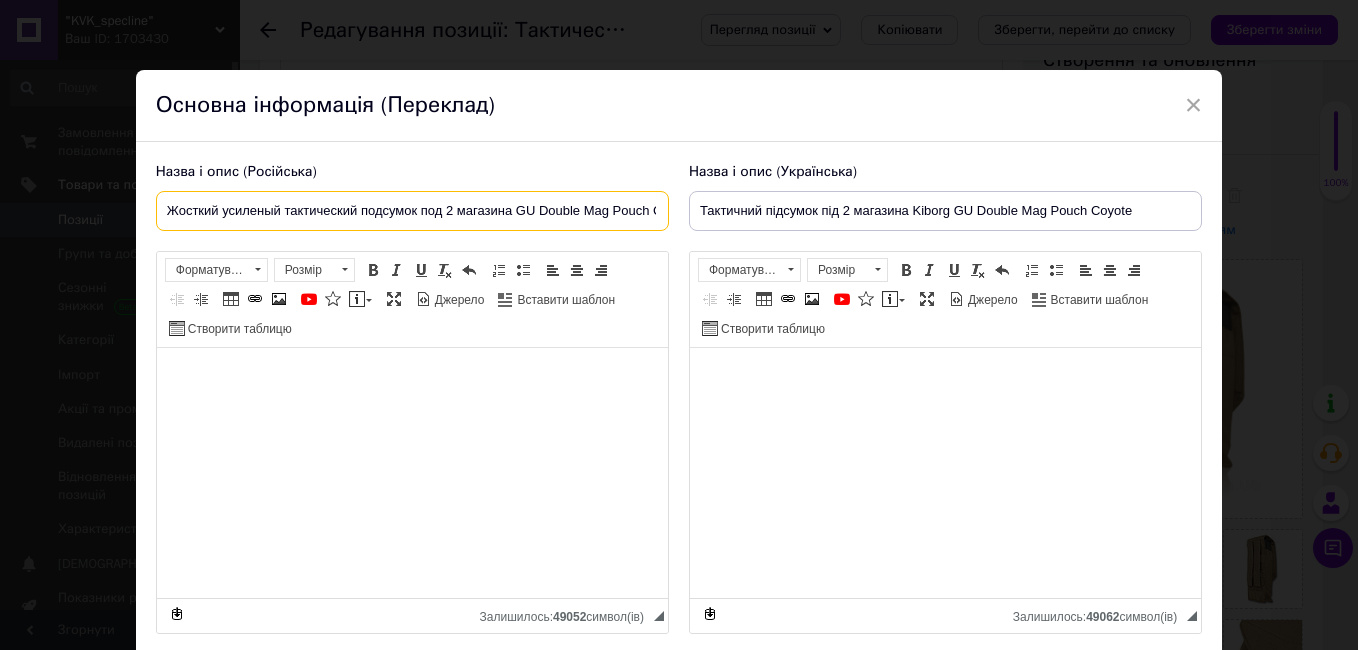 type on "Жосткий усиленый тактический подсумок под 2 магазина GU Double Mag Pouch Coyote" 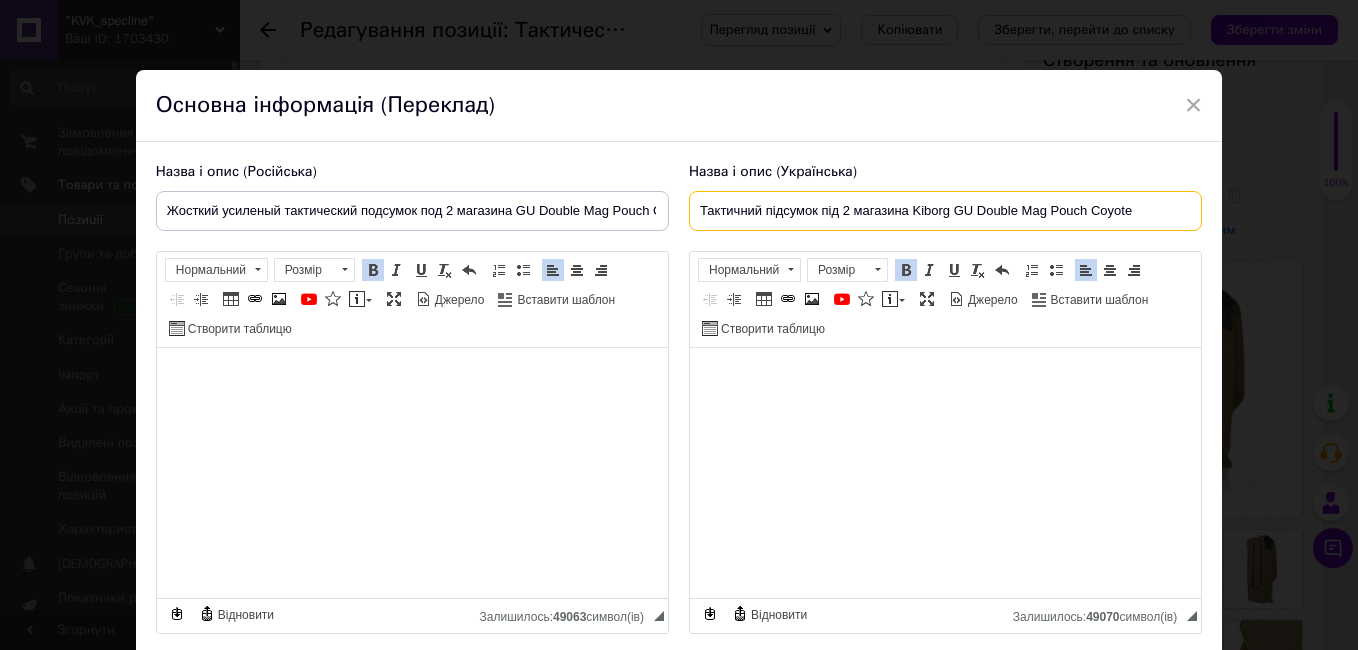 drag, startPoint x: 949, startPoint y: 209, endPoint x: 910, endPoint y: 208, distance: 39.012817 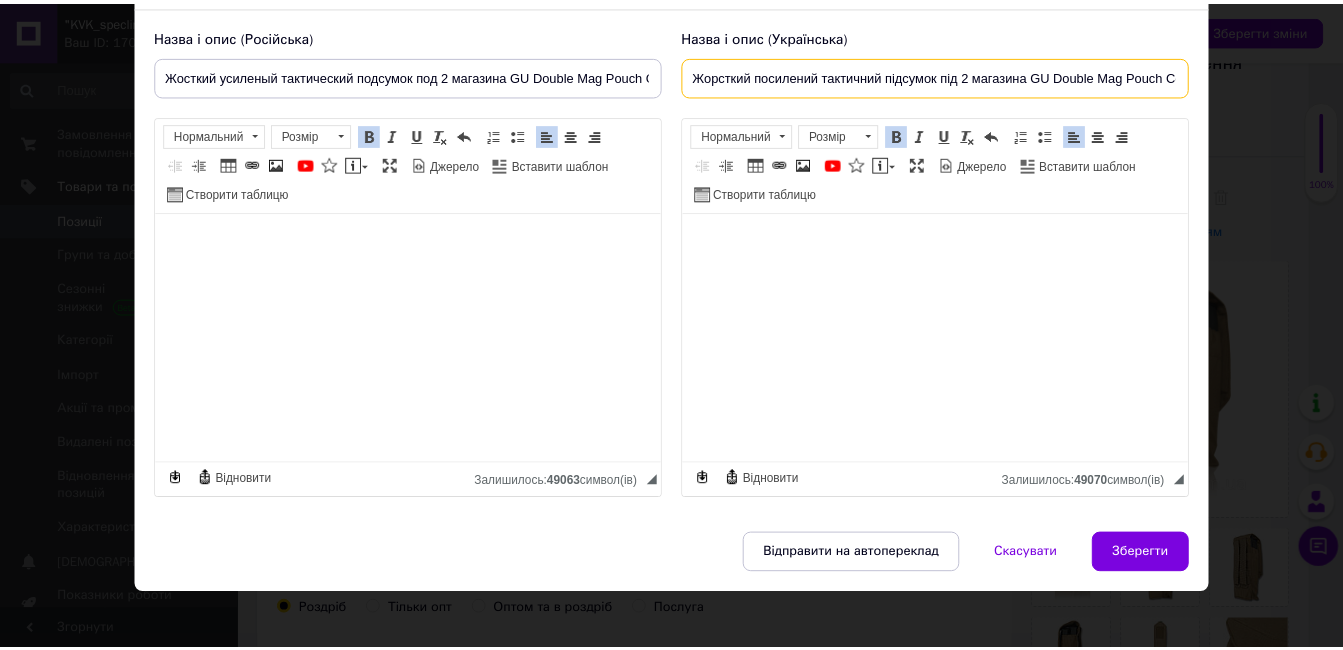 scroll, scrollTop: 138, scrollLeft: 0, axis: vertical 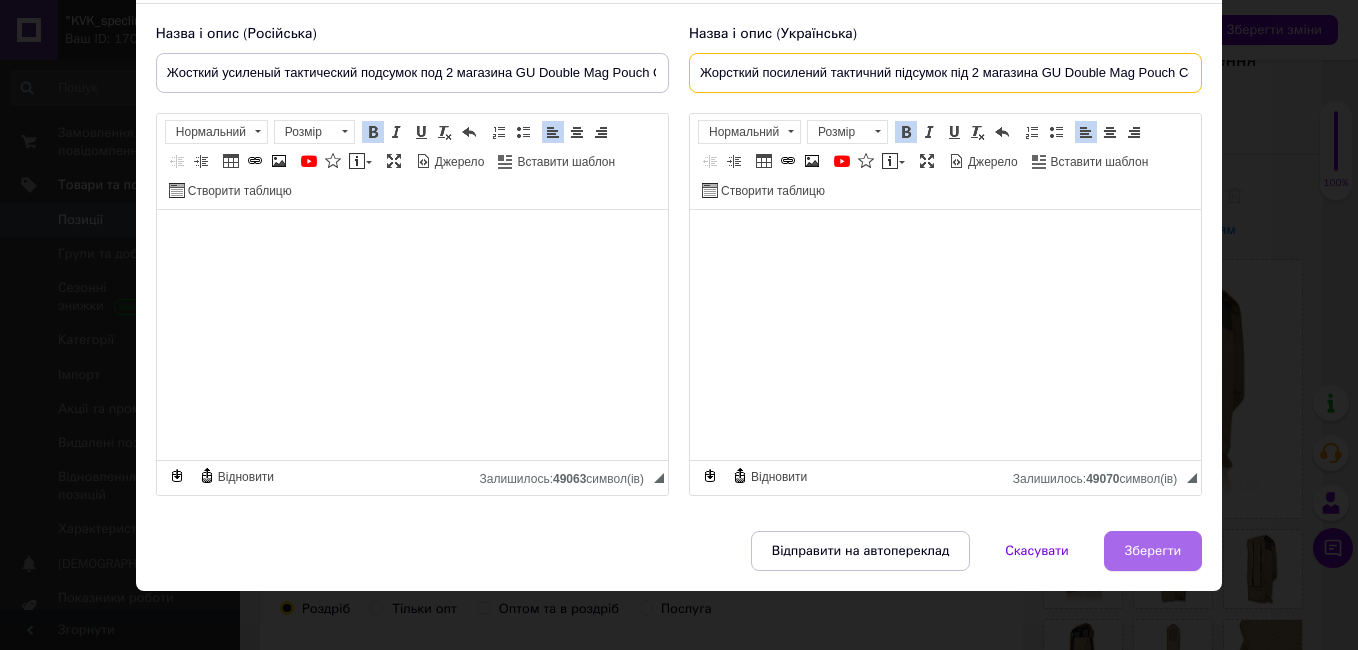 type on "Жорсткий посилений тактичний підсумок під 2 магазина GU Double Mag Pouch Coyote" 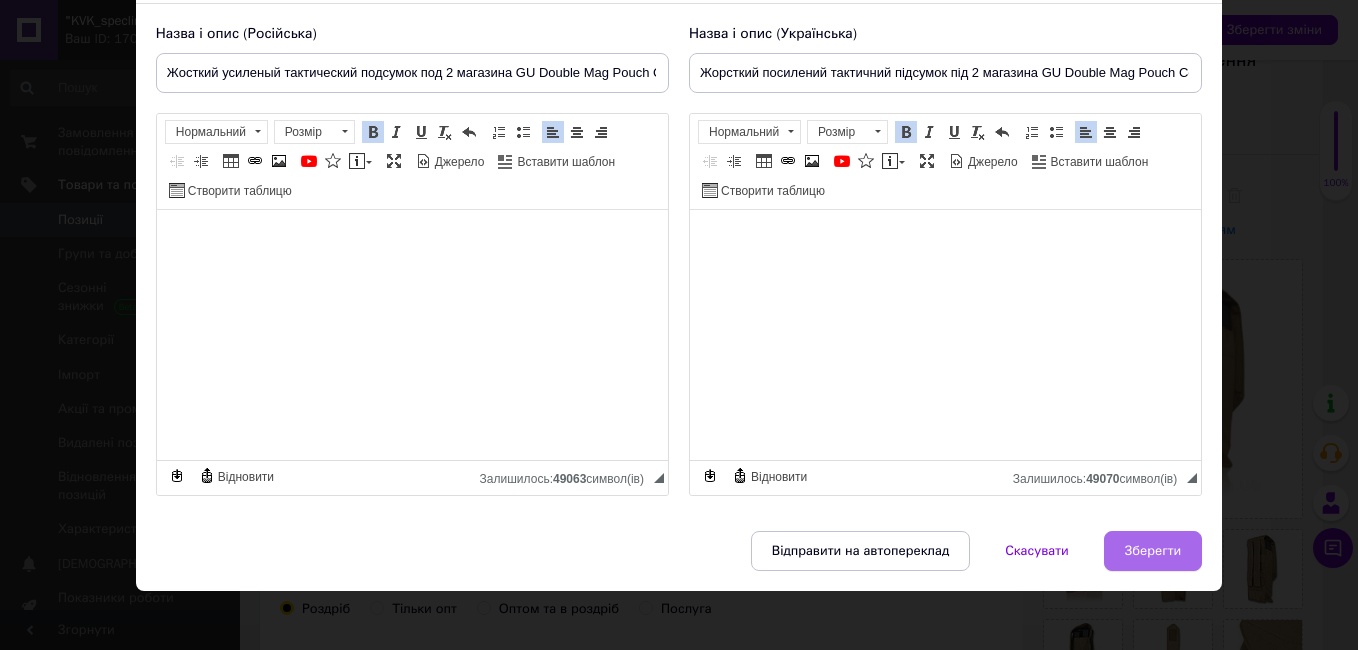click on "Зберегти" at bounding box center [1153, 551] 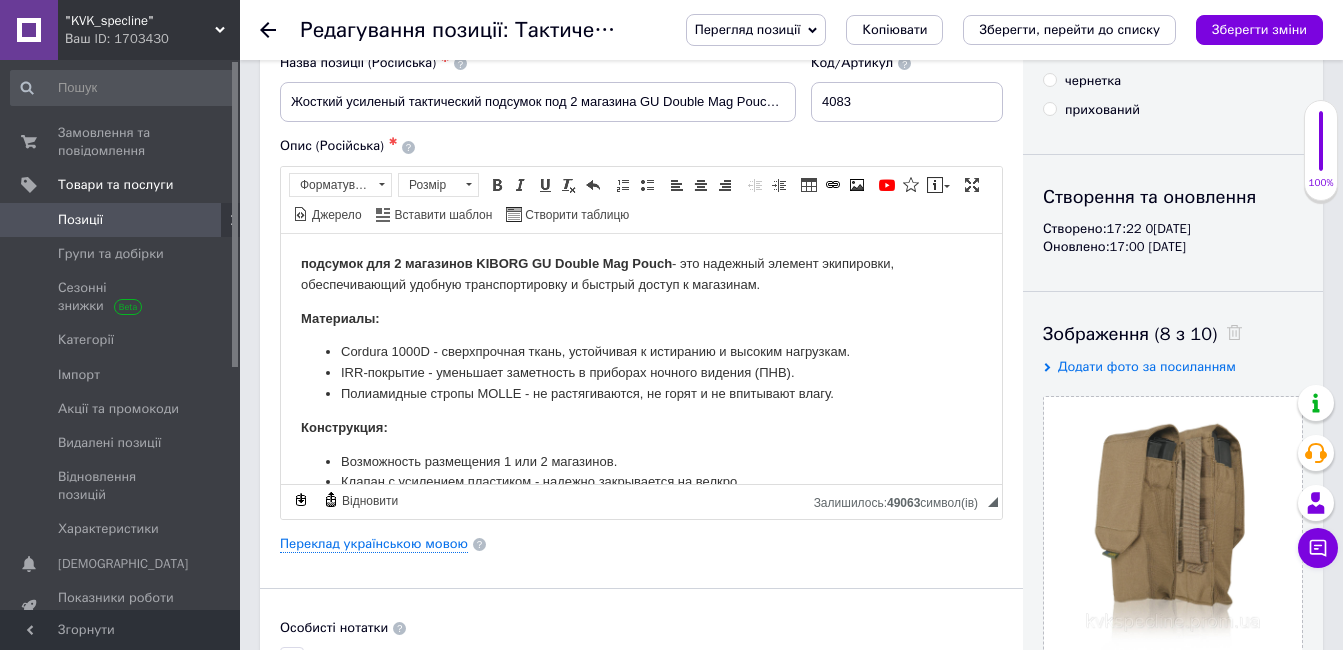 scroll, scrollTop: 67, scrollLeft: 0, axis: vertical 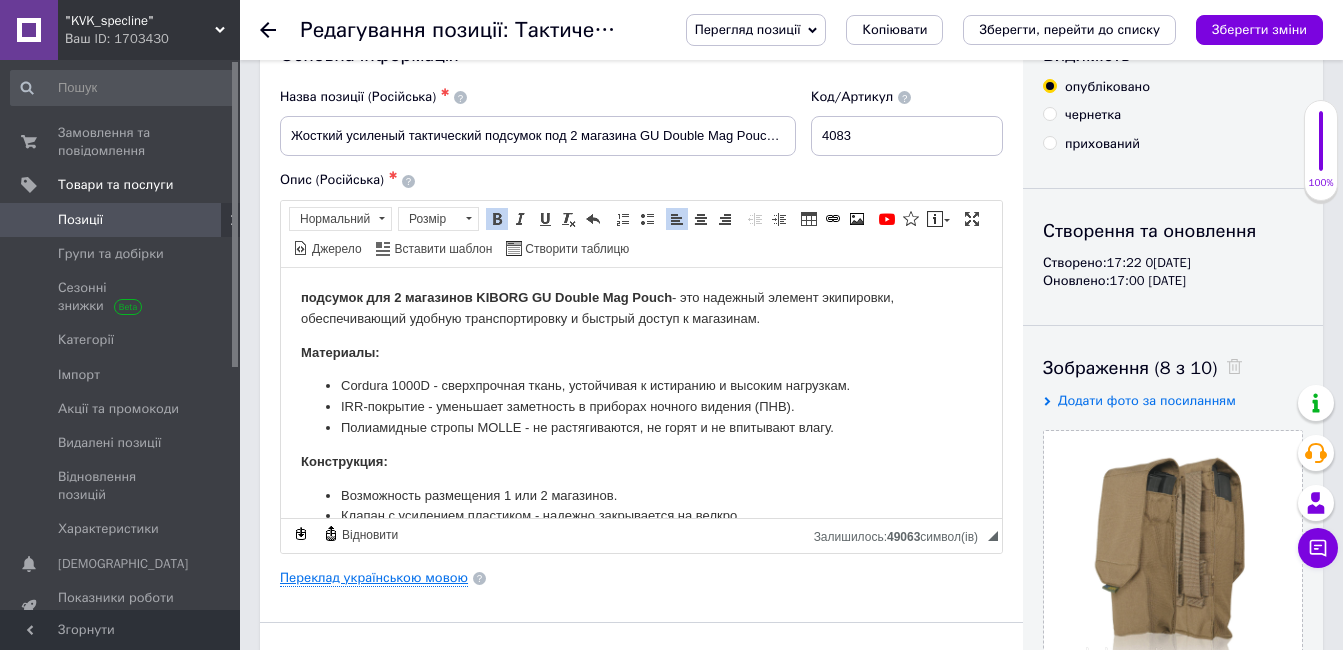click on "Переклад українською мовою" at bounding box center (374, 578) 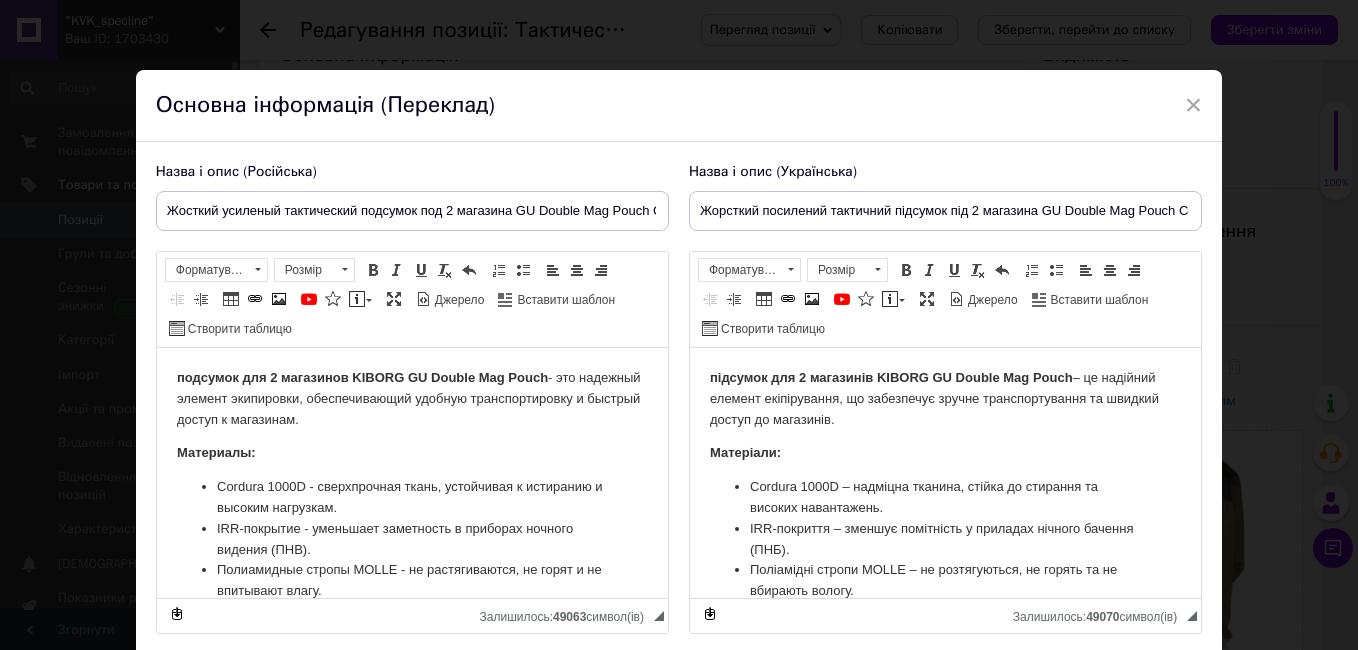 scroll, scrollTop: 0, scrollLeft: 0, axis: both 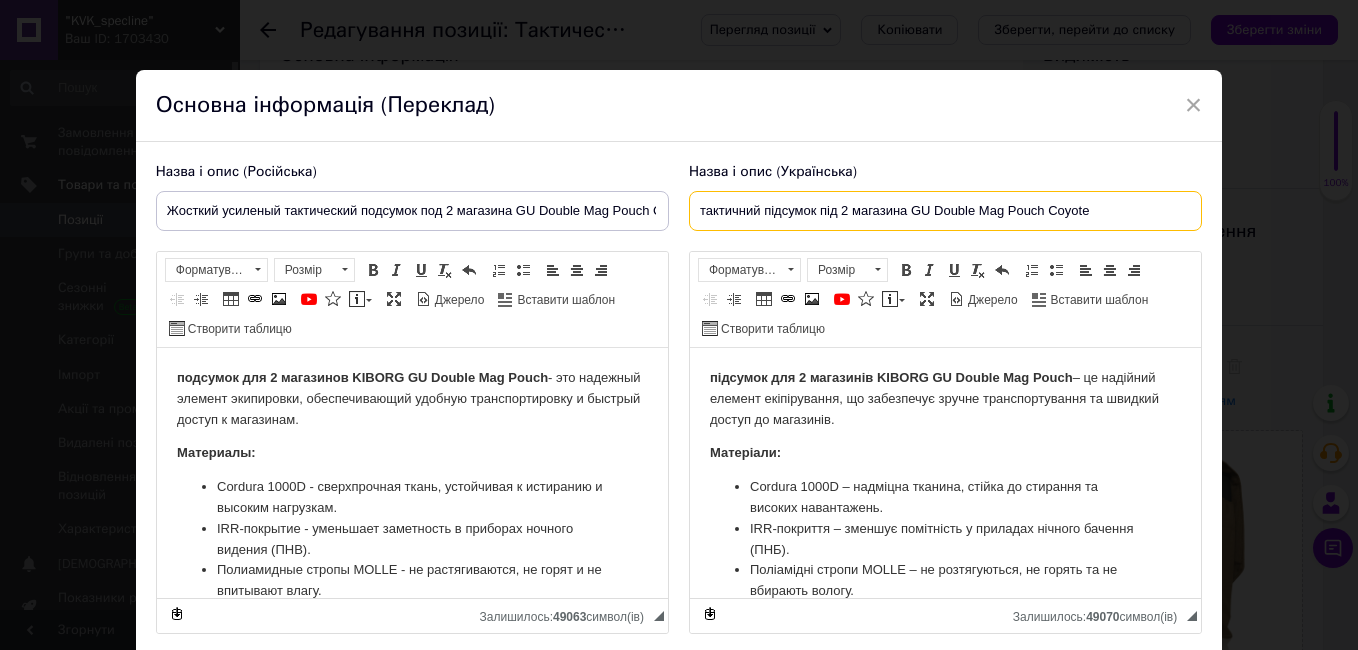 type on "тактичний підсумок під 2 магазина GU Double Mag Pouch Coyote" 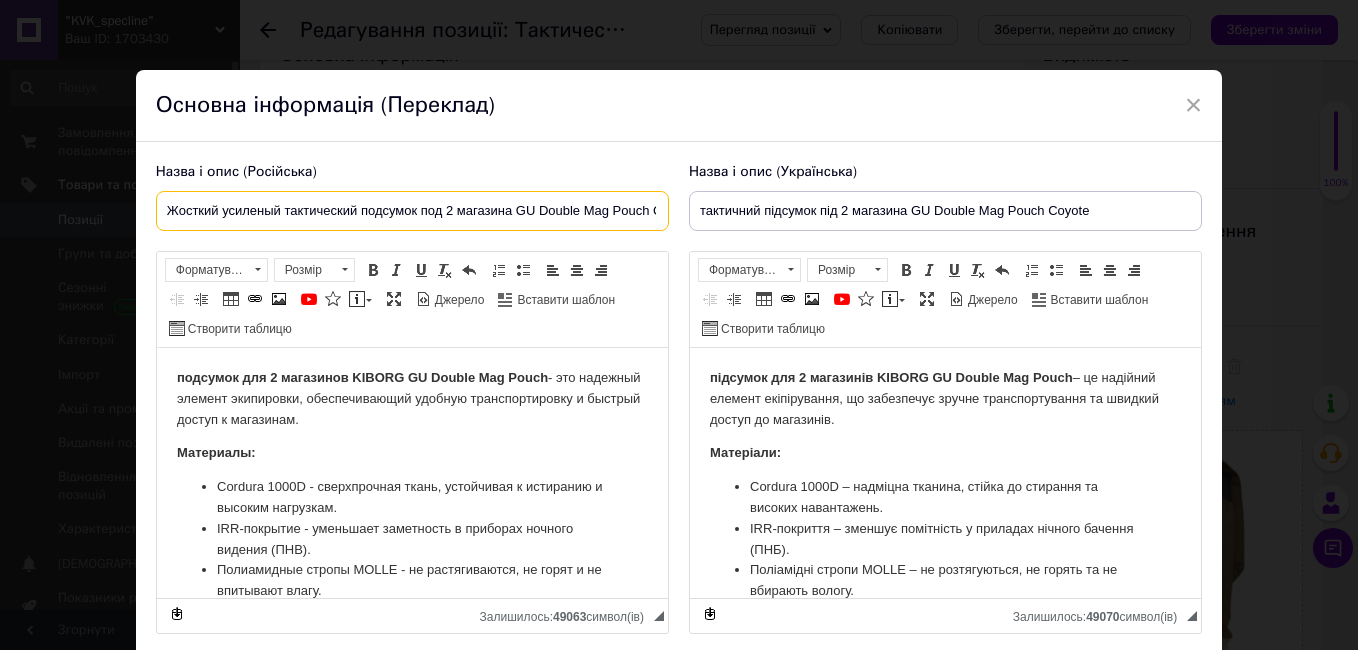 click on "Жосткий усиленый тактический подсумок под 2 магазина GU Double Mag Pouch Coyote" at bounding box center [412, 211] 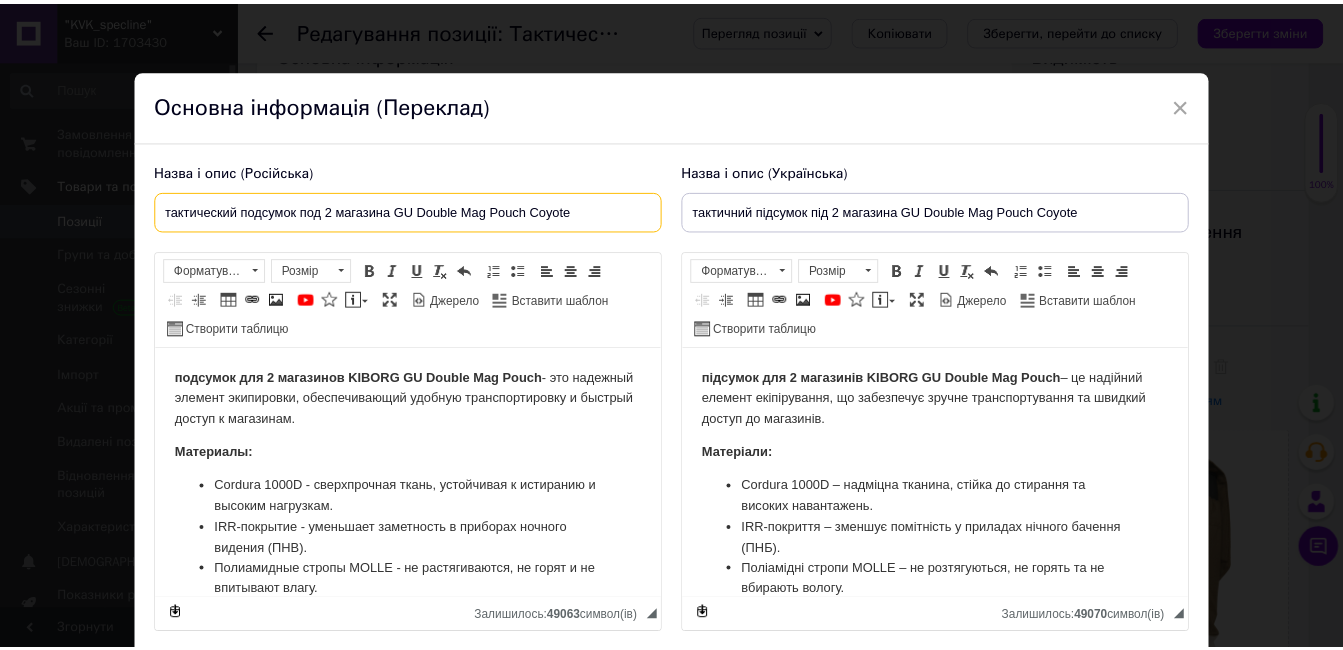 scroll, scrollTop: 149, scrollLeft: 0, axis: vertical 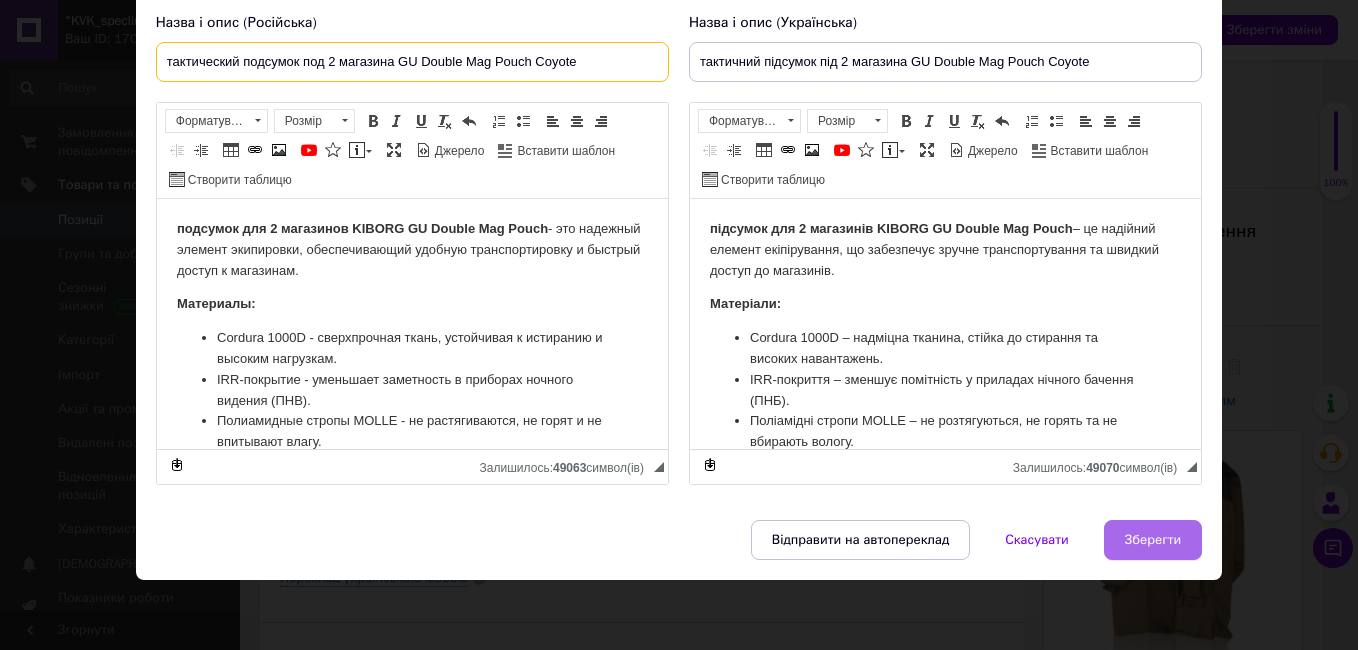 type on "тактический подсумок под 2 магазина GU Double Mag Pouch Coyote" 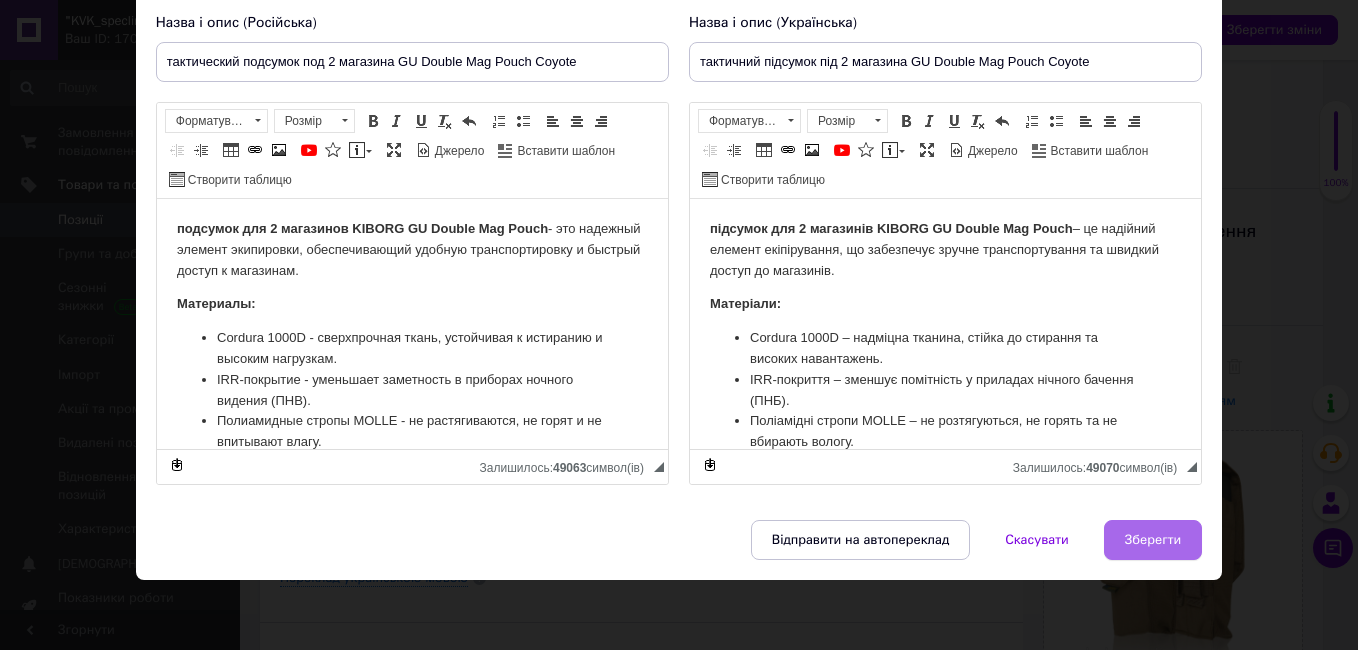 click on "Зберегти" at bounding box center [1153, 540] 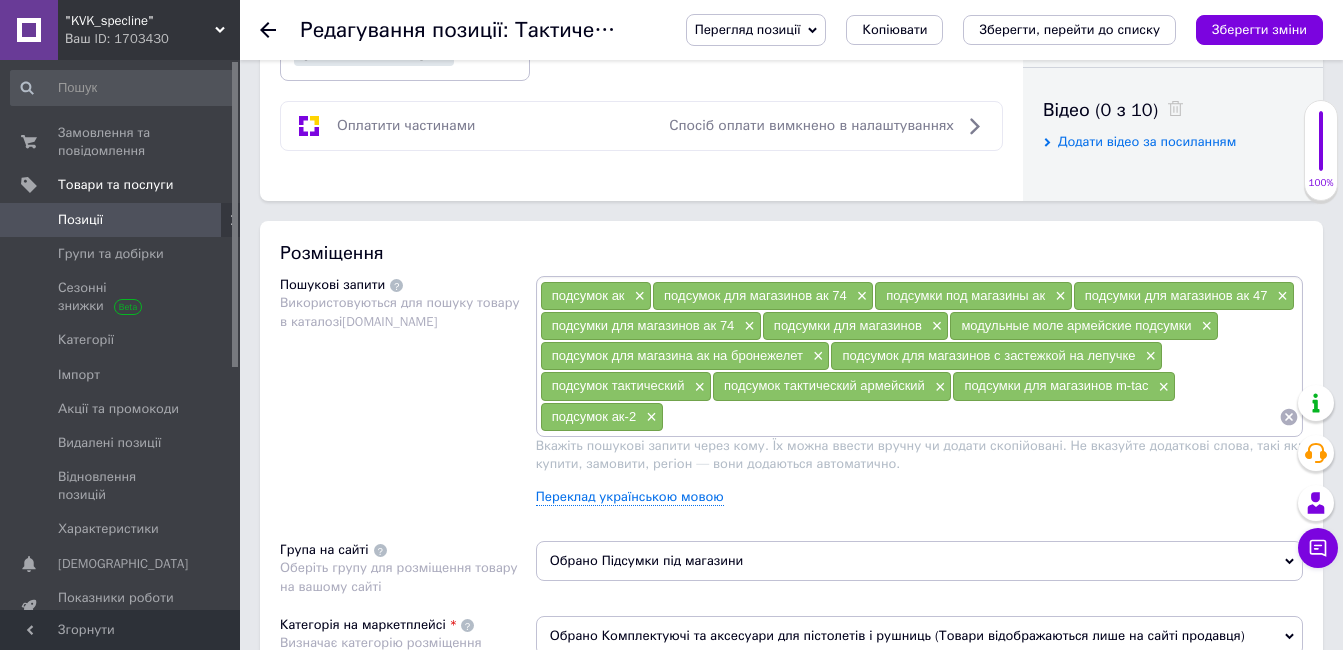scroll, scrollTop: 1012, scrollLeft: 0, axis: vertical 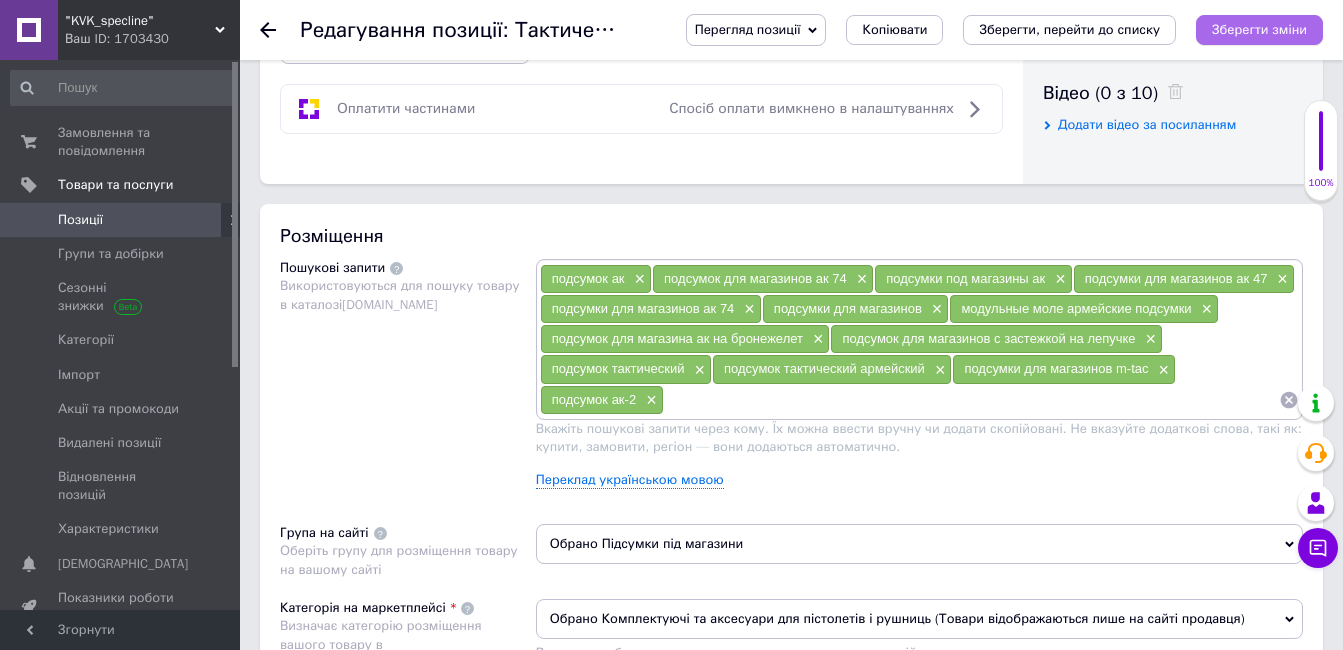 click on "Зберегти зміни" at bounding box center [1259, 29] 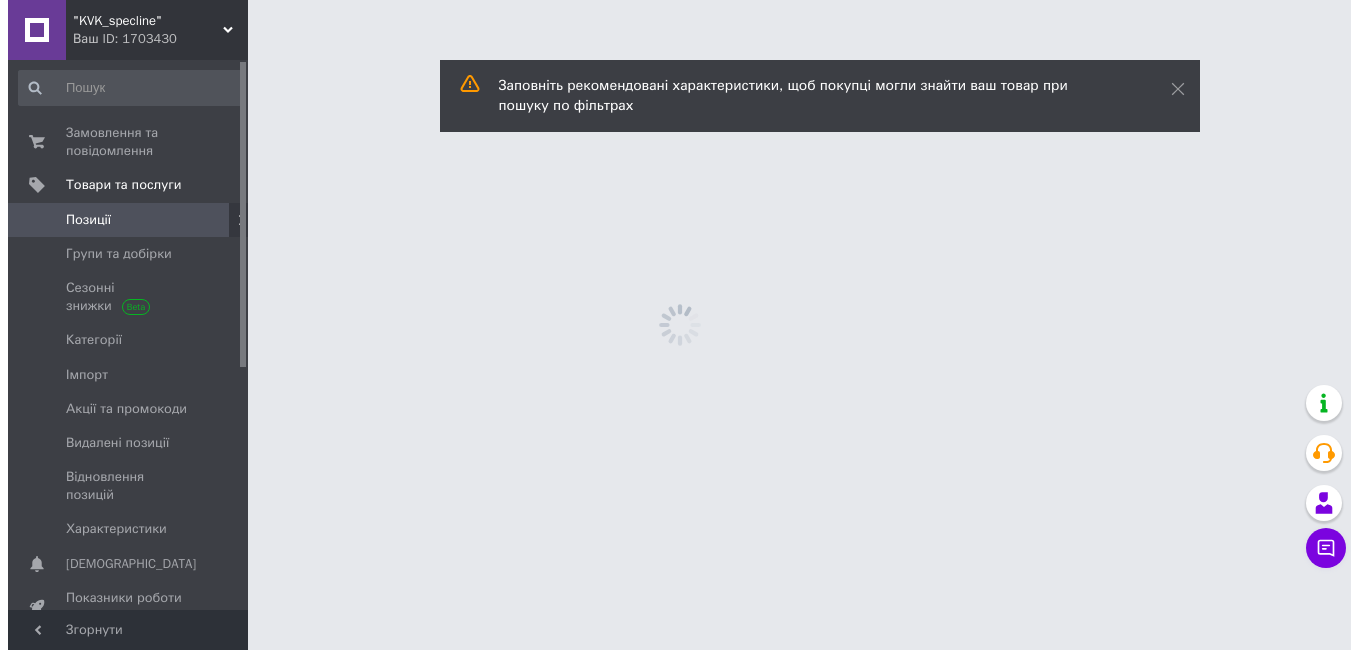 scroll, scrollTop: 0, scrollLeft: 0, axis: both 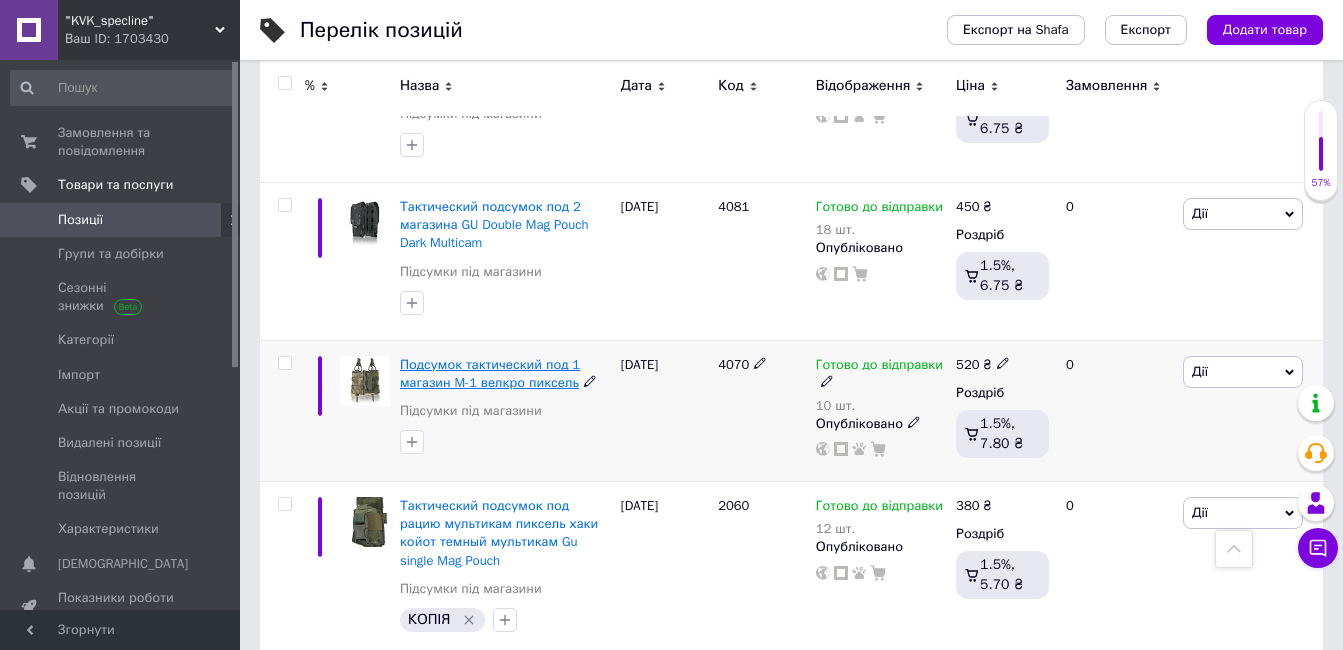 click on "Подсумок тактический под 1 магазин  M-1 велкро пиксель" at bounding box center [490, 373] 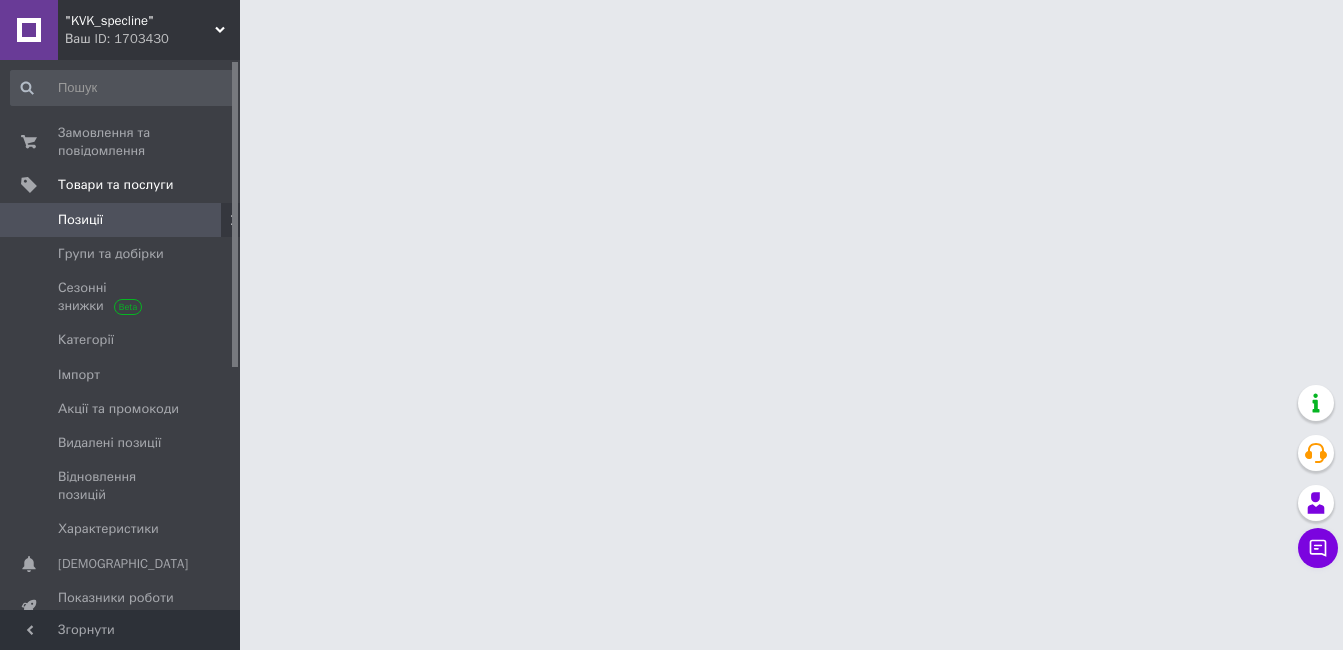 scroll, scrollTop: 0, scrollLeft: 0, axis: both 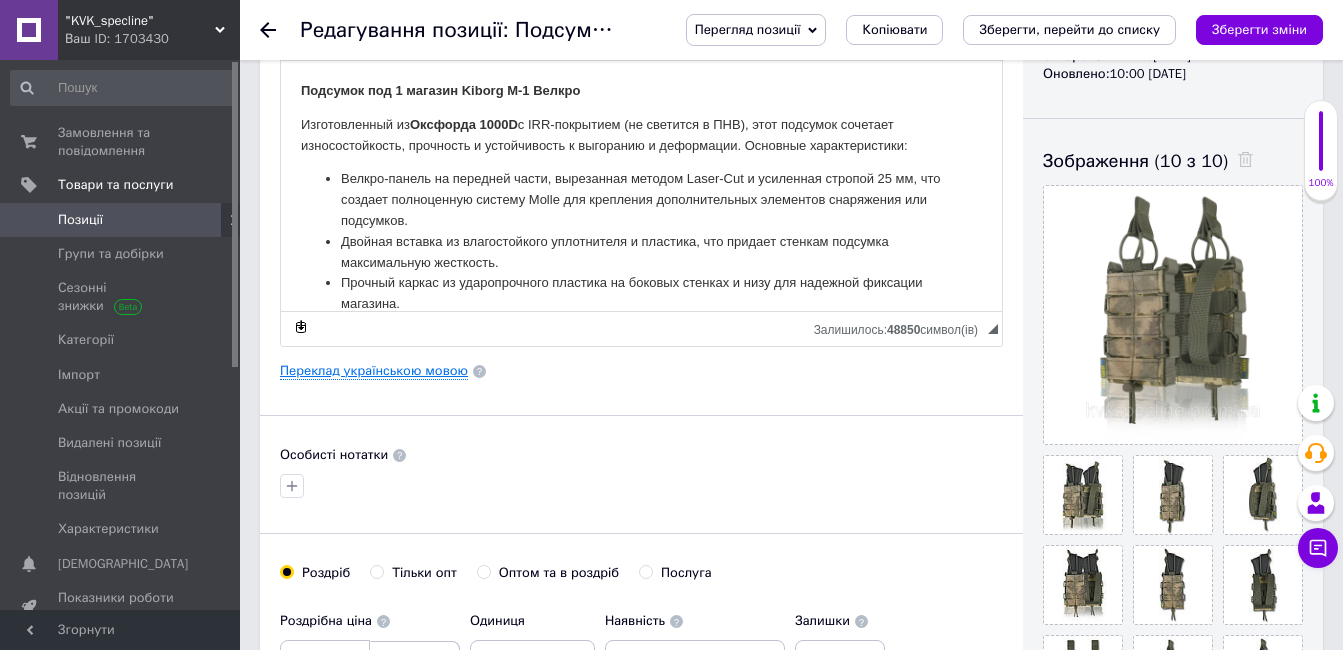 click on "Переклад українською мовою" at bounding box center [374, 371] 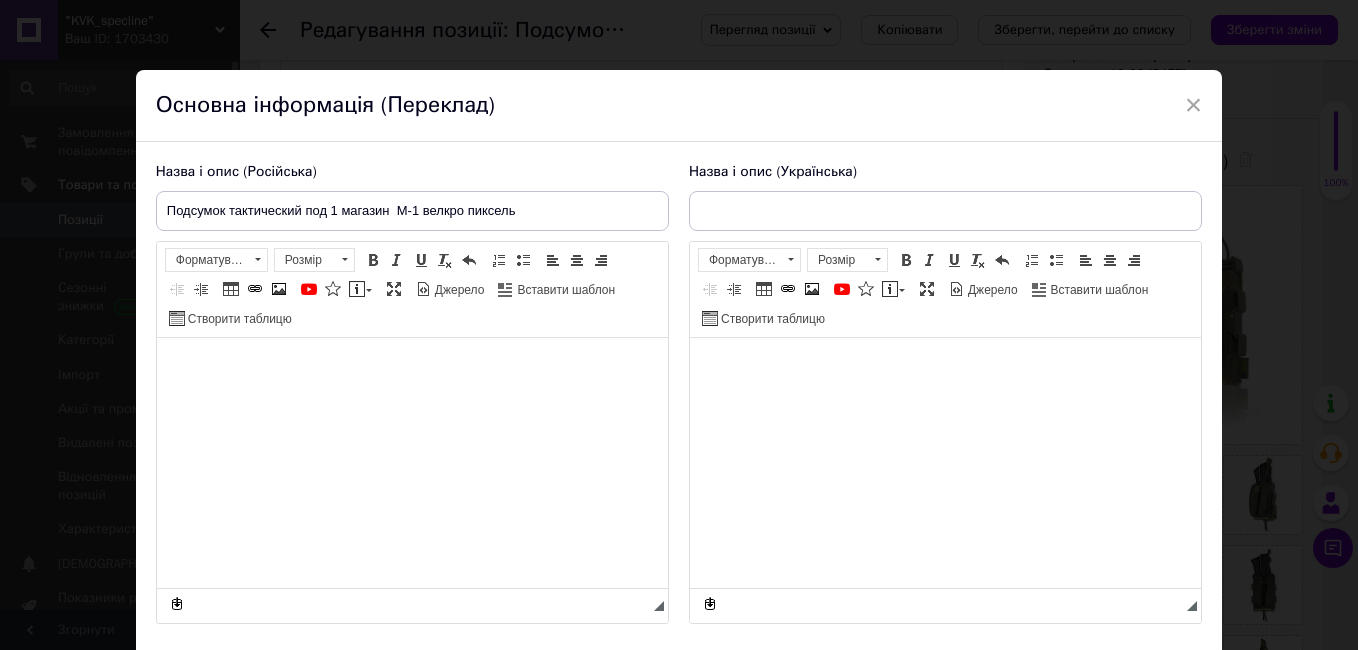 type on "Підсумок тактичний під 1 магазин M-1 велкро піксель" 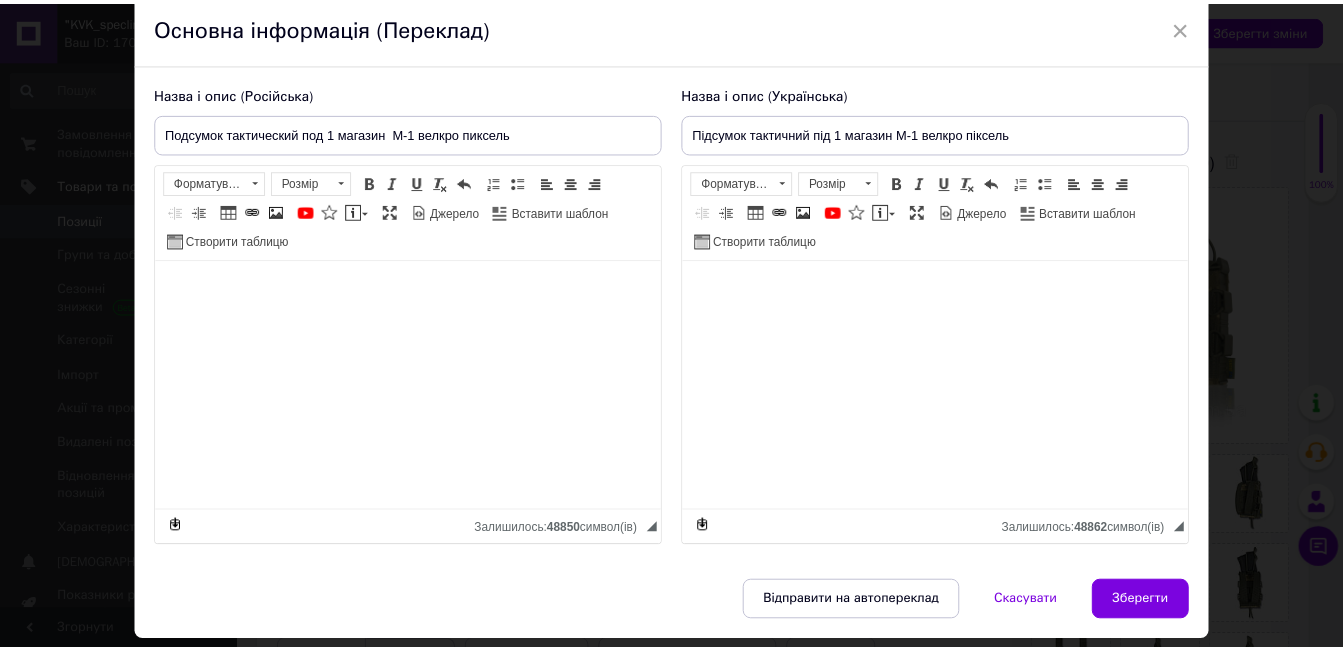 scroll, scrollTop: 139, scrollLeft: 0, axis: vertical 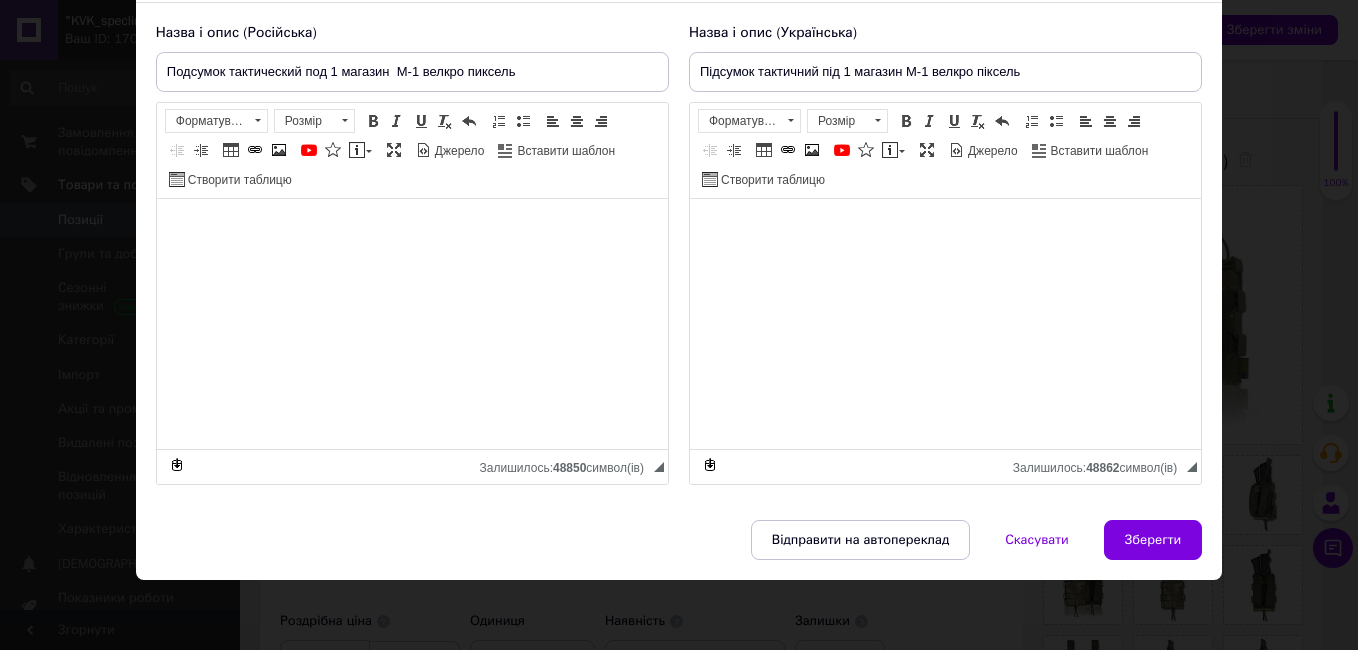 click on "× Основна інформація (Переклад) Назва і опис (Російська) Подсумок тактический под 1 магазин  M-1 велкро пиксель Подсумок под 1 магазин Kiborg М-1 Велкро
Изготовленный из  [GEOGRAPHIC_DATA] 1000D  с IRR-покрытием (не светится в ПНВ), этот подсумок сочетает износостойкость, прочность и устойчивость к выгоранию и деформации. Основные характеристики:
Велкро-панель на передней части, вырезанная методом Laser-Cut и усиленная стропой 25 мм, что создает полноценную систему Molle для крепления дополнительных элементов снаряжения или подсумков.
Форматування Форматування" at bounding box center [679, 325] 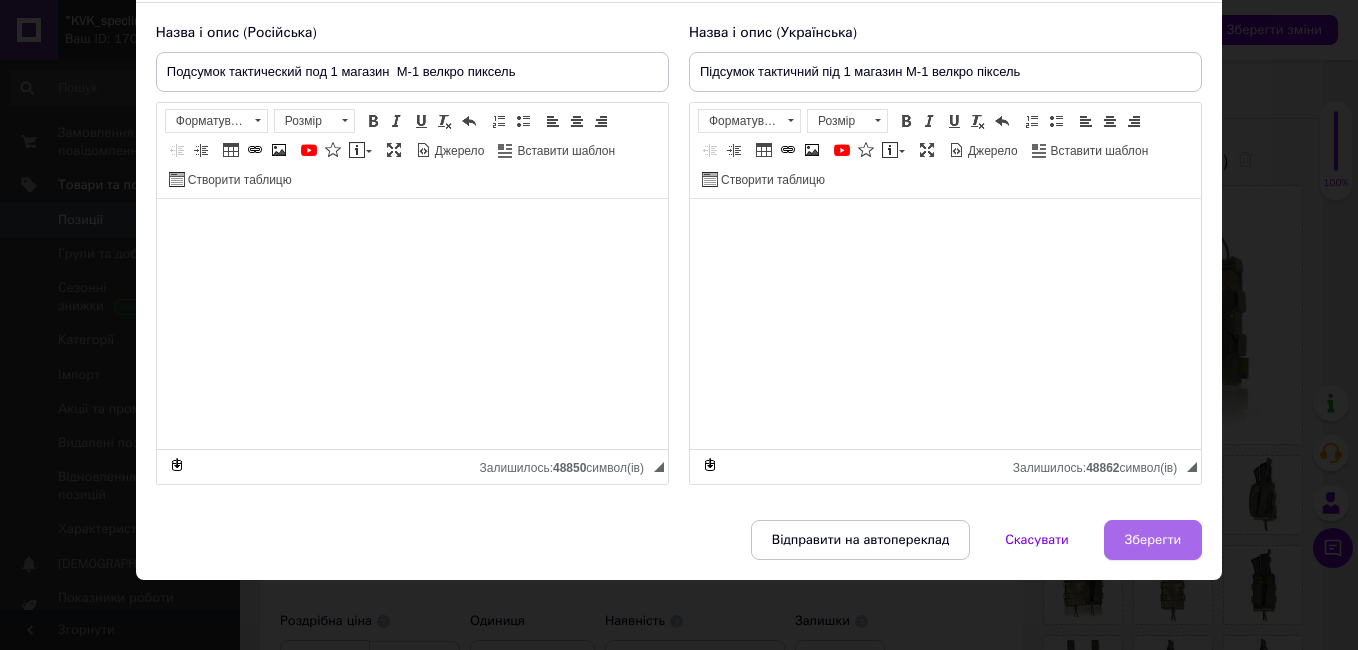 click on "Зберегти" at bounding box center (1153, 540) 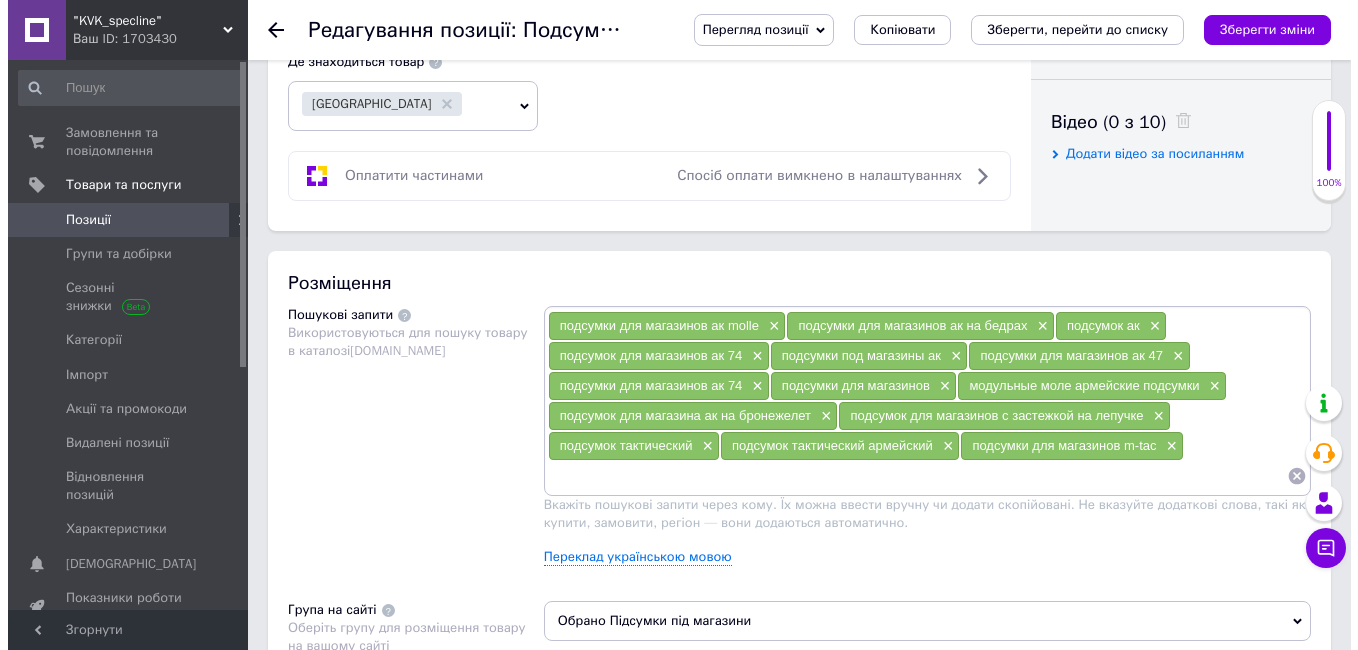scroll, scrollTop: 992, scrollLeft: 0, axis: vertical 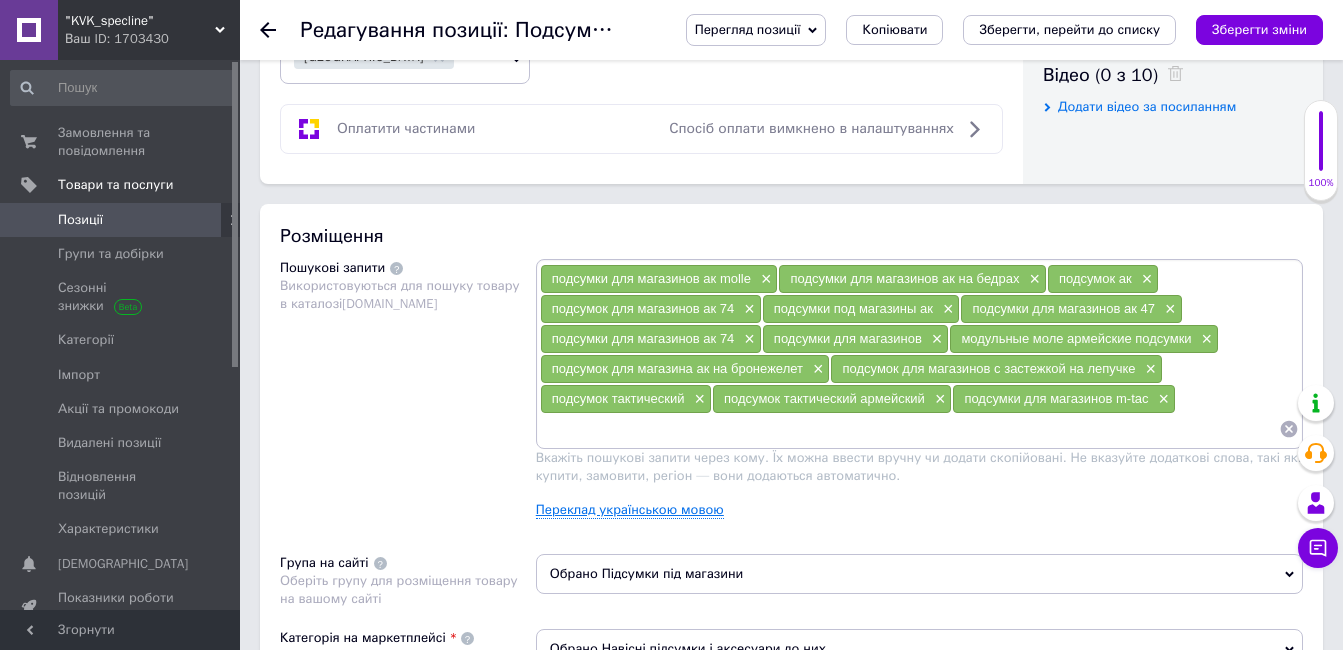 click on "Переклад українською мовою" at bounding box center [630, 510] 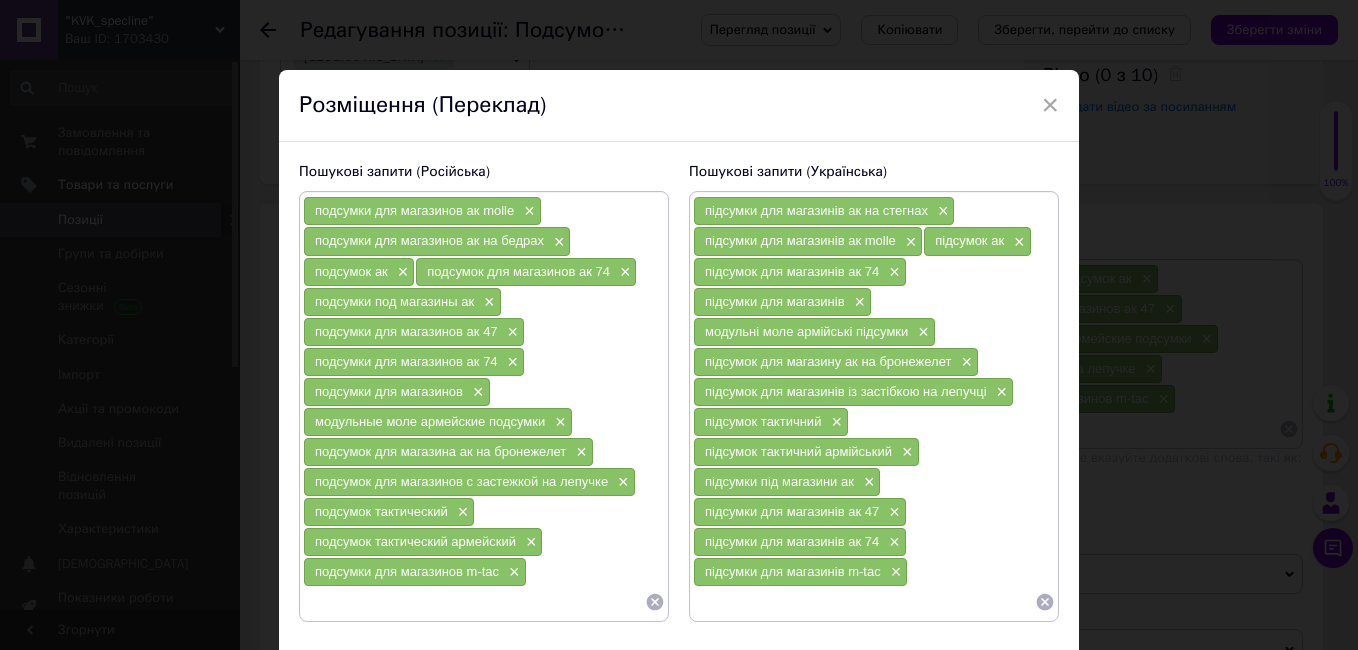 click at bounding box center [864, 602] 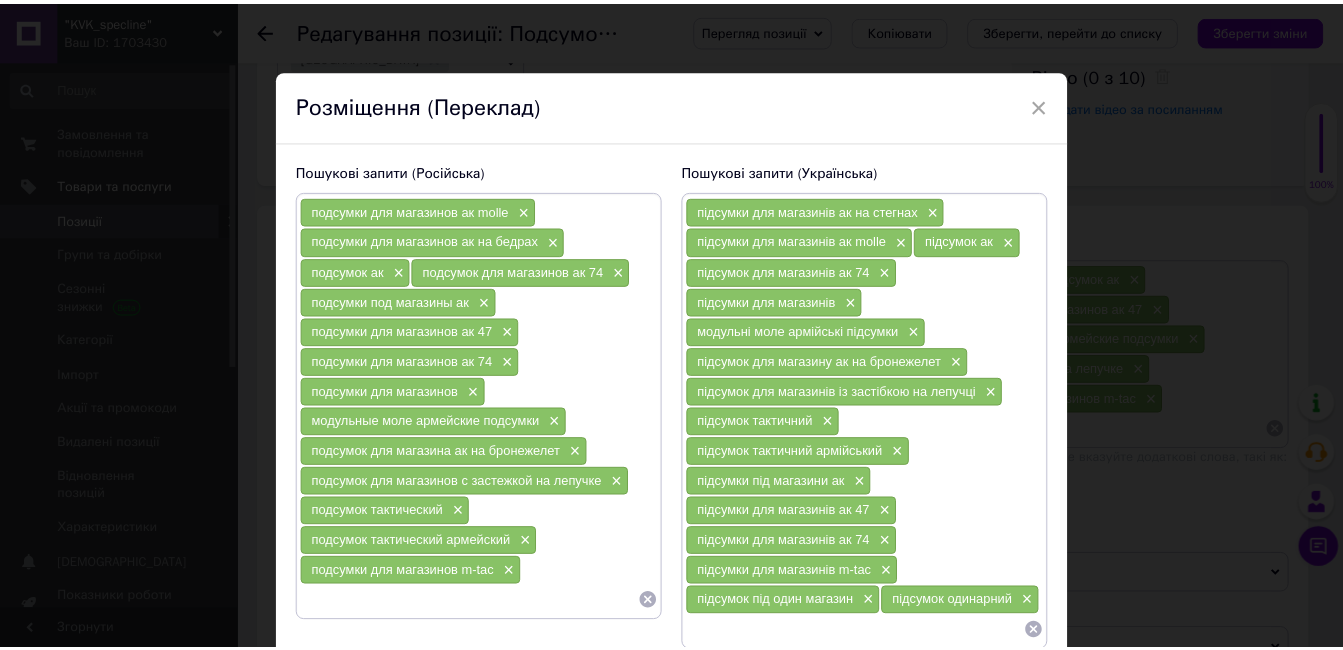 scroll, scrollTop: 126, scrollLeft: 0, axis: vertical 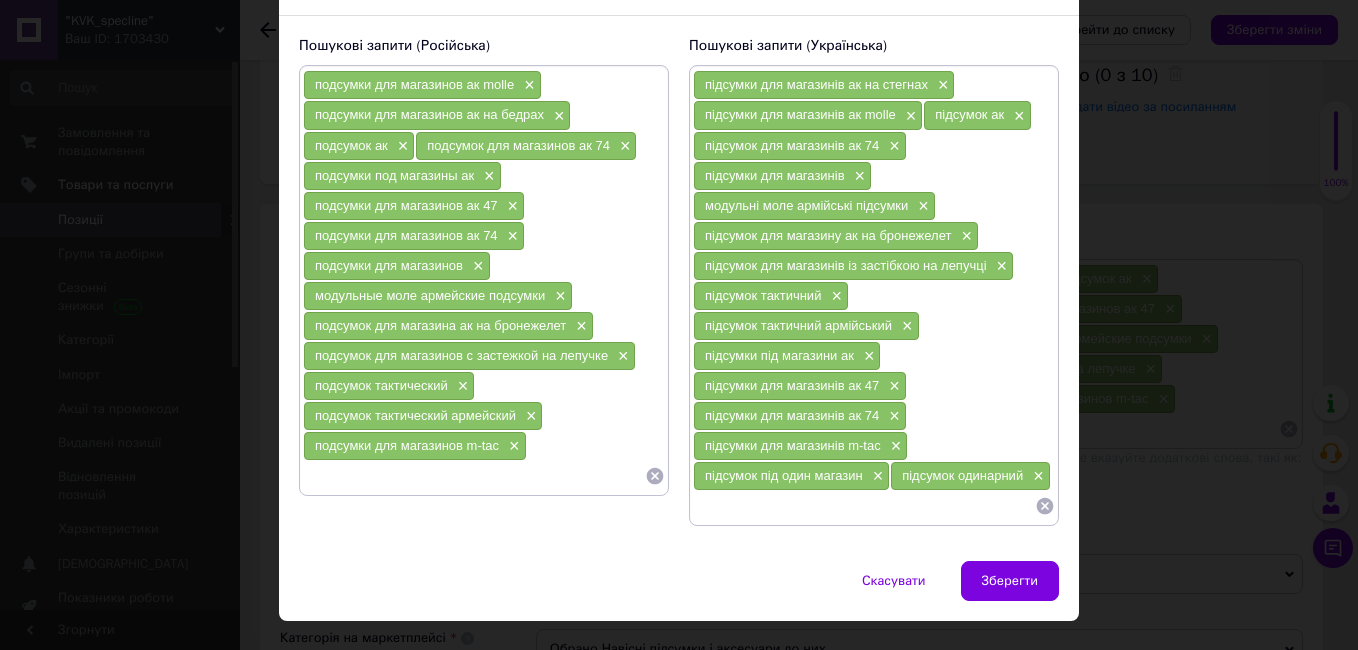 click at bounding box center [474, 476] 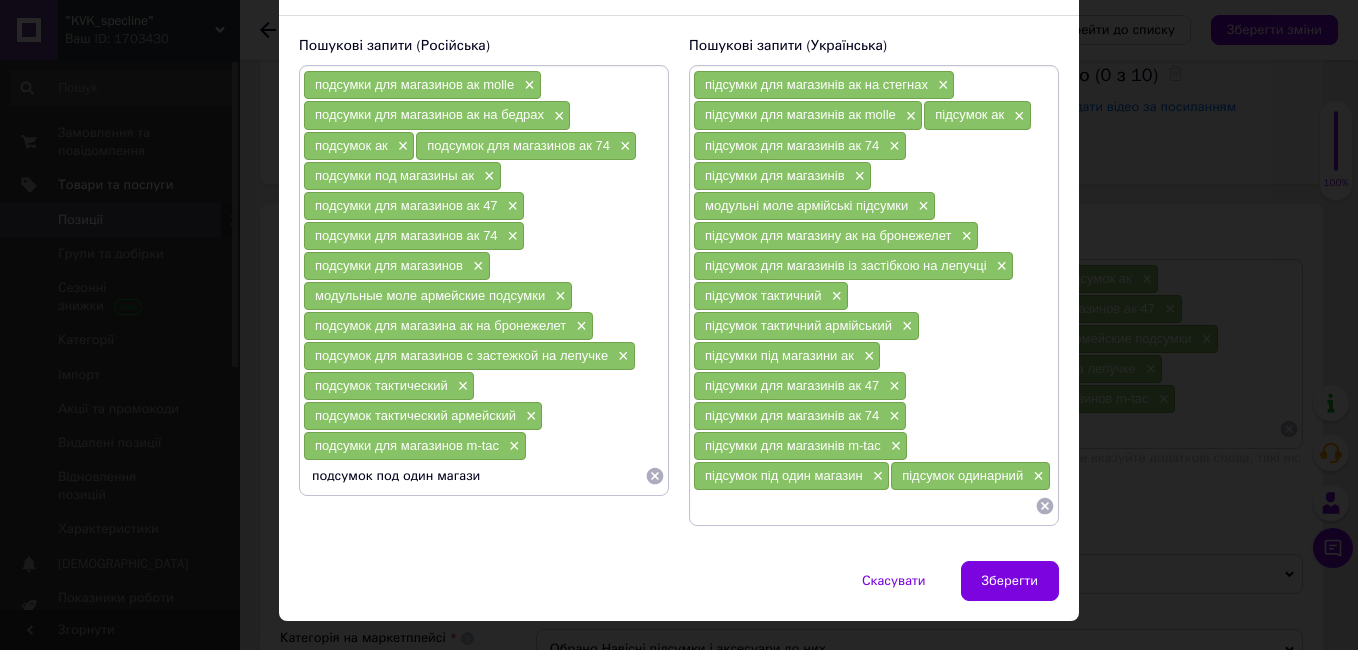 type on "подсумок под один магазин" 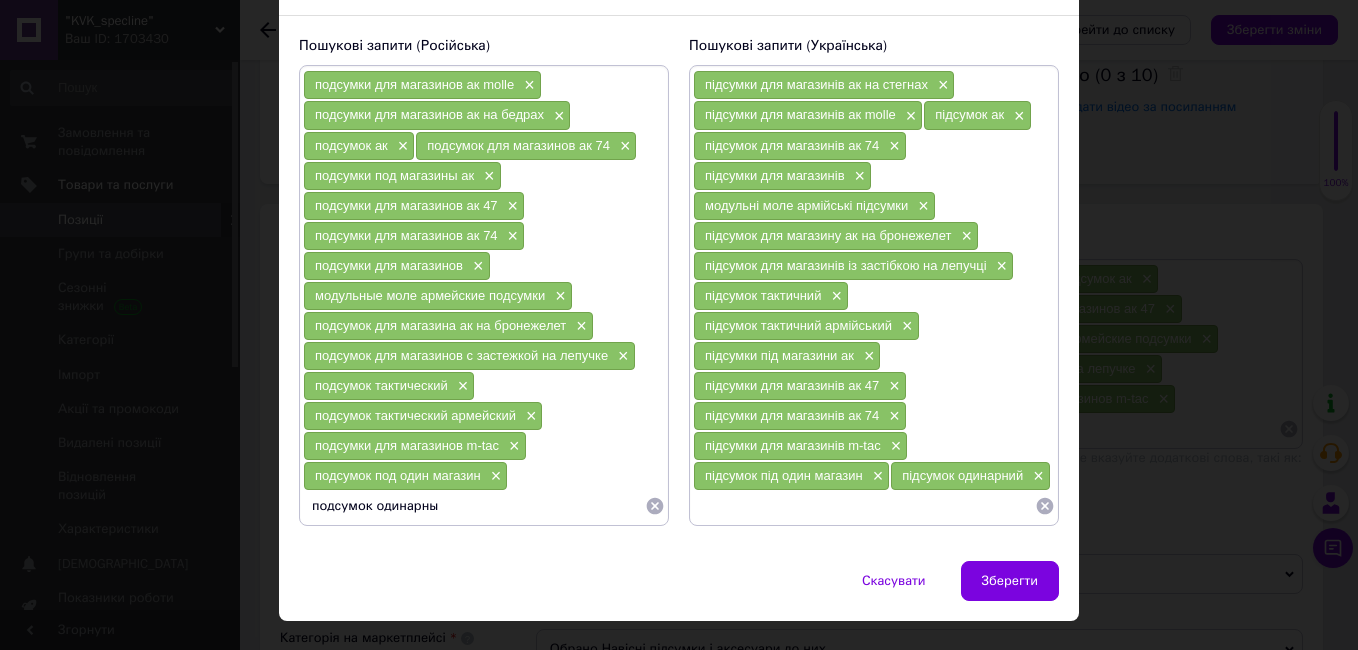 type on "подсумок одинарный" 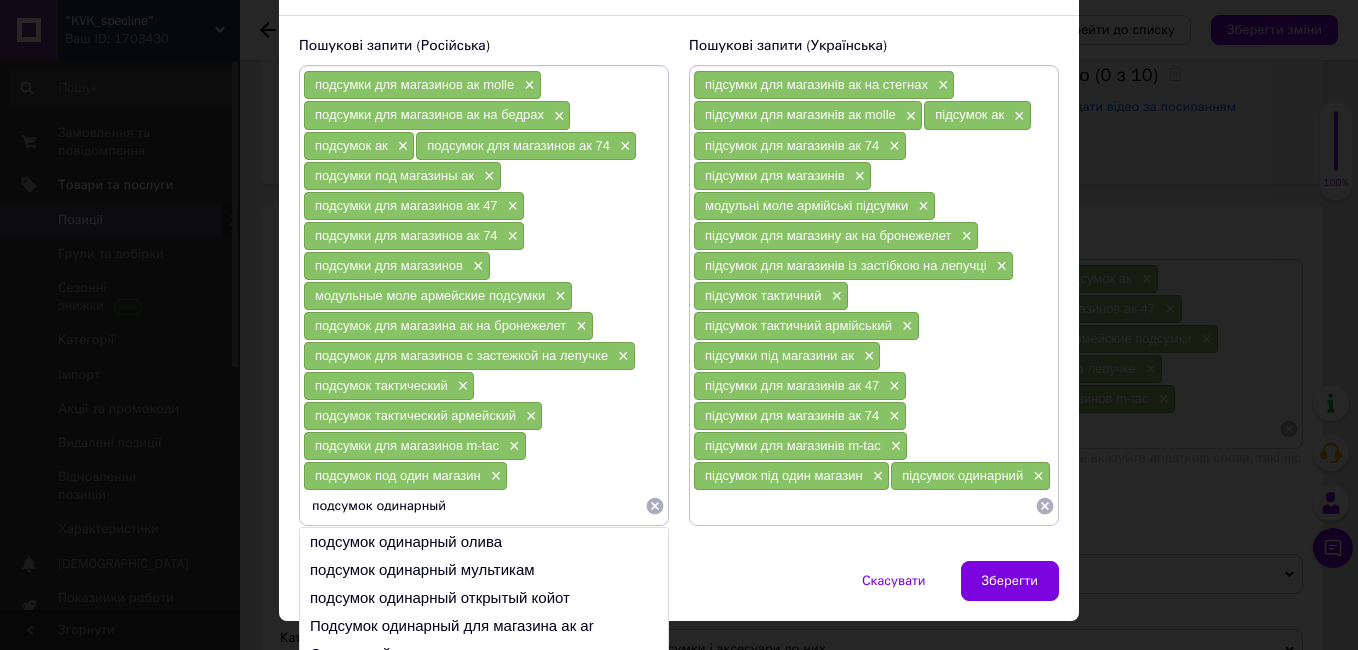 type 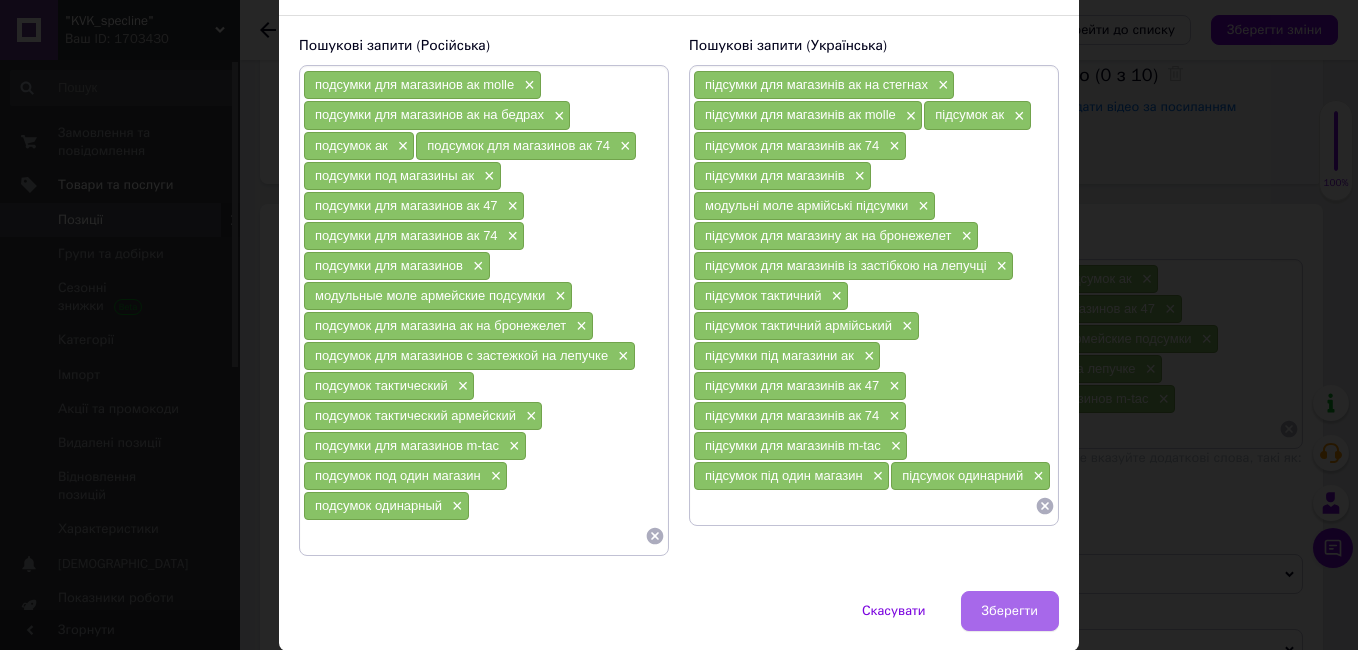 click on "Зберегти" at bounding box center (1010, 611) 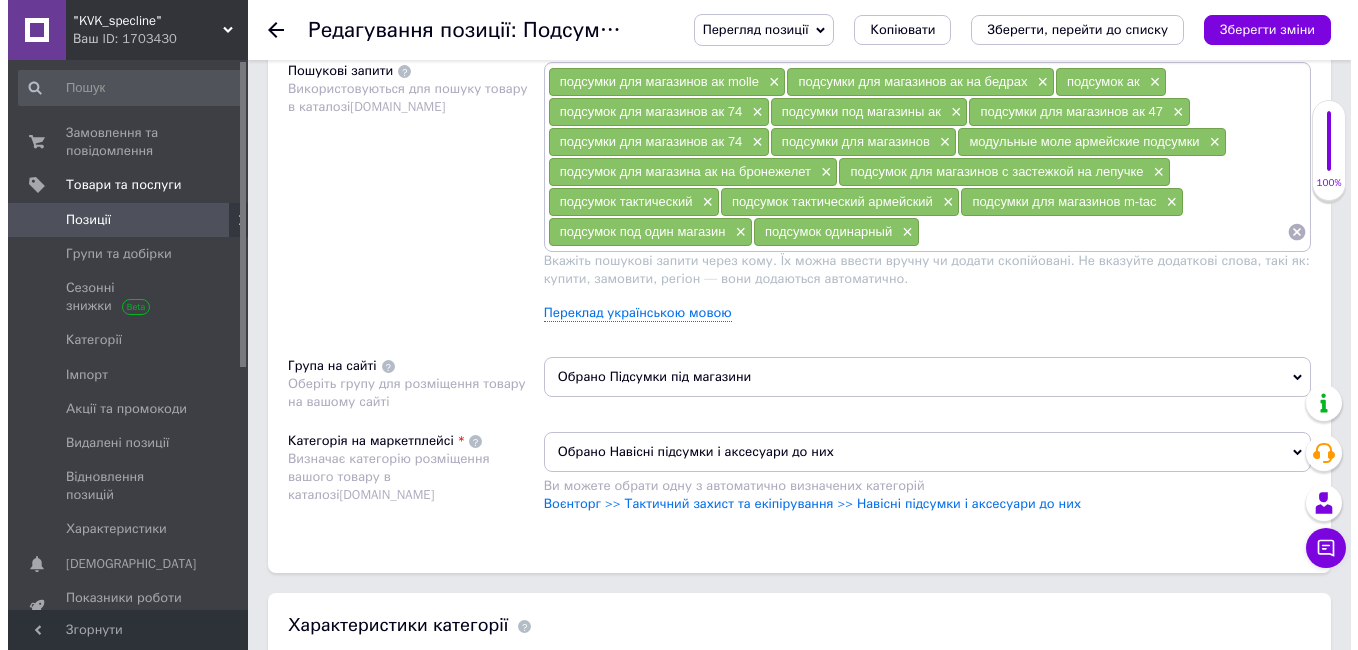 scroll, scrollTop: 1194, scrollLeft: 0, axis: vertical 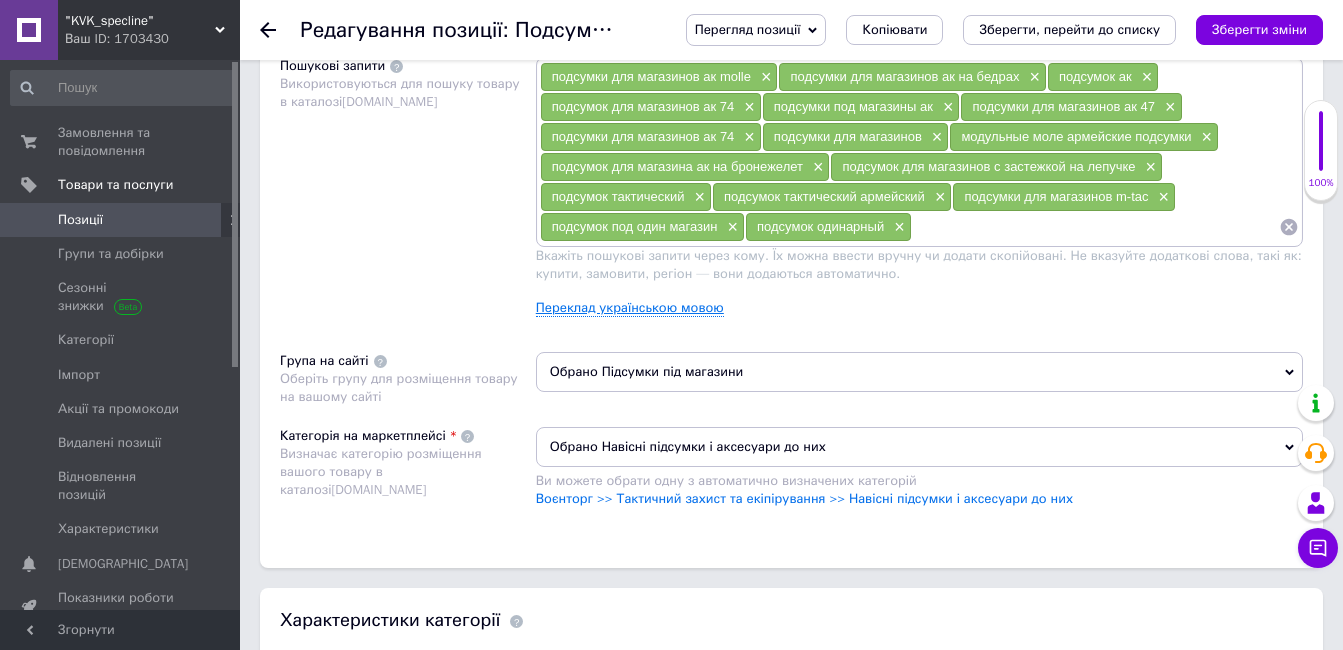 click on "Переклад українською мовою" at bounding box center [630, 308] 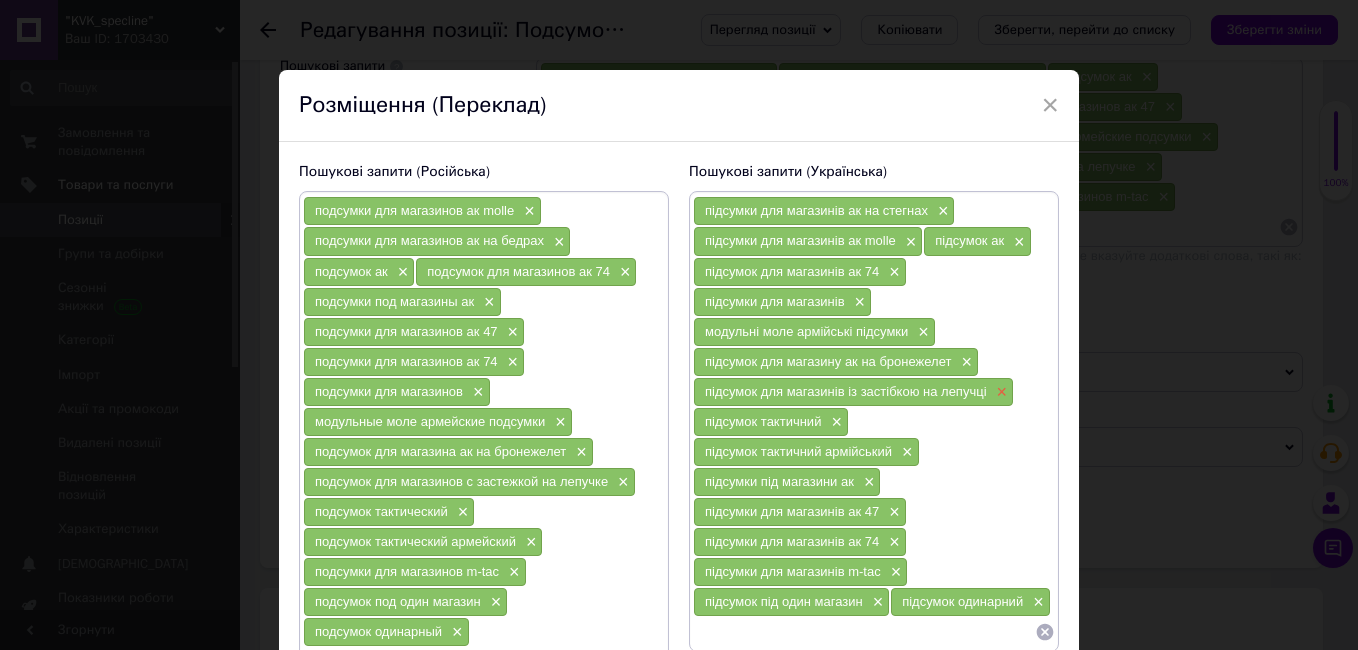 click on "×" at bounding box center (1000, 392) 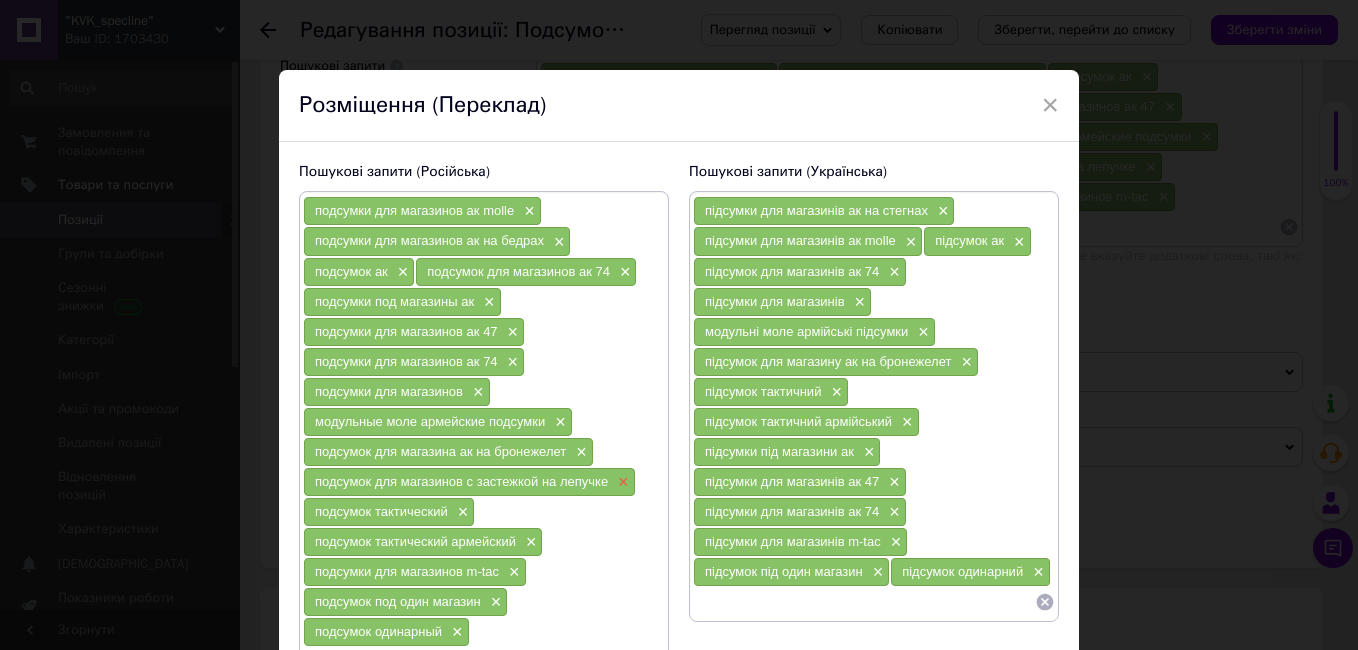 click on "×" at bounding box center (621, 482) 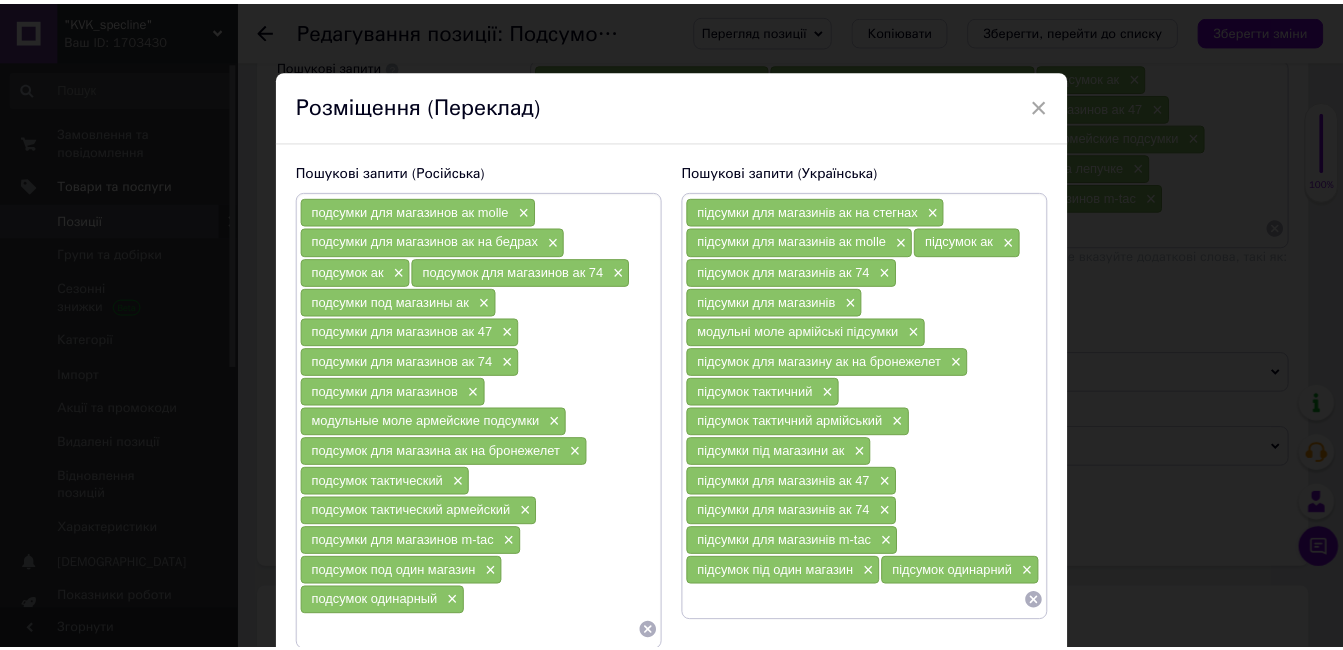 scroll, scrollTop: 154, scrollLeft: 0, axis: vertical 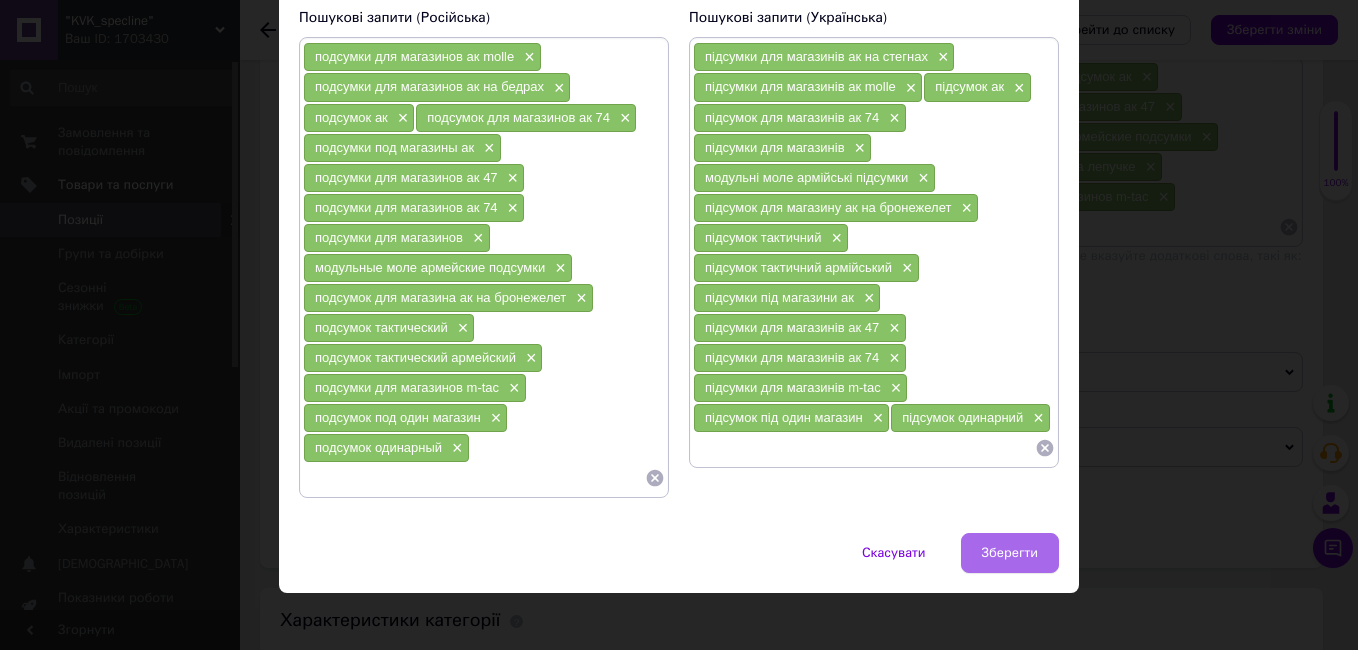click on "Зберегти" at bounding box center (1010, 553) 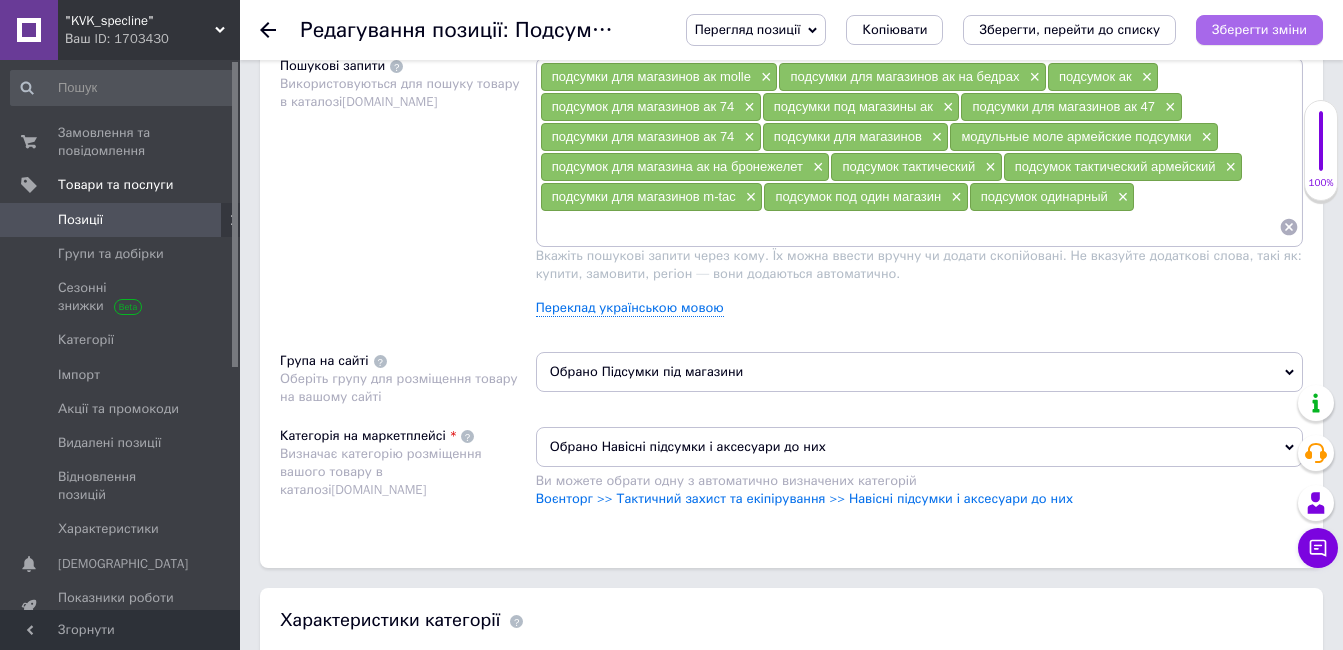 click on "Зберегти зміни" at bounding box center (1259, 29) 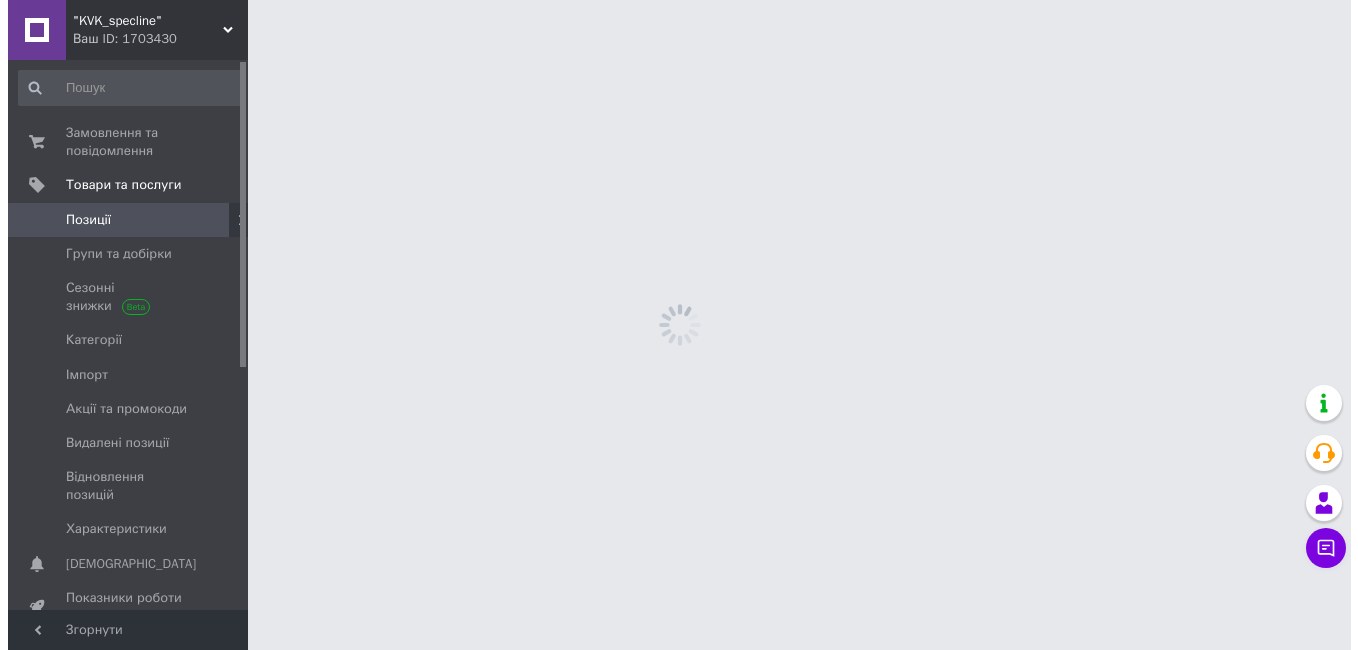 scroll, scrollTop: 0, scrollLeft: 0, axis: both 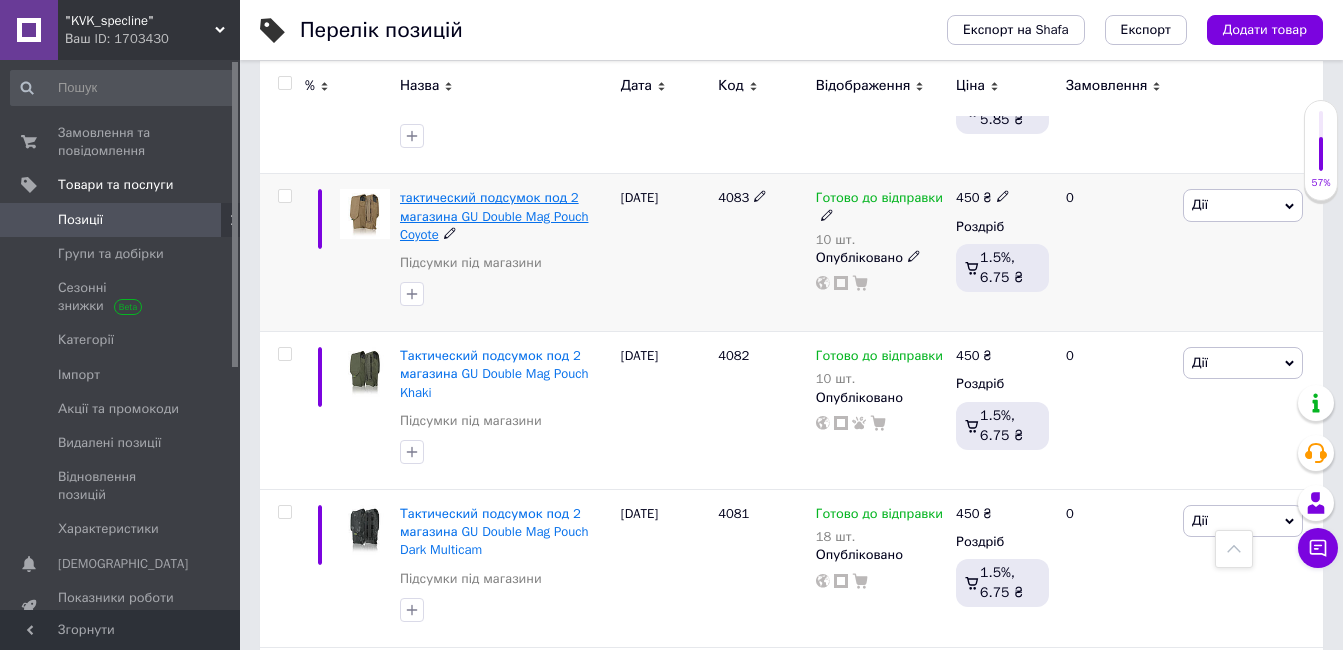 click on "тактический подсумок под 2 магазина GU Double Mag Pouch Coyote" at bounding box center [494, 215] 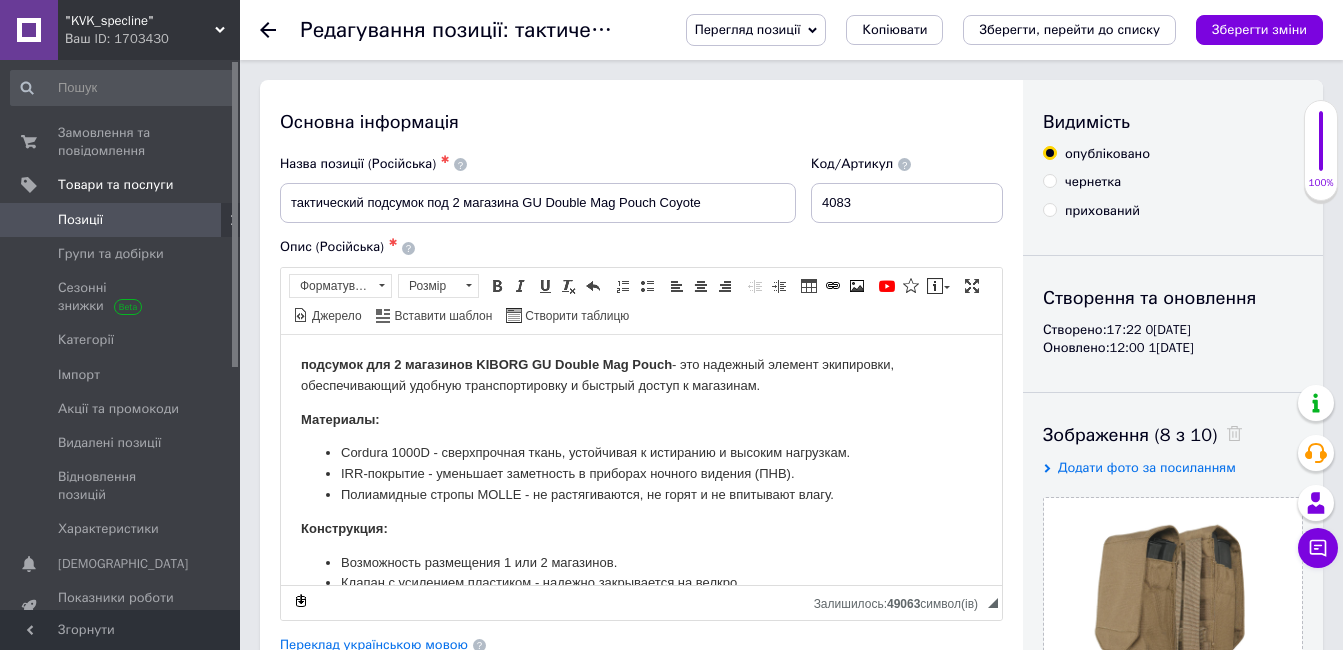 scroll, scrollTop: 0, scrollLeft: 0, axis: both 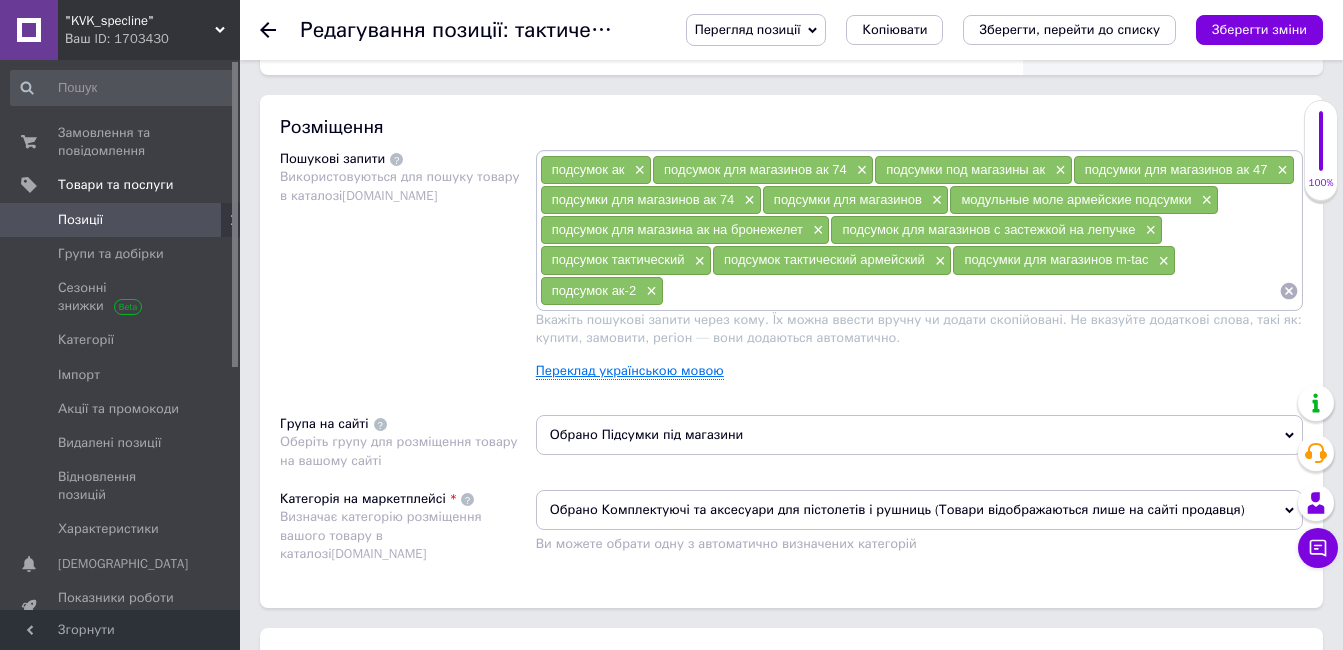 click on "Переклад українською мовою" at bounding box center (630, 371) 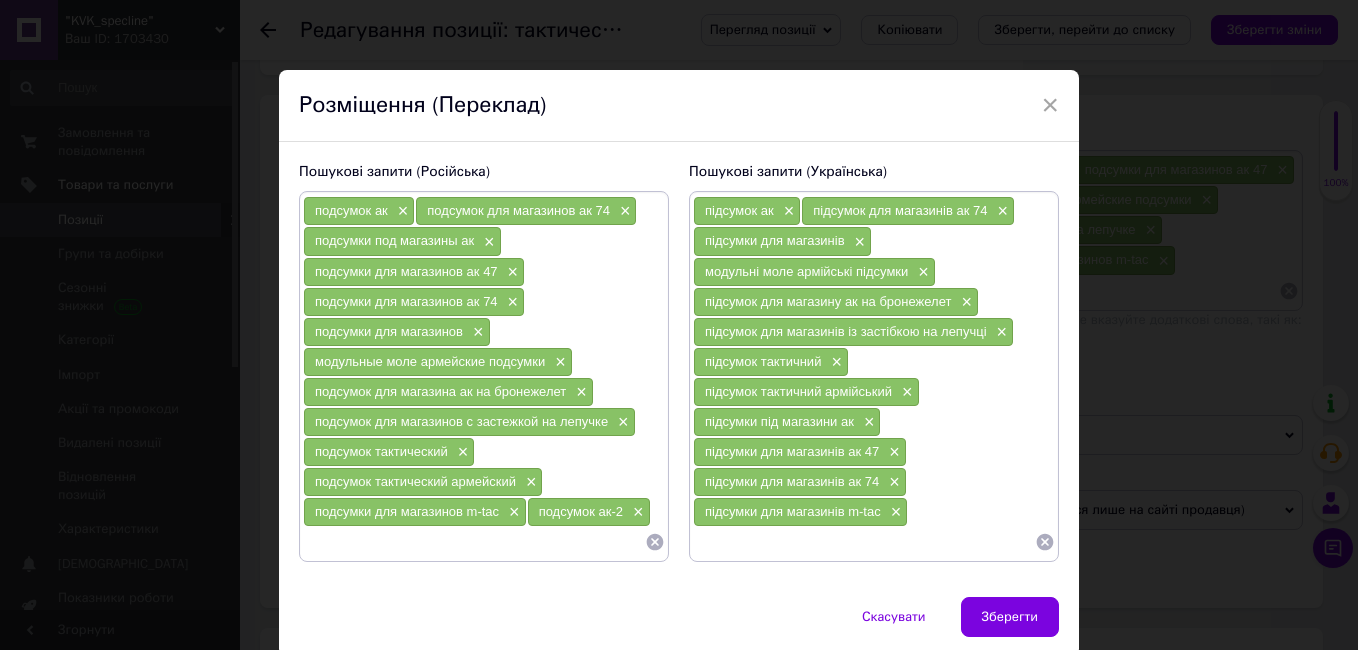 click at bounding box center [864, 542] 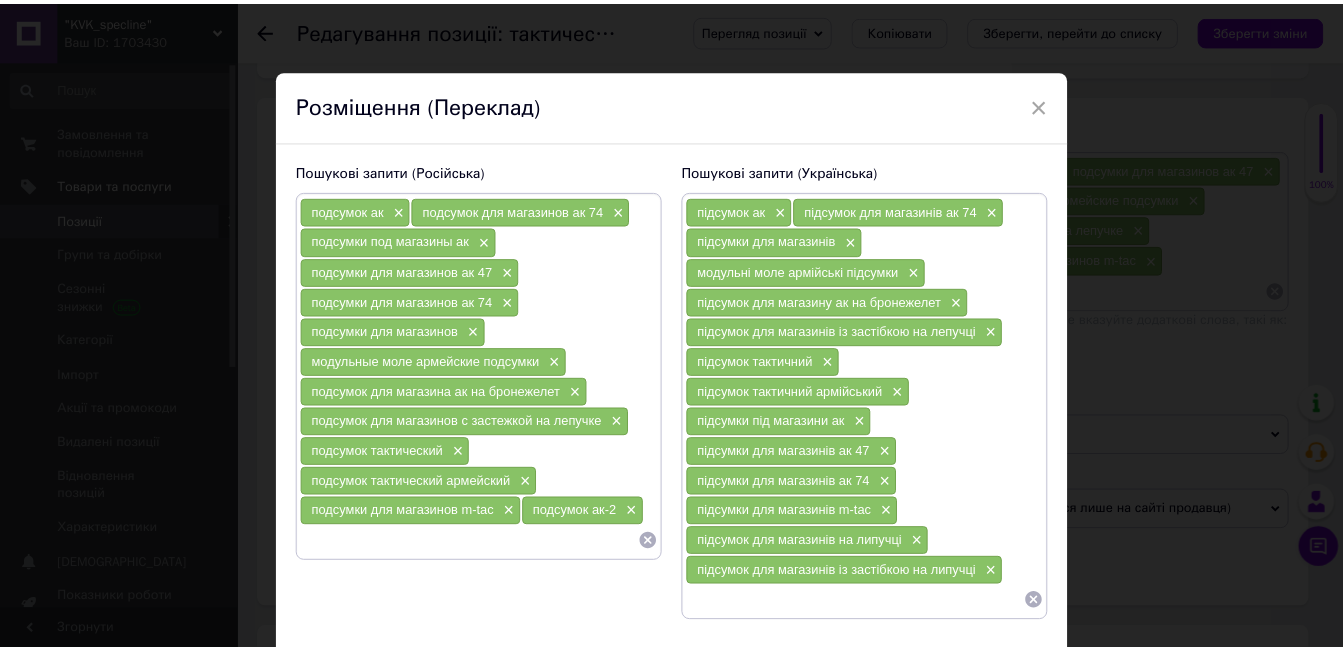scroll, scrollTop: 89, scrollLeft: 0, axis: vertical 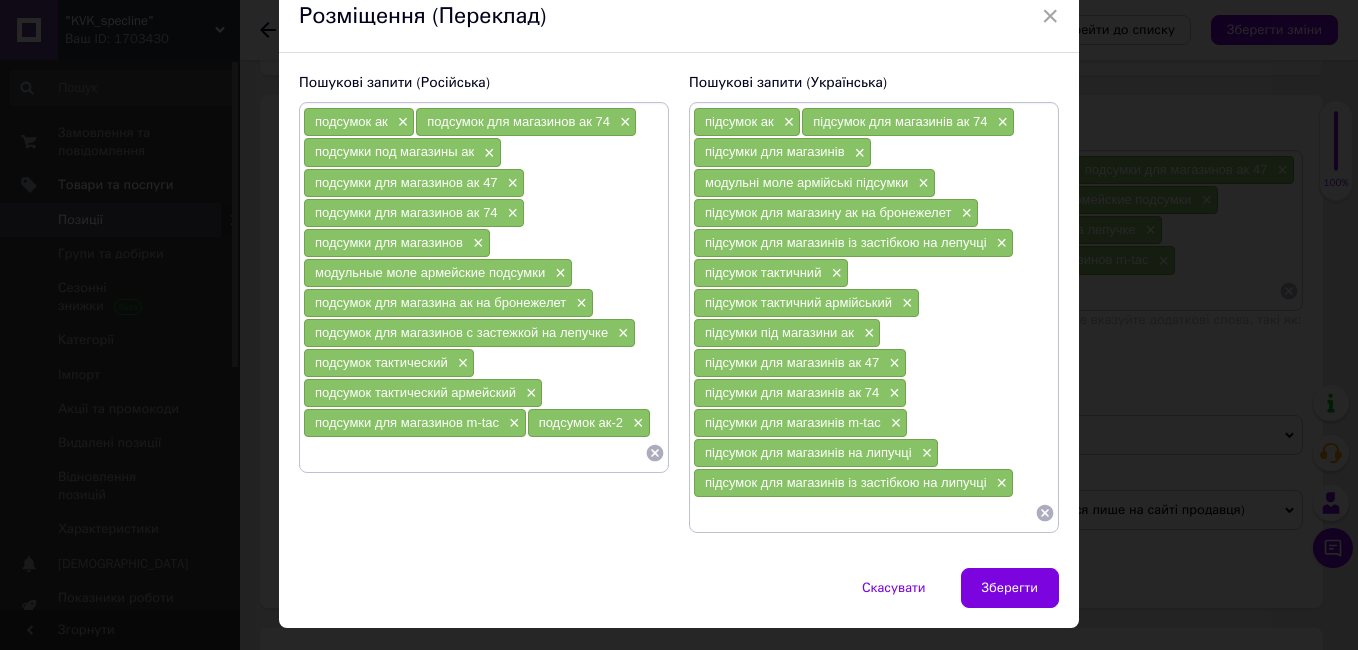 click at bounding box center (474, 453) 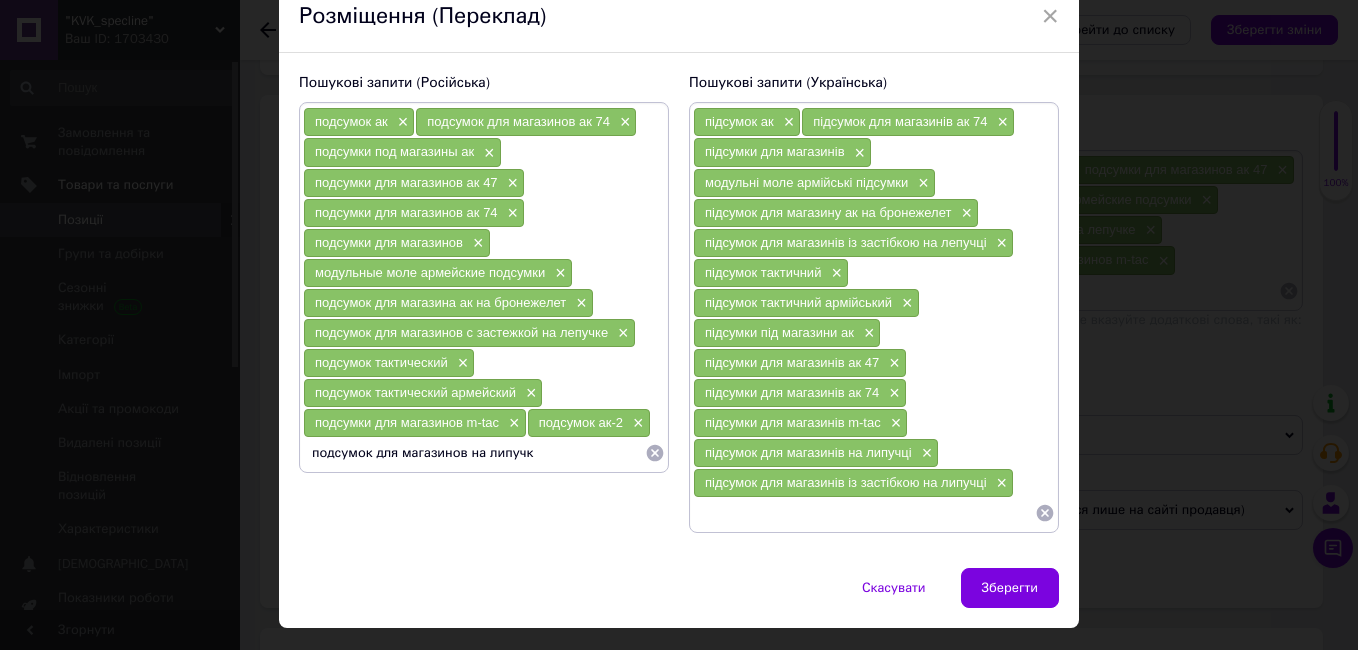 type on "подсумок для магазинов на липучке" 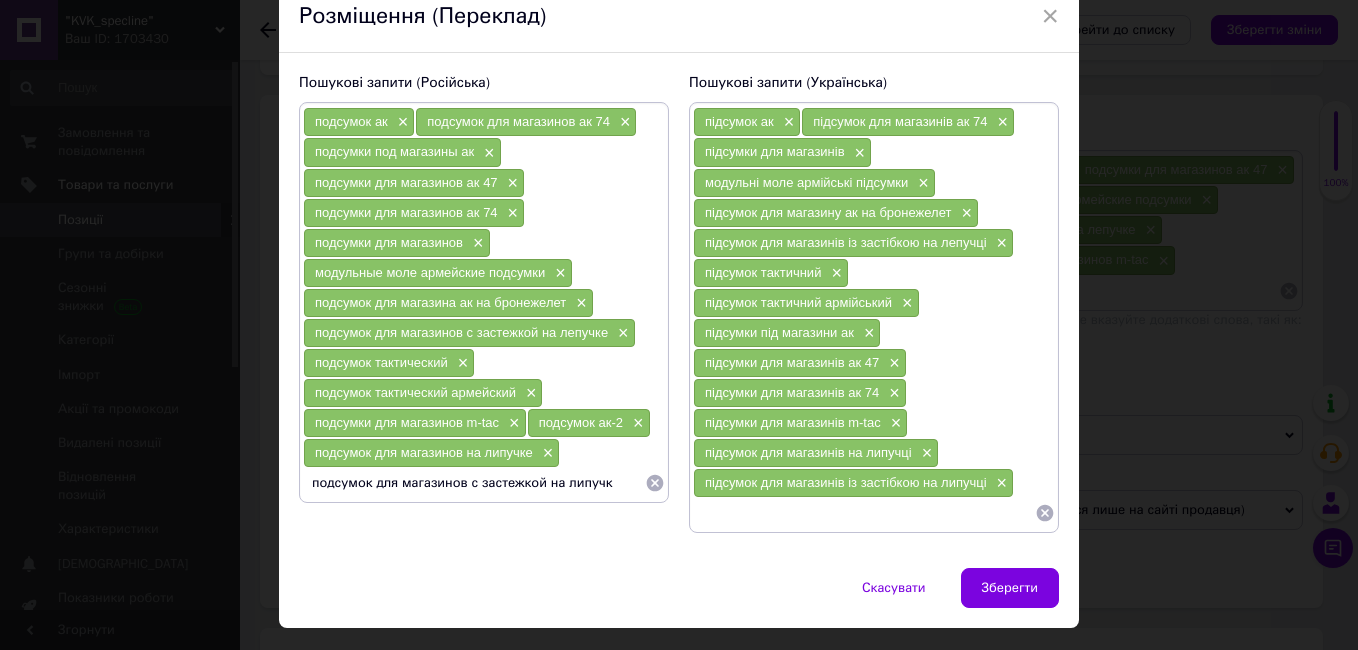 type on "подсумок для магазинов с застежкой на липучке" 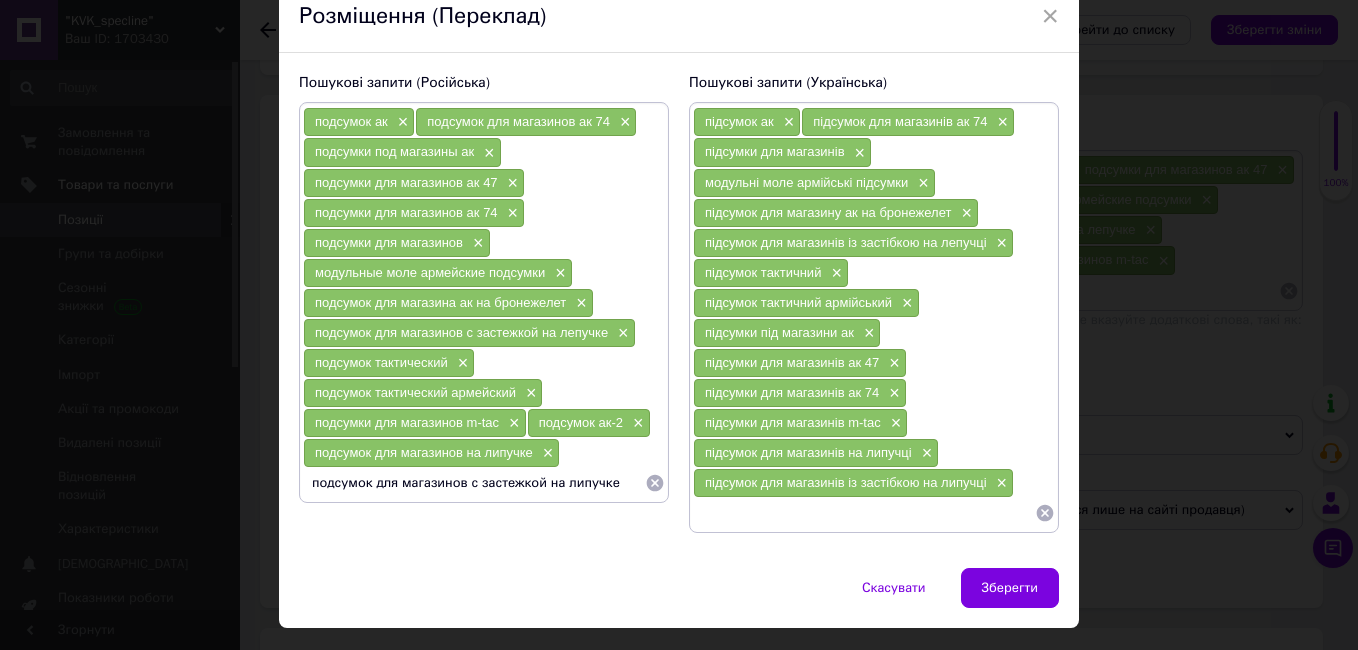 type 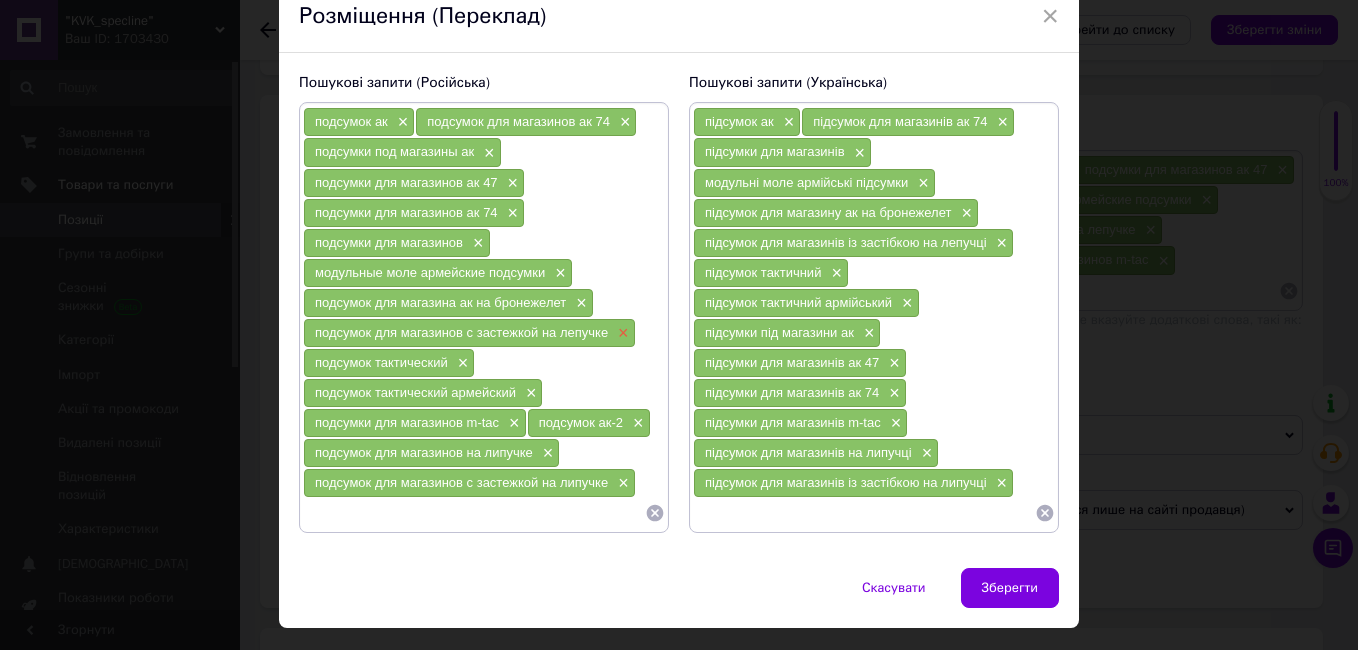 click on "×" at bounding box center [621, 333] 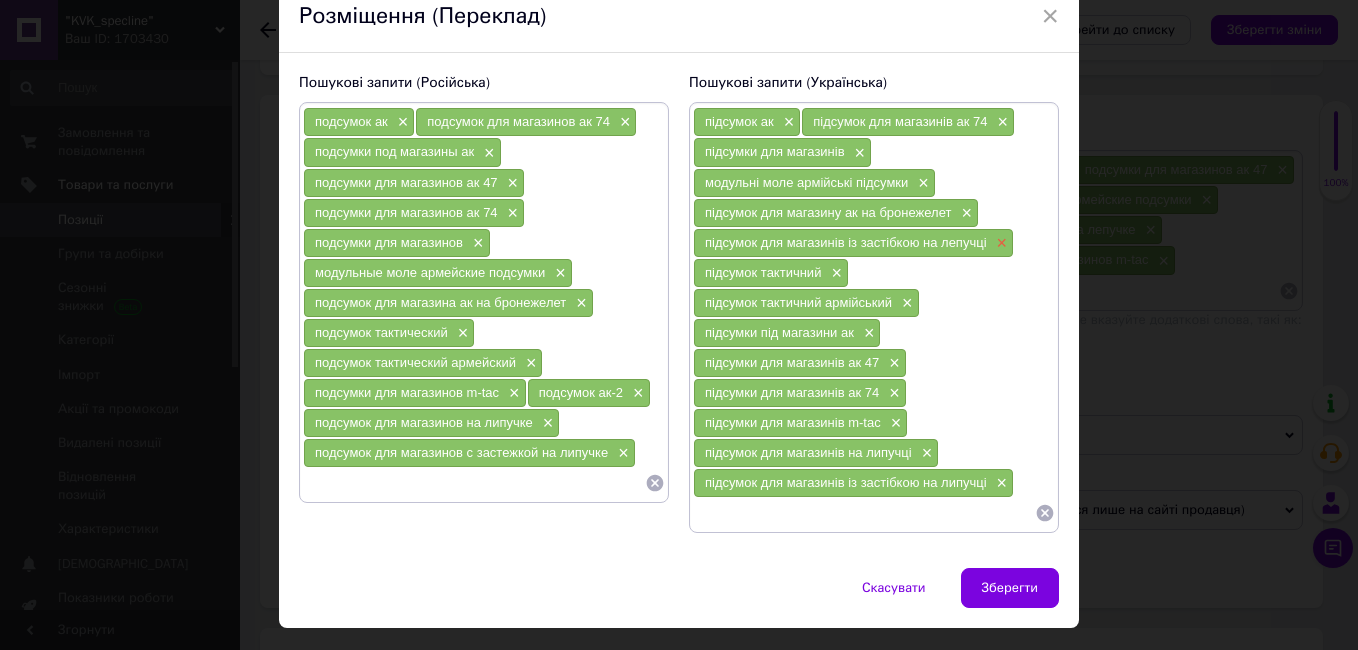 click on "×" at bounding box center (1000, 243) 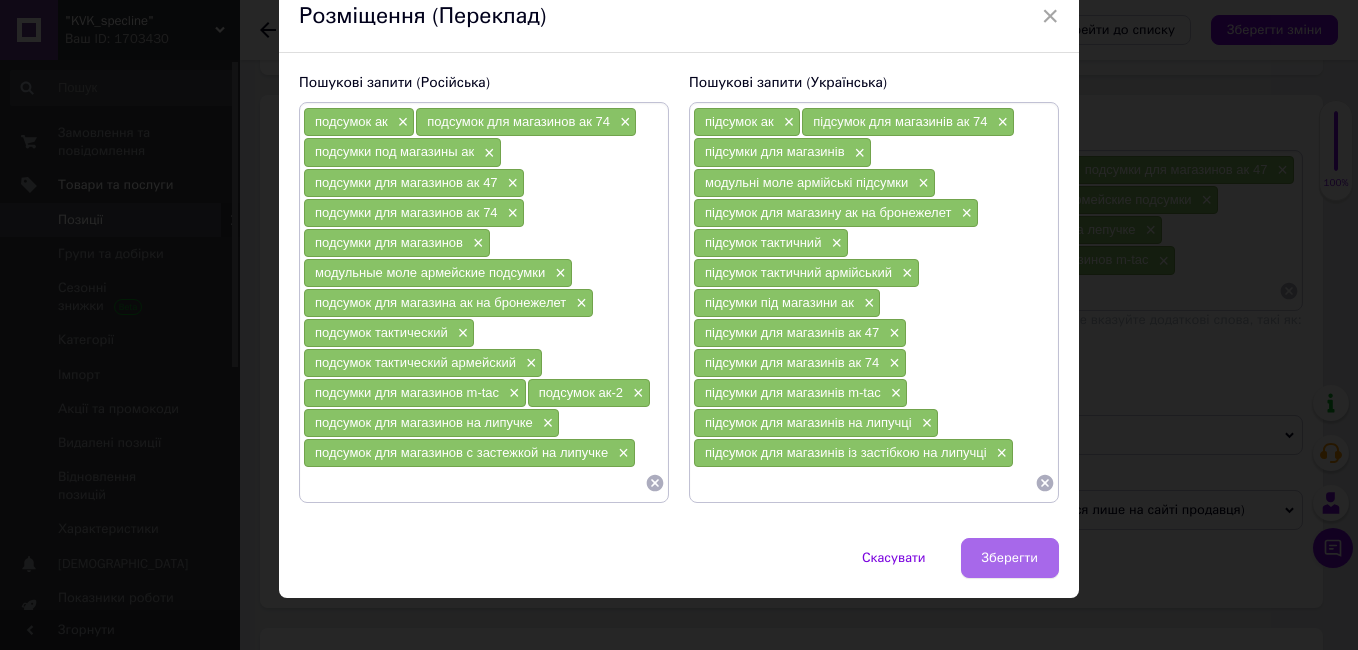 click on "Зберегти" at bounding box center [1010, 558] 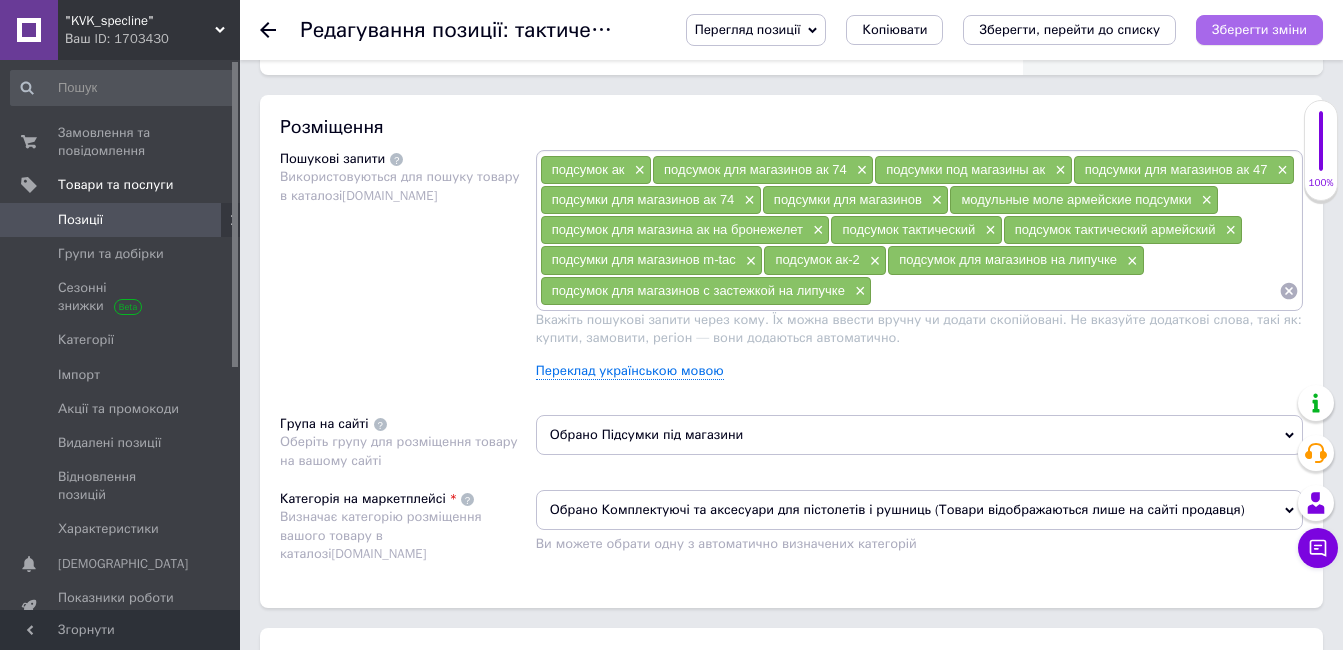 click on "Зберегти зміни" at bounding box center [1259, 29] 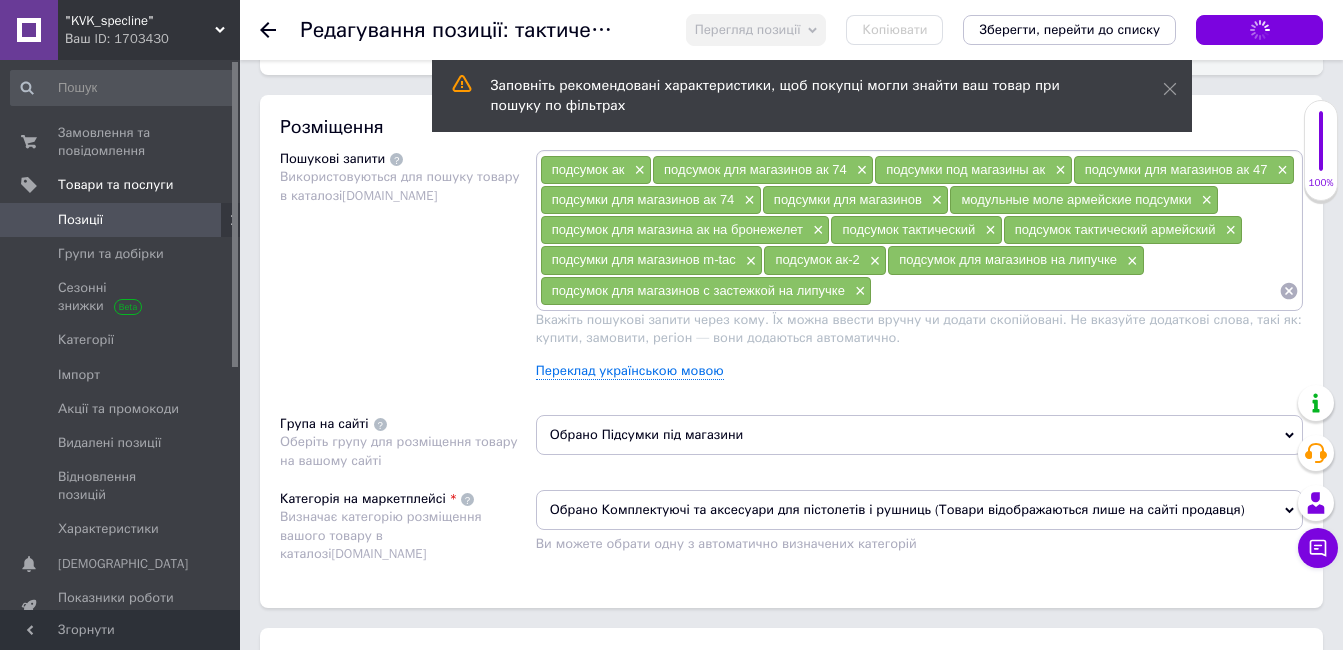 scroll, scrollTop: 0, scrollLeft: 0, axis: both 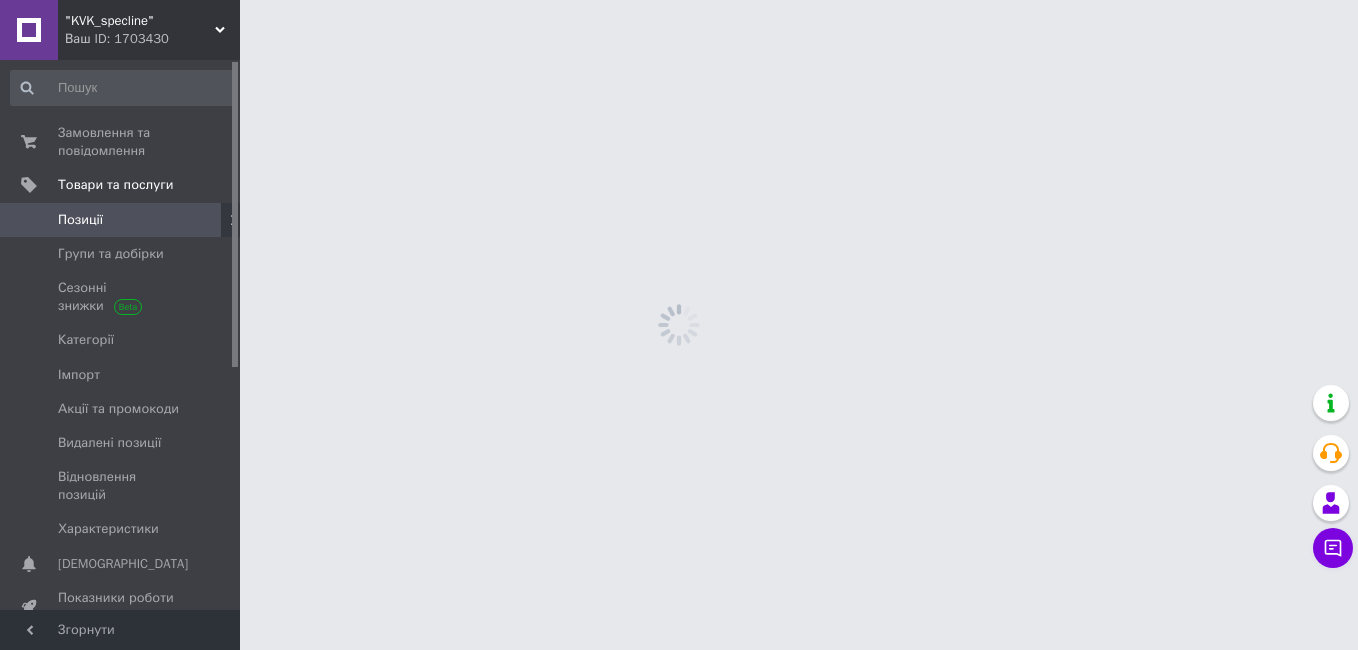click on ""KVK_specline" Ваш ID: 1703430 Сайт "KVK_specline" Кабінет покупця Перевірити стан системи Сторінка на порталі Довідка Вийти Замовлення та повідомлення 0 0 Товари та послуги Позиції Групи та добірки Сезонні знижки Категорії Імпорт Акції та промокоди Видалені позиції Відновлення позицій Характеристики Сповіщення 0 0 Показники роботи компанії Панель управління Відгуки Клієнти Каталог ProSale Аналітика Інструменти веб-майстра та SEO Управління сайтом Гаманець компанії [PERSON_NAME] [PERSON_NAME] та рахунки Згорнути" at bounding box center (679, 0) 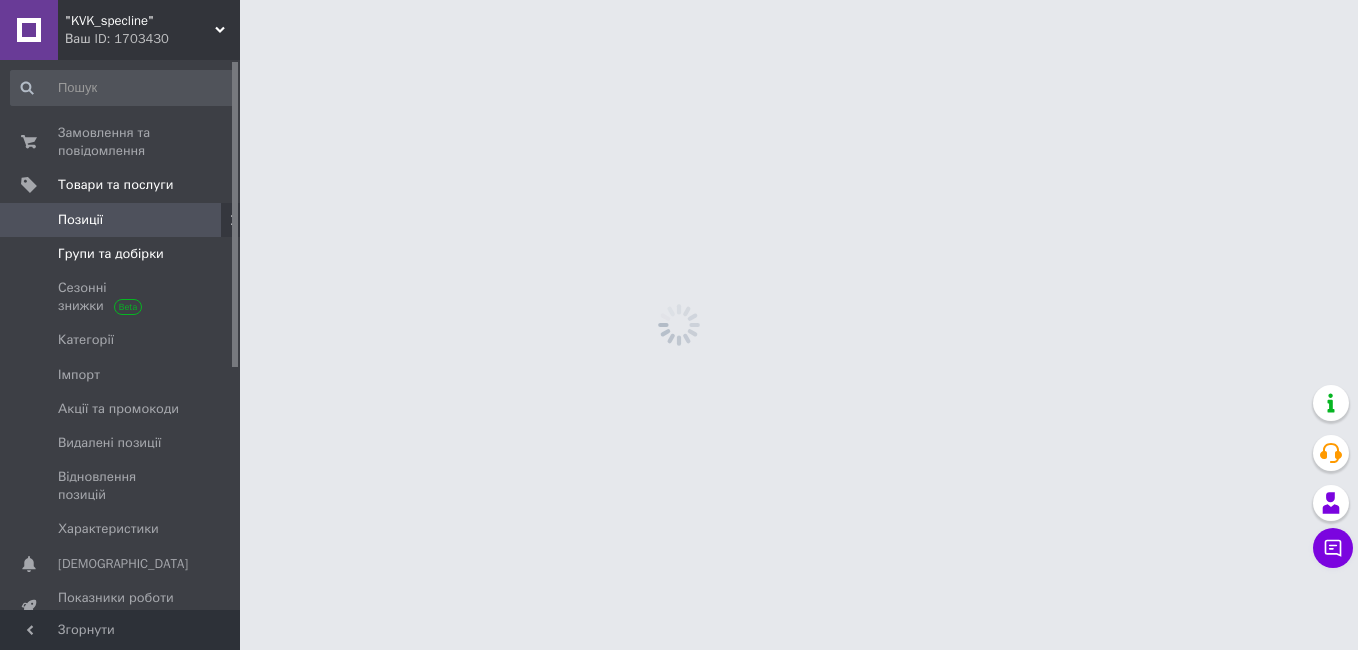 click on "Групи та добірки" at bounding box center (111, 254) 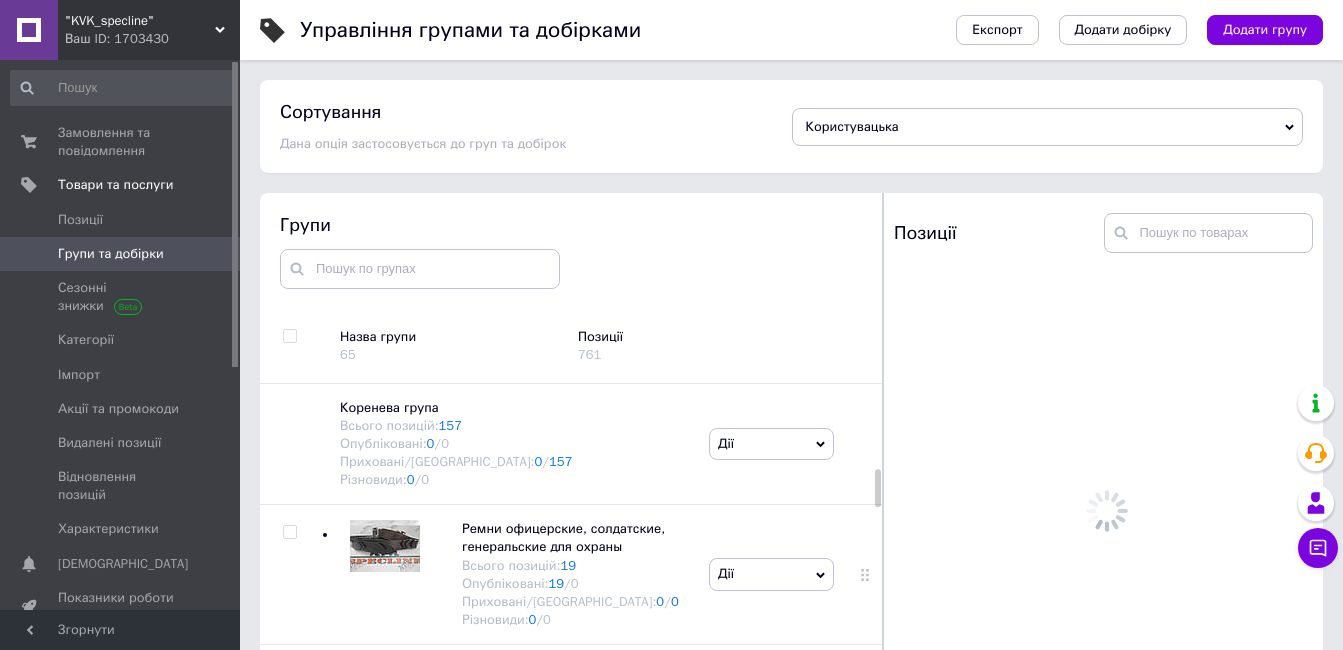 scroll, scrollTop: 113, scrollLeft: 0, axis: vertical 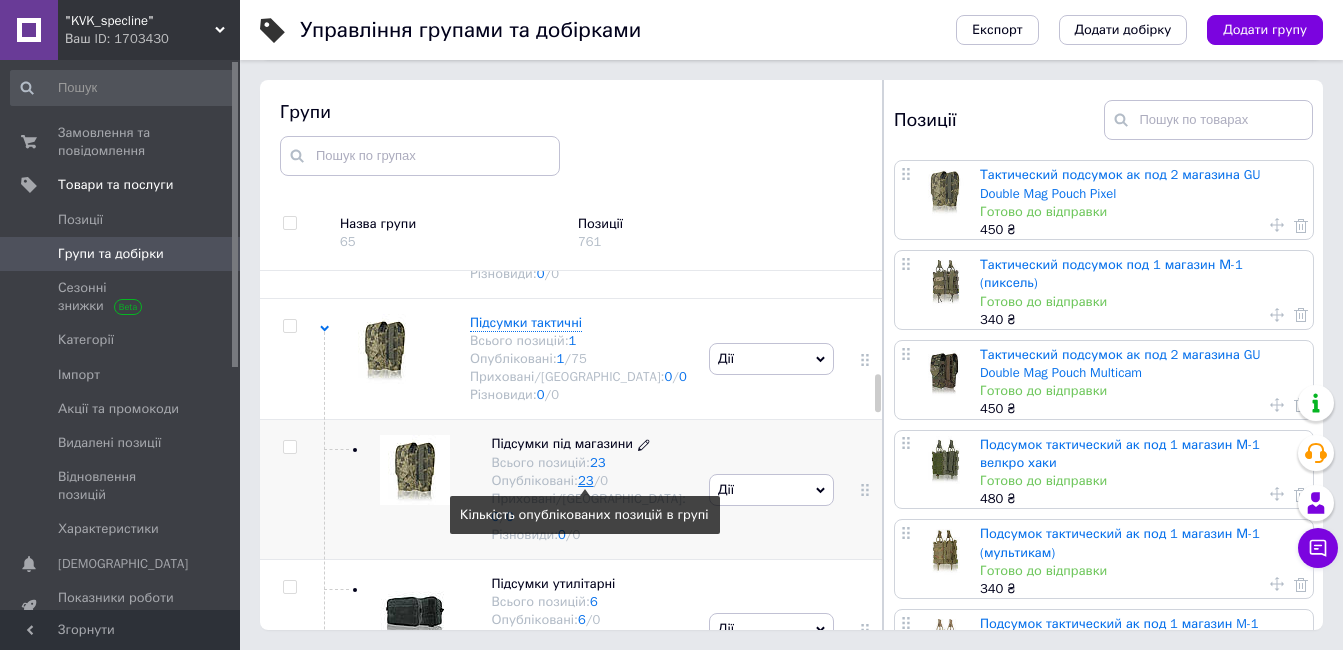 click on "23" at bounding box center (586, 480) 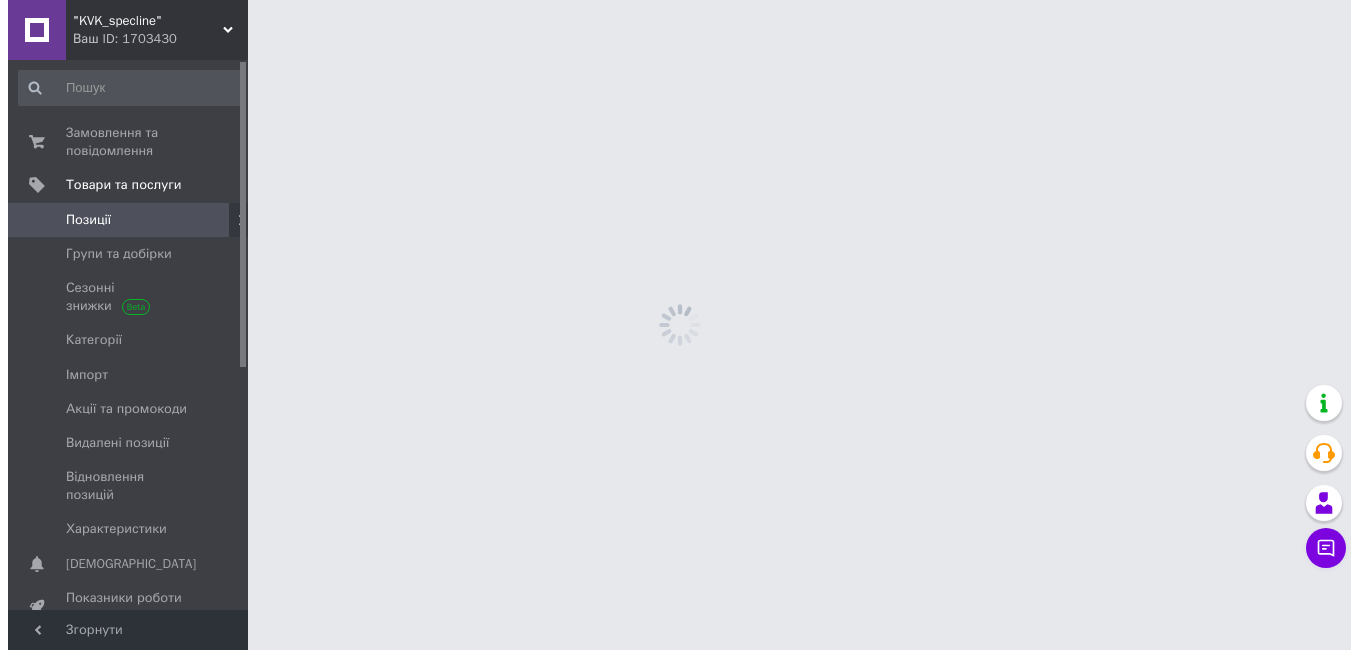 scroll, scrollTop: 0, scrollLeft: 0, axis: both 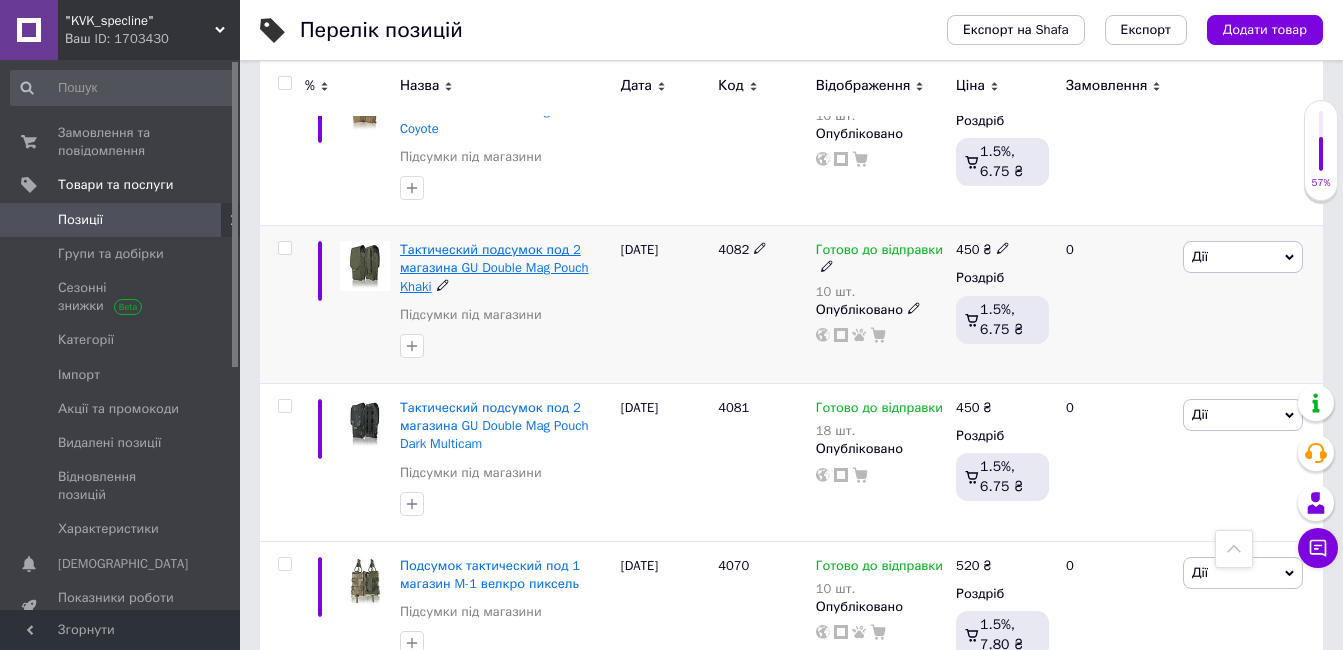 click on "Тактический подсумок под 2 магазина GU Double Mag Pouch Khaki" at bounding box center (494, 267) 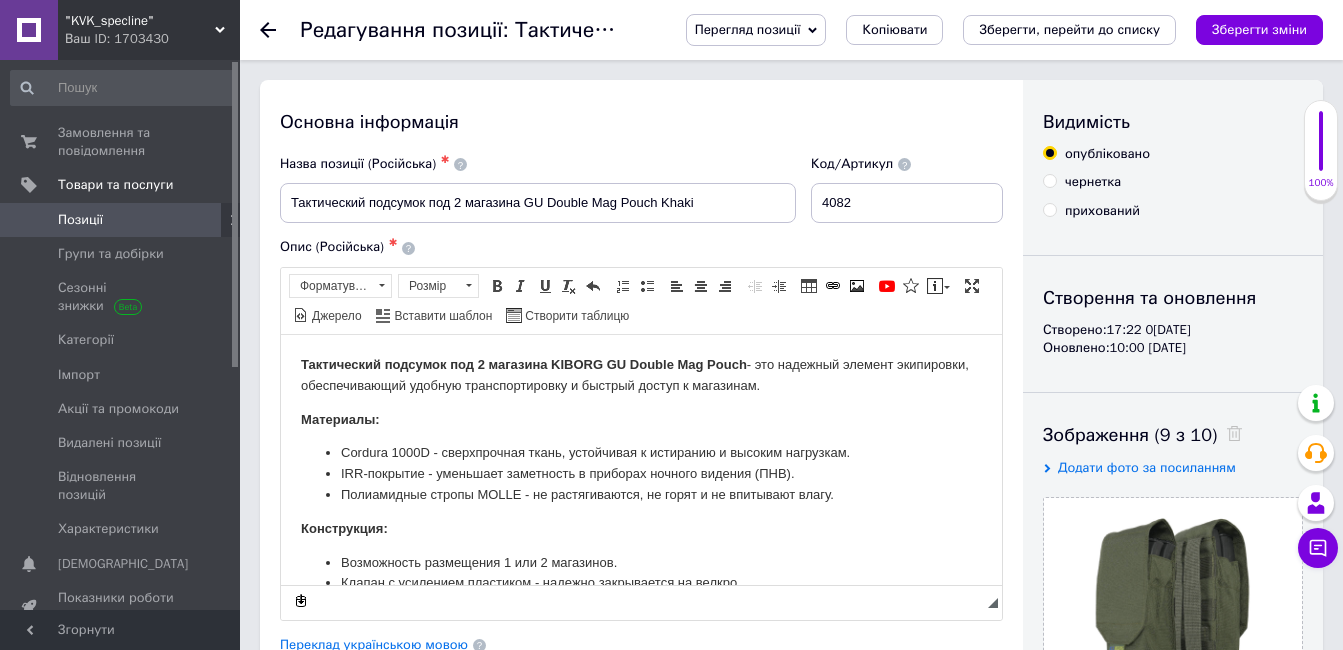 scroll, scrollTop: 0, scrollLeft: 0, axis: both 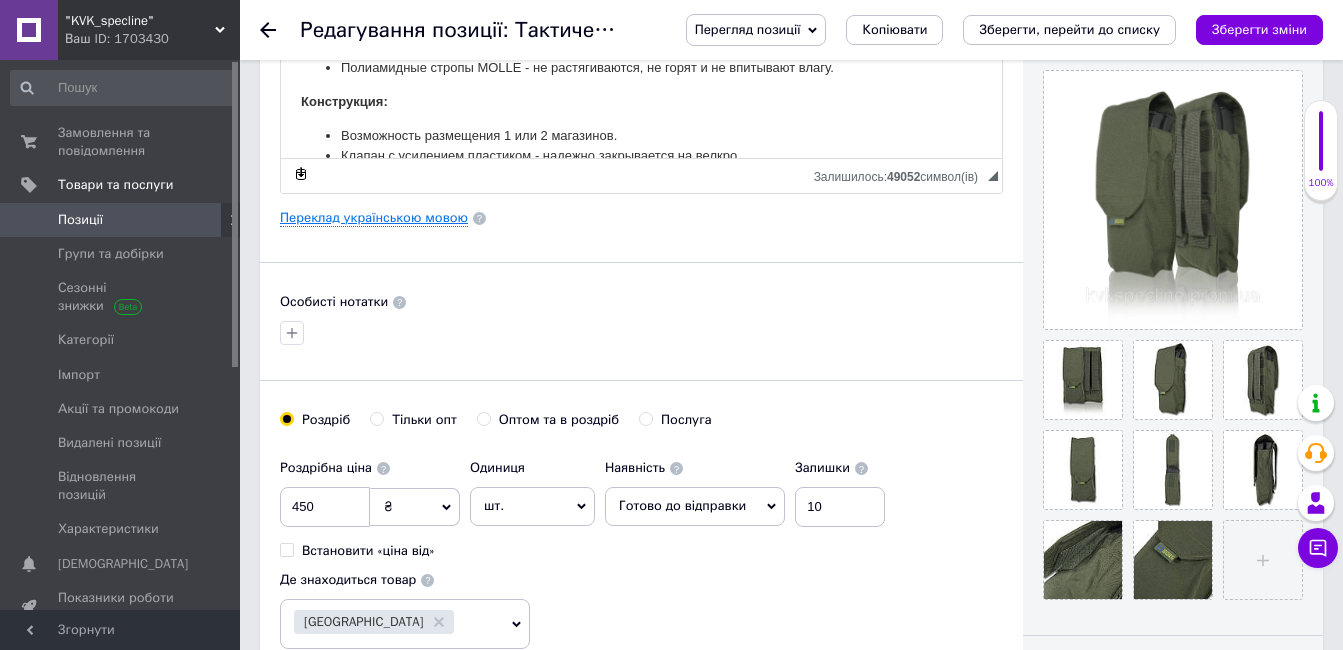 click on "Переклад українською мовою" at bounding box center [374, 218] 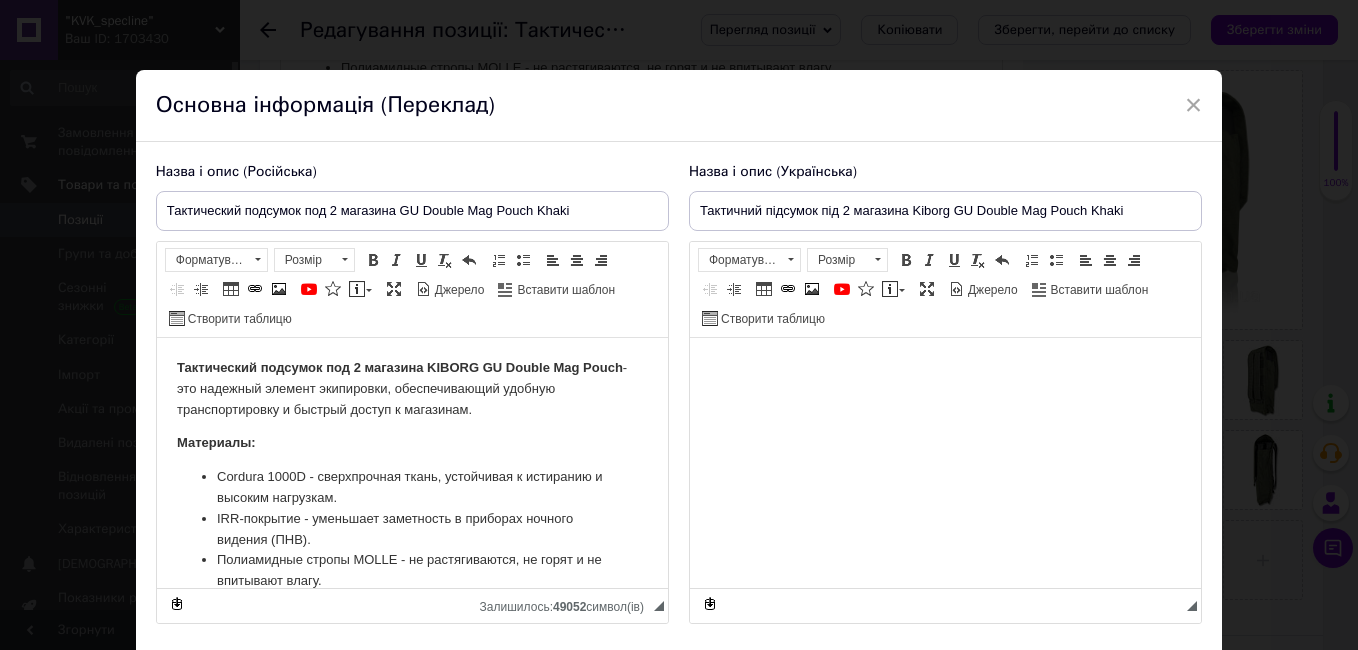 scroll, scrollTop: 0, scrollLeft: 0, axis: both 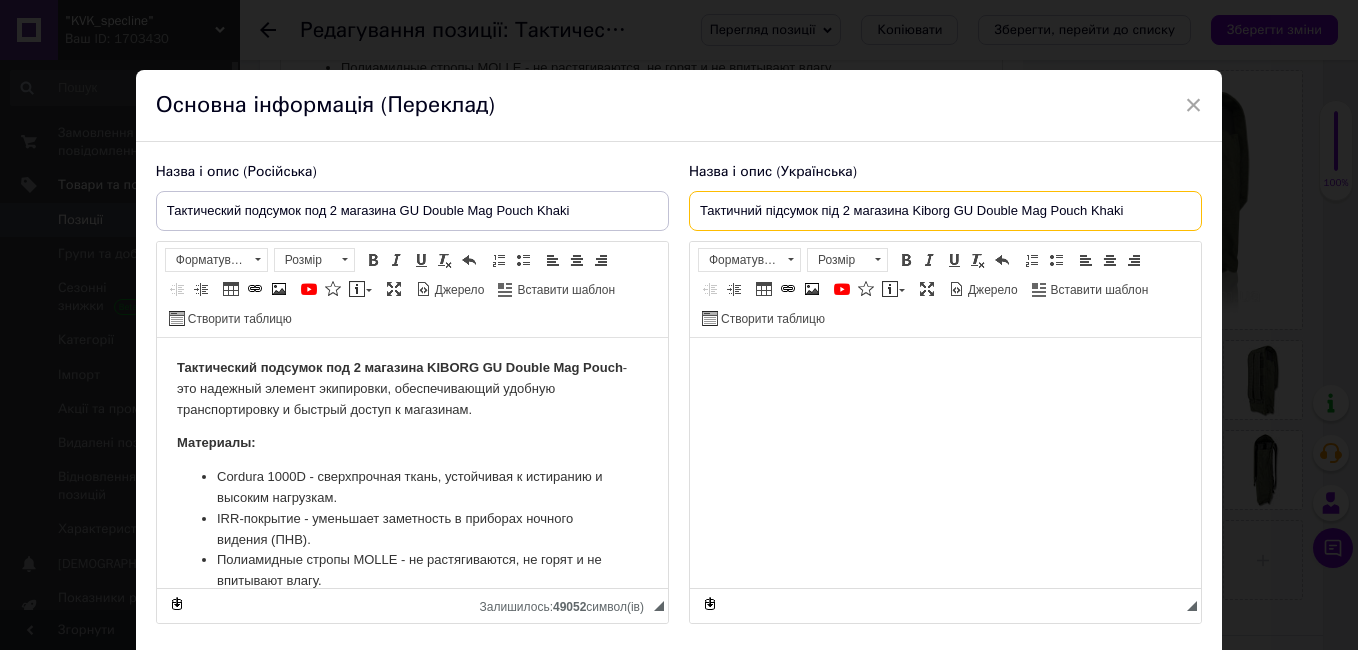 click on "Тактичний підсумок під 2 магазина Kiborg GU Double Mag Pouch Khaki" at bounding box center [945, 211] 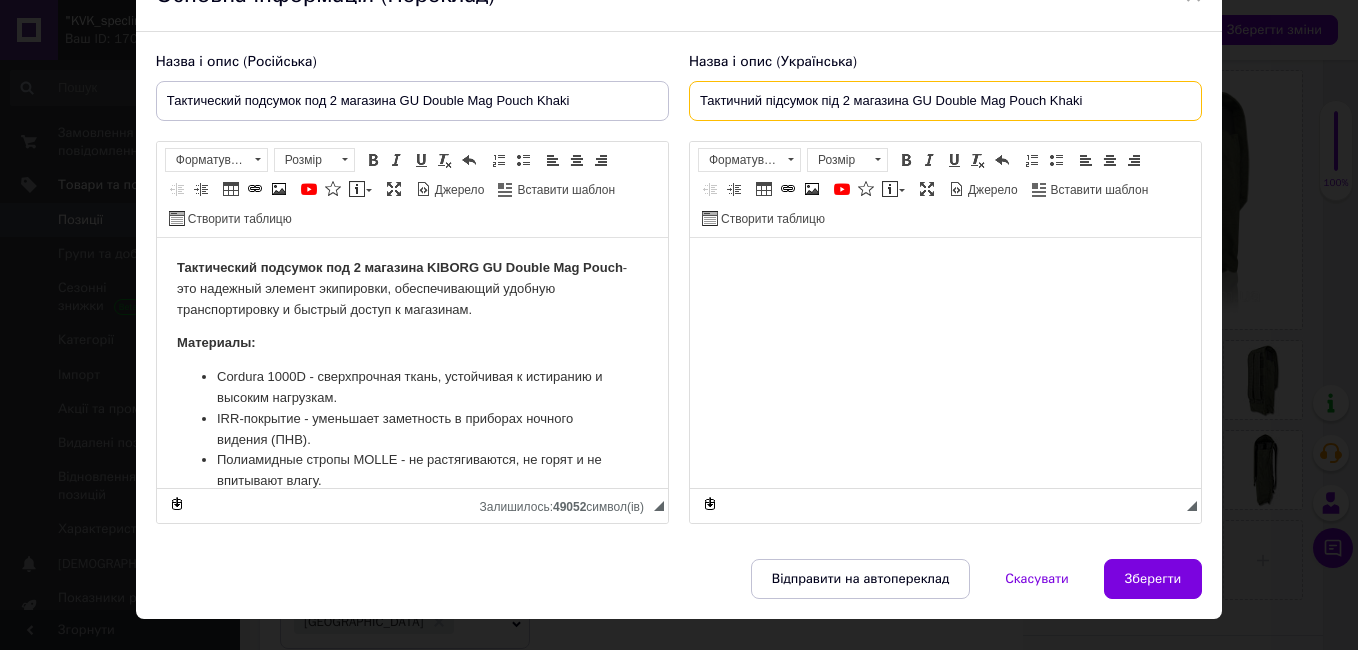 scroll, scrollTop: 113, scrollLeft: 0, axis: vertical 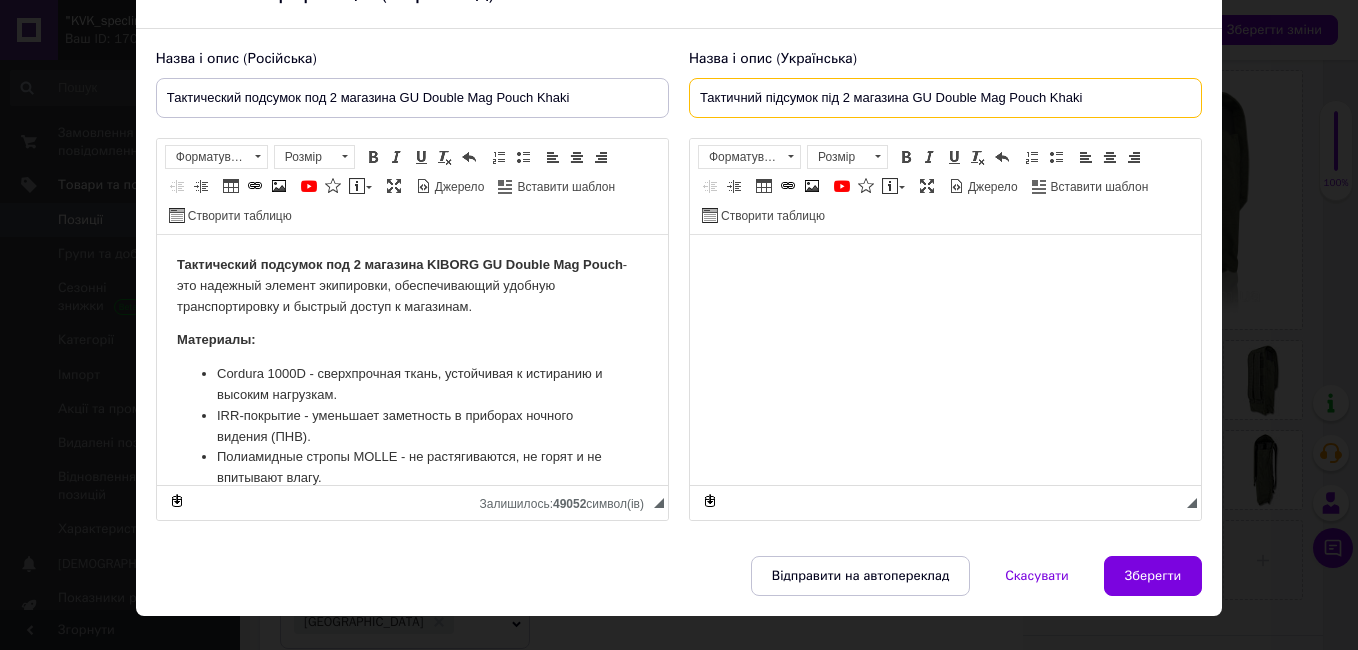 type on "Тактичний підсумок під 2 магазина GU Double Mag Pouch Khaki" 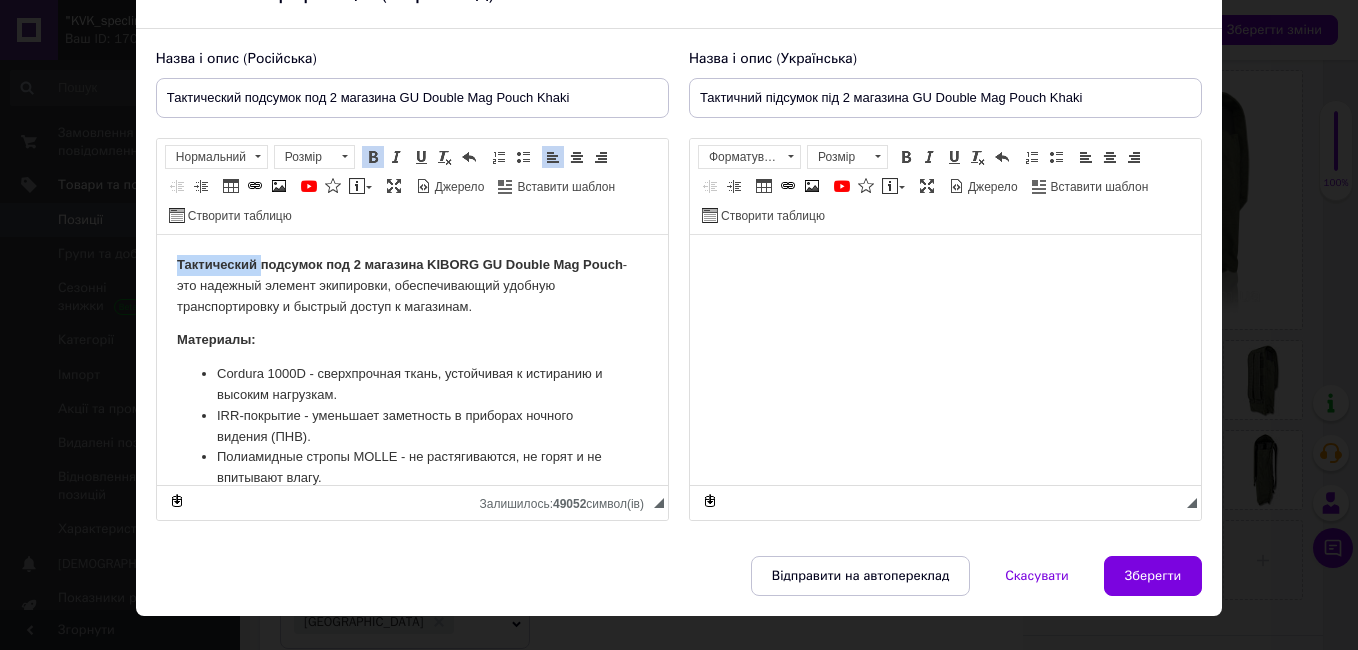 drag, startPoint x: 259, startPoint y: 264, endPoint x: 162, endPoint y: 258, distance: 97.18539 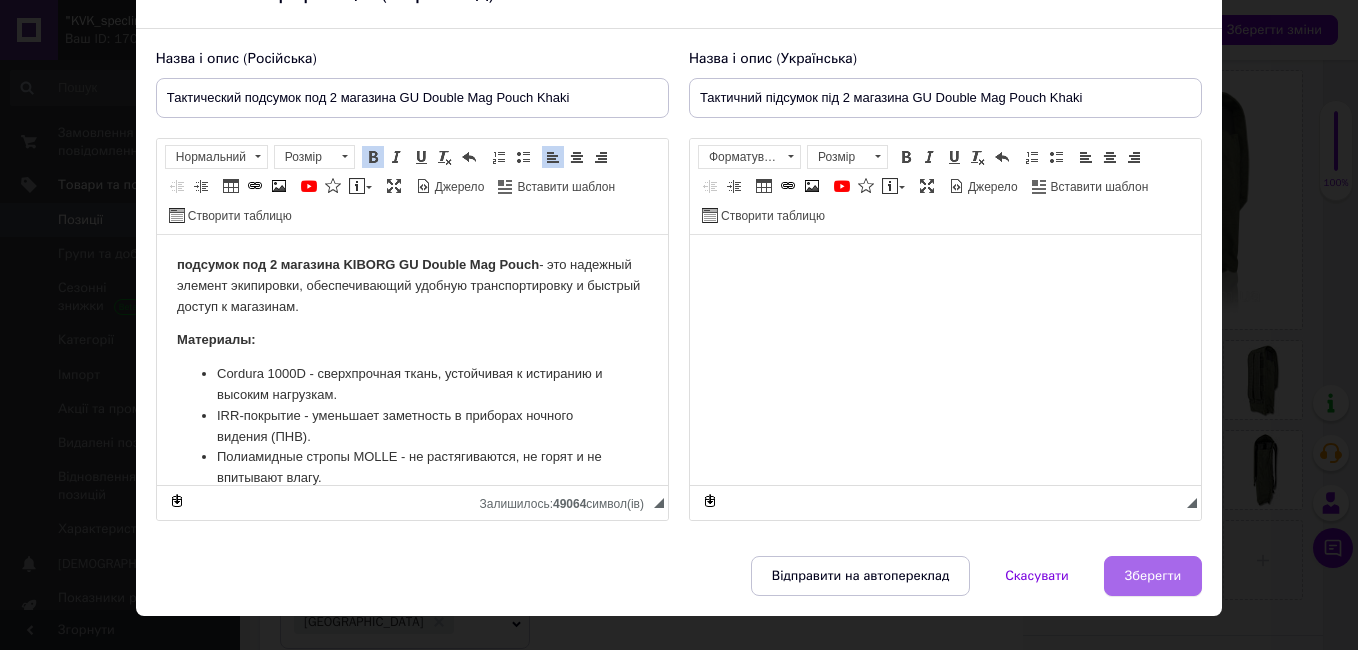 click on "Зберегти" at bounding box center [1153, 576] 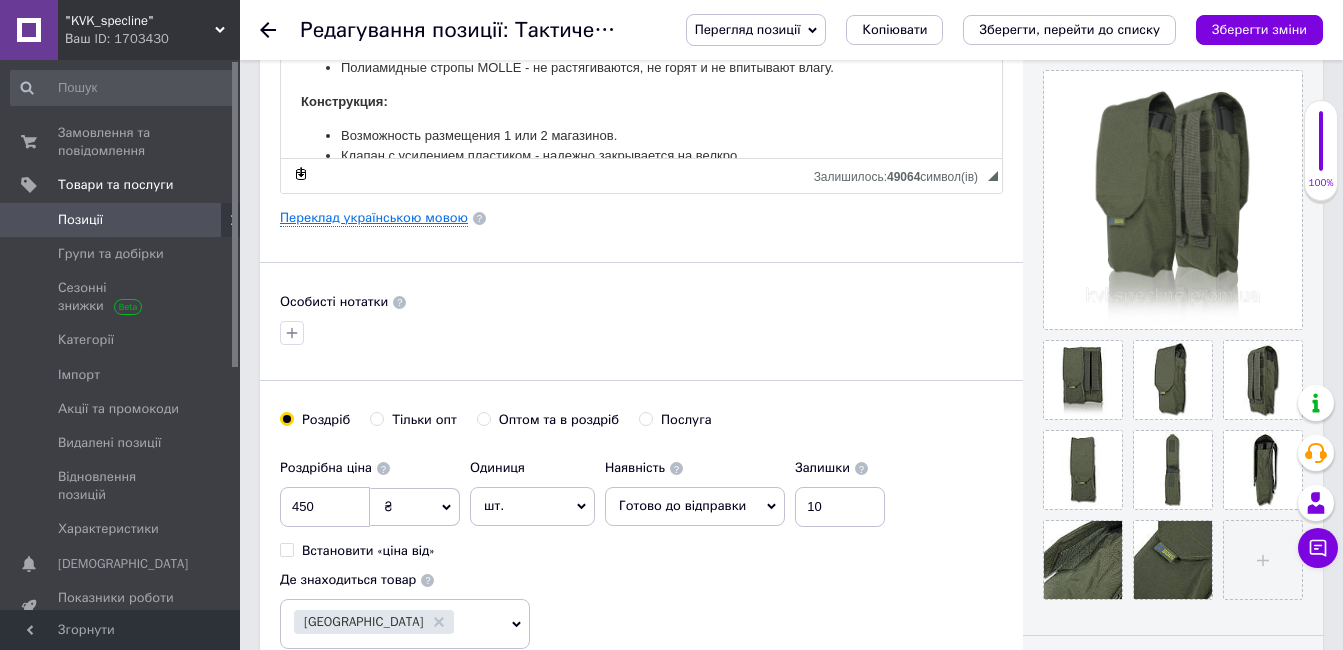 click on "Переклад українською мовою" at bounding box center (374, 218) 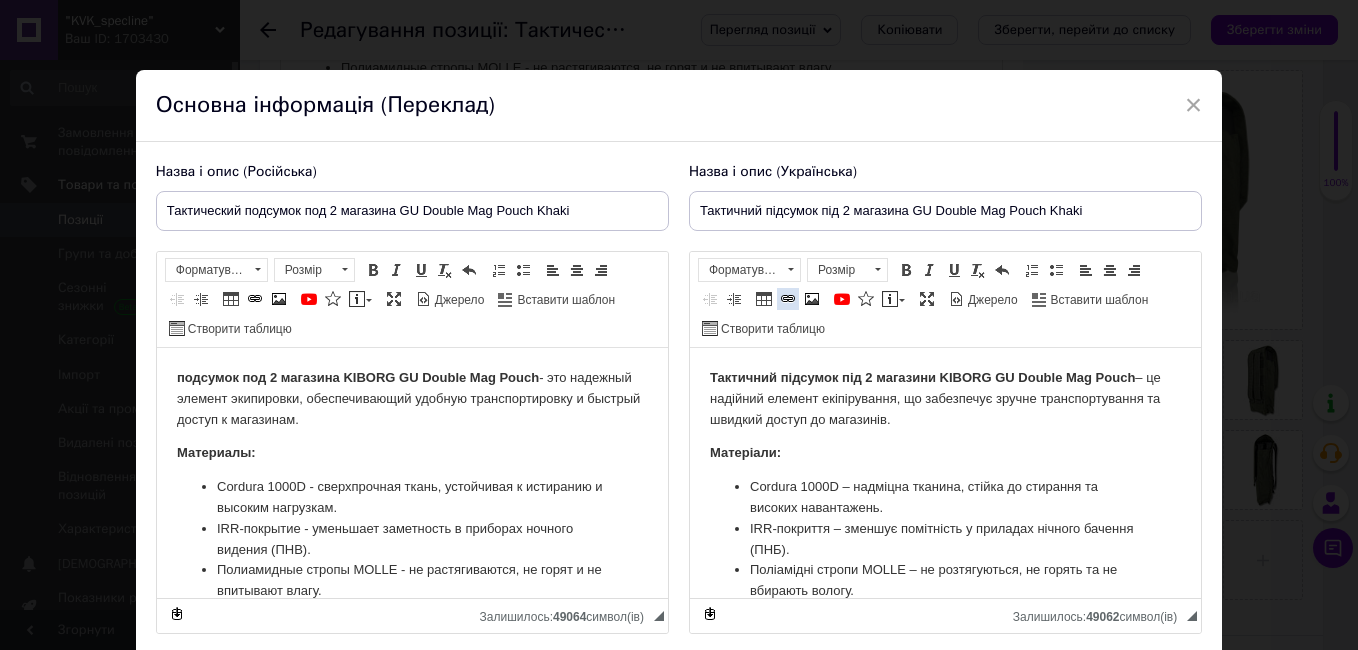 scroll, scrollTop: 0, scrollLeft: 0, axis: both 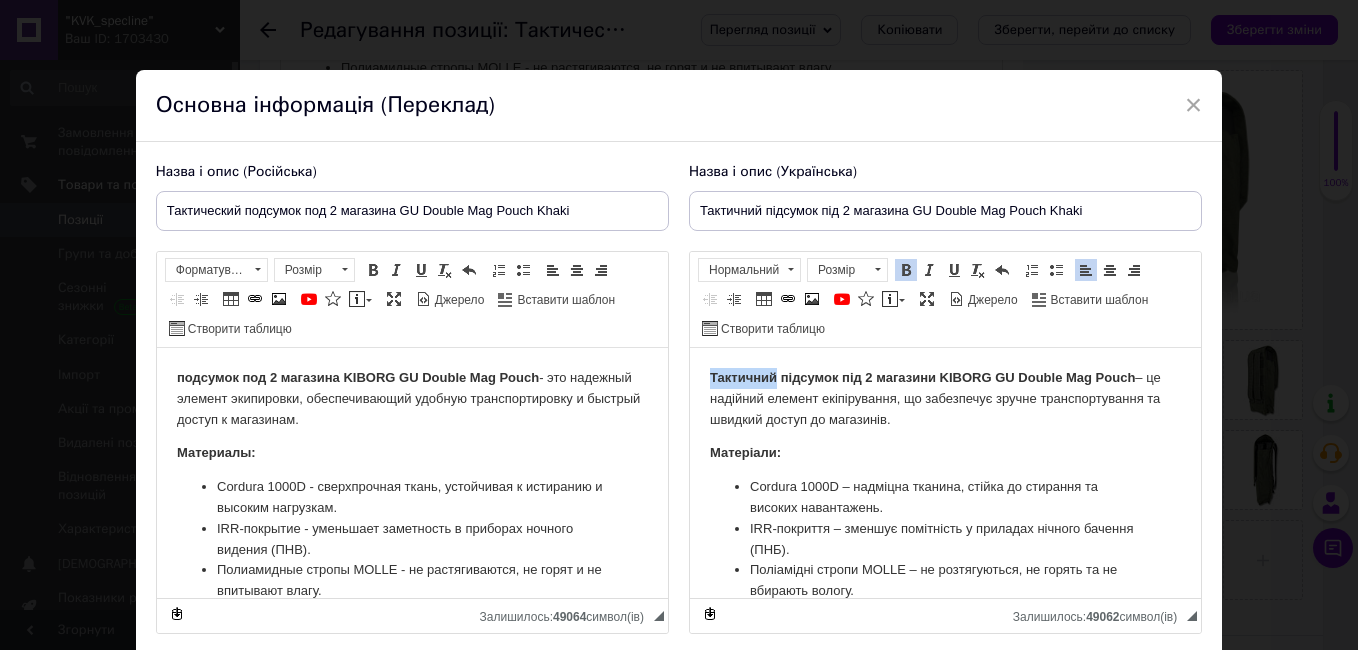 drag, startPoint x: 774, startPoint y: 376, endPoint x: 686, endPoint y: 369, distance: 88.27797 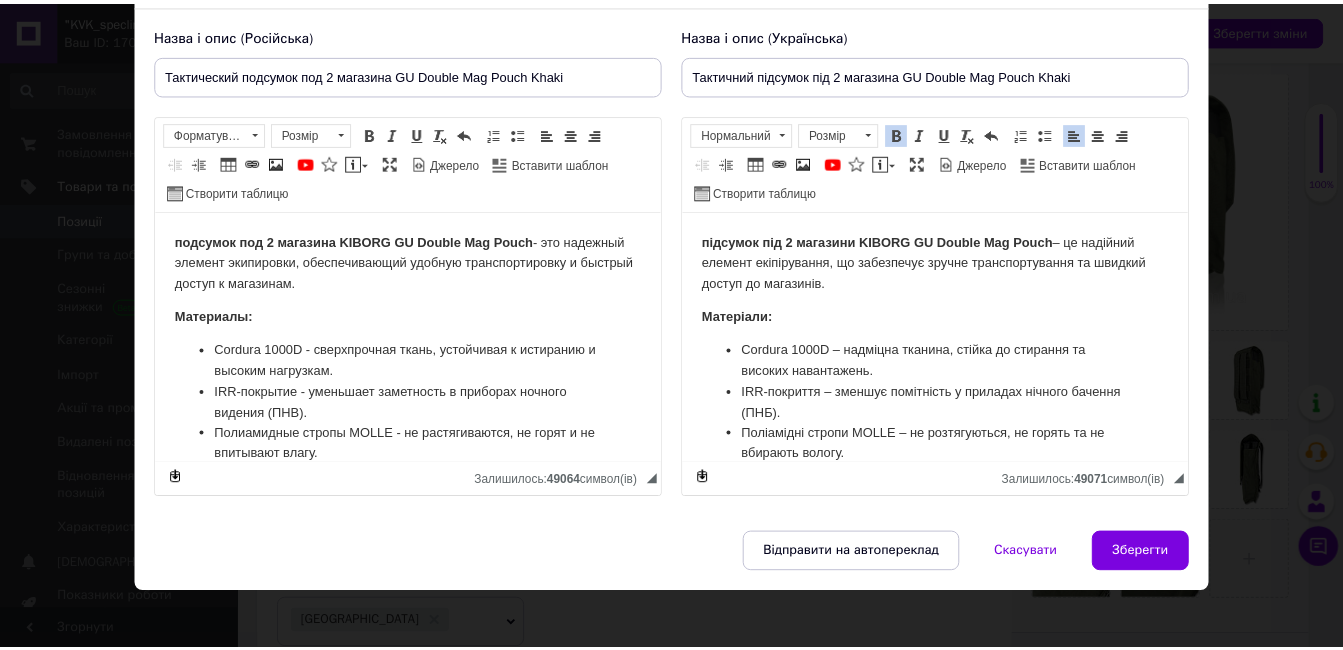 scroll, scrollTop: 139, scrollLeft: 0, axis: vertical 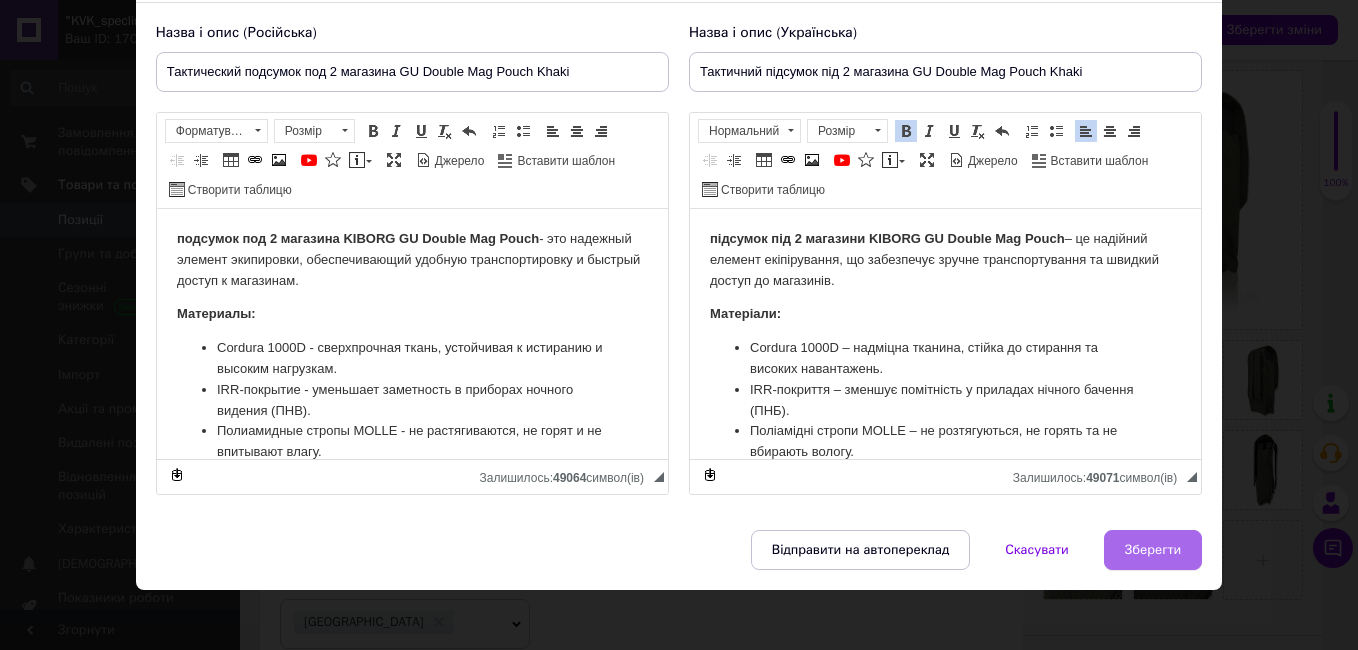 click on "Зберегти" at bounding box center (1153, 550) 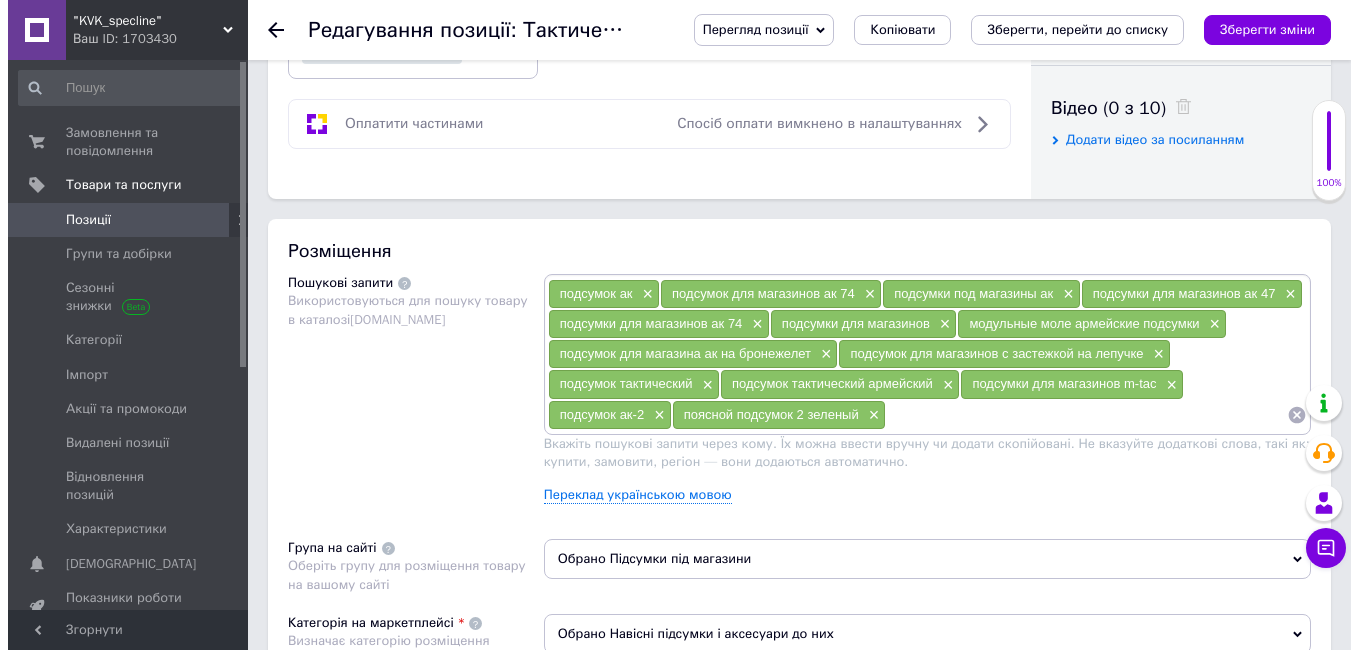 scroll, scrollTop: 1007, scrollLeft: 0, axis: vertical 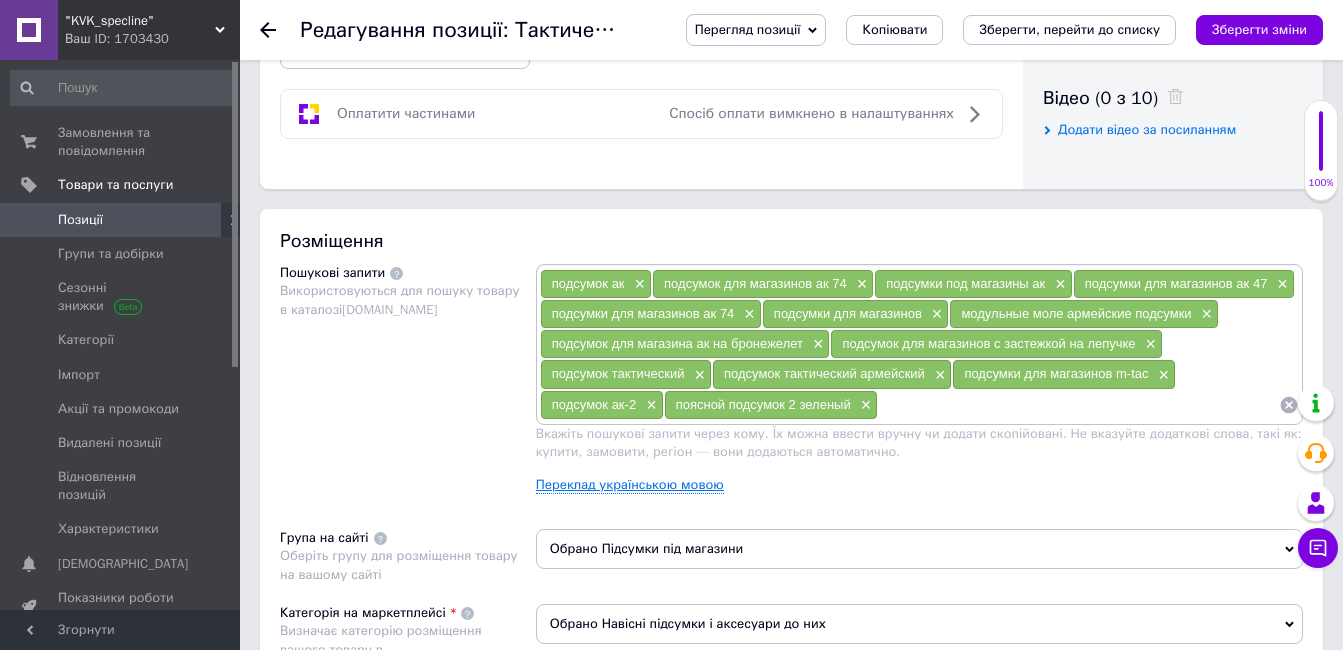 click on "Переклад українською мовою" at bounding box center (630, 485) 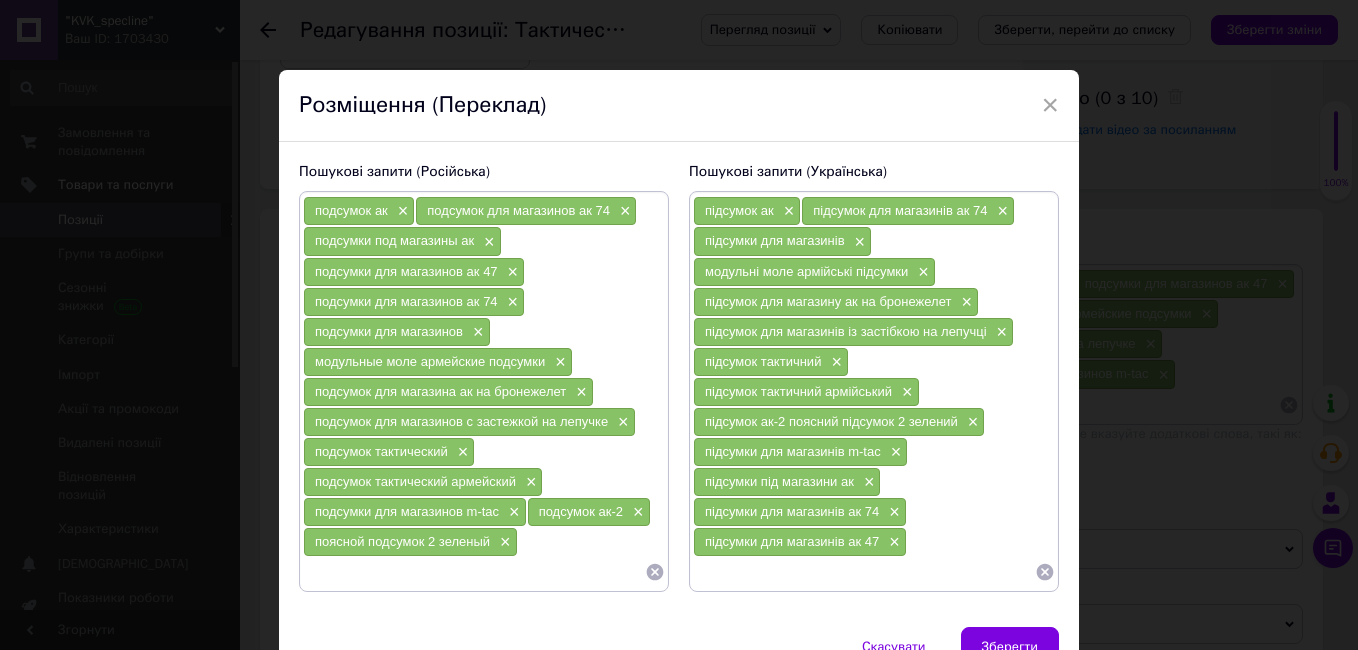 click at bounding box center [864, 572] 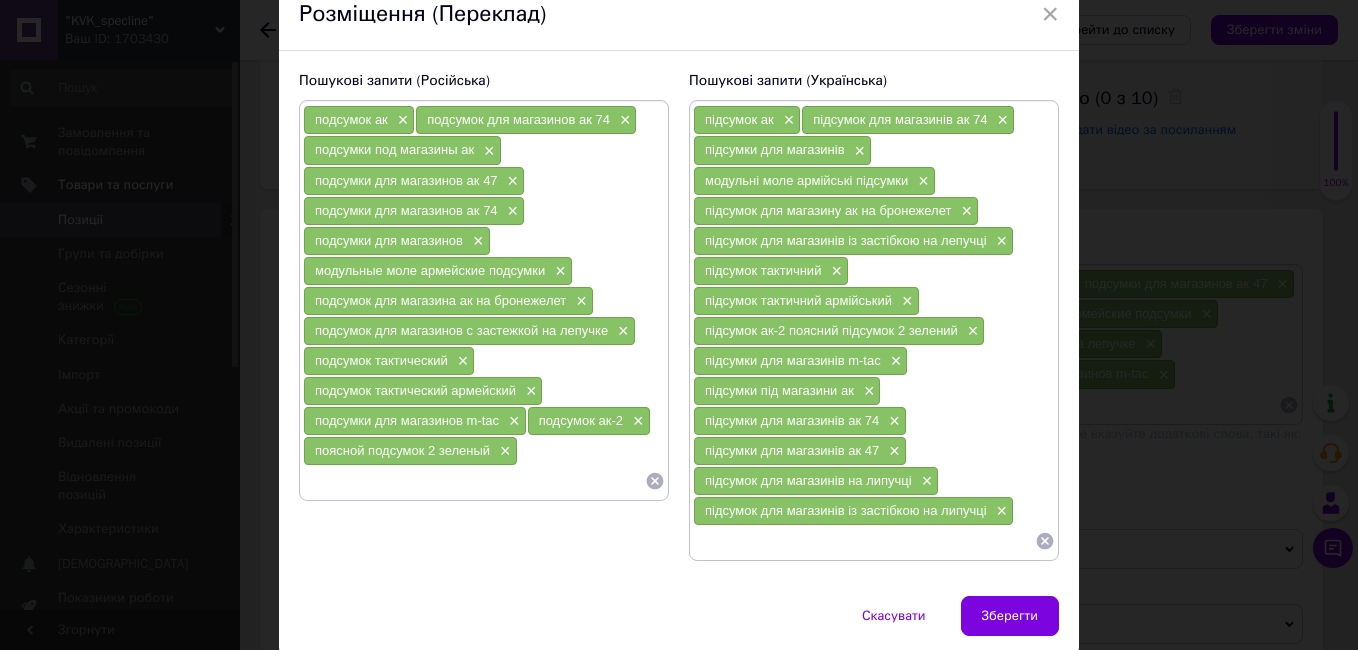 scroll, scrollTop: 107, scrollLeft: 0, axis: vertical 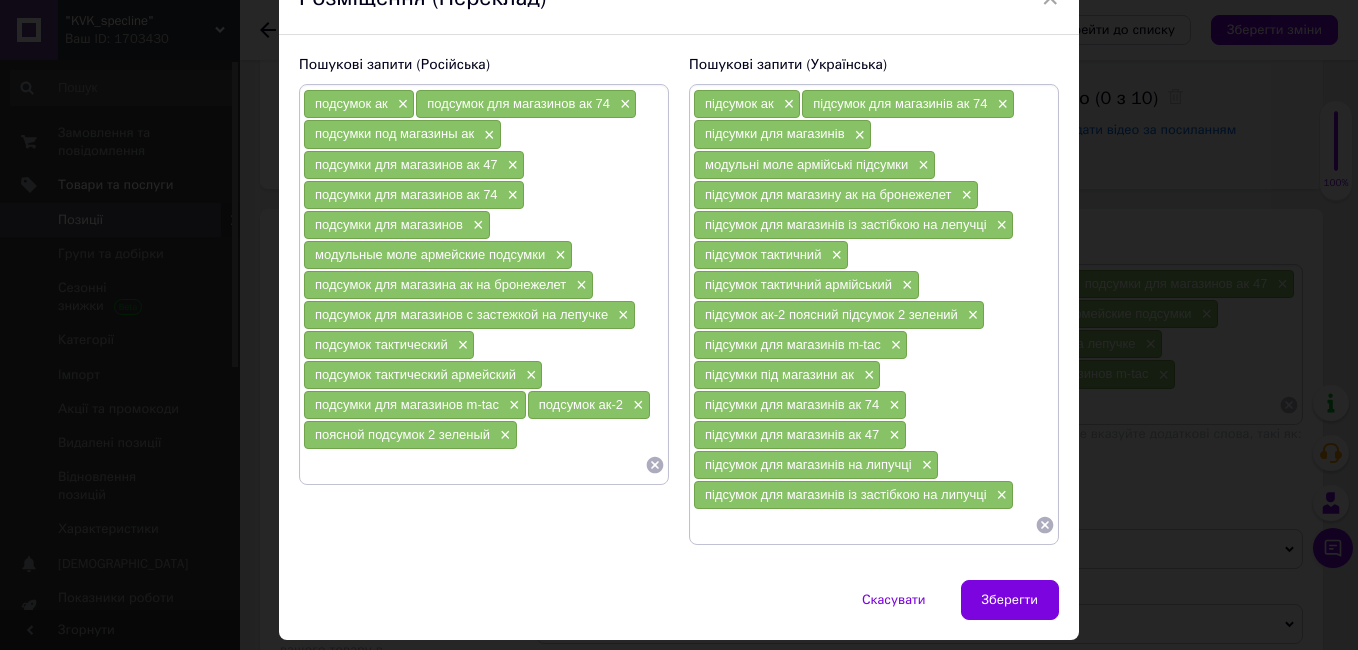 click at bounding box center (474, 465) 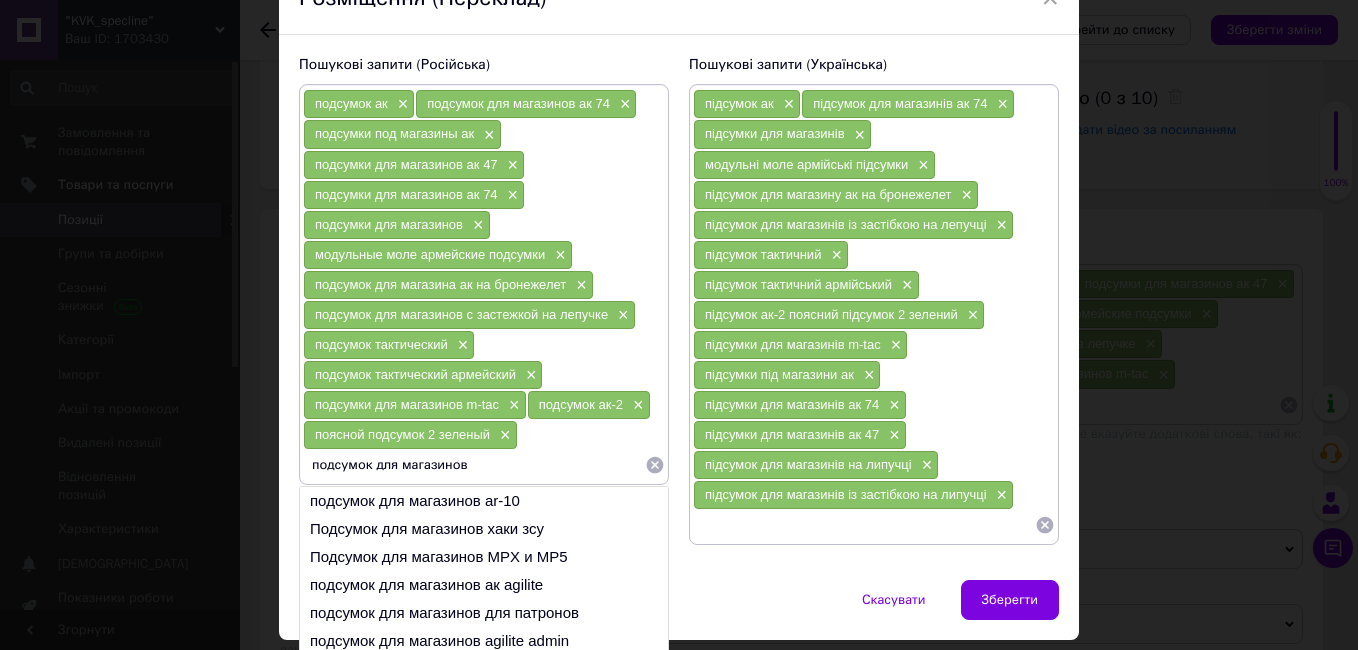 click on "подсумок для магазинов" at bounding box center (474, 465) 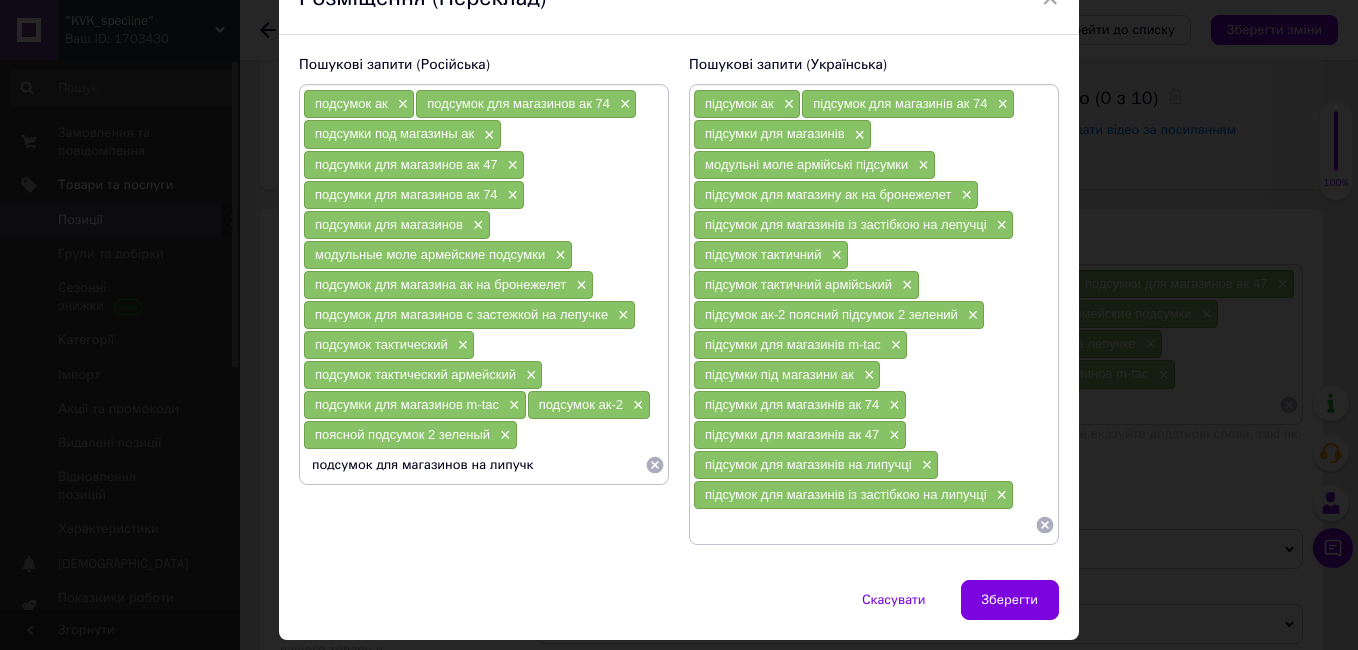 type on "подсумок для магазинов на липучке" 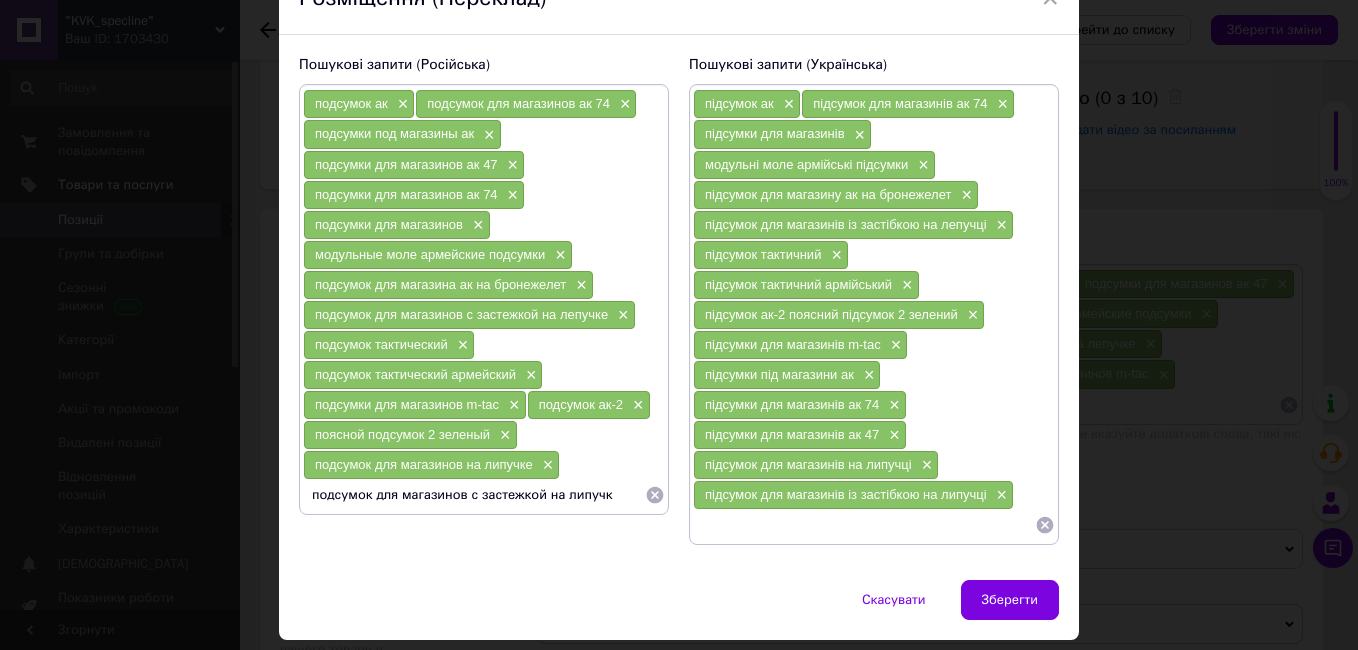type on "подсумок для магазинов с застежкой на липучке" 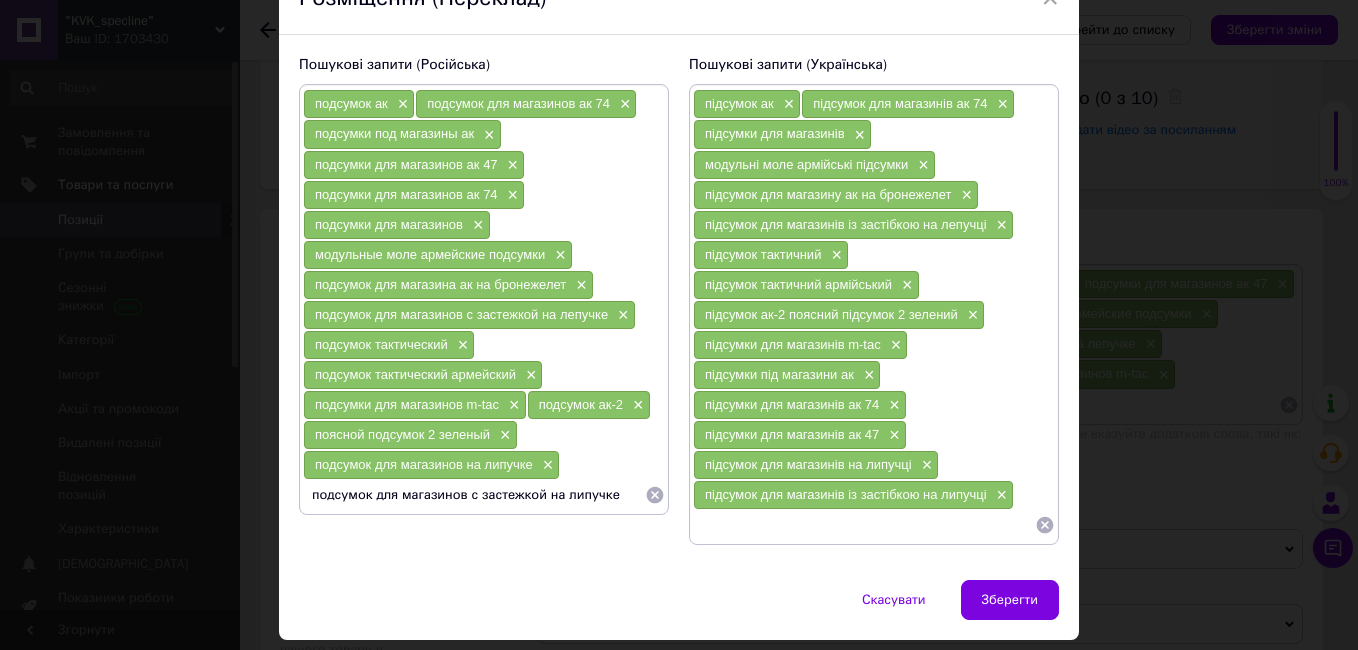 type 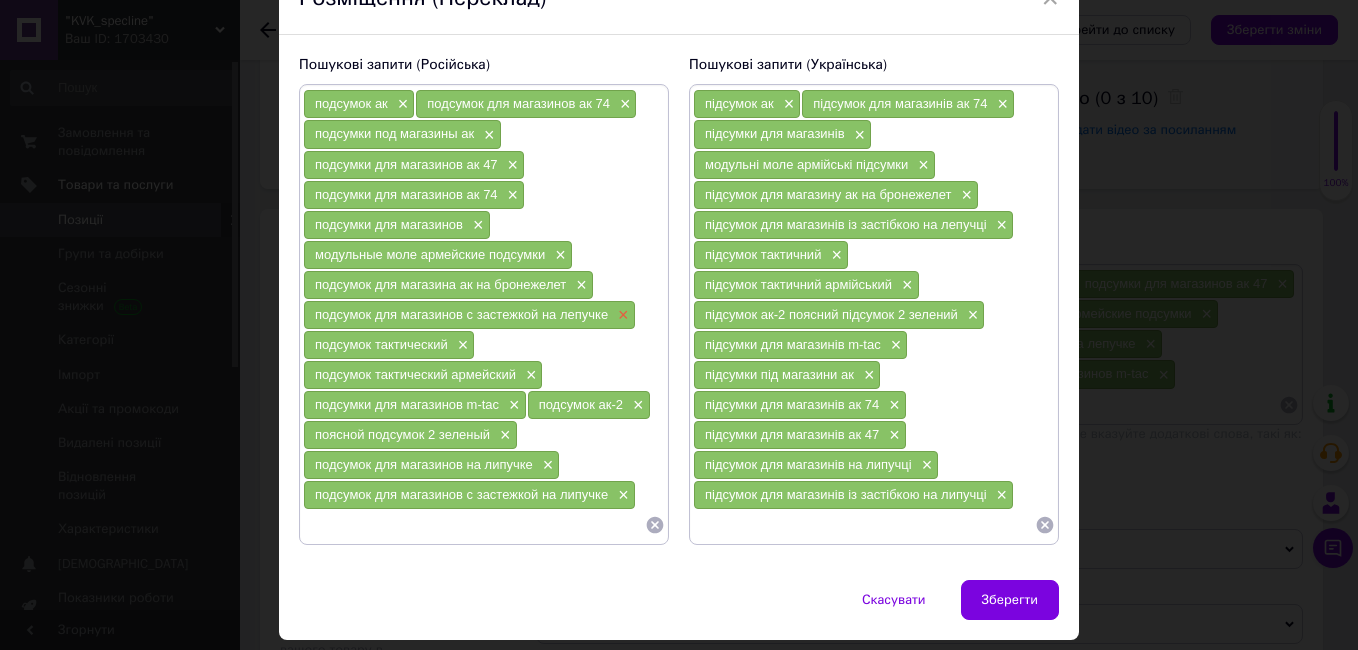 click on "×" at bounding box center (621, 315) 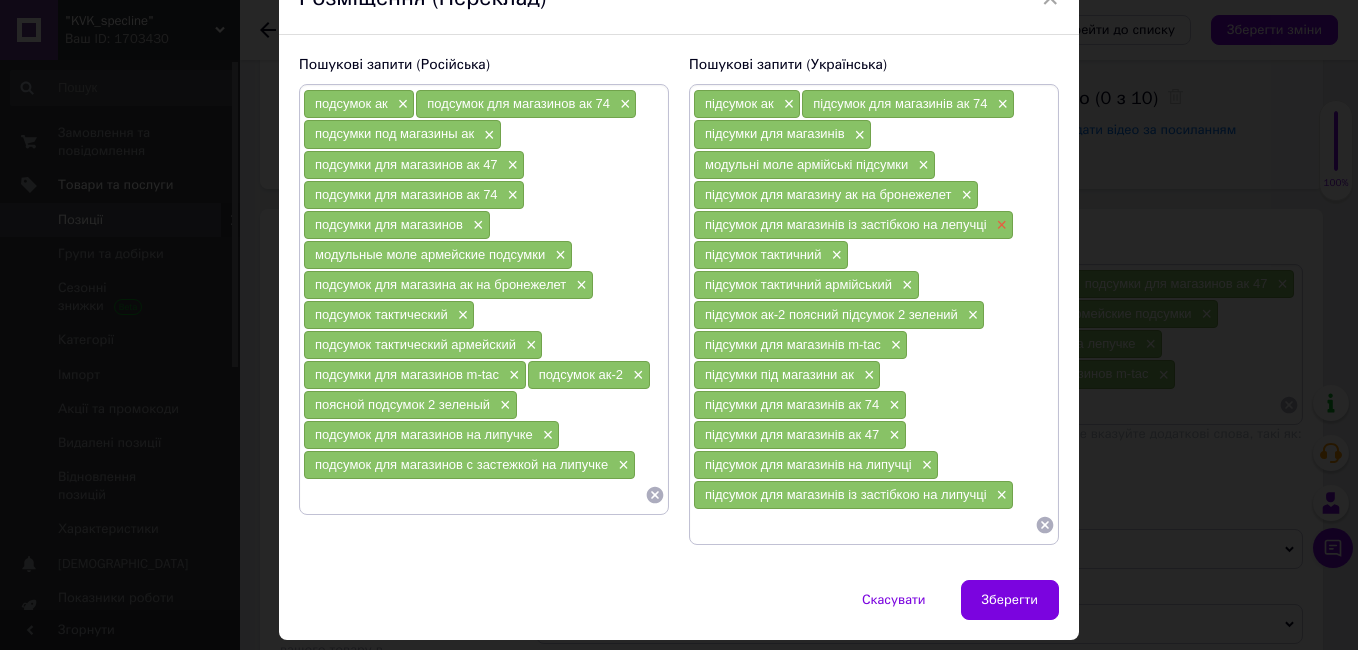 click on "×" at bounding box center (1000, 225) 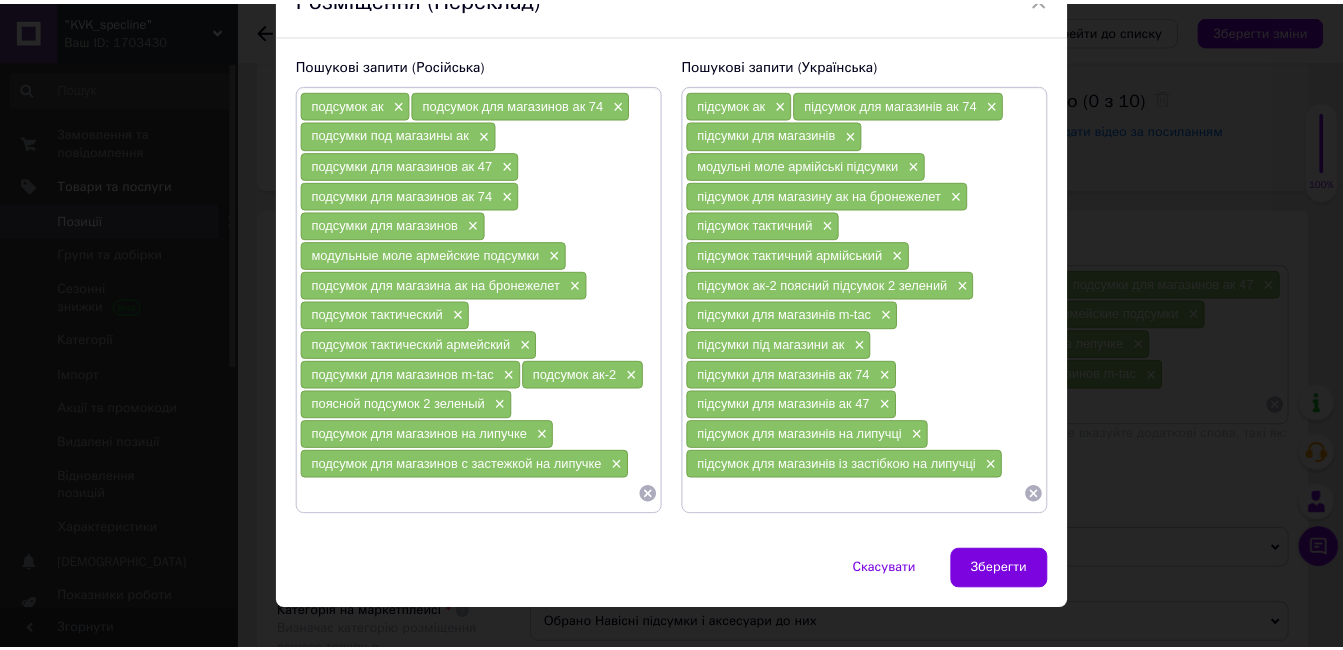 scroll, scrollTop: 138, scrollLeft: 0, axis: vertical 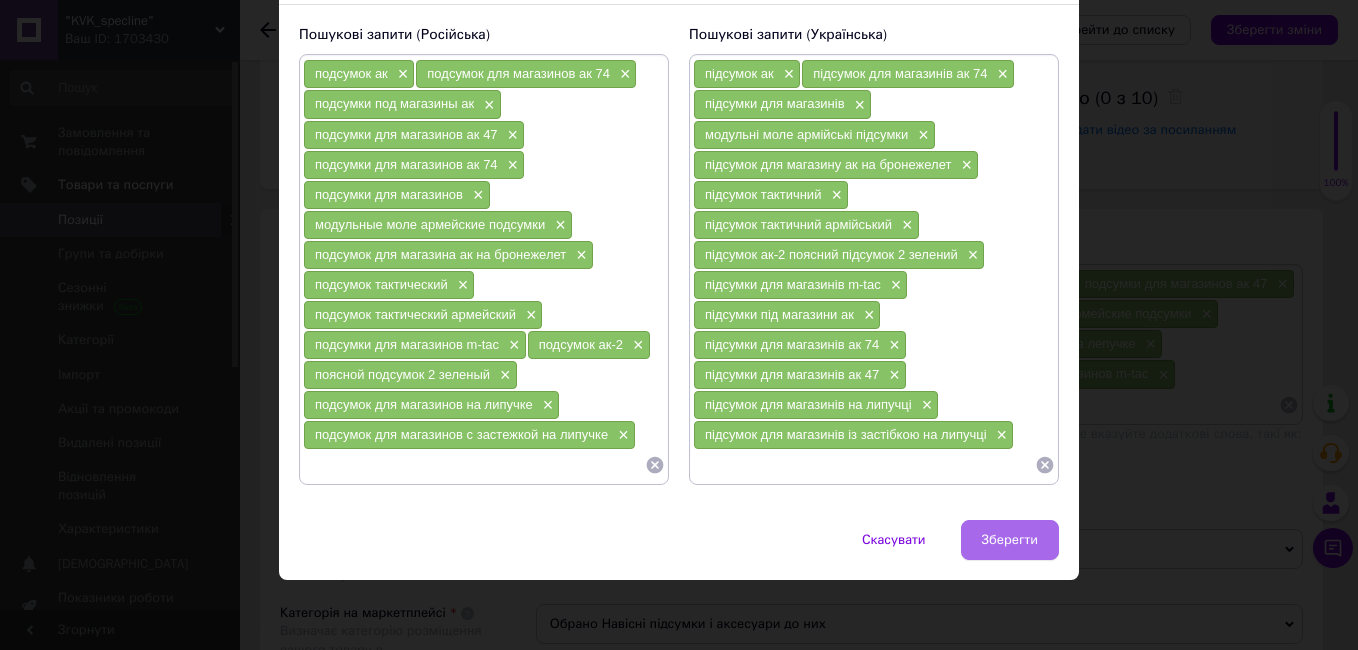 click on "Зберегти" at bounding box center [1010, 540] 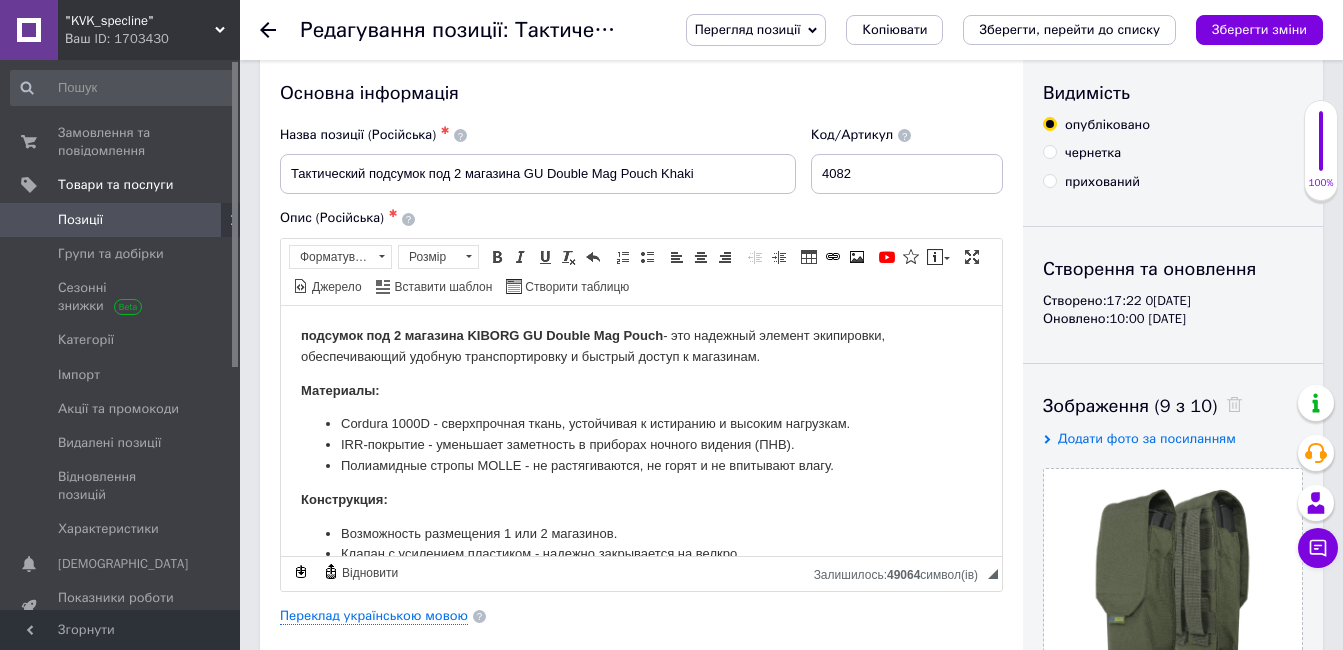 scroll, scrollTop: 3, scrollLeft: 0, axis: vertical 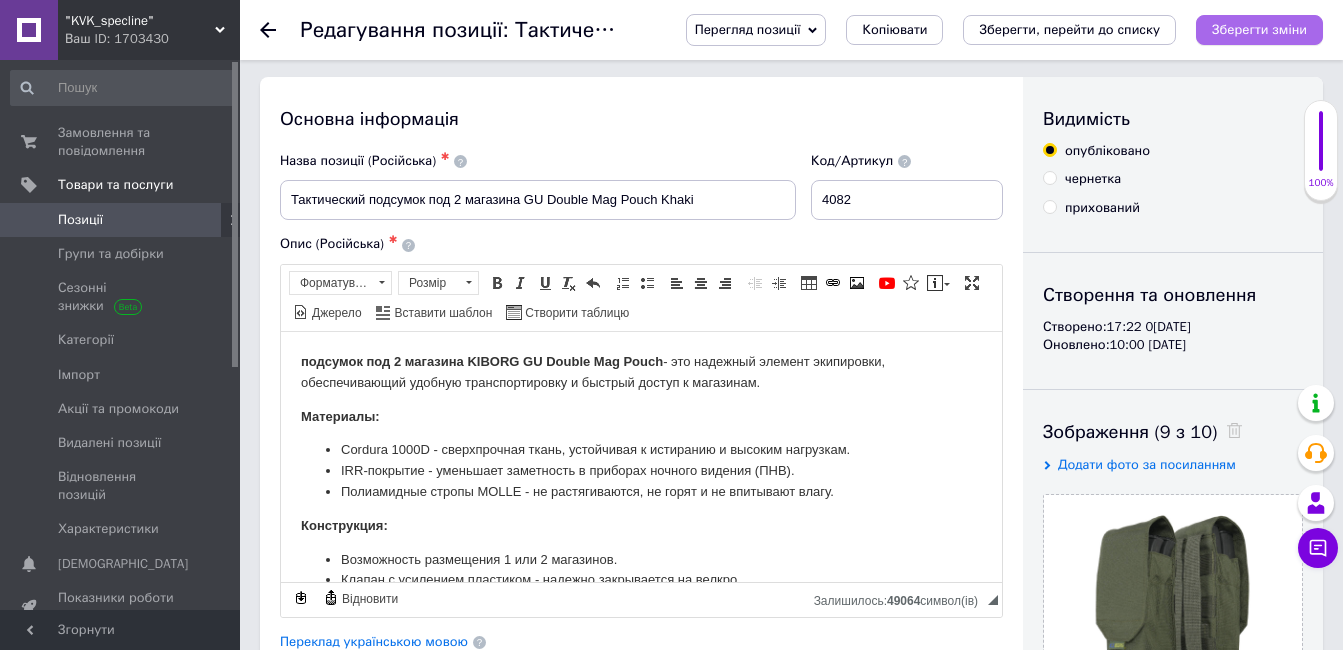 click on "Зберегти зміни" at bounding box center [1259, 29] 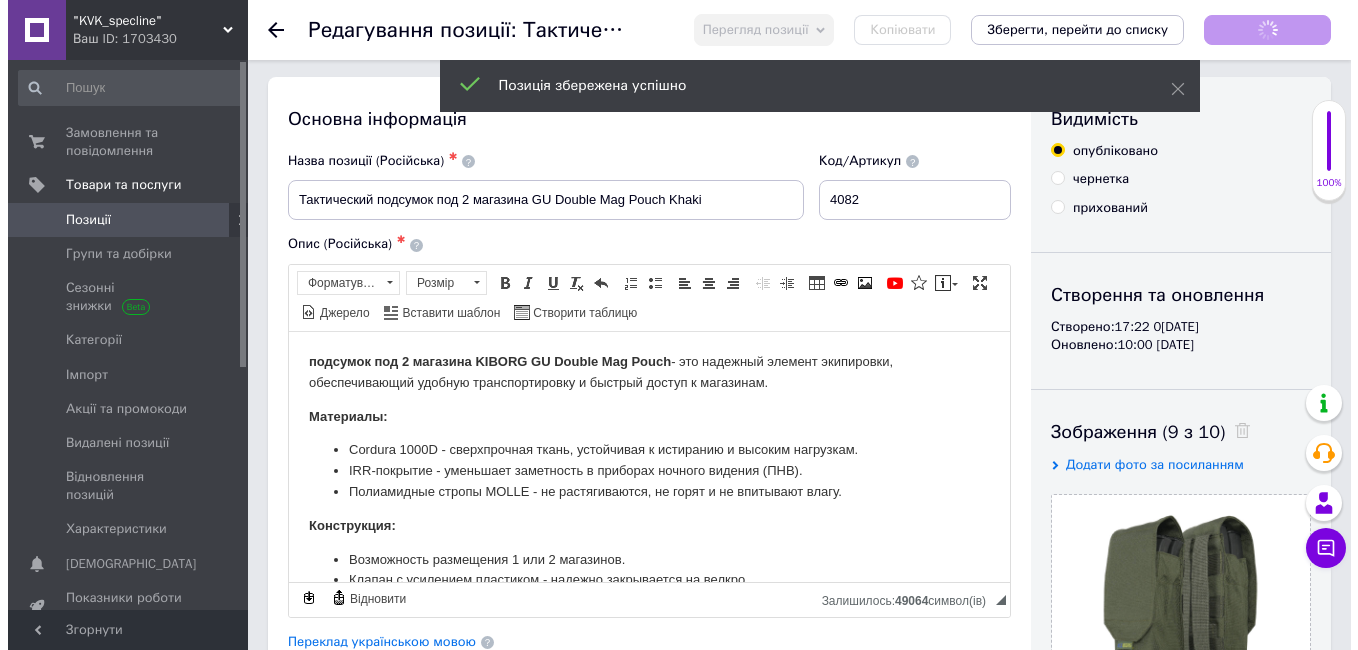 scroll, scrollTop: 0, scrollLeft: 0, axis: both 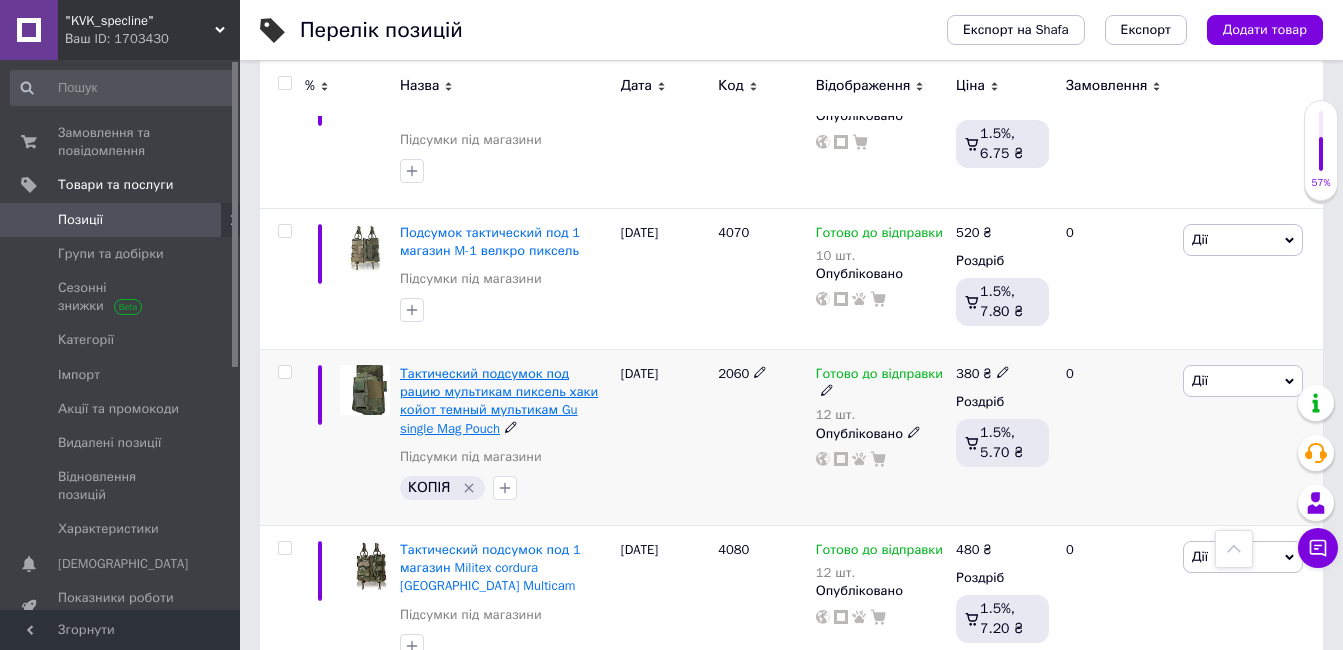 click on "Тактический подсумок под рацию мультикам пиксель хаки койот темный мультикам Gu single Mag Pouch" at bounding box center (499, 401) 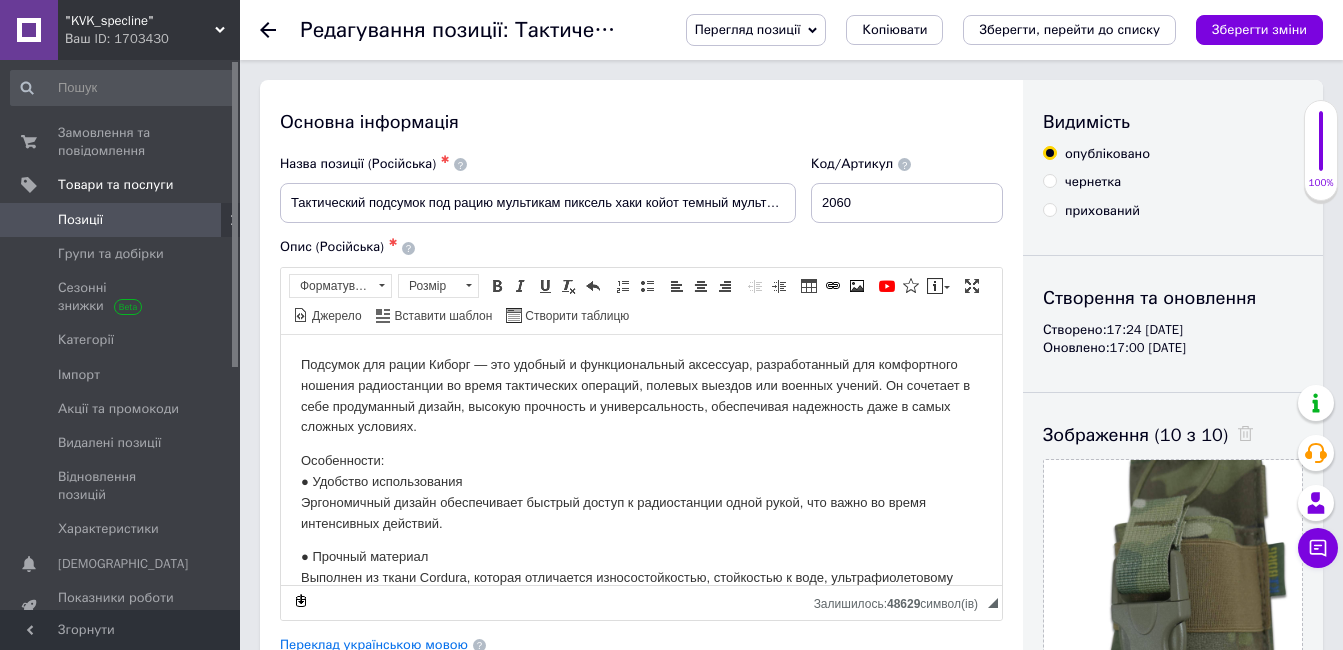 scroll, scrollTop: 0, scrollLeft: 0, axis: both 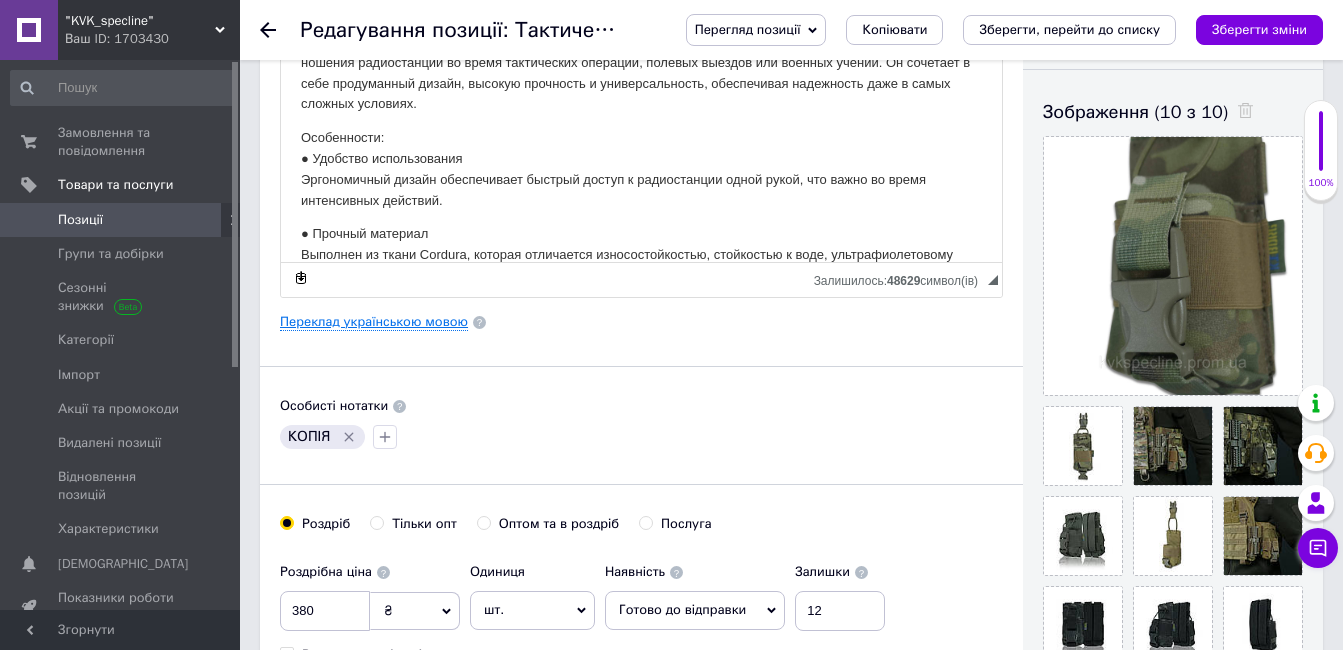 click on "Переклад українською мовою" at bounding box center [374, 322] 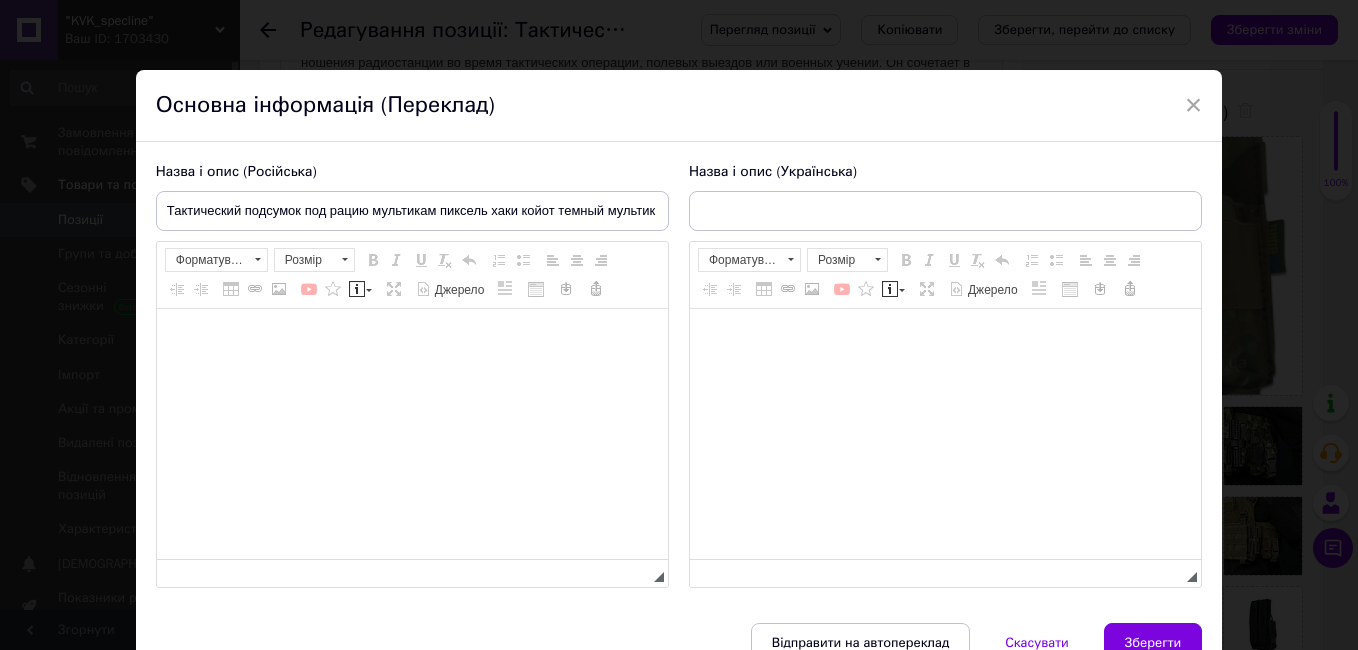 type on "Тактичний підсумок під рацію мультикам піксель хакі койот темний мультикамGU Single Mag Pouch" 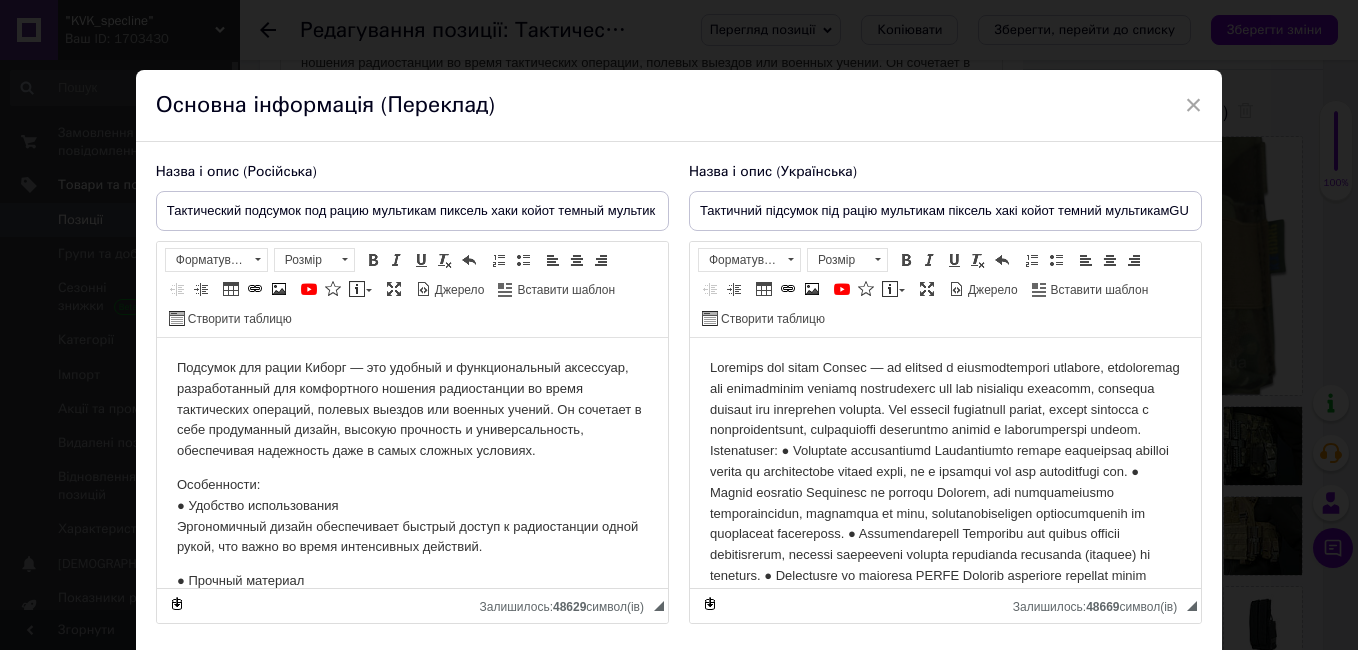 scroll, scrollTop: 0, scrollLeft: 0, axis: both 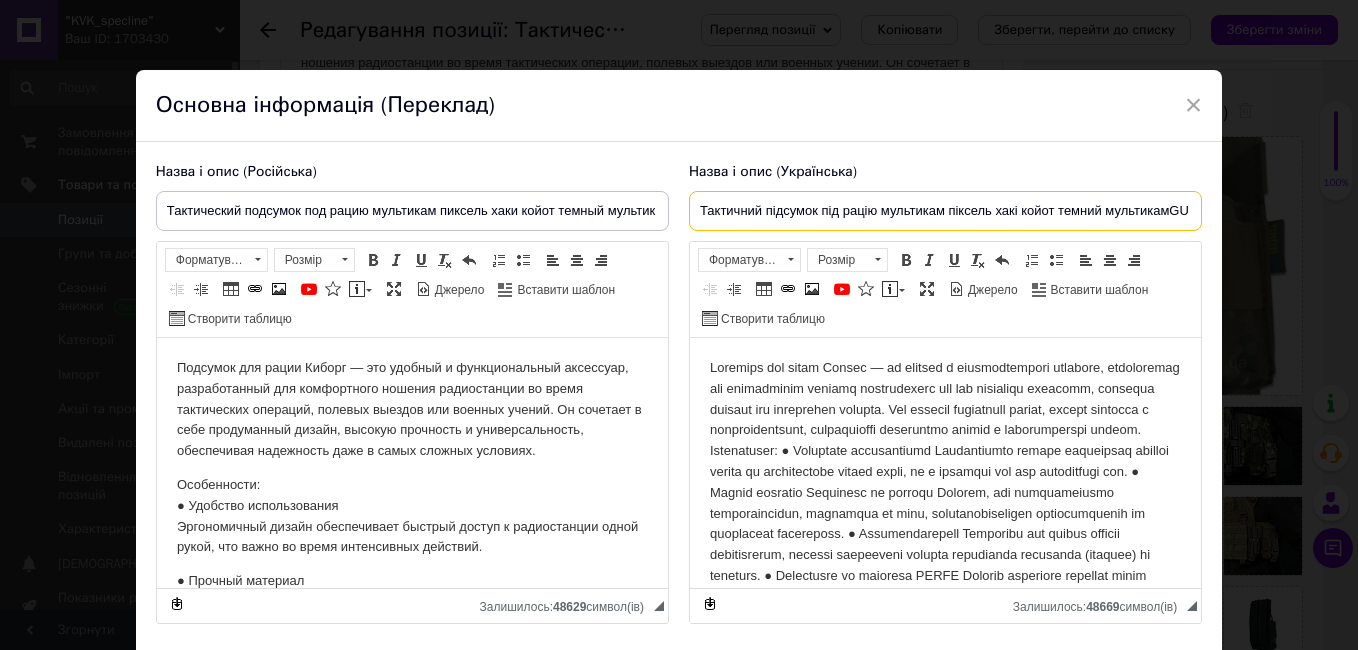 click on "Тактичний підсумок під рацію мультикам піксель хакі койот темний мультикамGU Single Mag Pouch" at bounding box center (945, 211) 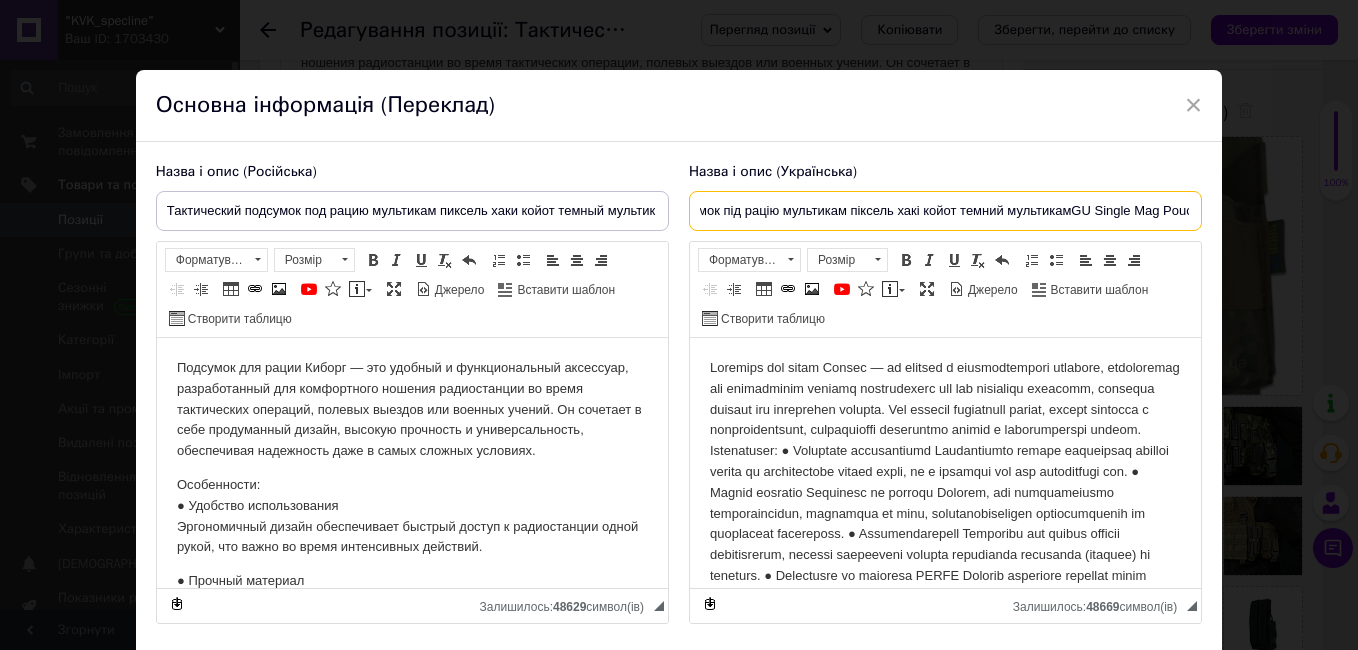 scroll, scrollTop: 0, scrollLeft: 111, axis: horizontal 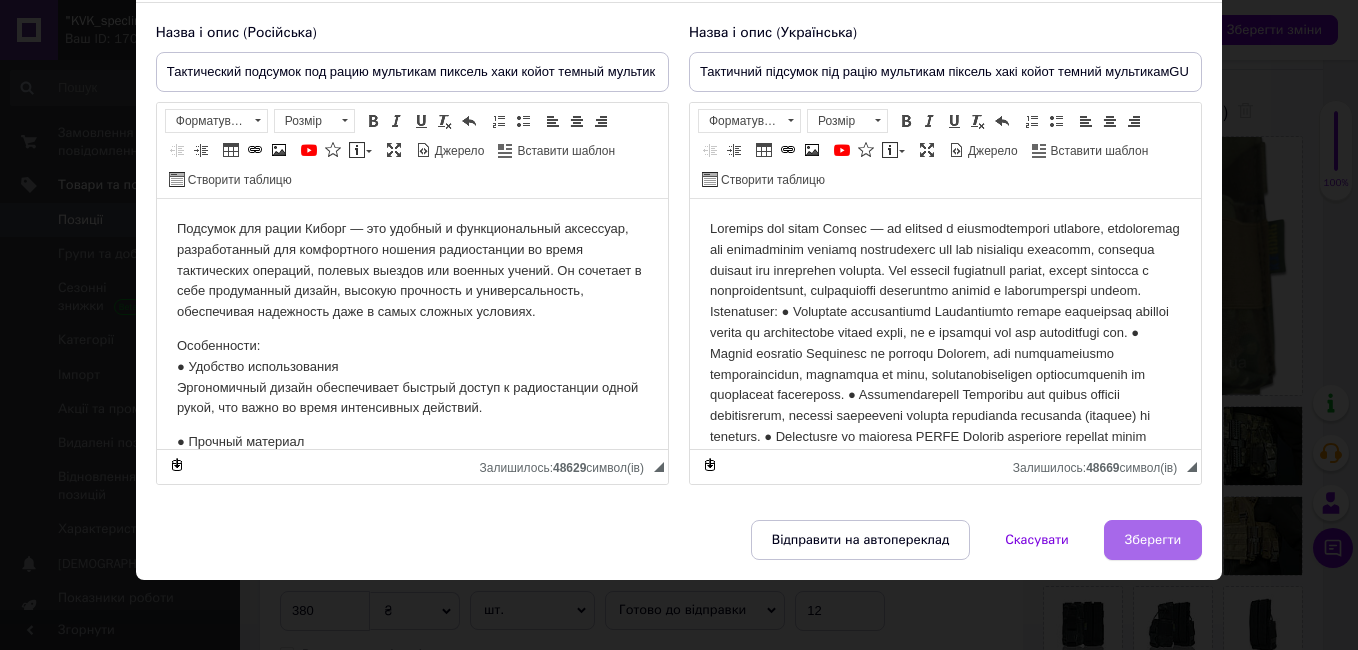click on "Зберегти" at bounding box center (1153, 540) 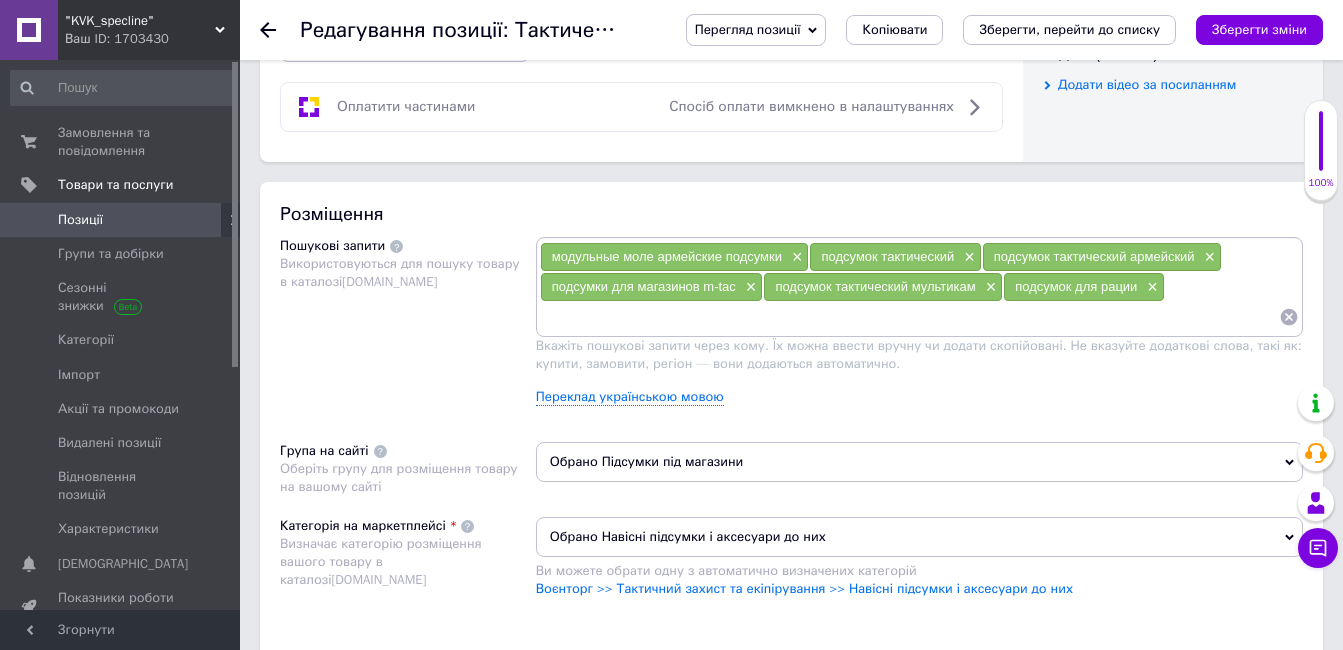 scroll, scrollTop: 1182, scrollLeft: 0, axis: vertical 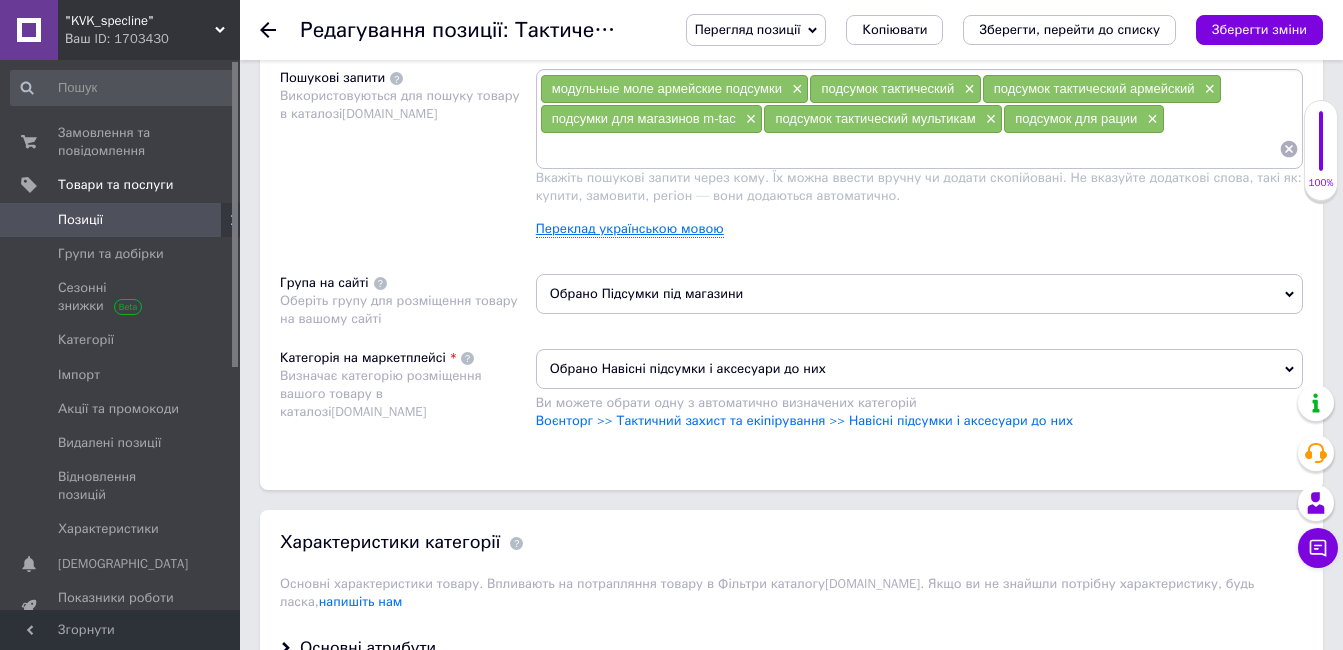 click on "Переклад українською мовою" at bounding box center (630, 229) 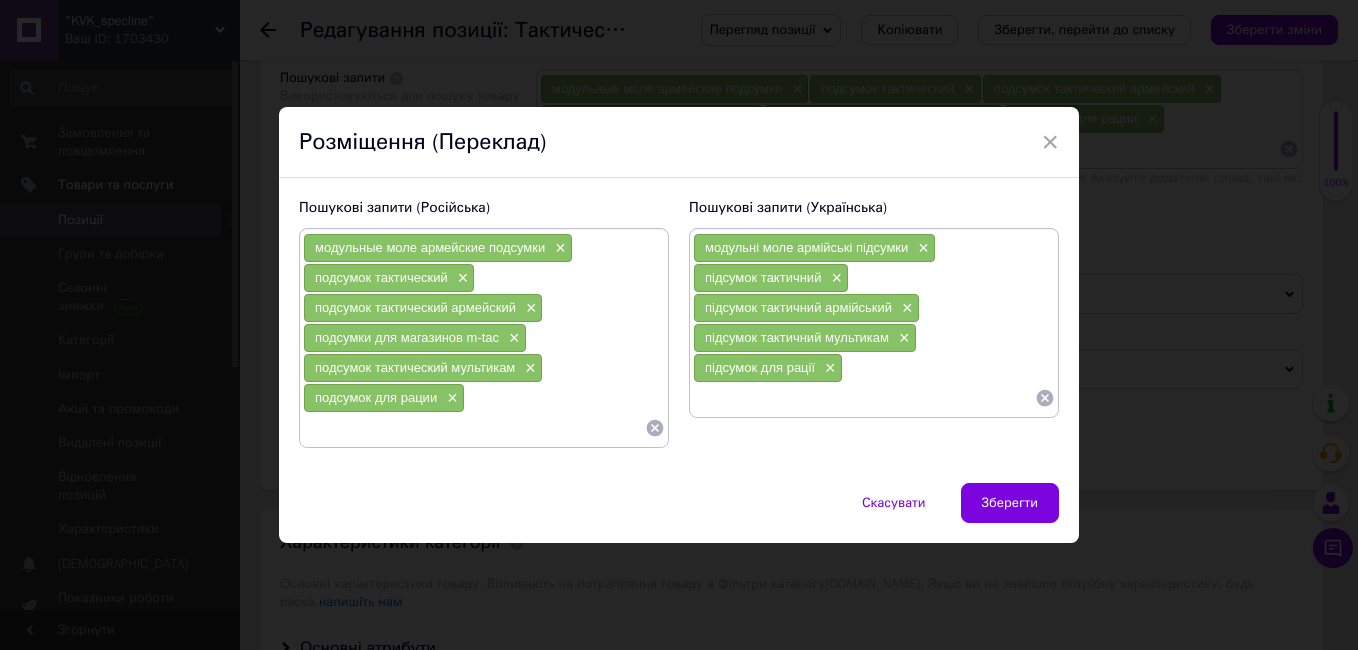 click on "× Розміщення (Переклад) Пошукові запити (Російська) модульные моле армейские подсумки × подсумок тактический × подсумок тактический армейский × подсумки для магазинов m-tac × подсумок тактический мультикам × подсумок для рации × Пошукові запити (Українська) модульні моле армійські підсумки × підсумок тактичний × підсумок тактичний армійський × підсумок тактичний мультикам × підсумок для рації × Скасувати   Зберегти" at bounding box center (679, 325) 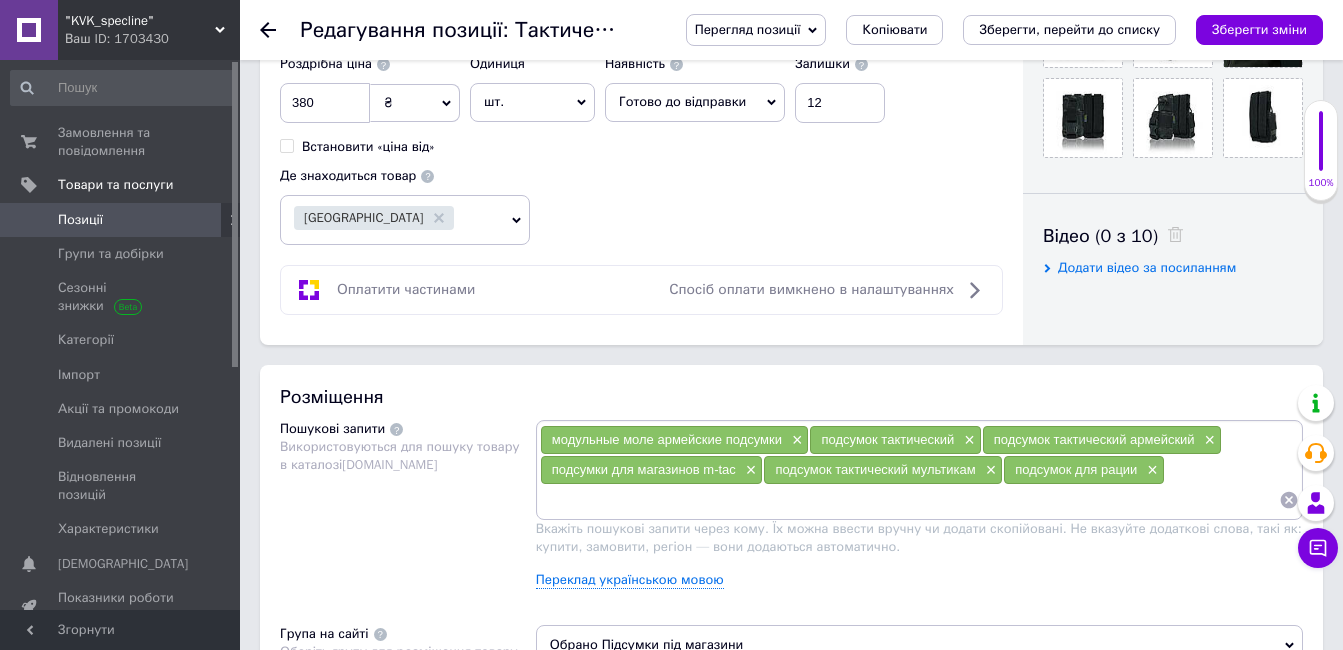 scroll, scrollTop: 0, scrollLeft: 0, axis: both 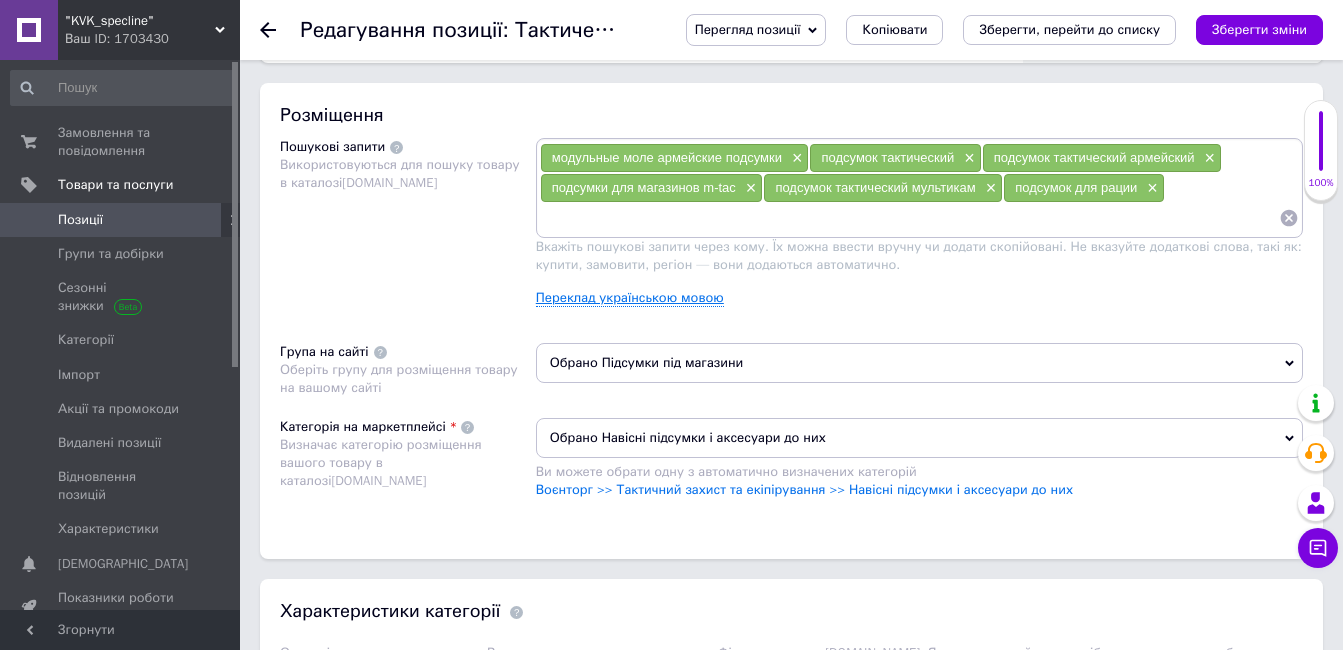 click on "Переклад українською мовою" at bounding box center (630, 298) 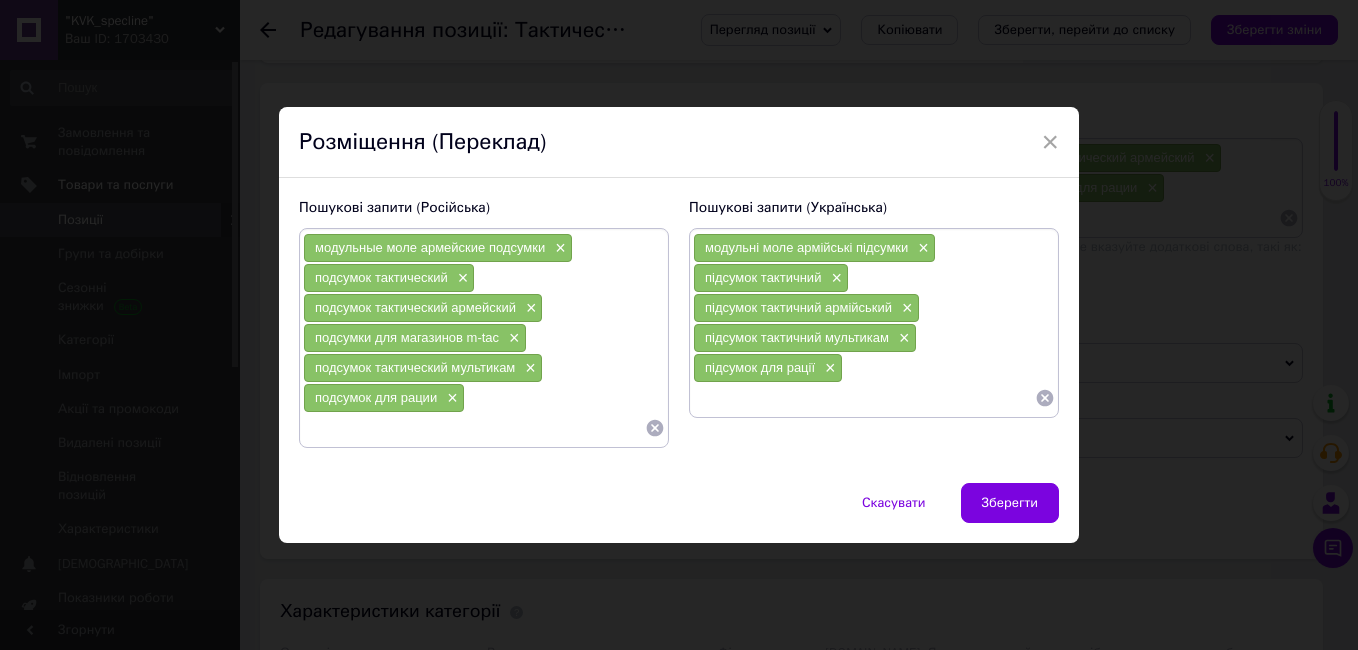 click at bounding box center (864, 398) 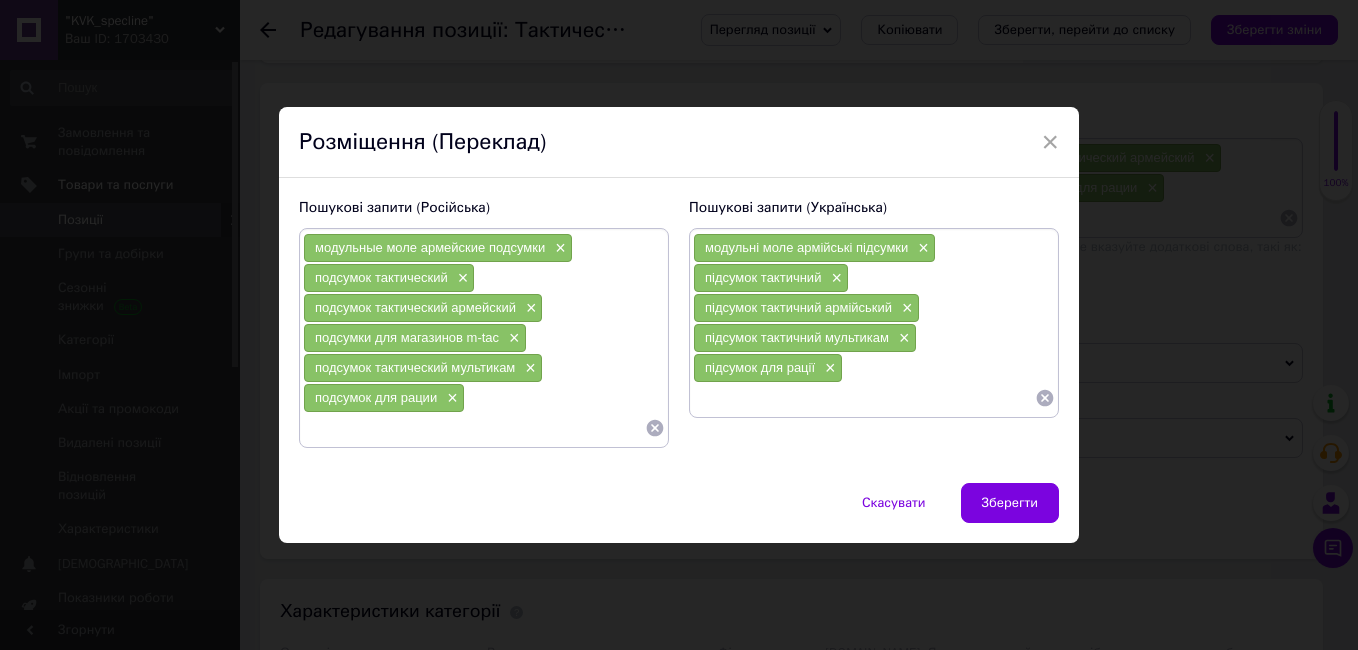 click at bounding box center [864, 398] 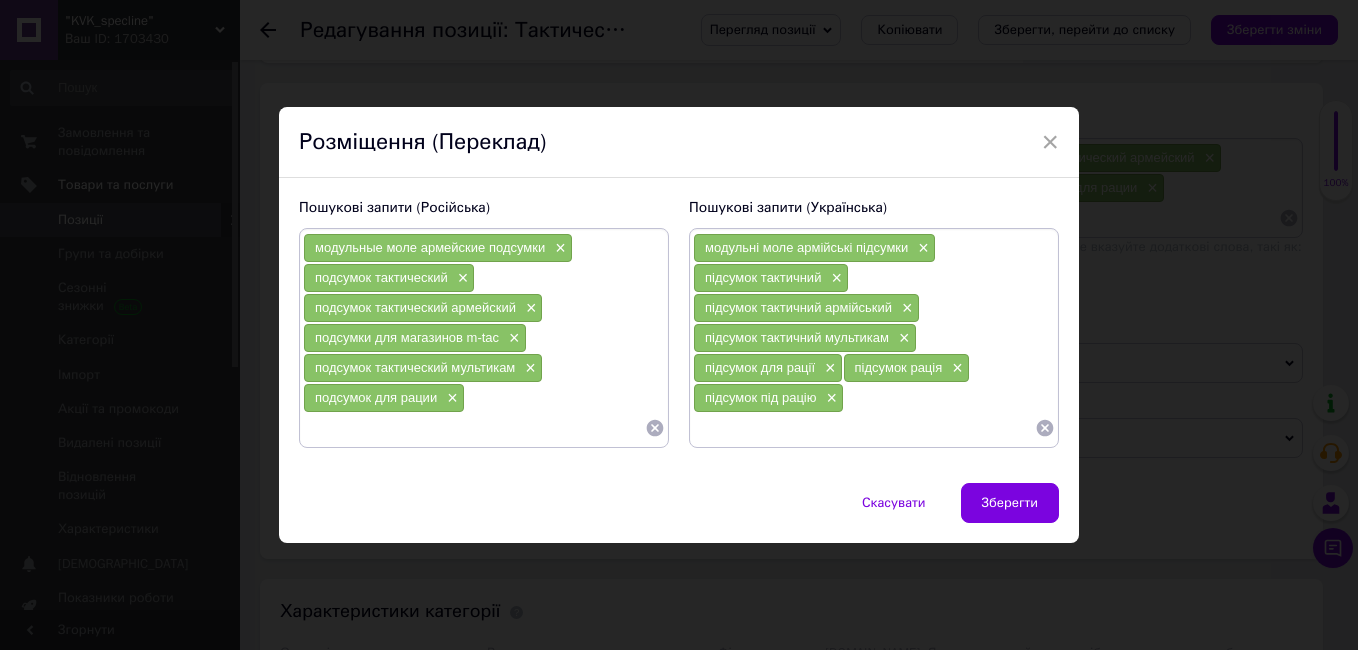 click at bounding box center (474, 428) 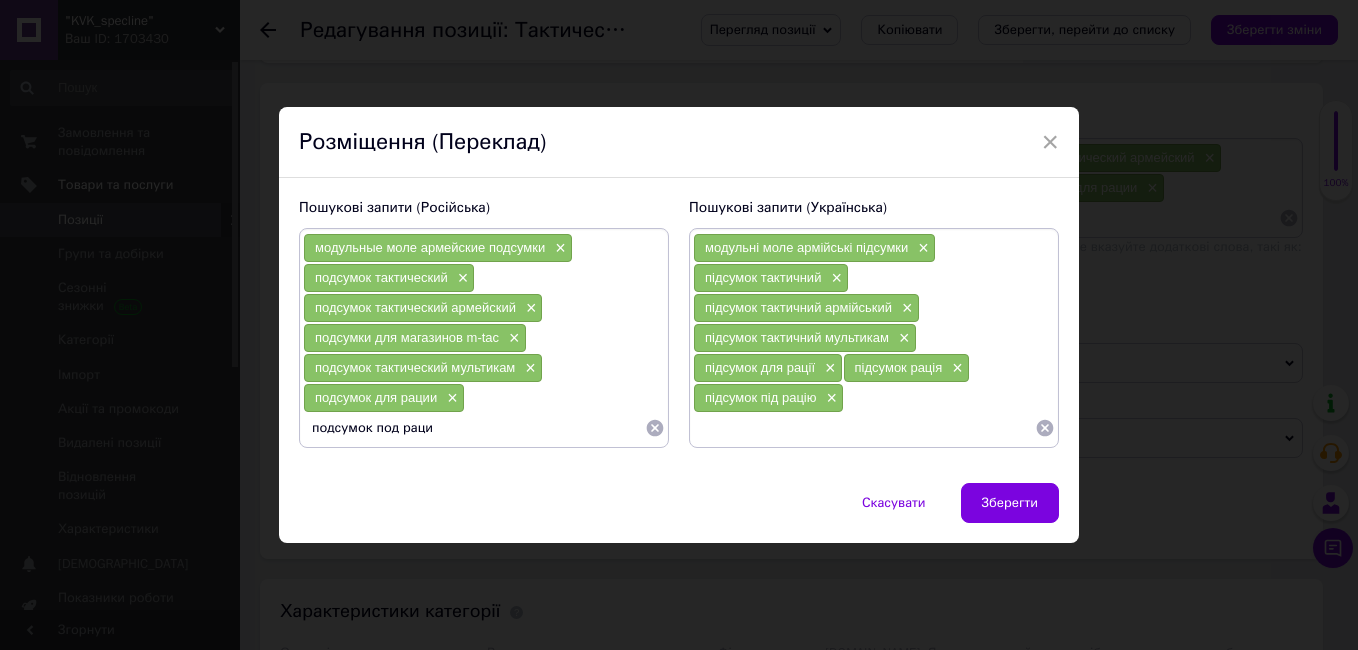 type on "подсумок под рацию" 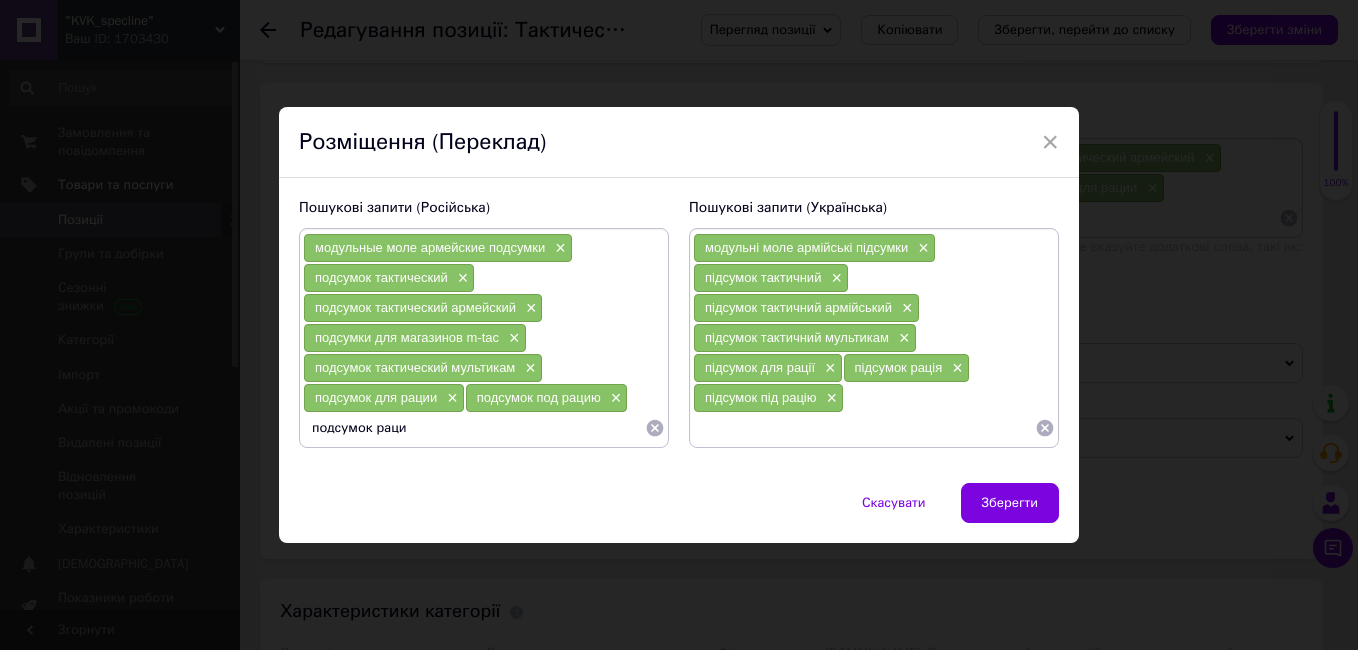 type on "подсумок рация" 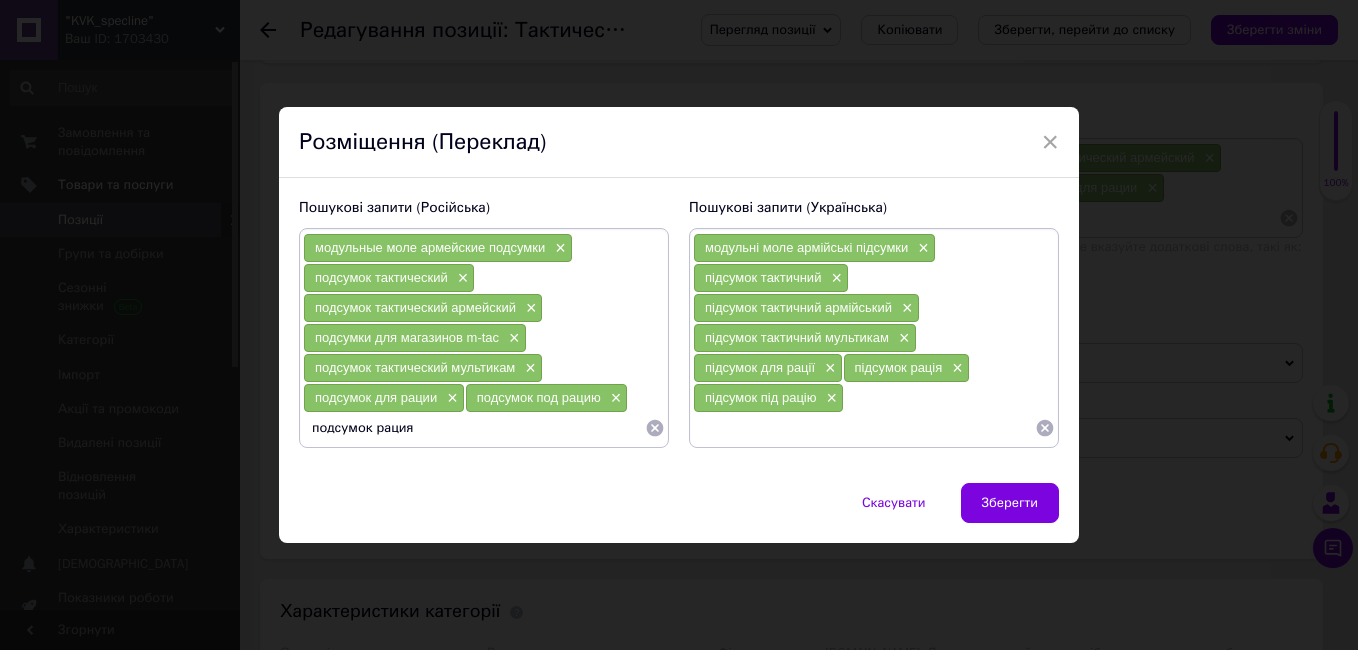 type 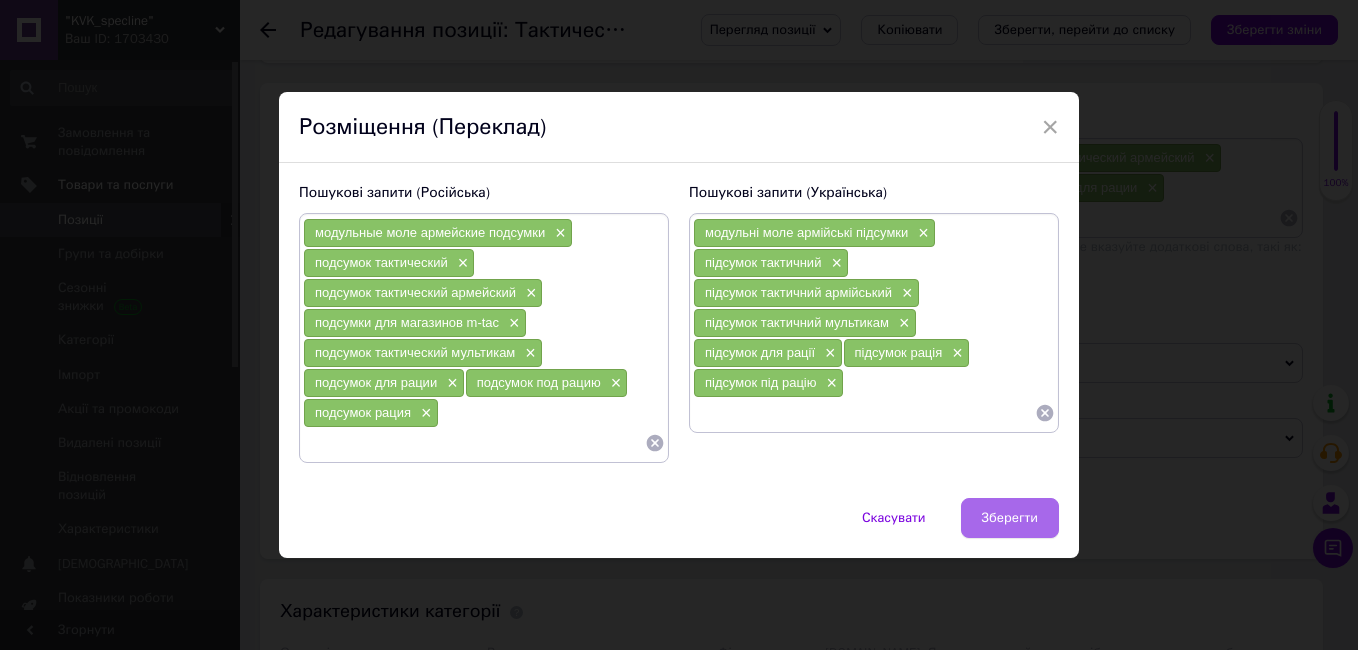 click on "Зберегти" at bounding box center (1010, 518) 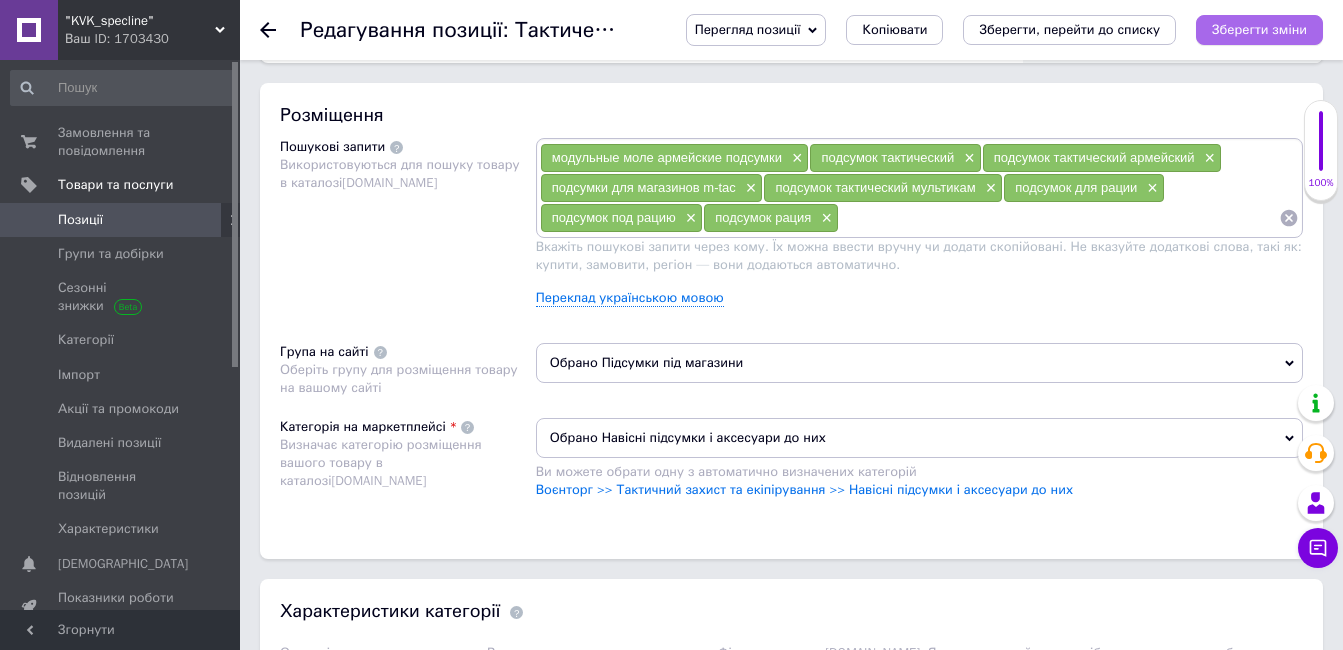 click on "Зберегти зміни" at bounding box center (1259, 29) 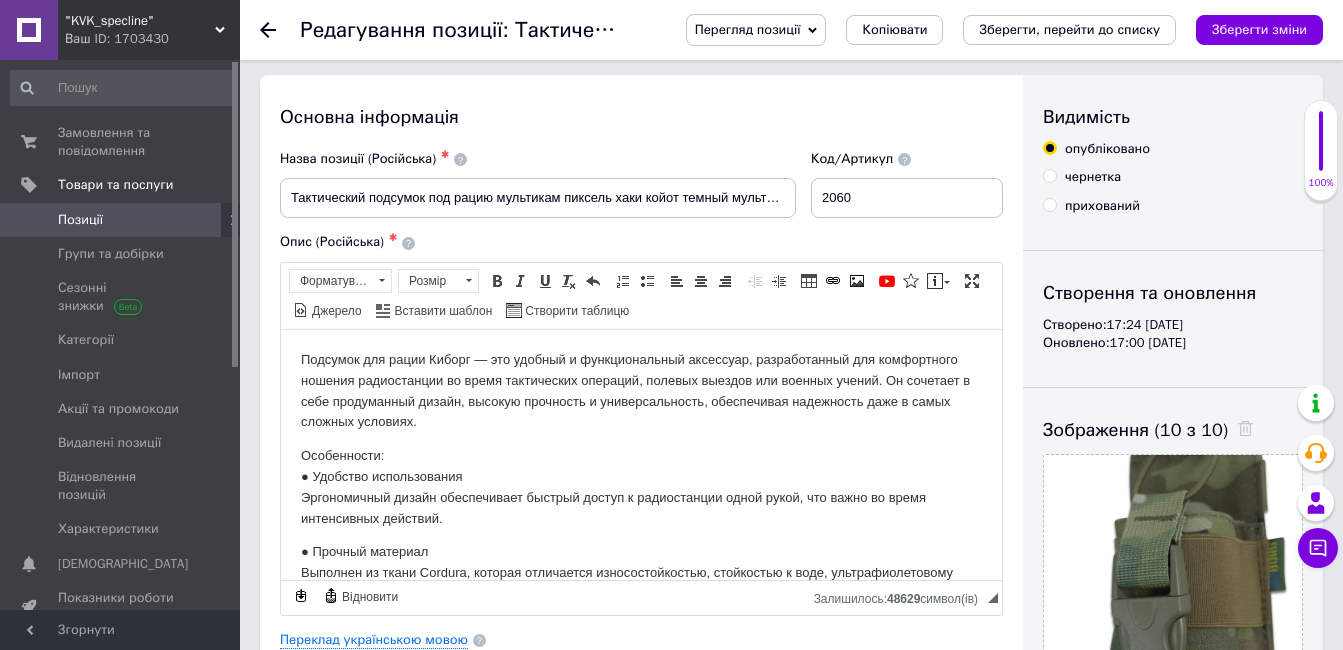 scroll, scrollTop: 0, scrollLeft: 0, axis: both 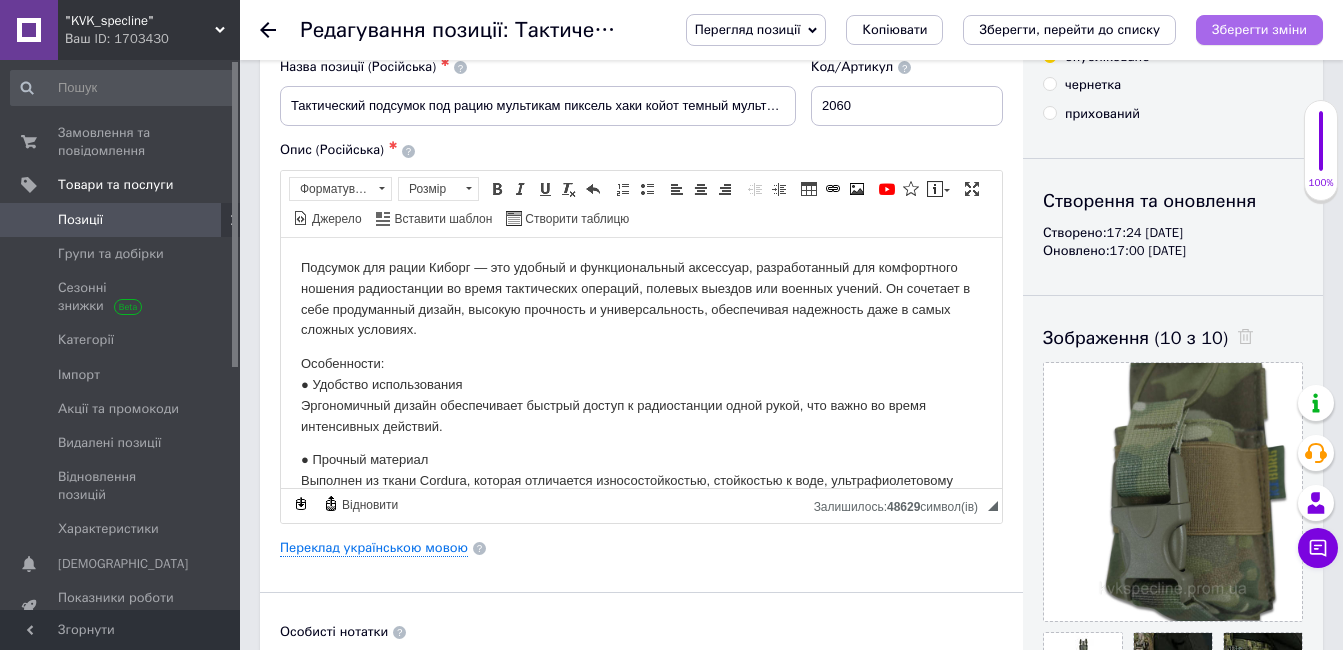 click on "Зберегти зміни" at bounding box center [1259, 29] 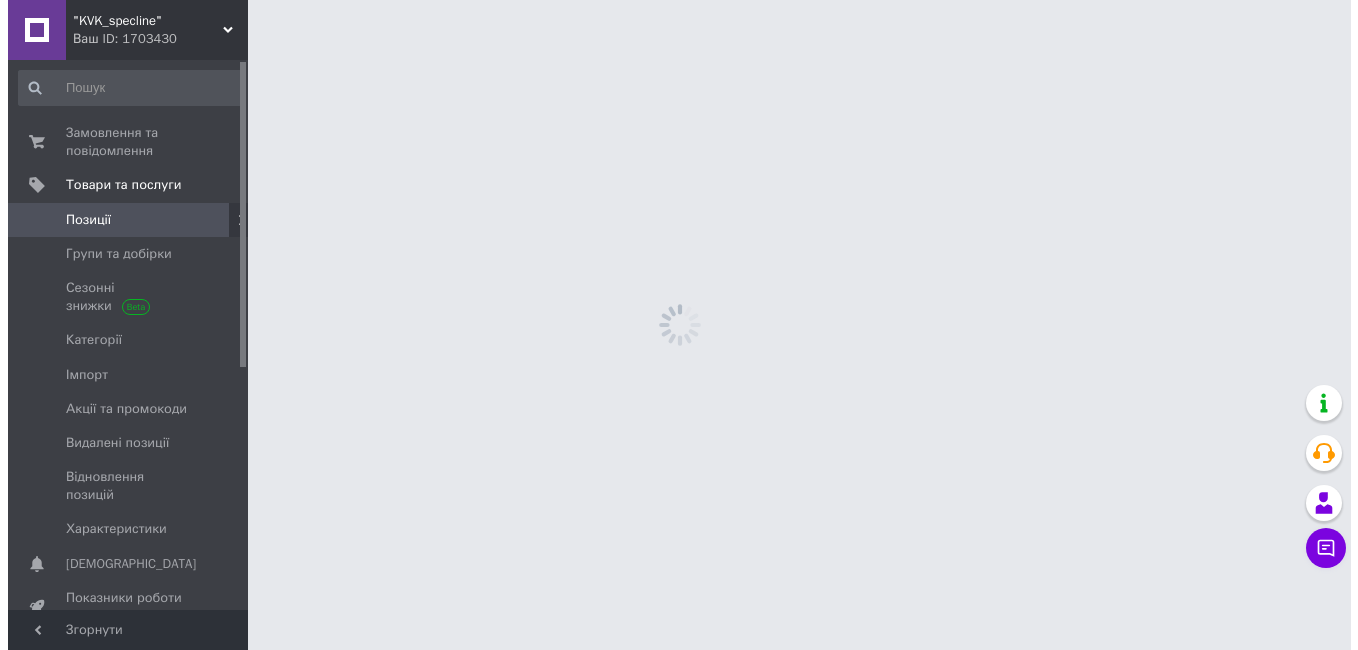 scroll, scrollTop: 0, scrollLeft: 0, axis: both 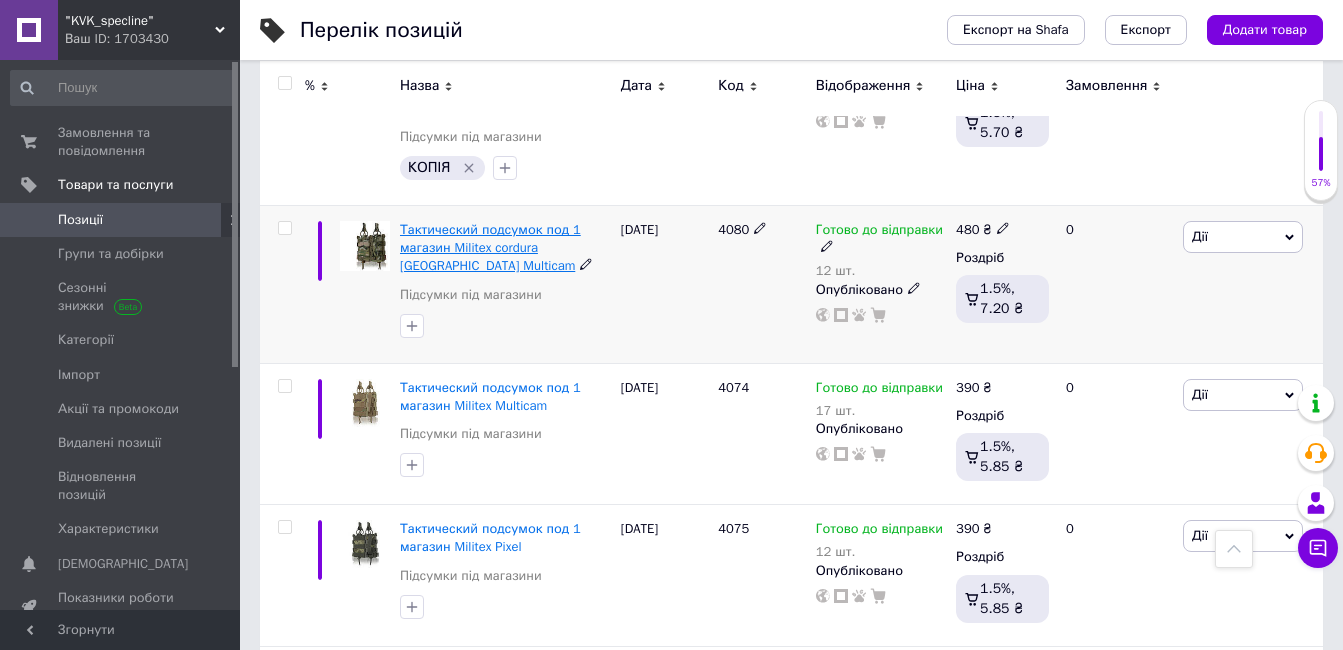 click on "Тактический подсумок под 1 магазин Militex cordura [GEOGRAPHIC_DATA] Multicam" at bounding box center (490, 247) 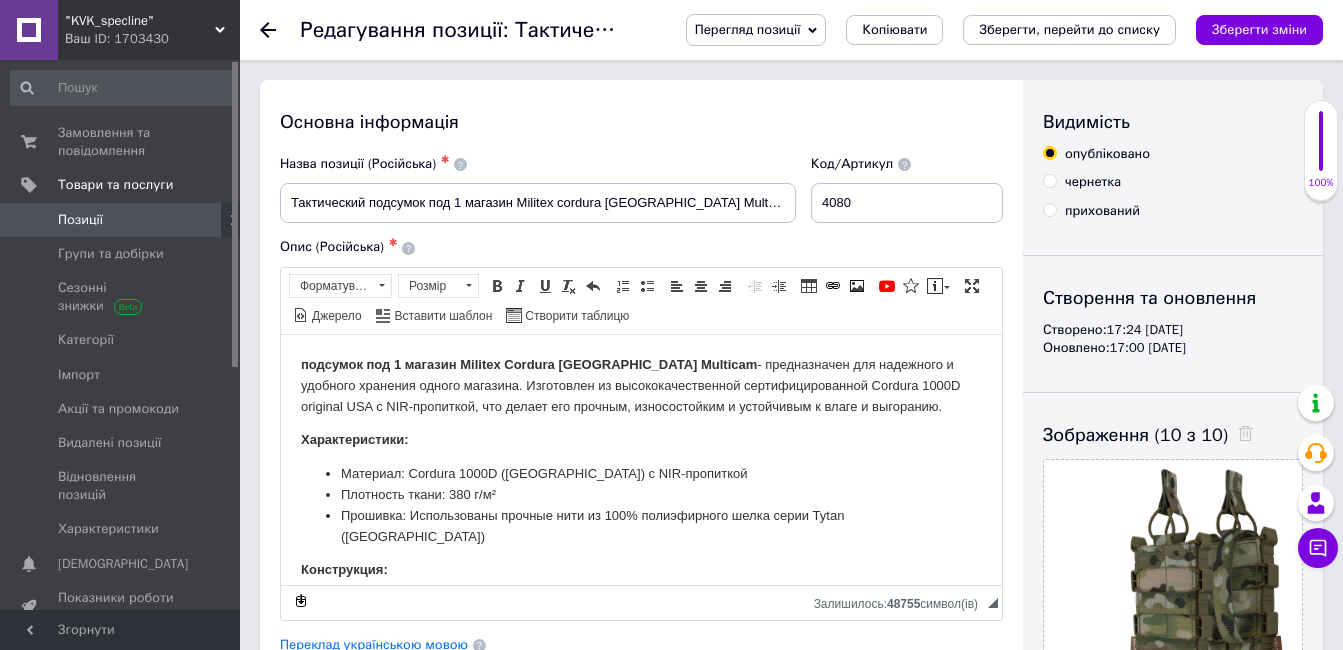 scroll, scrollTop: 0, scrollLeft: 0, axis: both 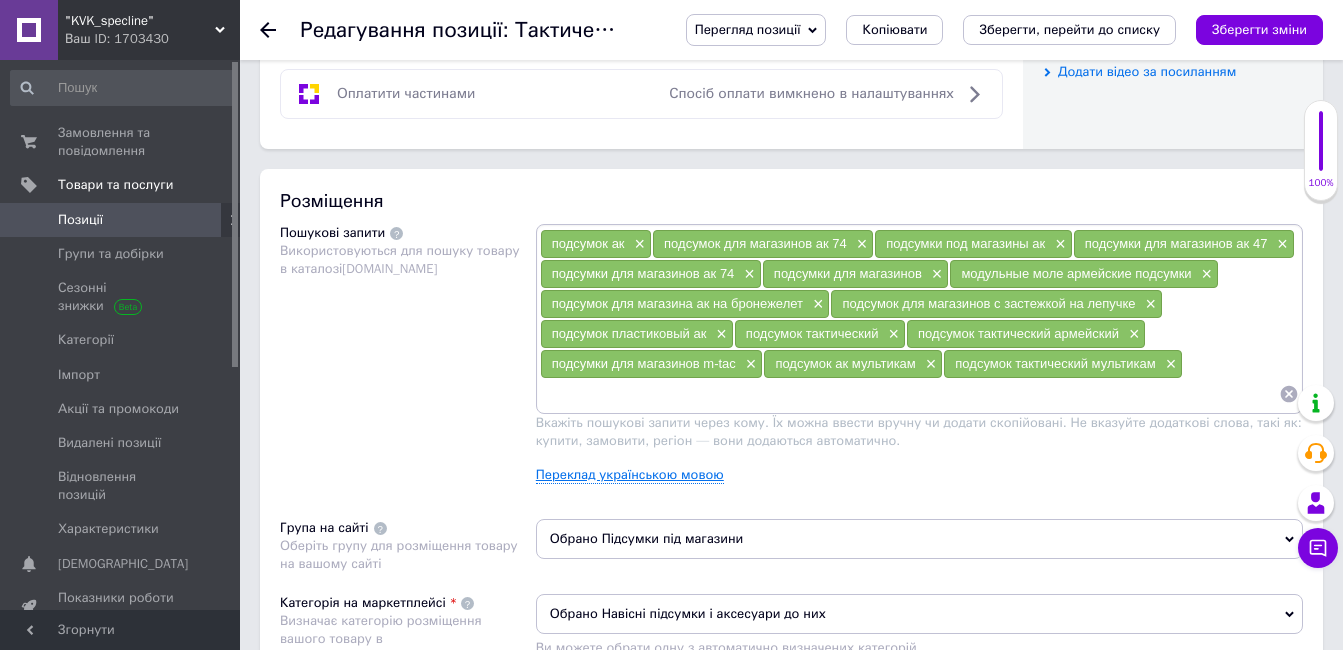 click on "Переклад українською мовою" at bounding box center (630, 475) 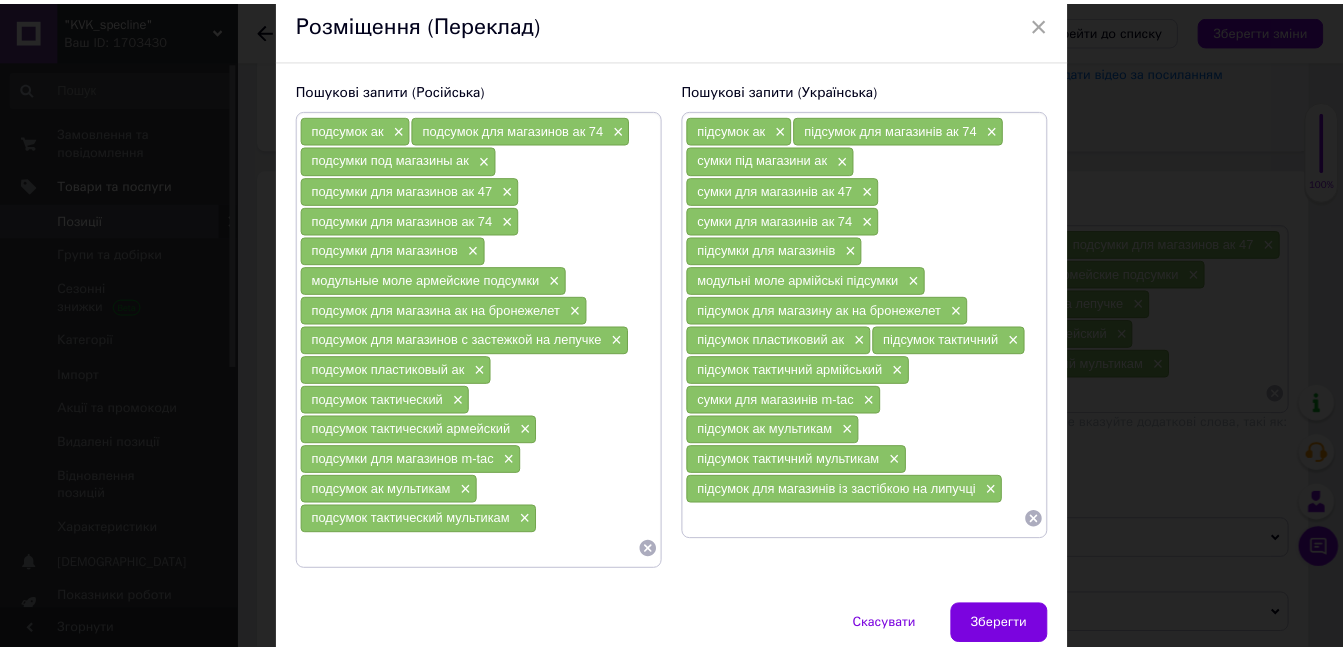 scroll, scrollTop: 84, scrollLeft: 0, axis: vertical 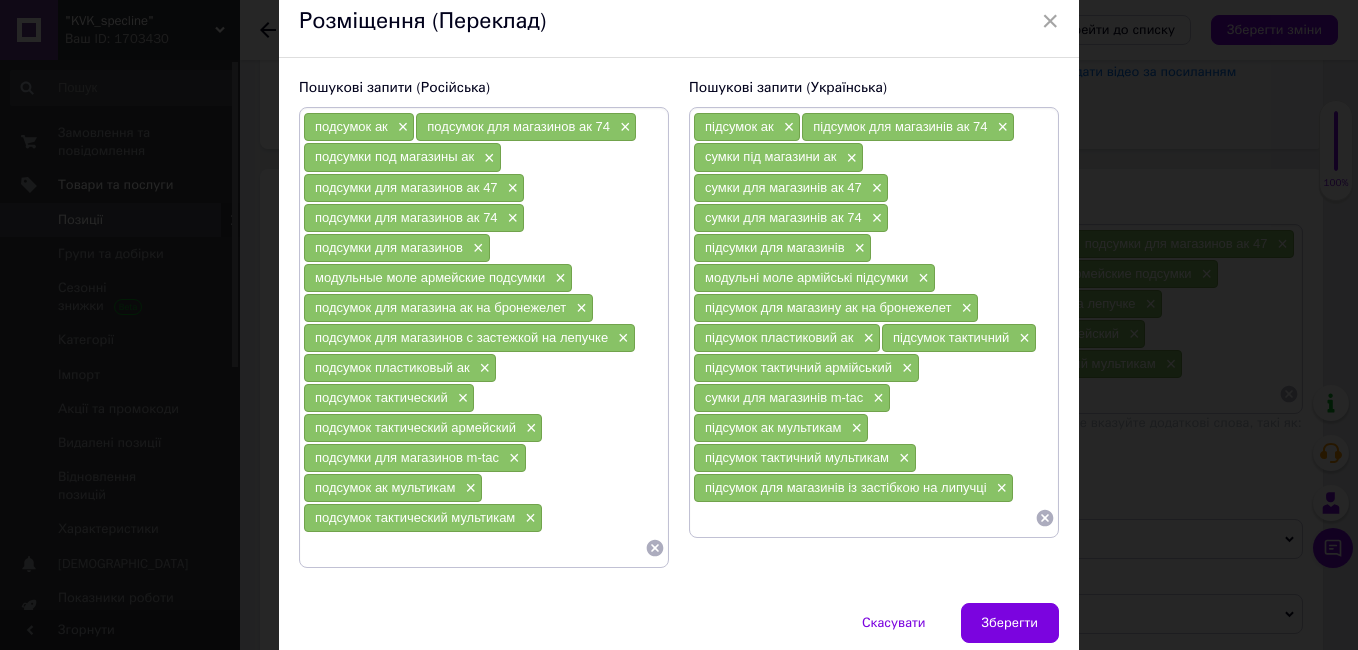 click at bounding box center [864, 518] 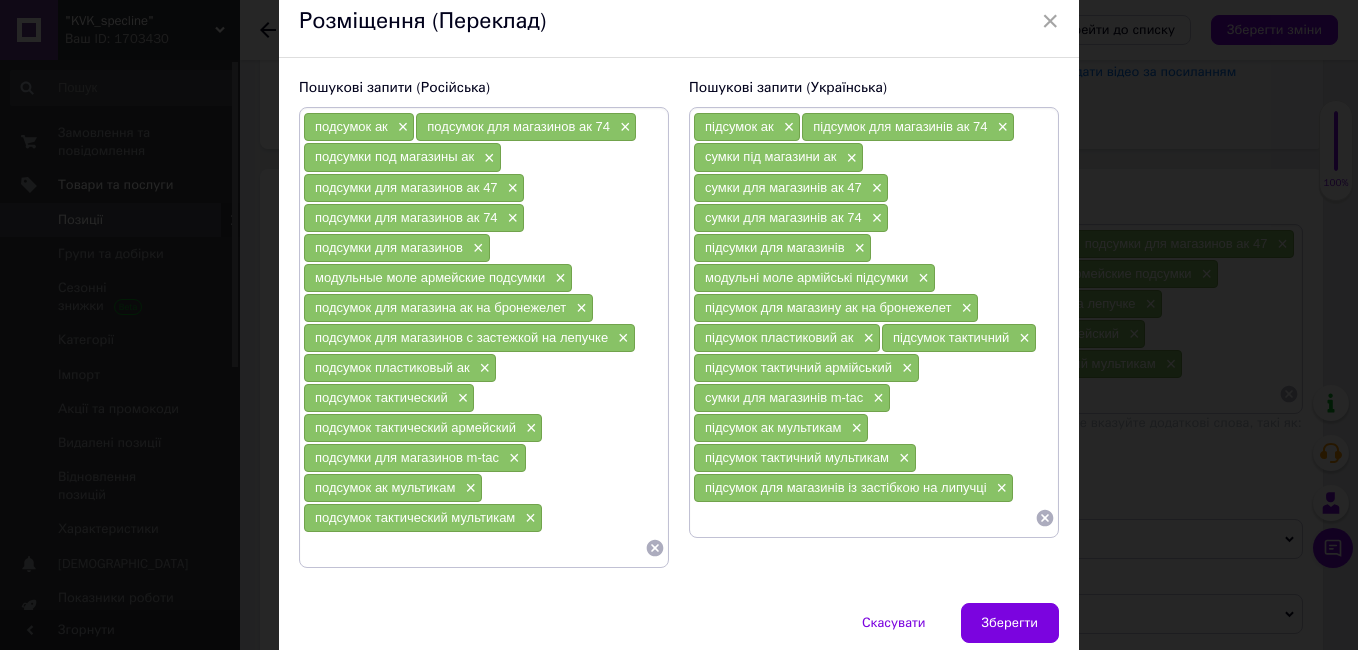 click on "× Розміщення (Переклад) Пошукові запити (Російська) подсумок ак × подсумок для магазинов ак 74 × подсумки под магазины ак × подсумки для магазинов ак 47 × подсумки для магазинов ак 74 × подсумки для магазинов × модульные моле армейские подсумки × подсумок для магазина ак на бронежелет × подсумок для магазинов с застежкой на лепучке × подсумок пластиковый ак × подсумок тактический × подсумок тактический армейский × подсумки для магазинов m-tac × подсумок ак мультикам × подсумок тактический мультикам × Пошукові запити (Українська) підсумок ак × × × × × × × × × × ×" at bounding box center (679, 325) 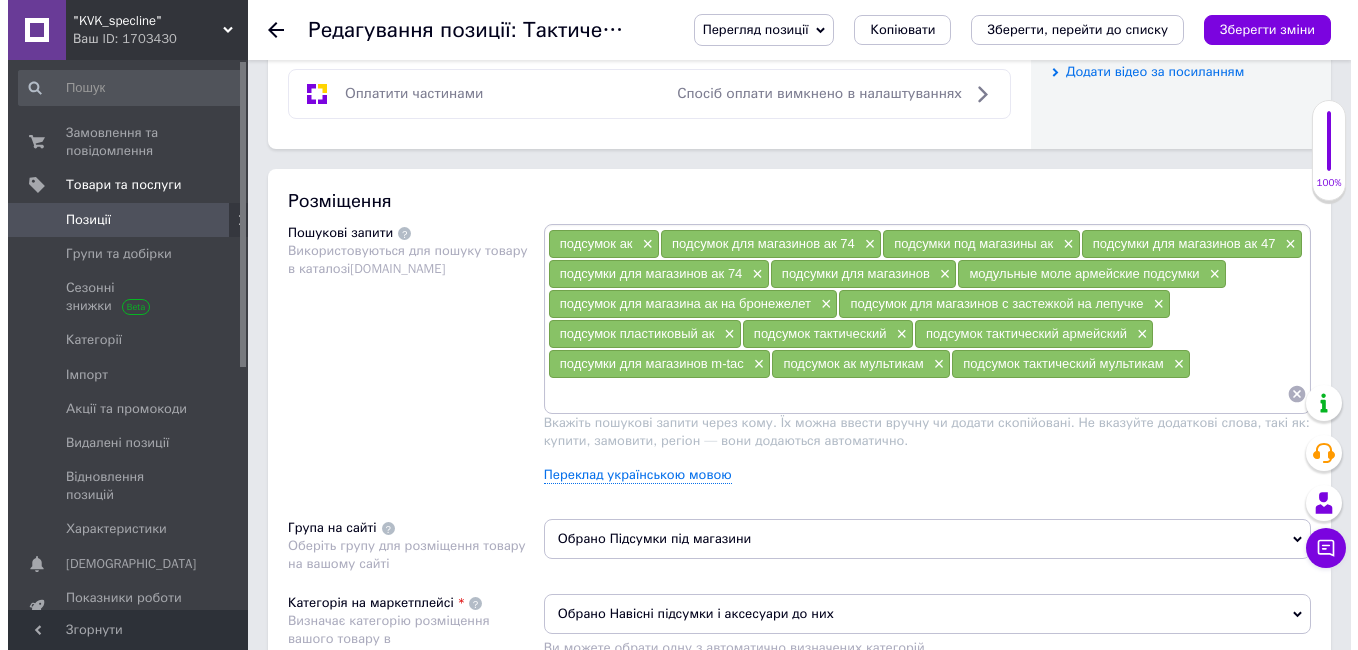 scroll, scrollTop: 1177, scrollLeft: 0, axis: vertical 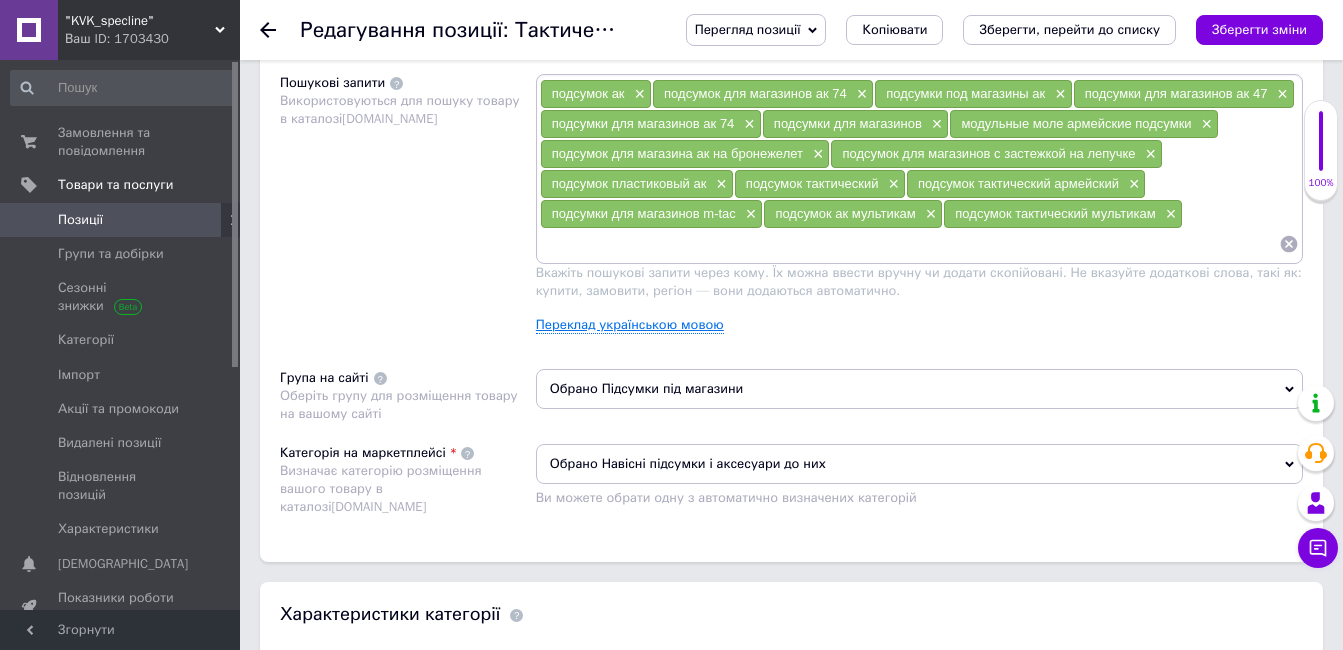 click on "Переклад українською мовою" at bounding box center (630, 325) 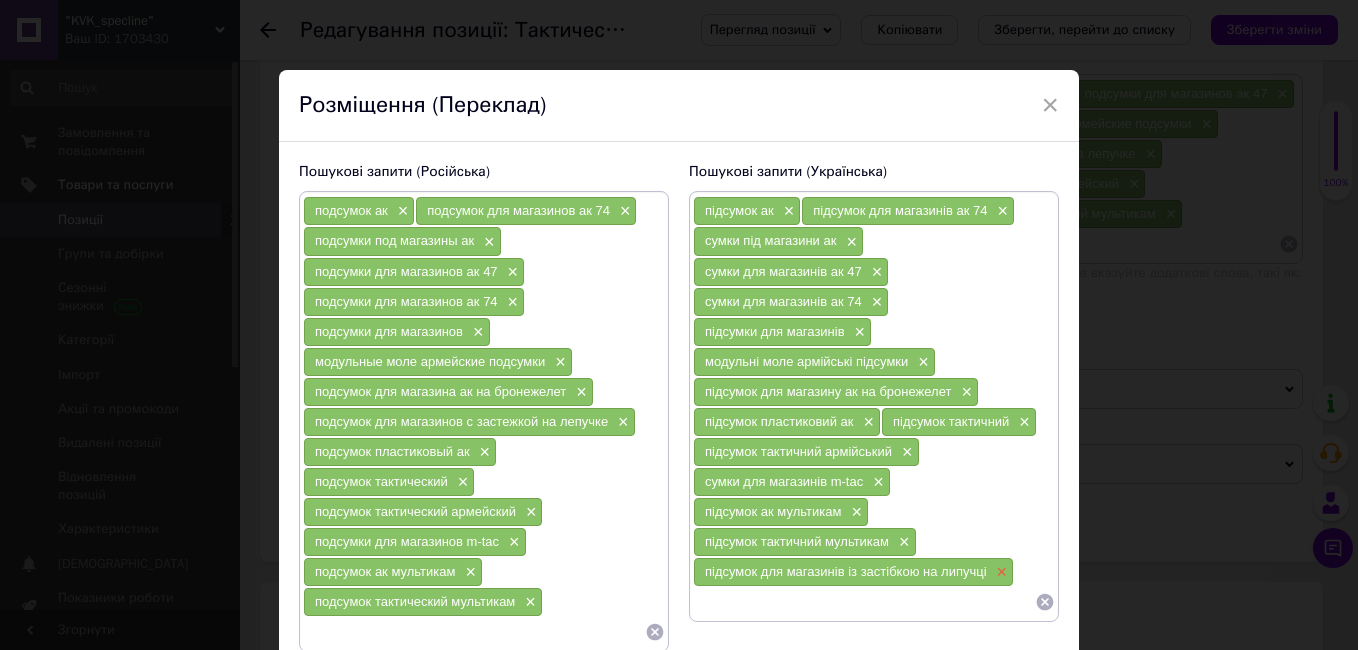 click on "×" at bounding box center [1000, 572] 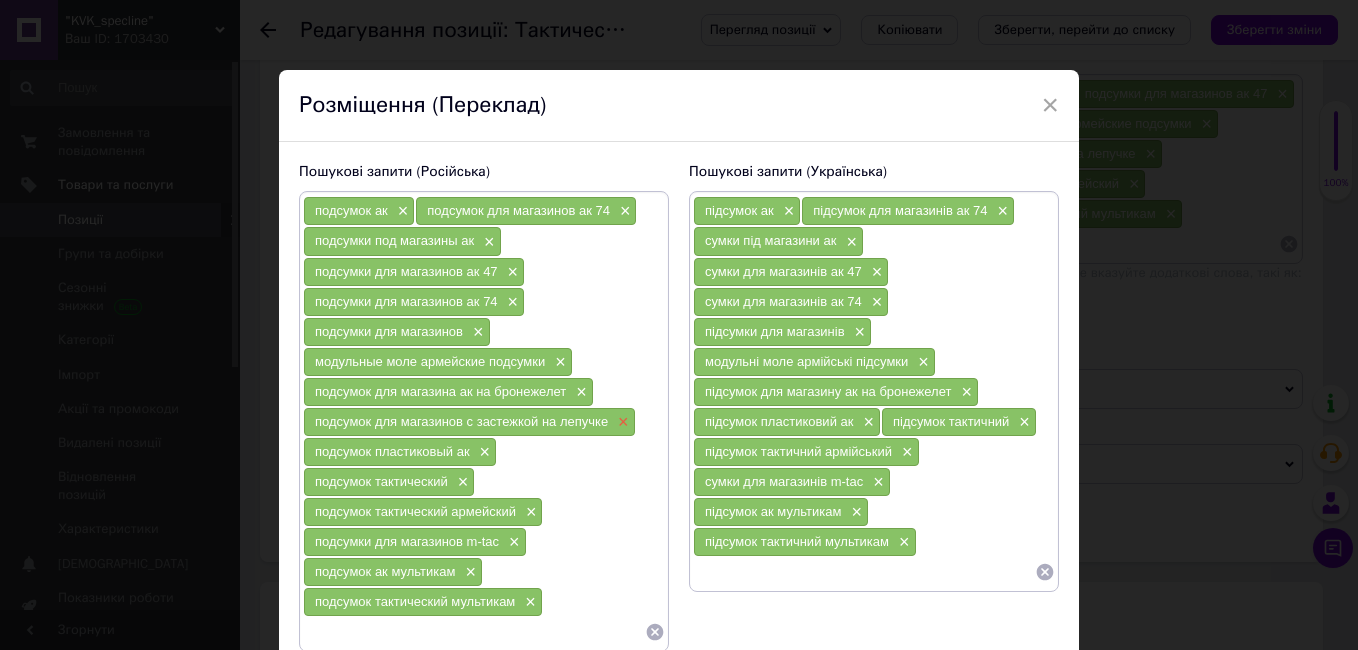 click on "×" at bounding box center (621, 422) 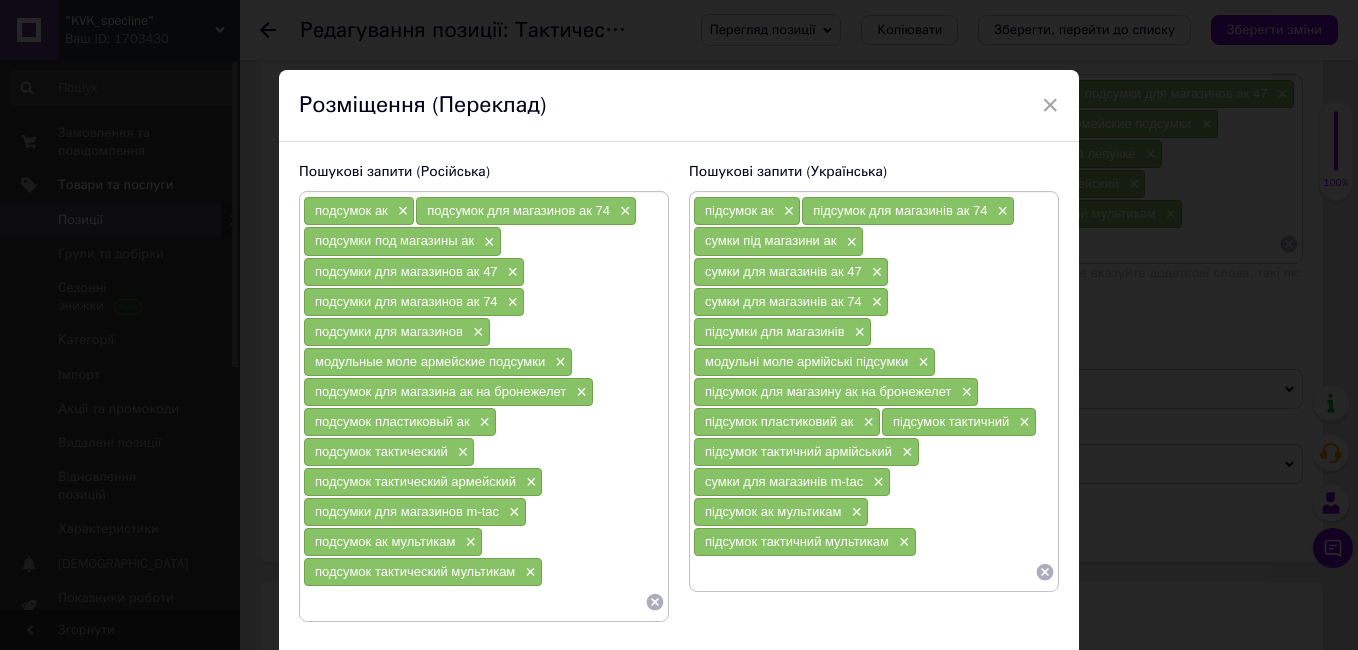 click at bounding box center [864, 572] 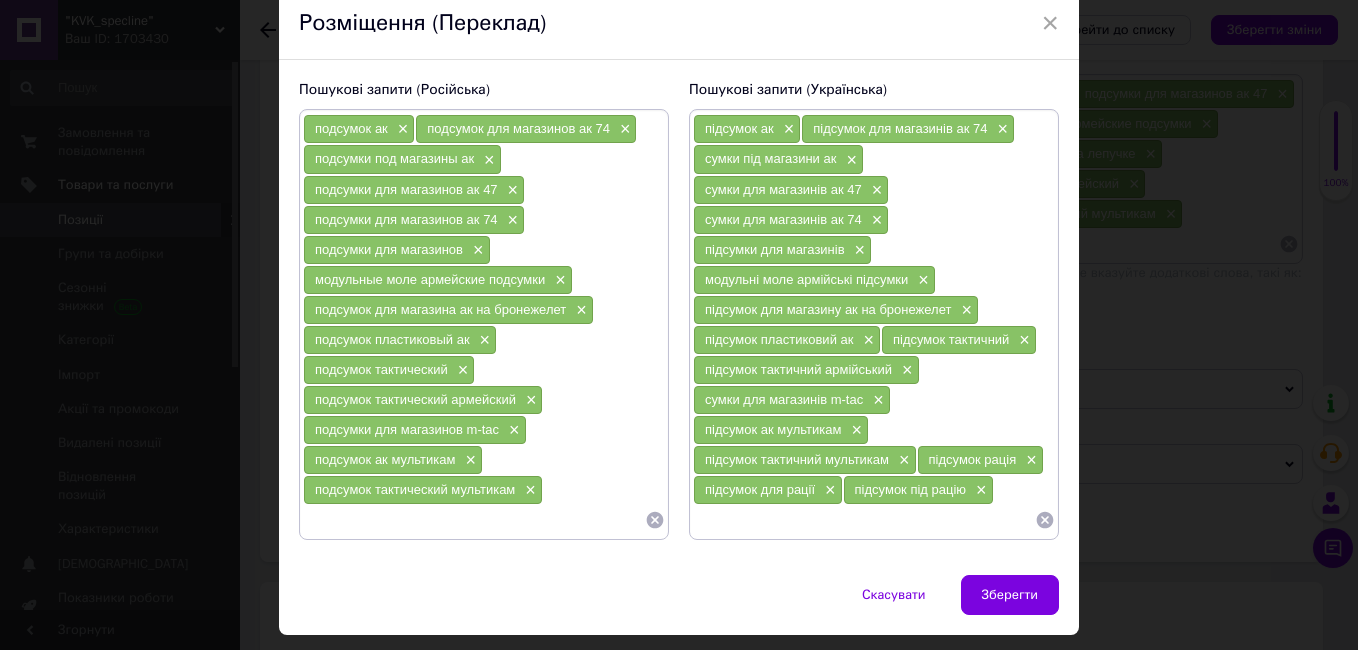 scroll, scrollTop: 90, scrollLeft: 0, axis: vertical 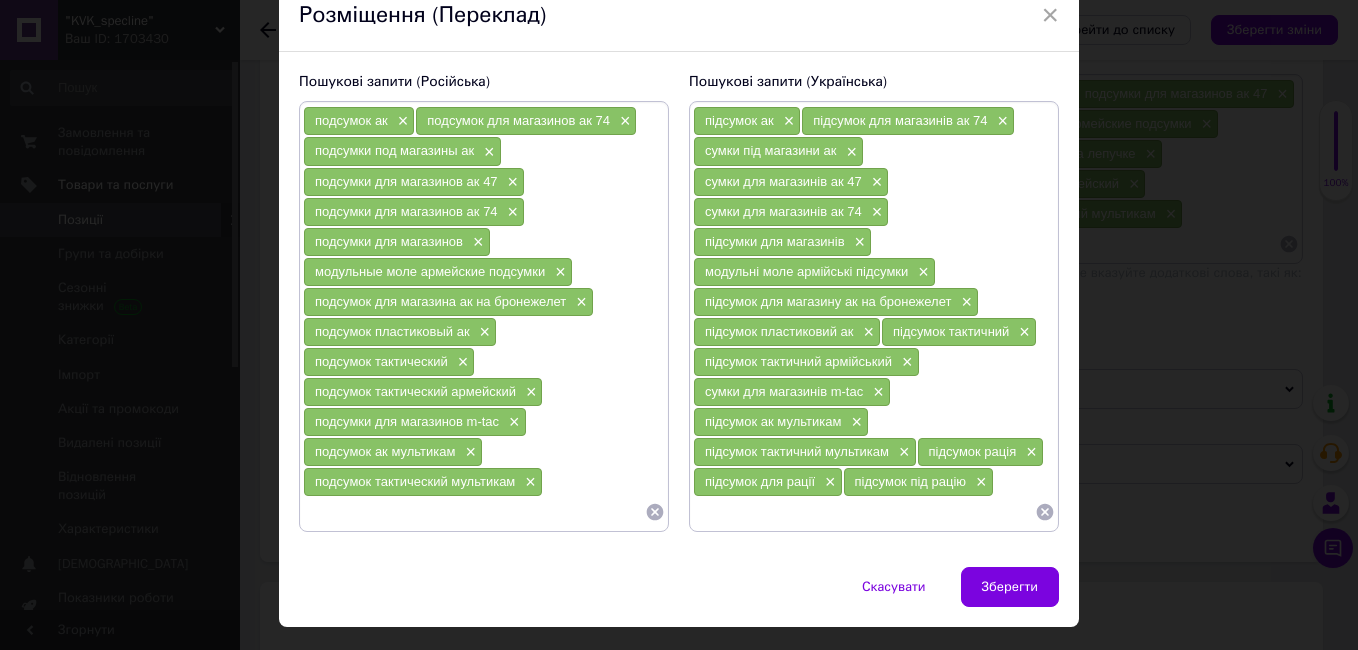 click at bounding box center [474, 512] 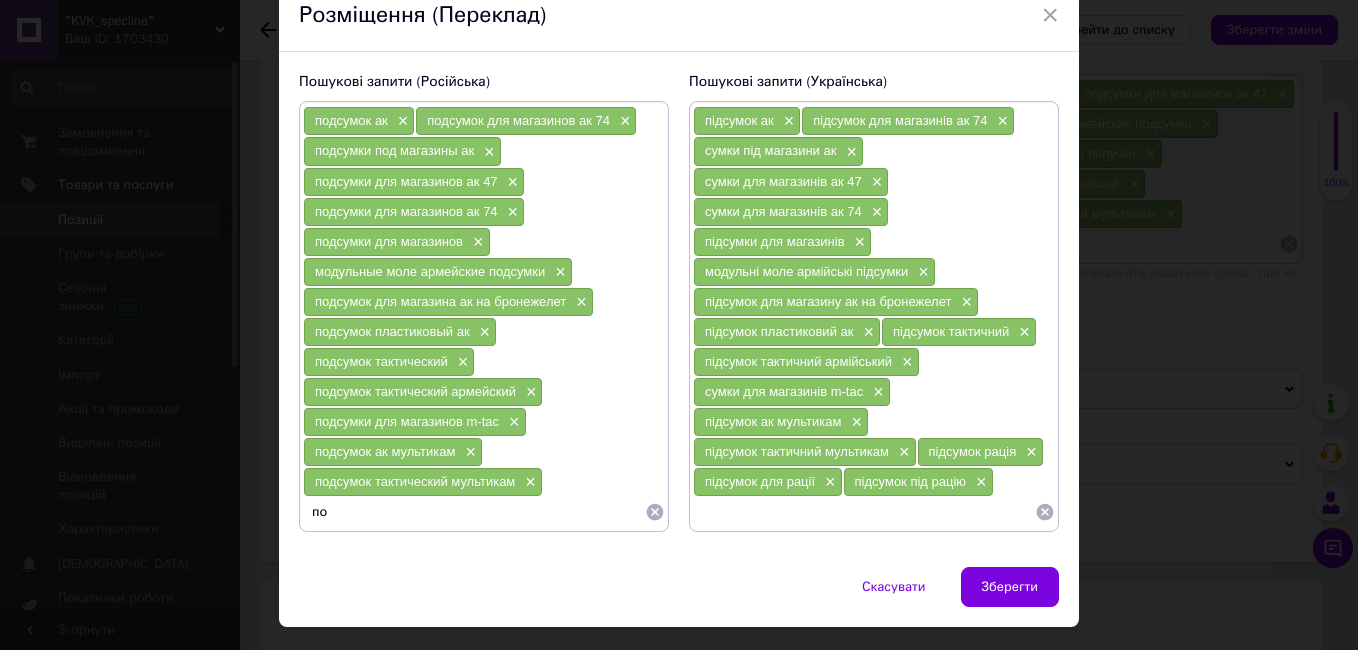 type on "п" 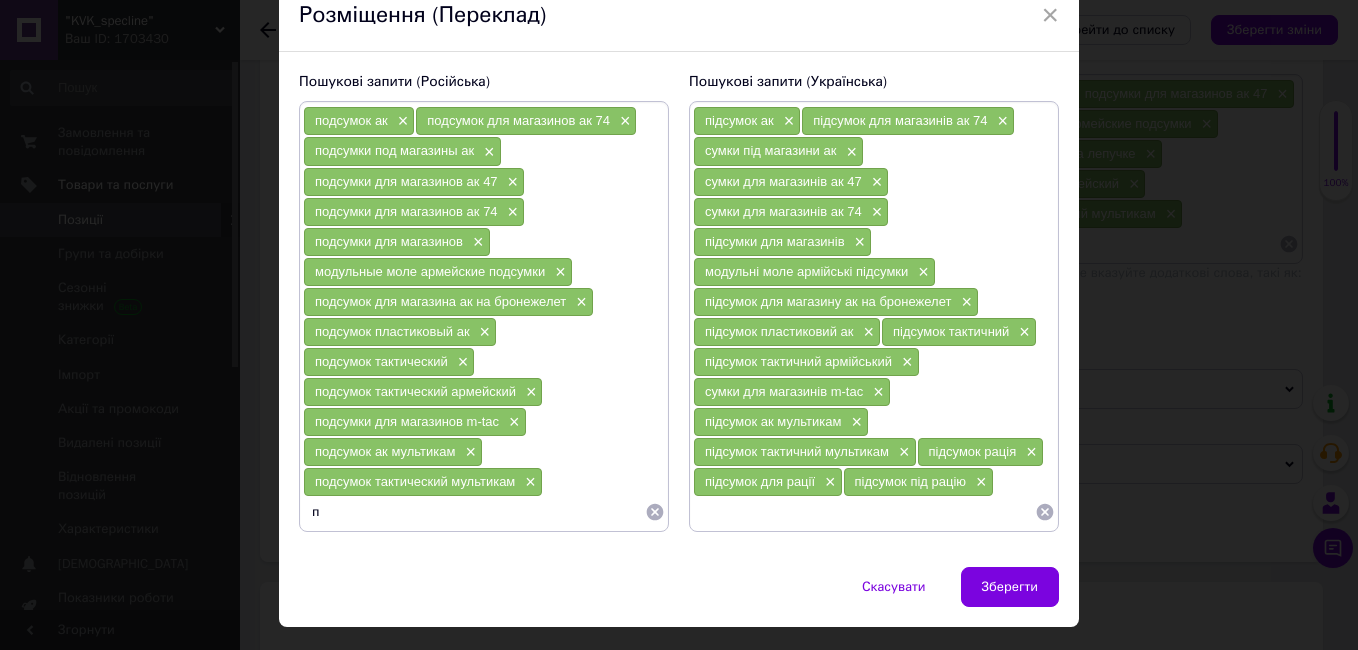 type 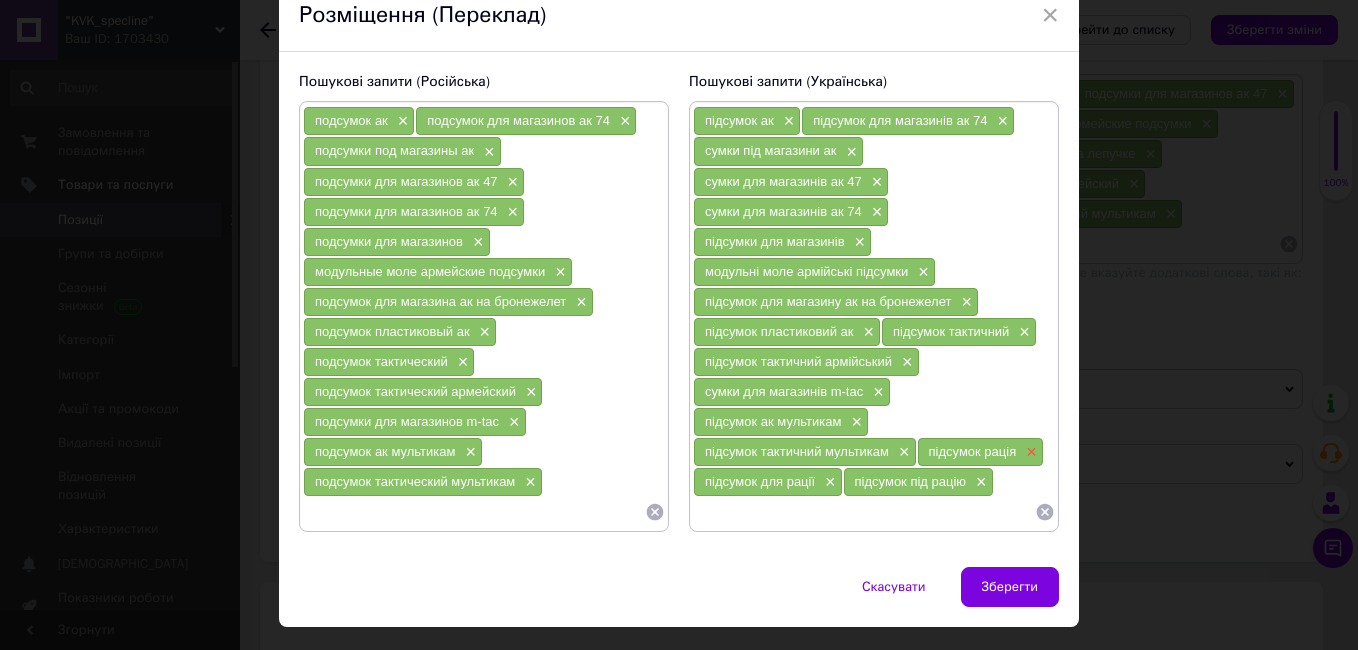 click on "×" at bounding box center (1029, 452) 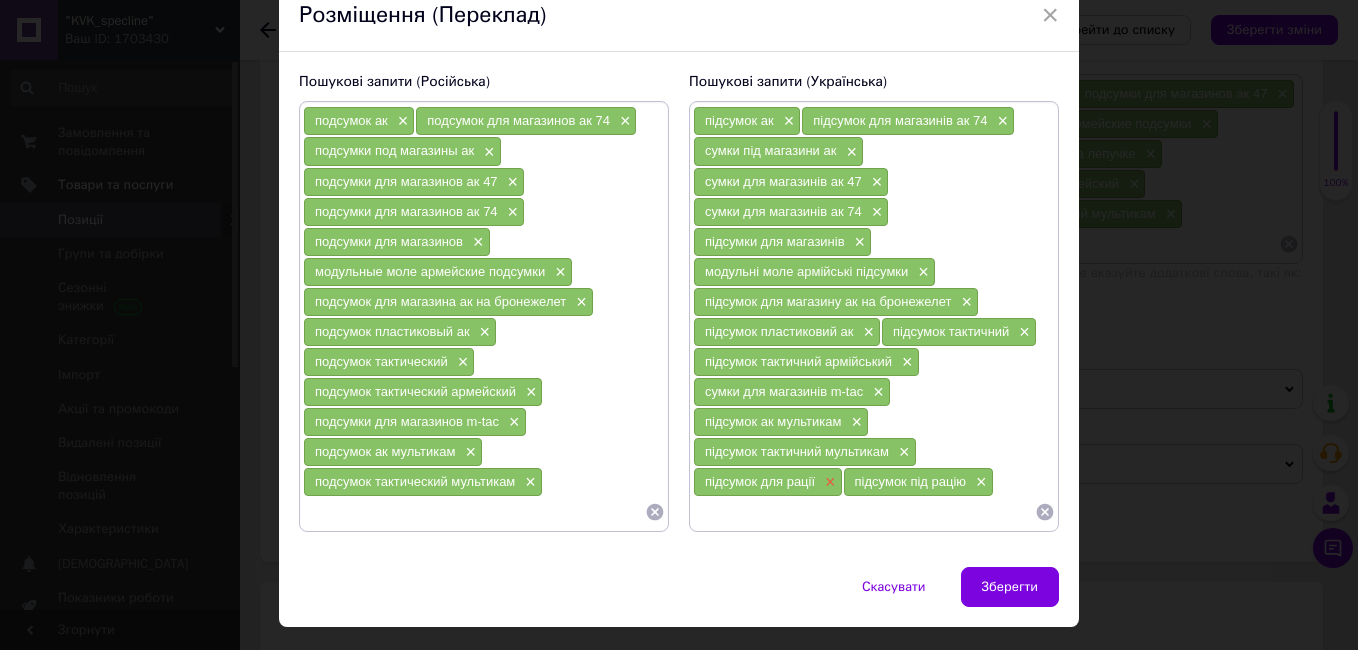 click on "×" at bounding box center (828, 482) 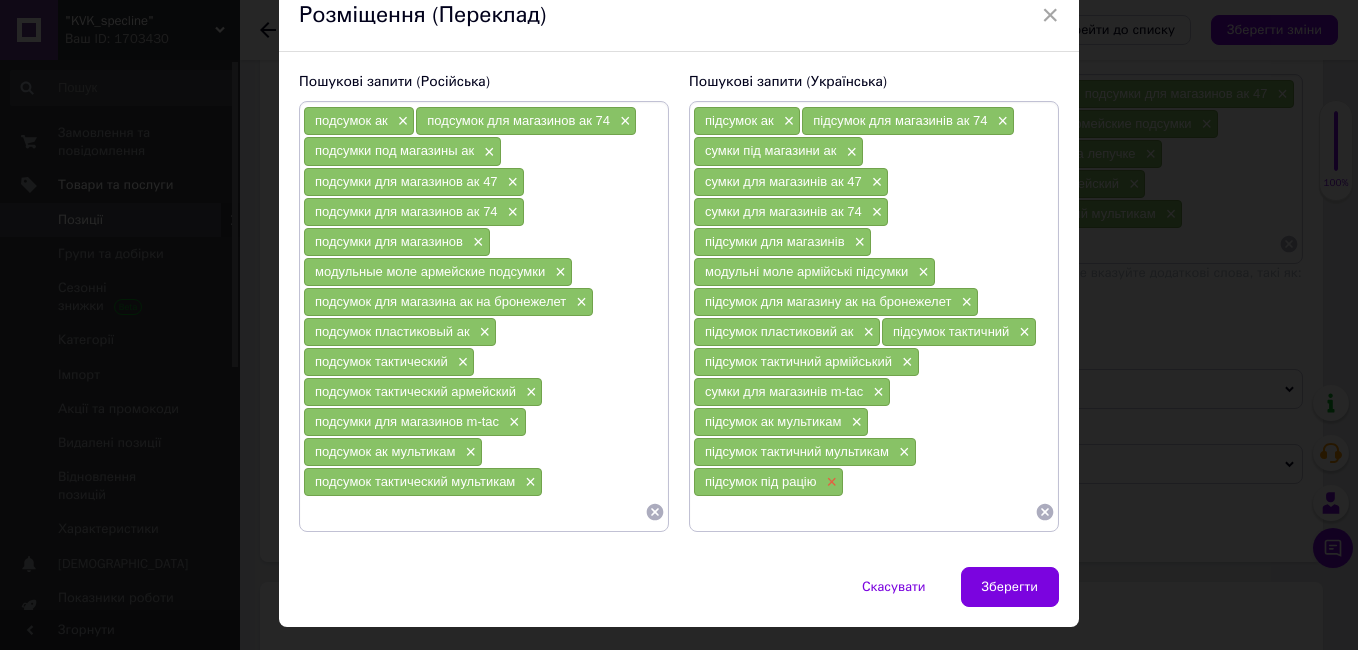click on "×" at bounding box center (830, 482) 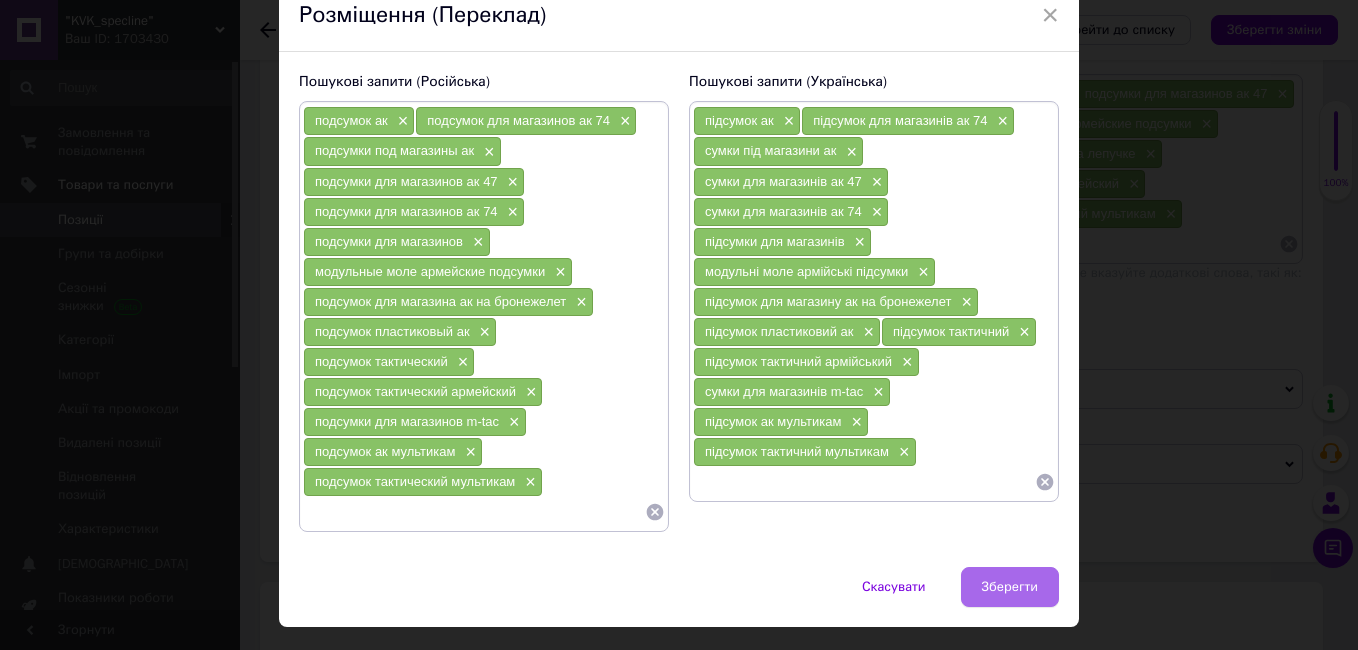 click on "Зберегти" at bounding box center [1010, 587] 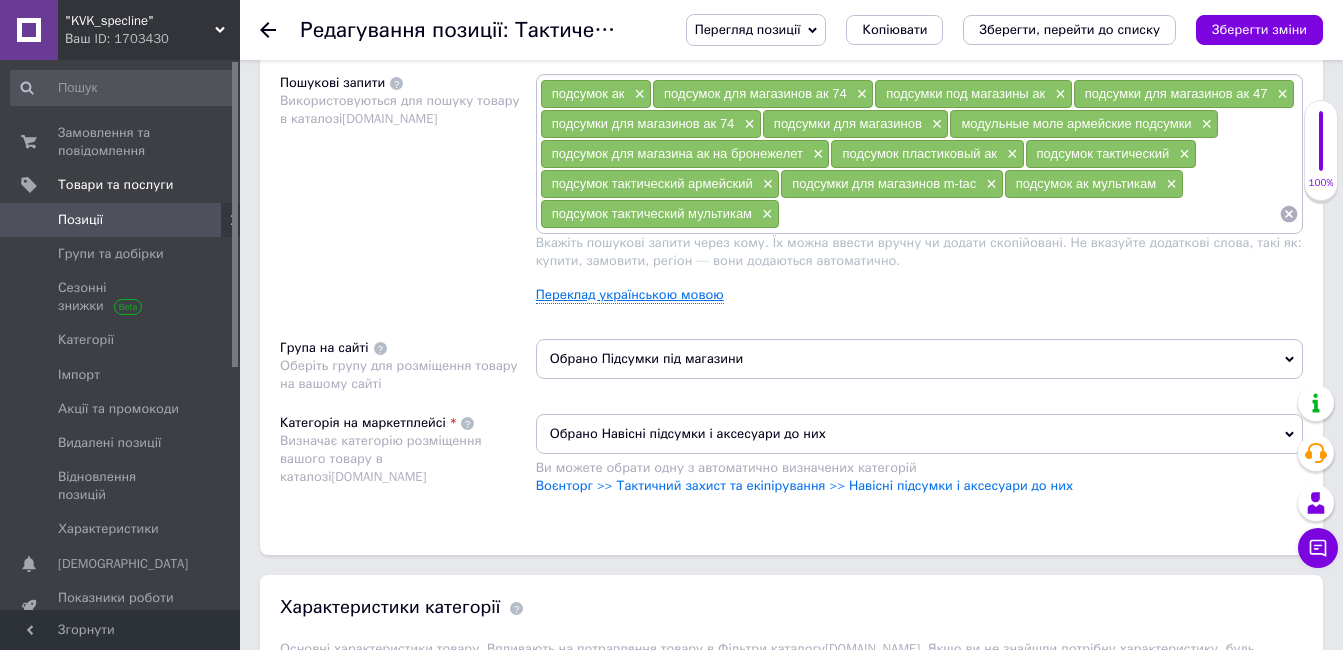 click on "Переклад українською мовою" at bounding box center (630, 295) 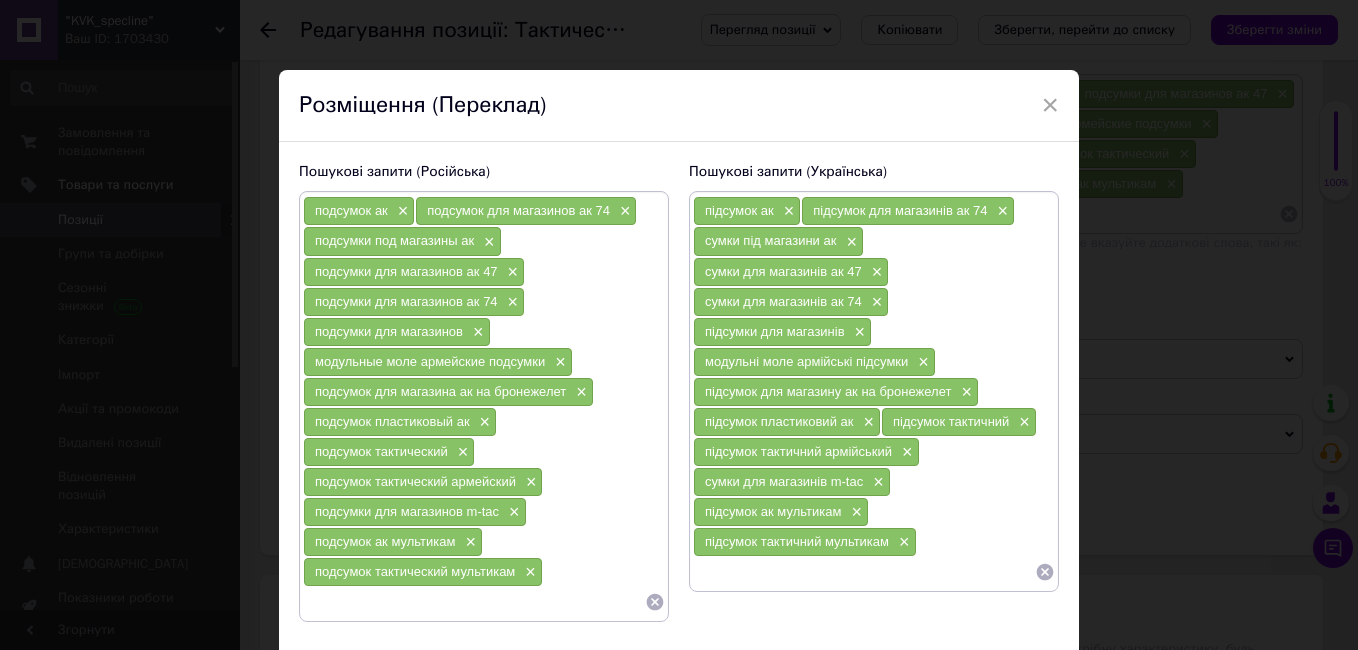 click at bounding box center (864, 572) 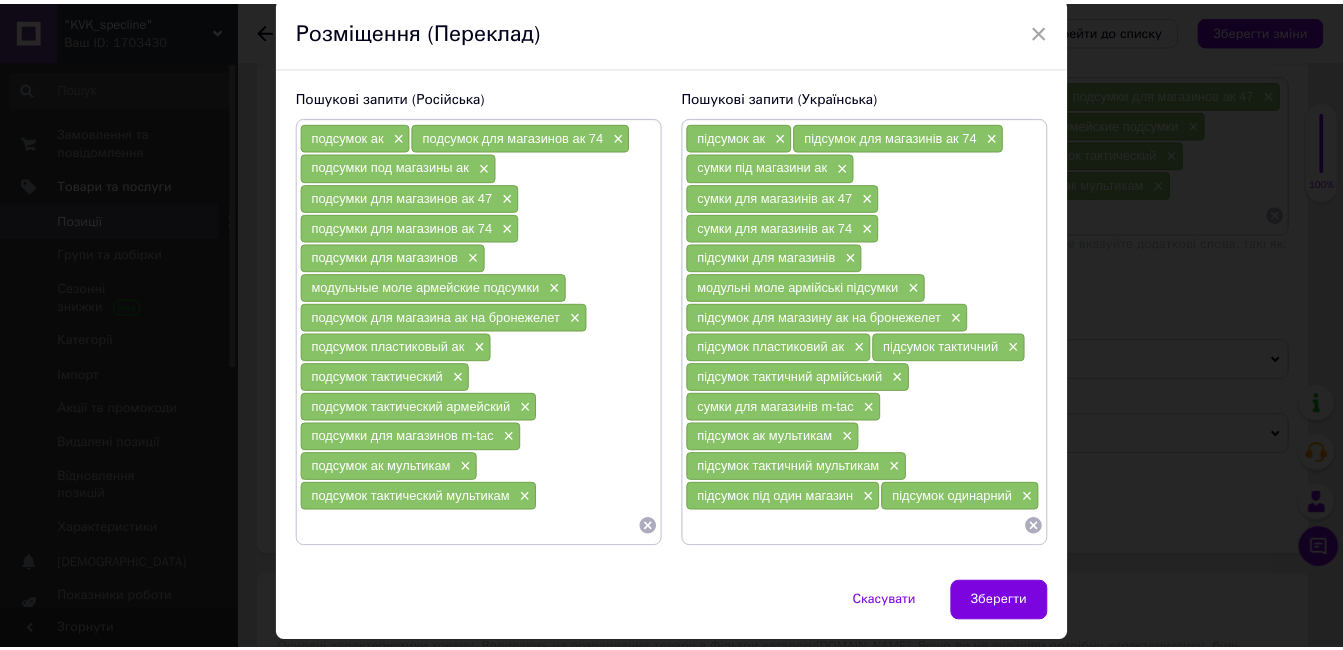 scroll, scrollTop: 92, scrollLeft: 0, axis: vertical 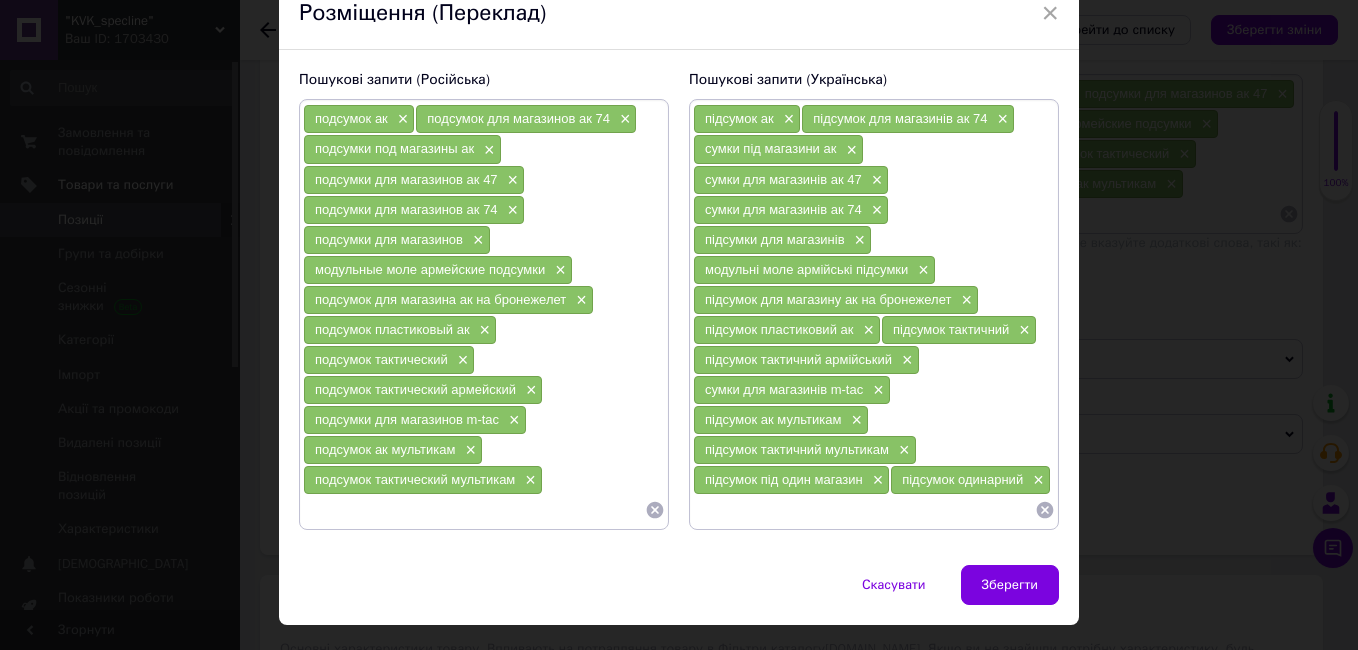 click at bounding box center (474, 510) 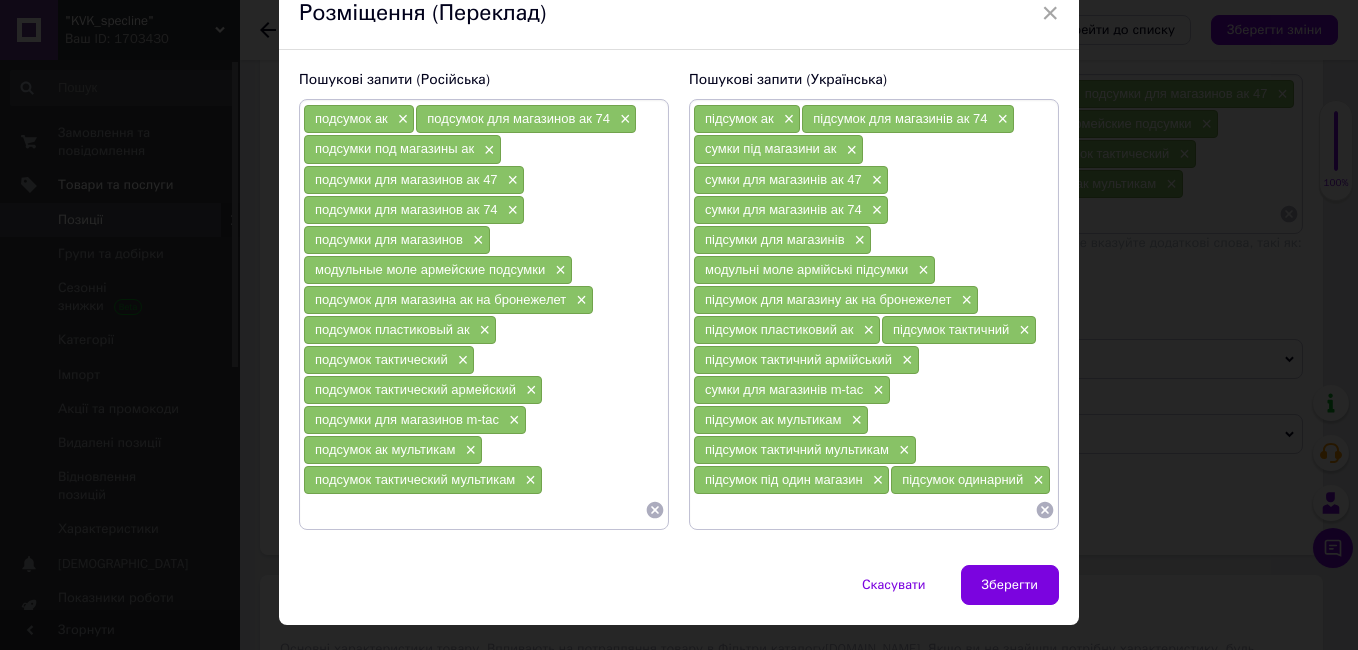 click at bounding box center (474, 510) 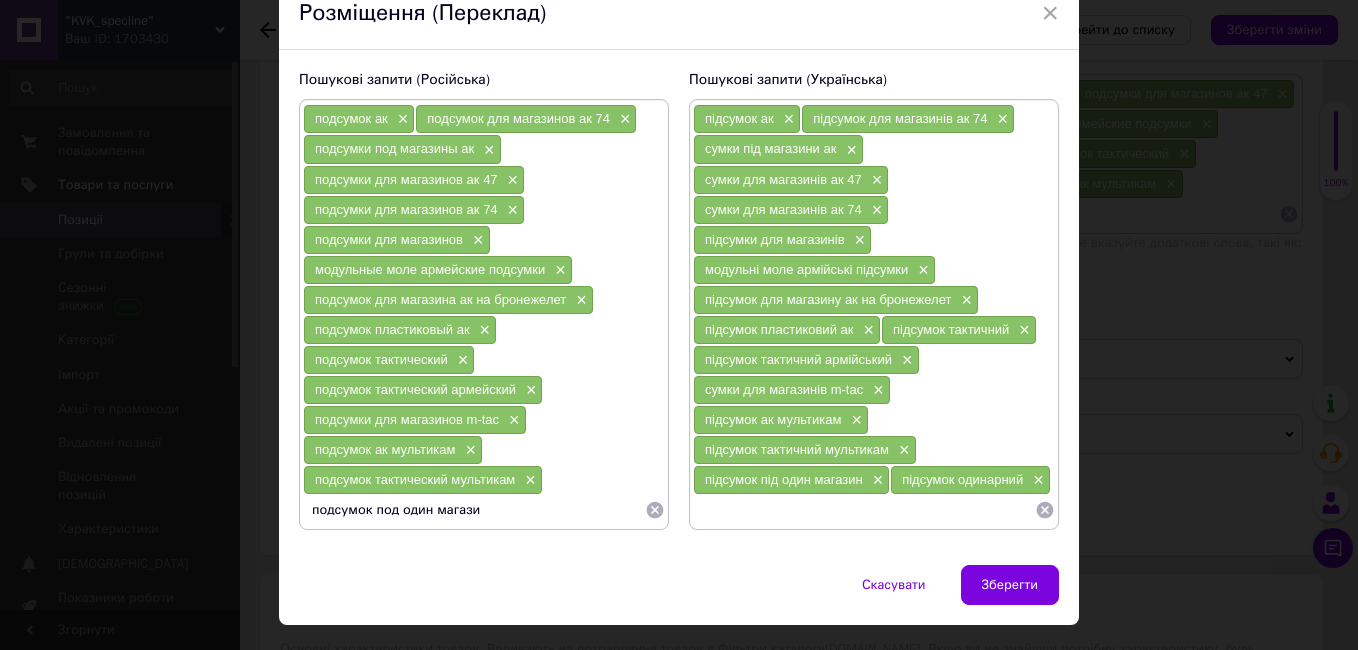 type on "подсумок под один магазин" 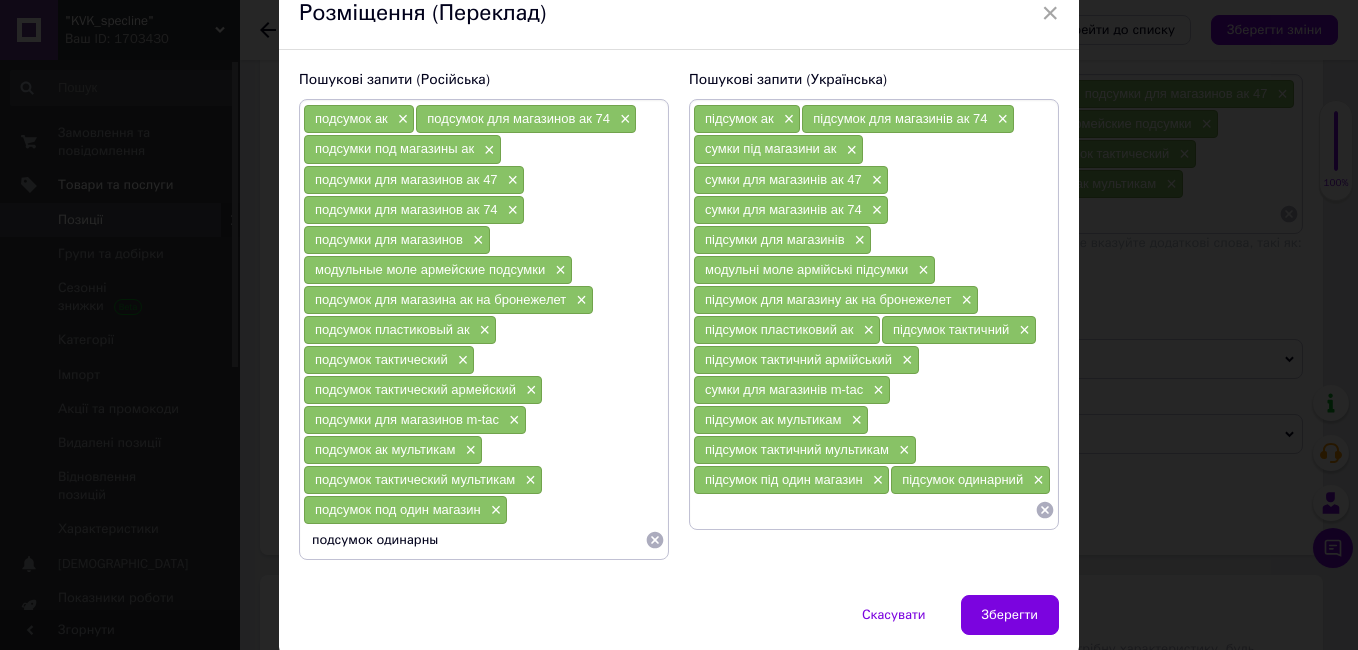 type on "подсумок одинарный" 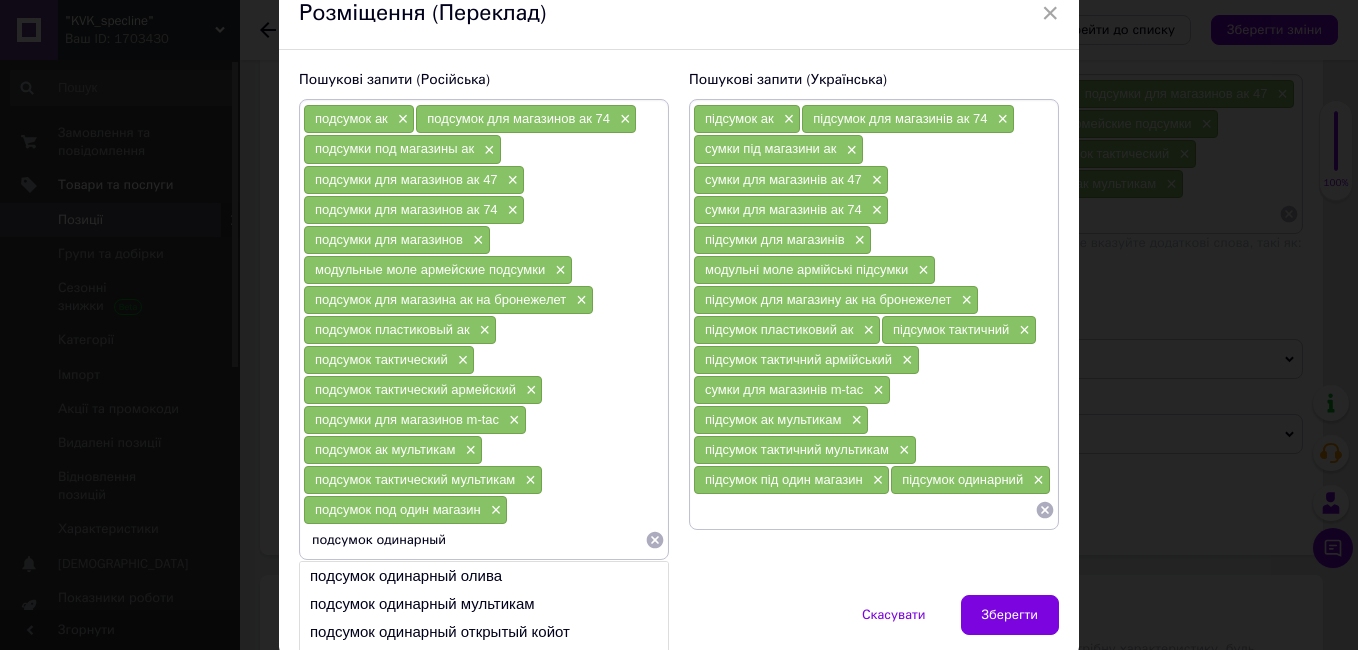 type 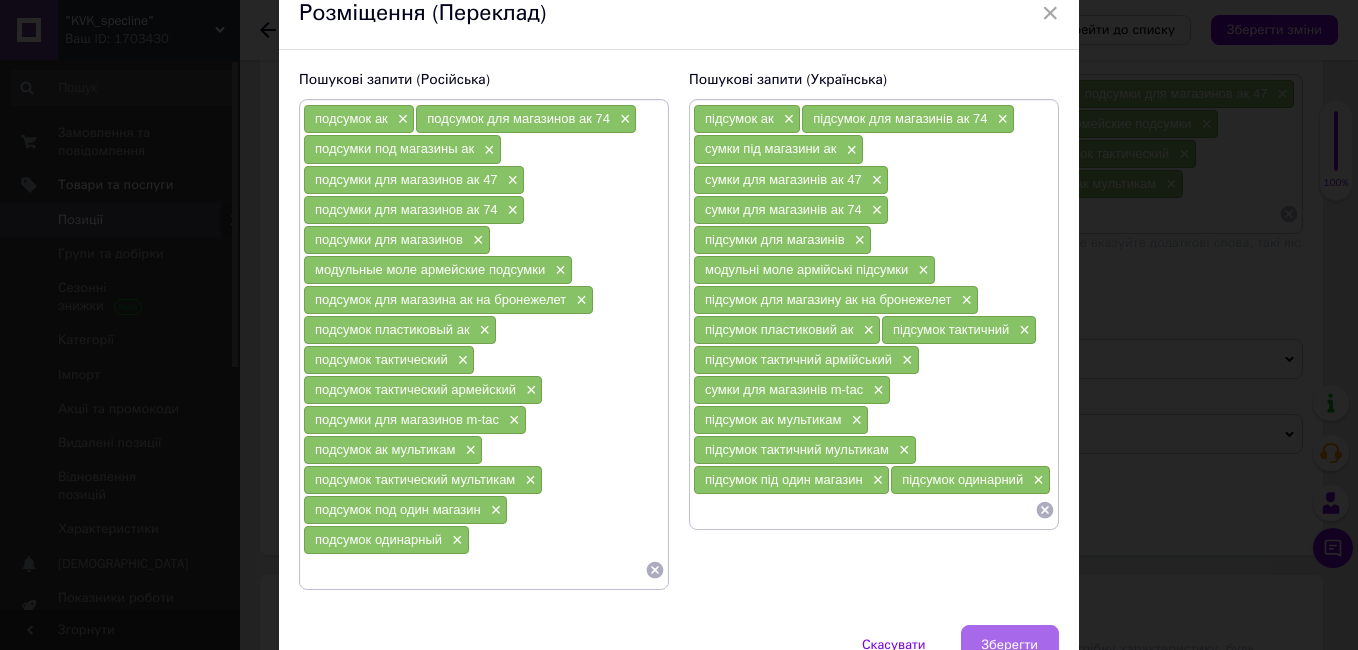 click on "Зберегти" at bounding box center (1010, 645) 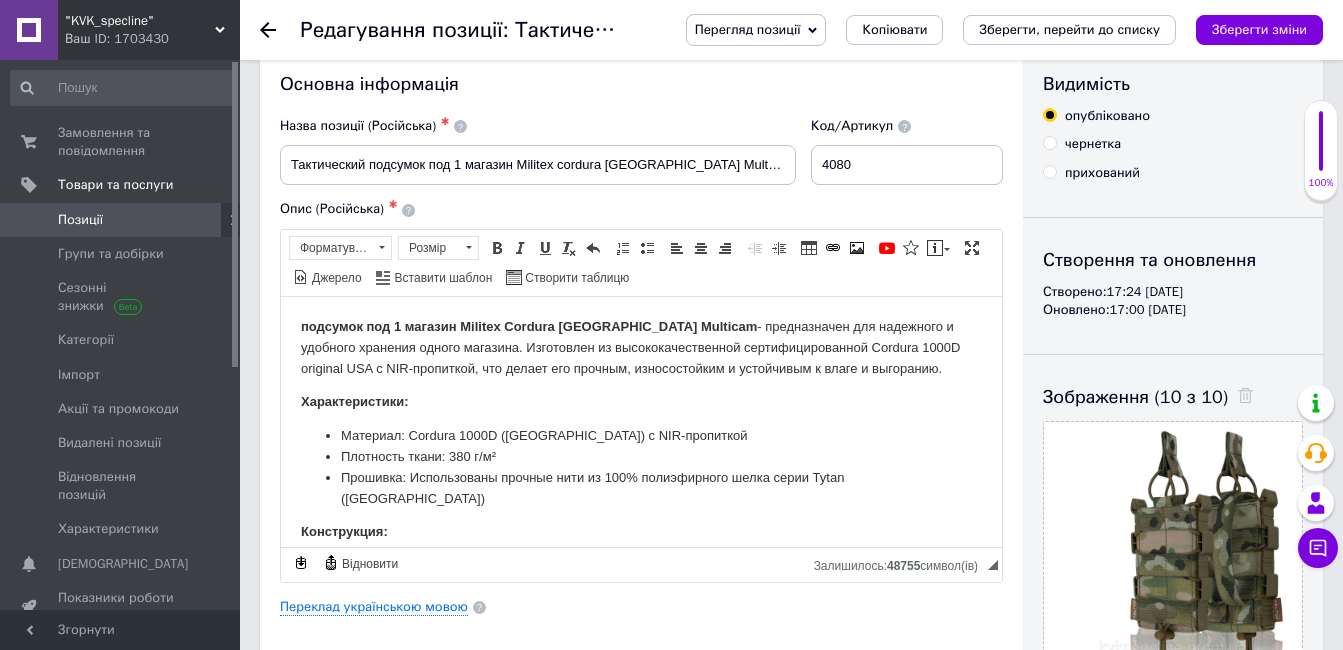 scroll, scrollTop: 0, scrollLeft: 0, axis: both 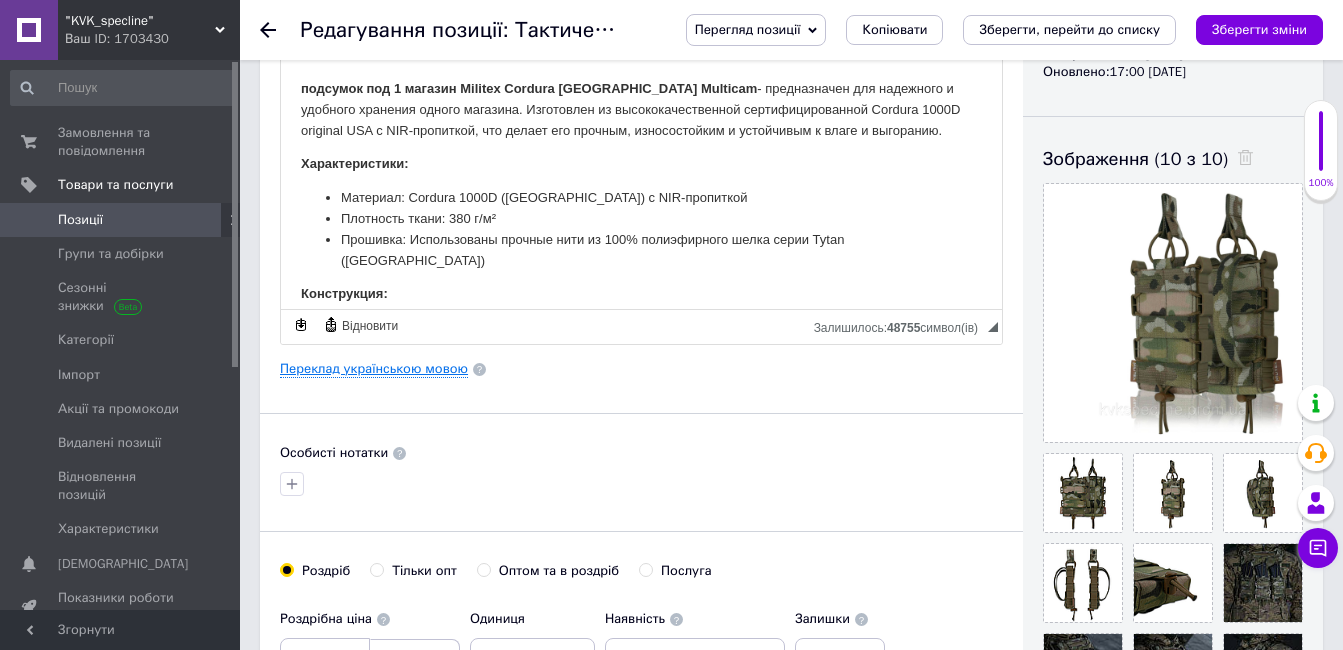 click on "Переклад українською мовою" at bounding box center [374, 369] 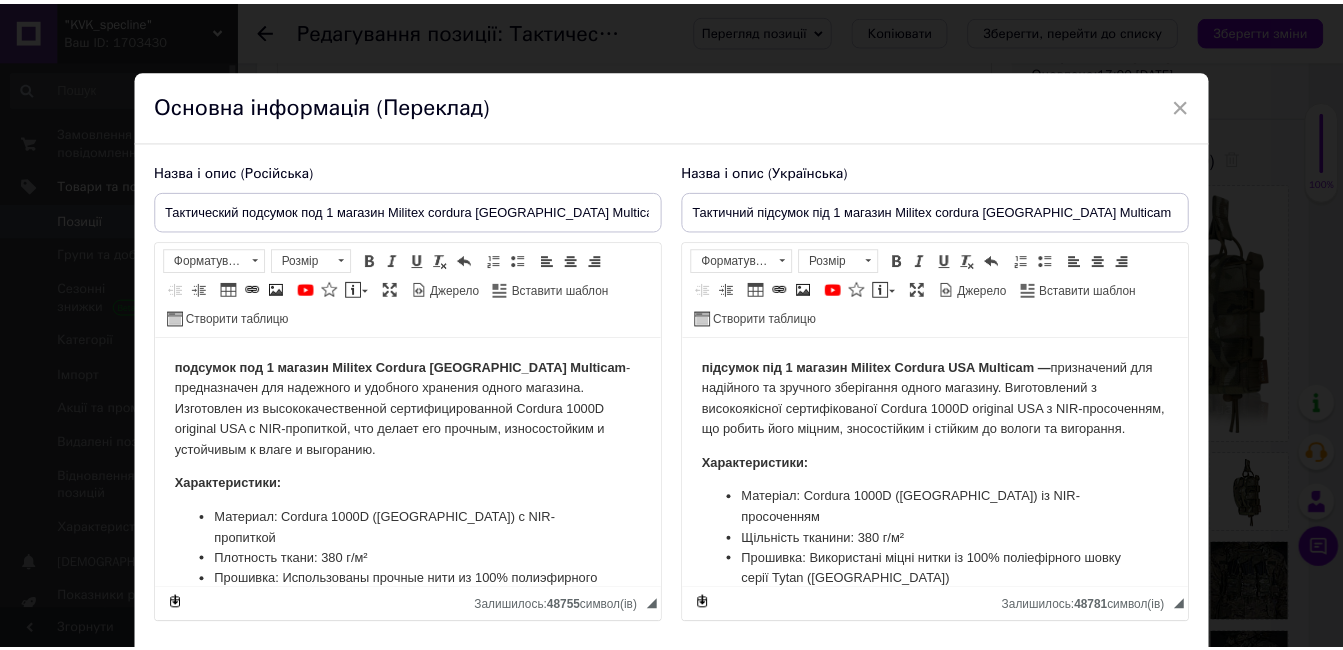 scroll, scrollTop: 0, scrollLeft: 0, axis: both 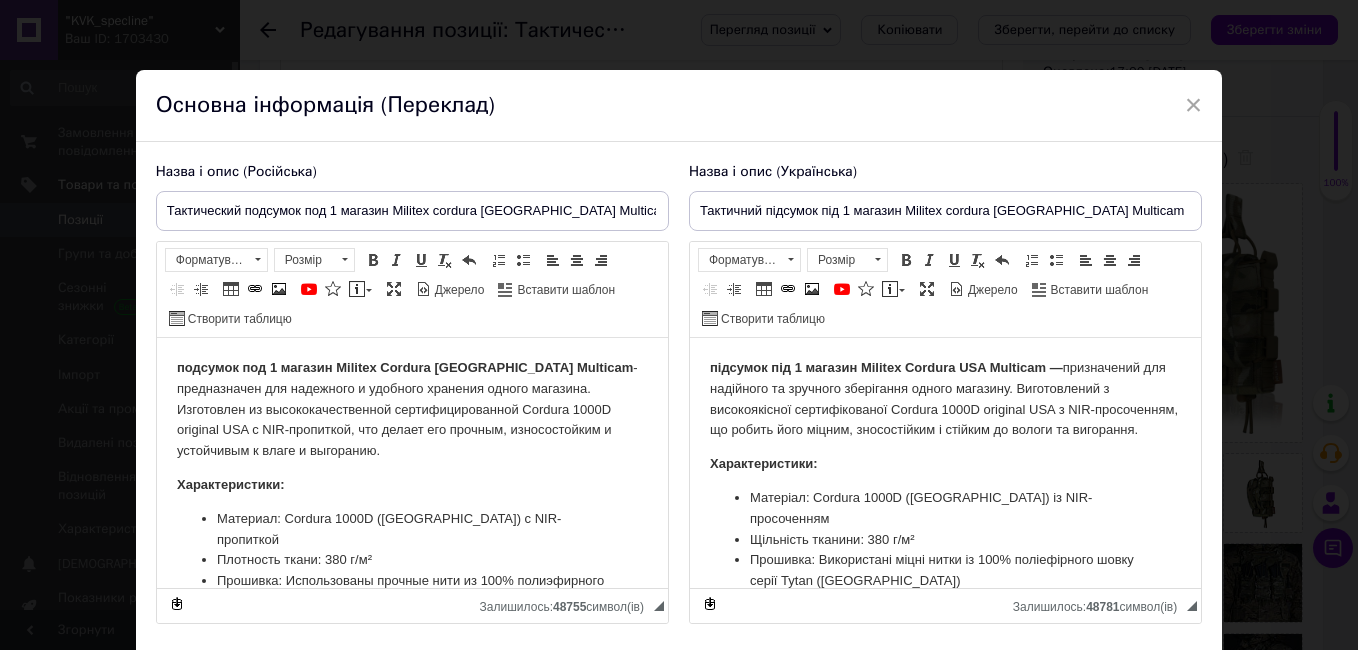 click on "× Основна інформація (Переклад) Назва і опис (Російська) Тактический подсумок под 1 магазин Militex cordura [GEOGRAPHIC_DATA] Multicam  подсумок под 1 магазин Militex Cordura [GEOGRAPHIC_DATA] Multicam  - предназначен для надежного и удобного хранения одного магазина. Изготовлен из высококачественной сертифицированной Cordura 1000D original USA с NIR-пропиткой, что делает его прочным, износостойким и устойчивым к влаге и выгоранию.
Характеристики:
Материал: Cordura 1000D ([GEOGRAPHIC_DATA]) с NIR-пропиткой
Плотность ткани: 380 г/м²
Прошивка: Использованы прочные нити из 100% полиэфирного шелка серии Tytan ([GEOGRAPHIC_DATA])
Конструкция:" at bounding box center (679, 325) 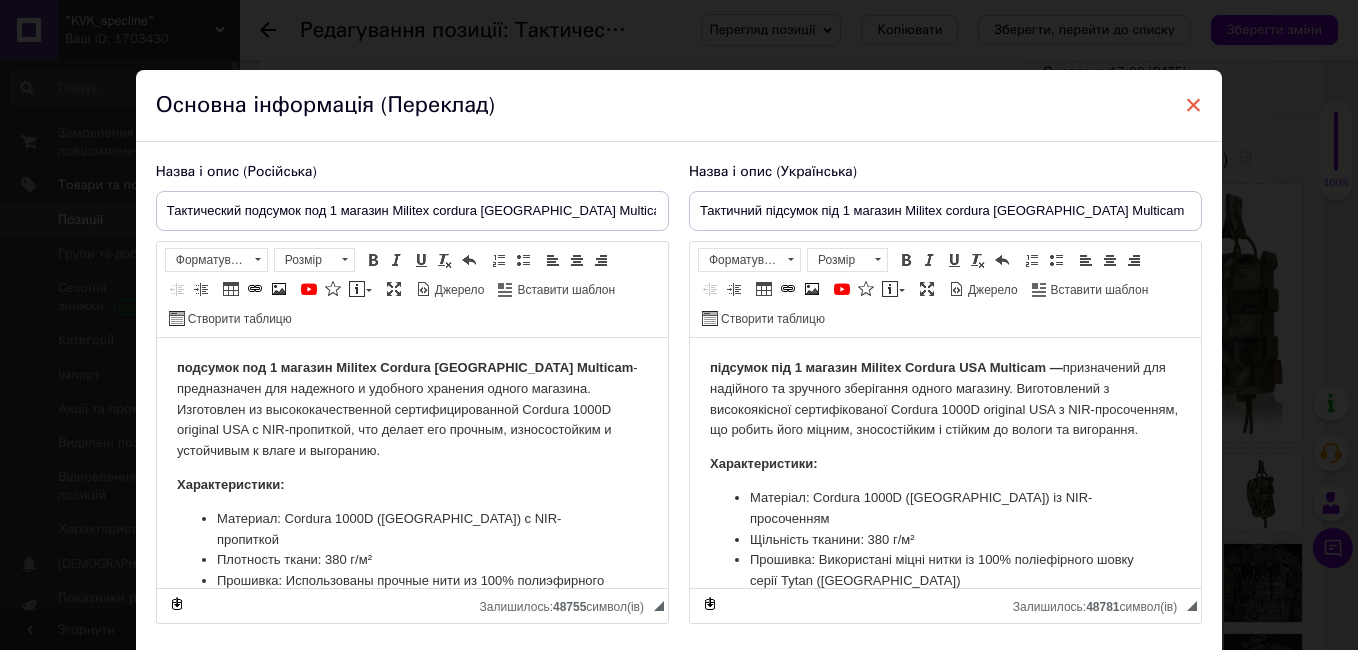 click on "×" at bounding box center (1194, 105) 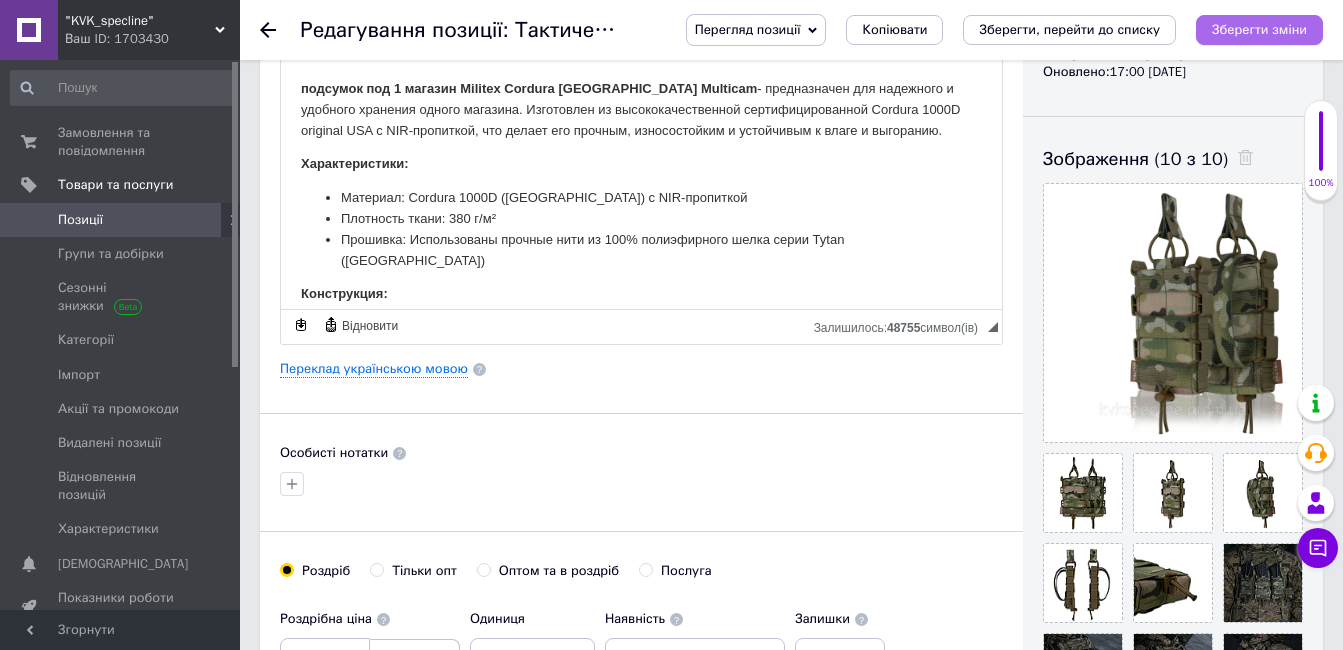 click on "Зберегти зміни" at bounding box center (1259, 29) 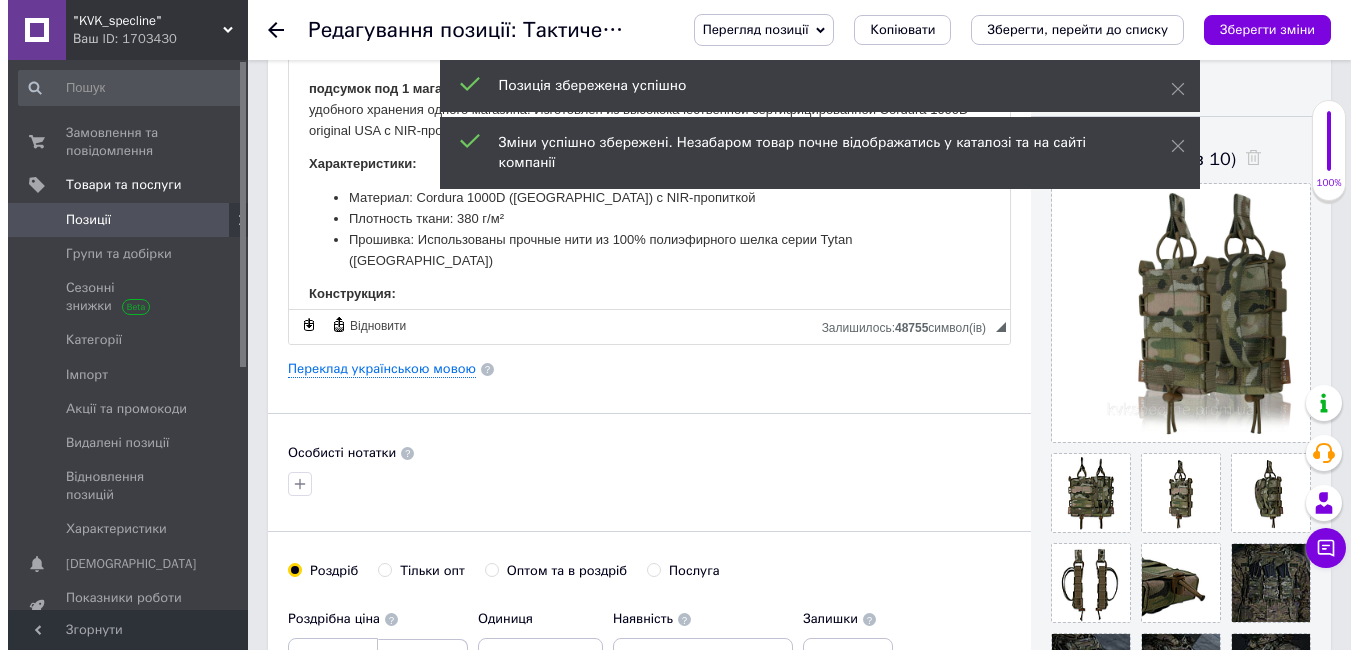 scroll, scrollTop: 0, scrollLeft: 0, axis: both 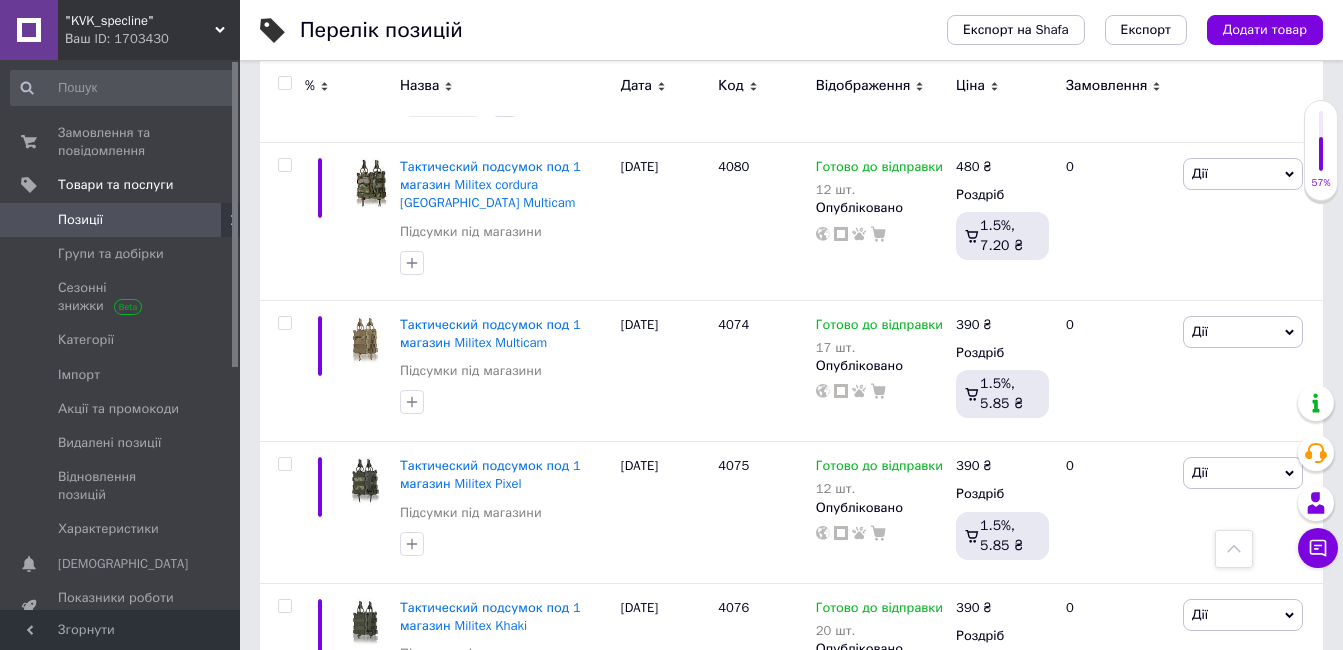click on "4075" at bounding box center (762, 512) 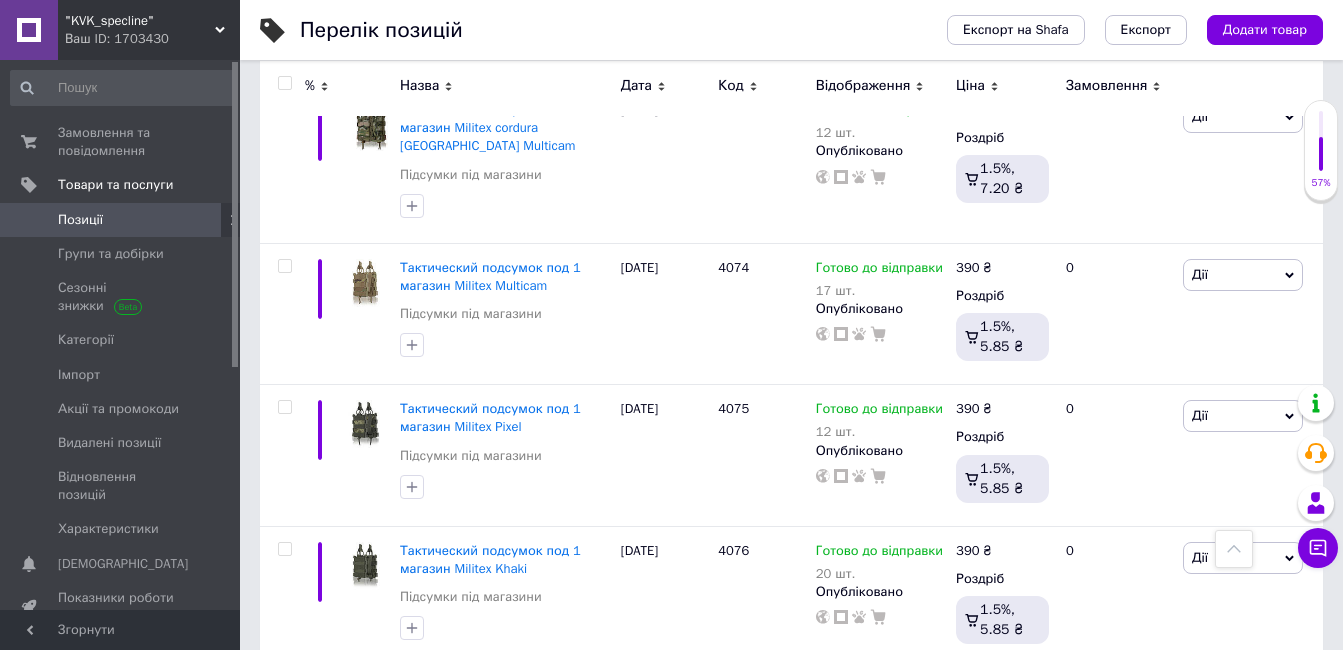 scroll, scrollTop: 3051, scrollLeft: 0, axis: vertical 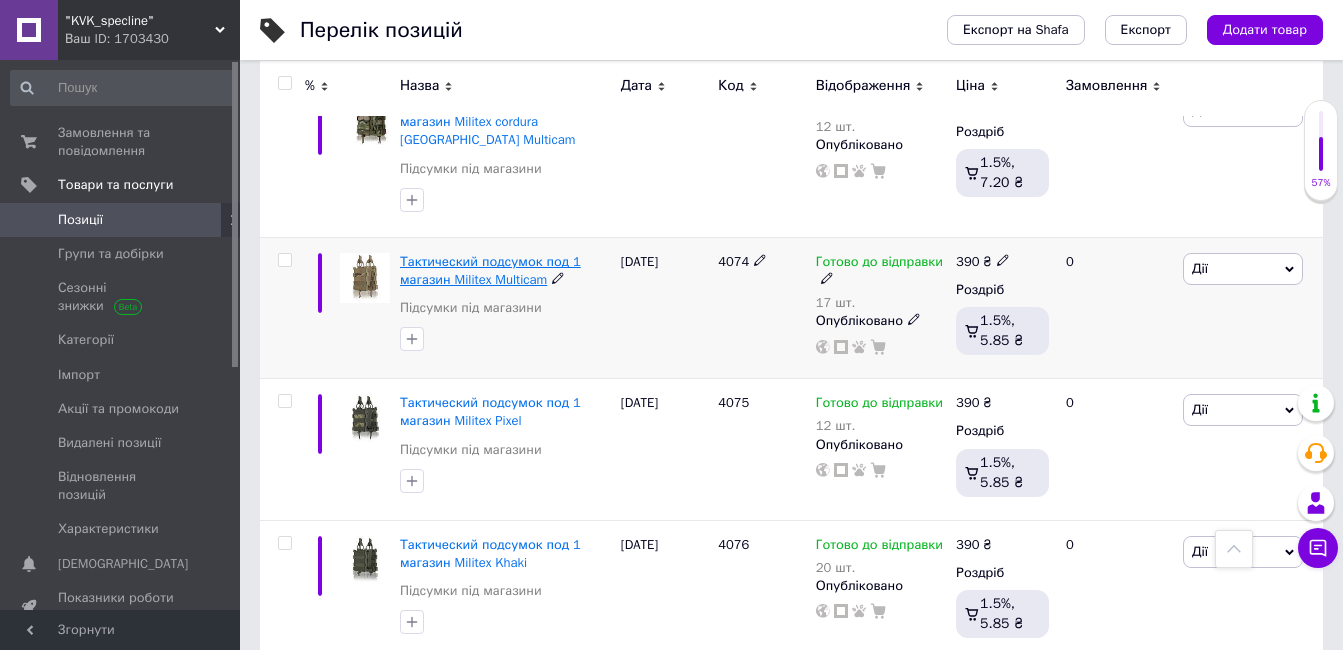 click on "Тактический подсумок под 1 магазин Militex Multicam" at bounding box center (490, 270) 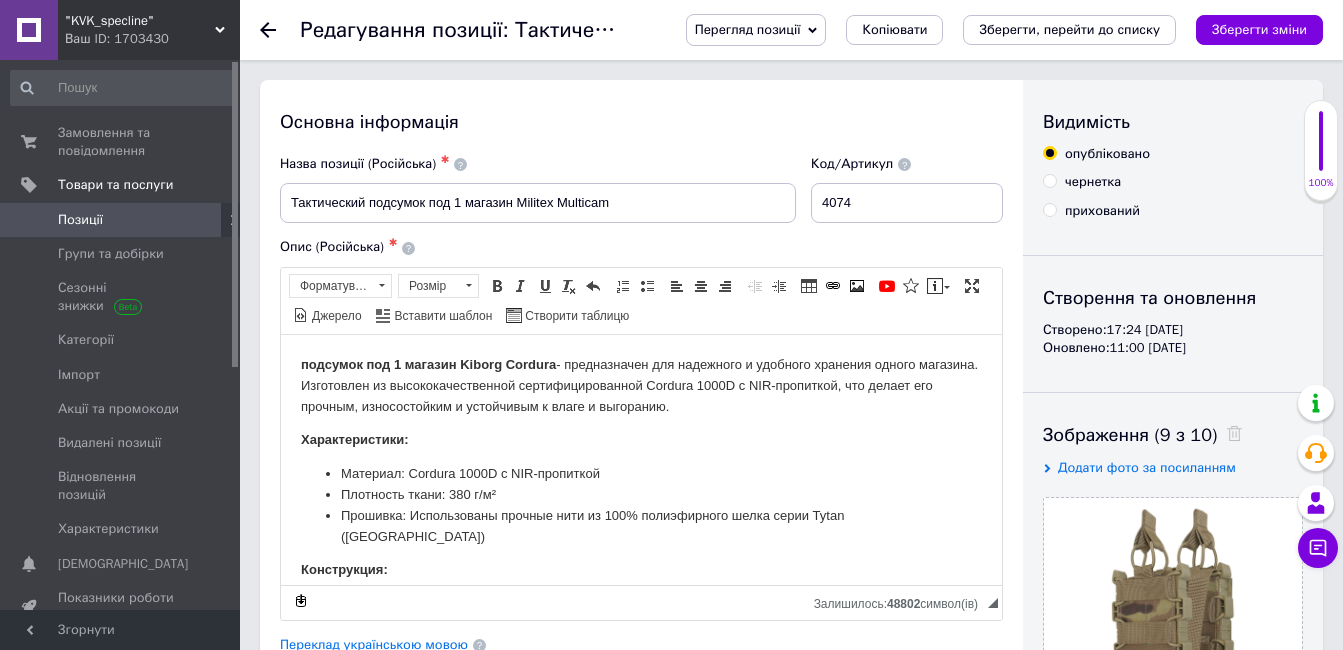 scroll, scrollTop: 0, scrollLeft: 0, axis: both 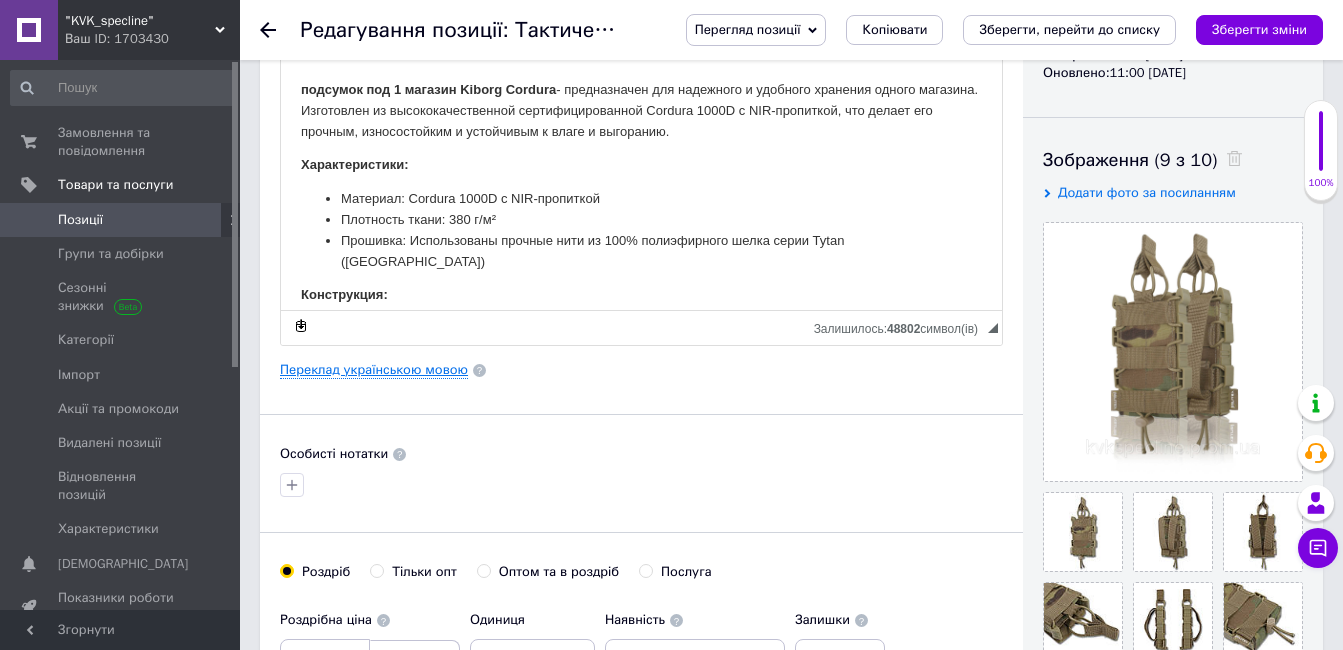 click on "Переклад українською мовою" at bounding box center (374, 370) 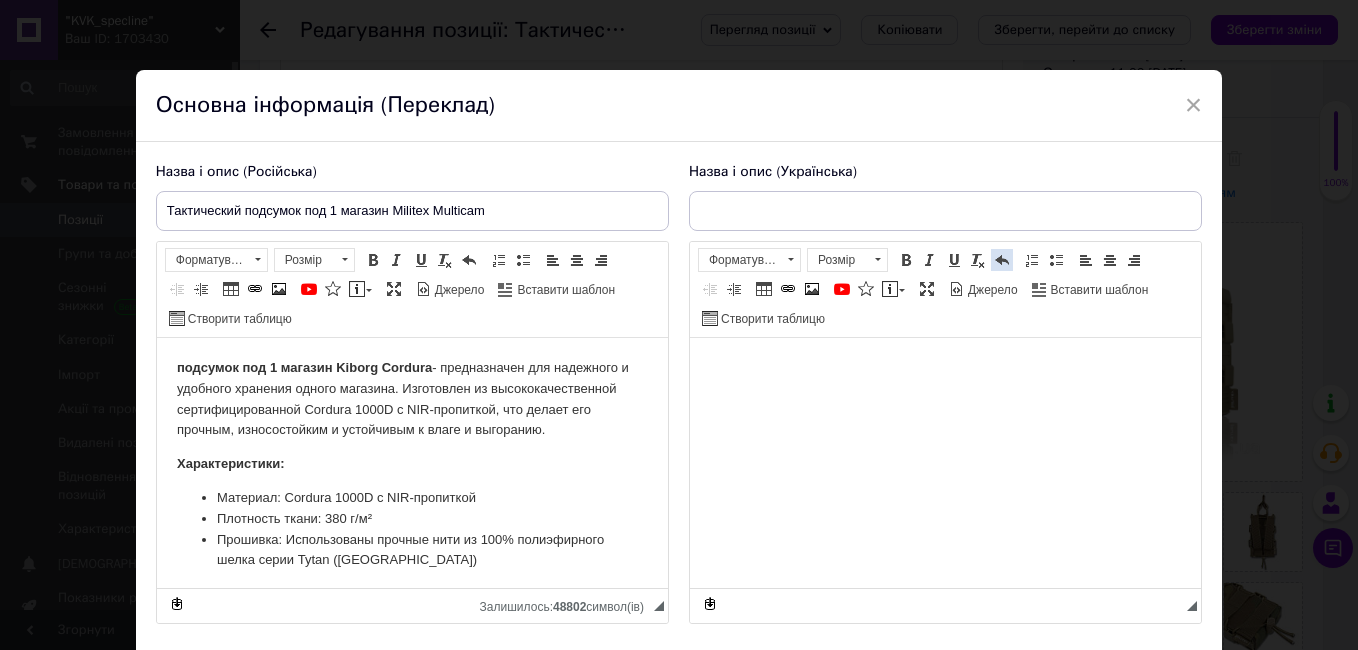 scroll, scrollTop: 0, scrollLeft: 0, axis: both 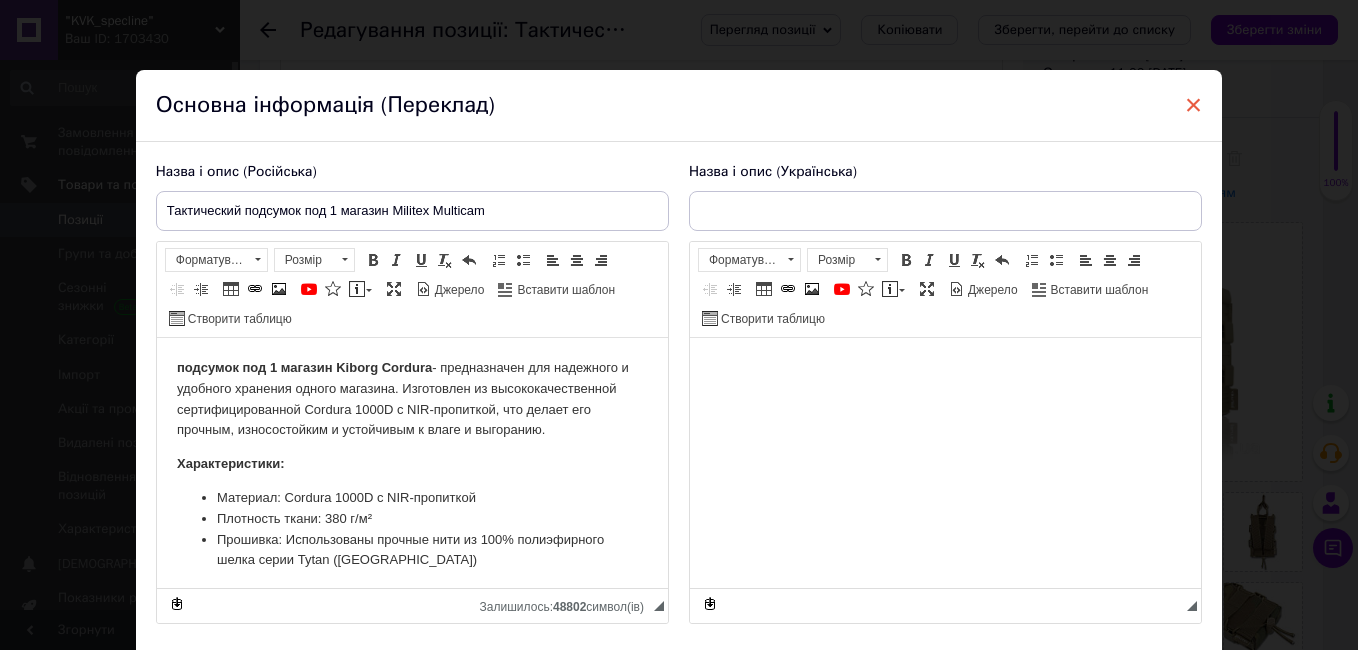 click on "×" at bounding box center [1194, 105] 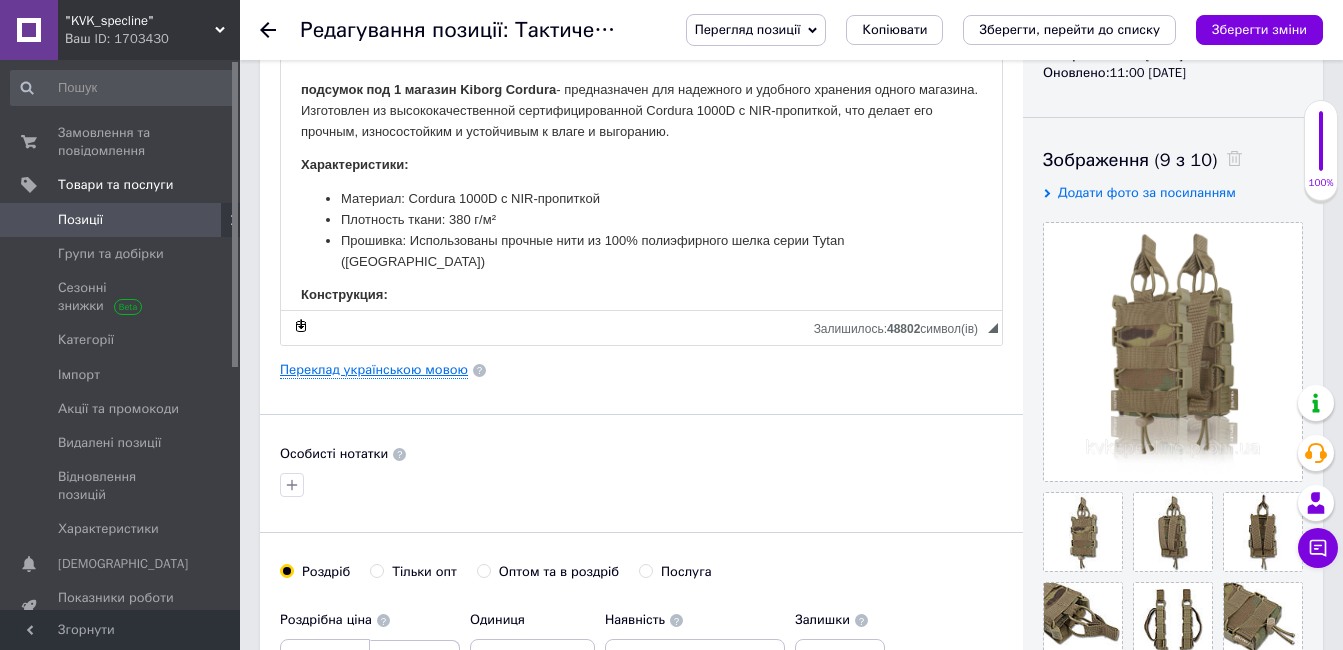 click on "Переклад українською мовою" at bounding box center [374, 370] 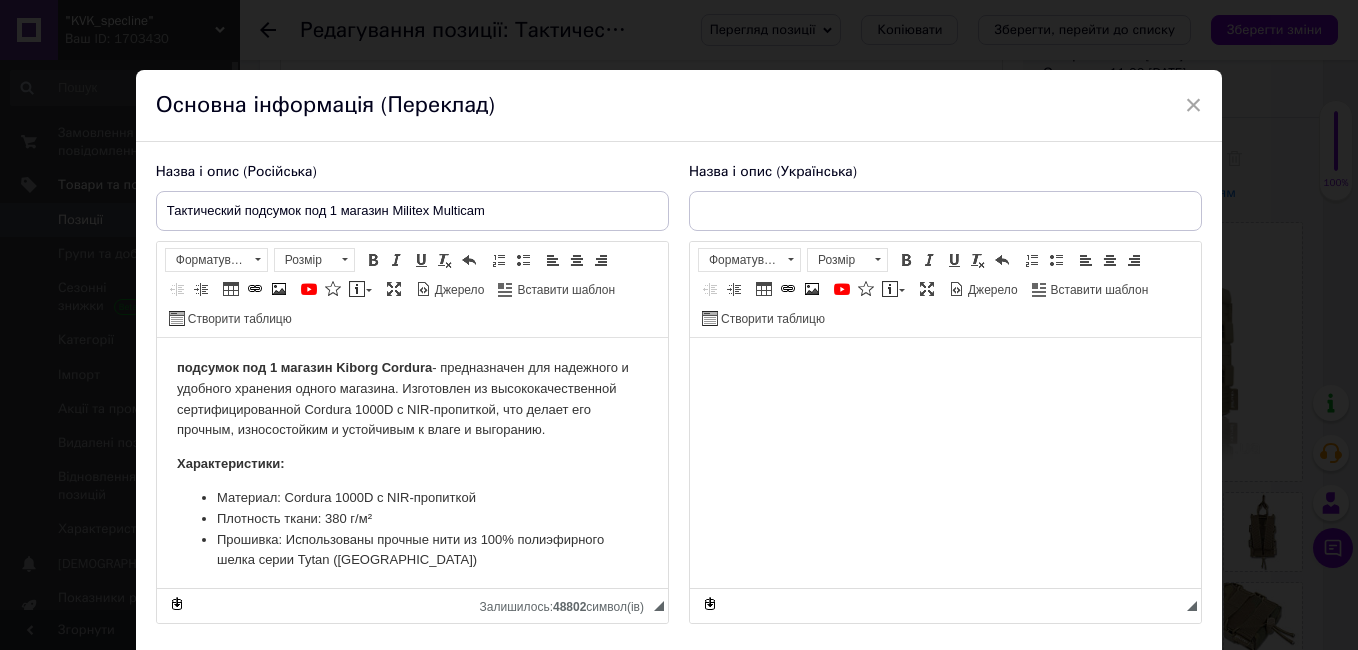 scroll, scrollTop: 0, scrollLeft: 0, axis: both 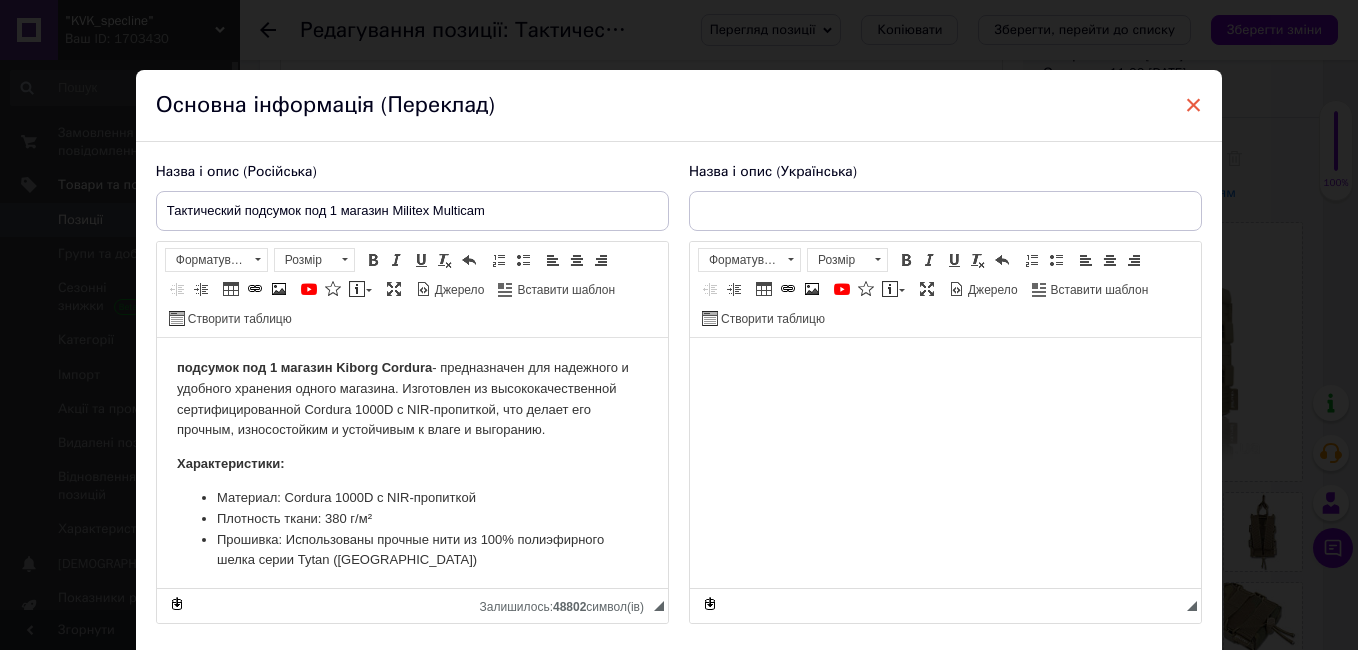 click on "×" at bounding box center [1194, 105] 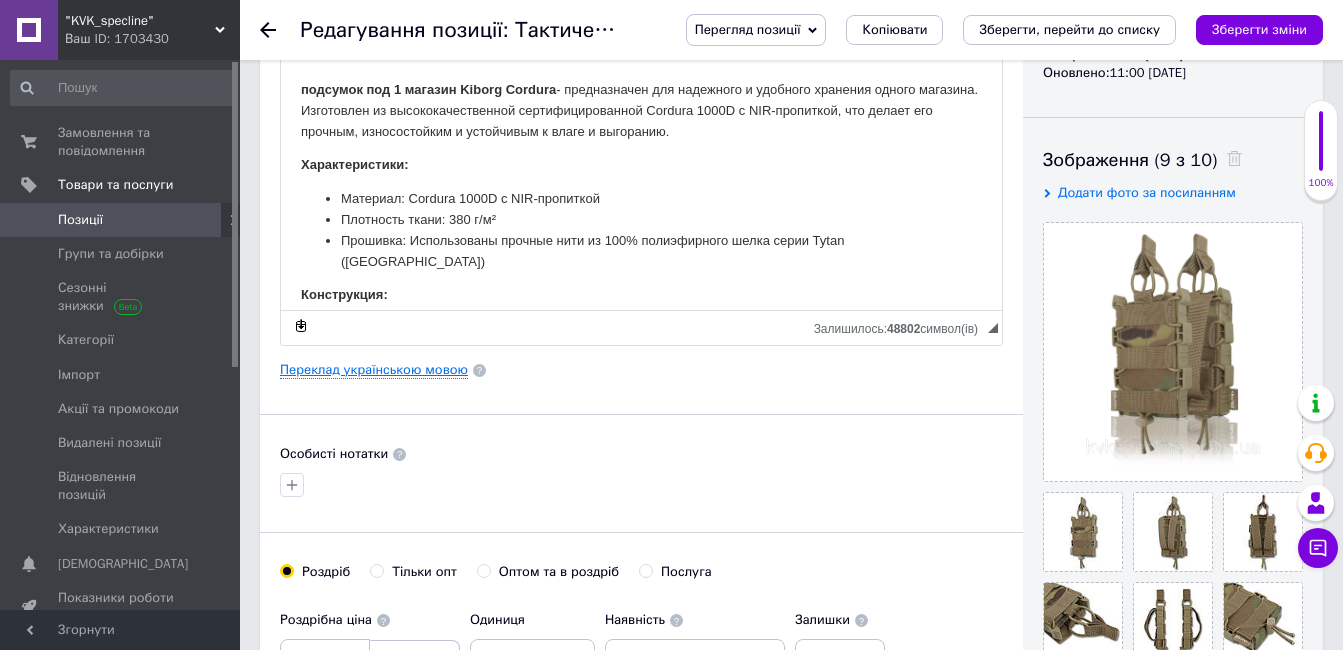 click on "Переклад українською мовою" at bounding box center [374, 370] 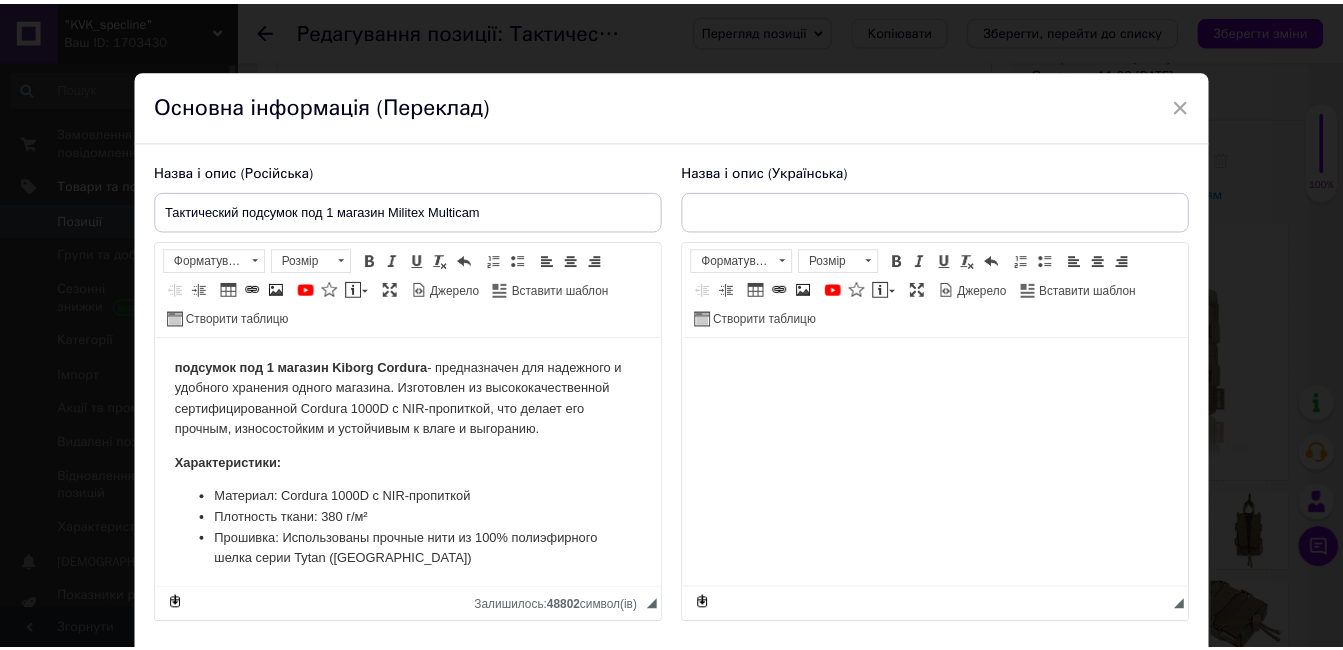 scroll, scrollTop: 0, scrollLeft: 0, axis: both 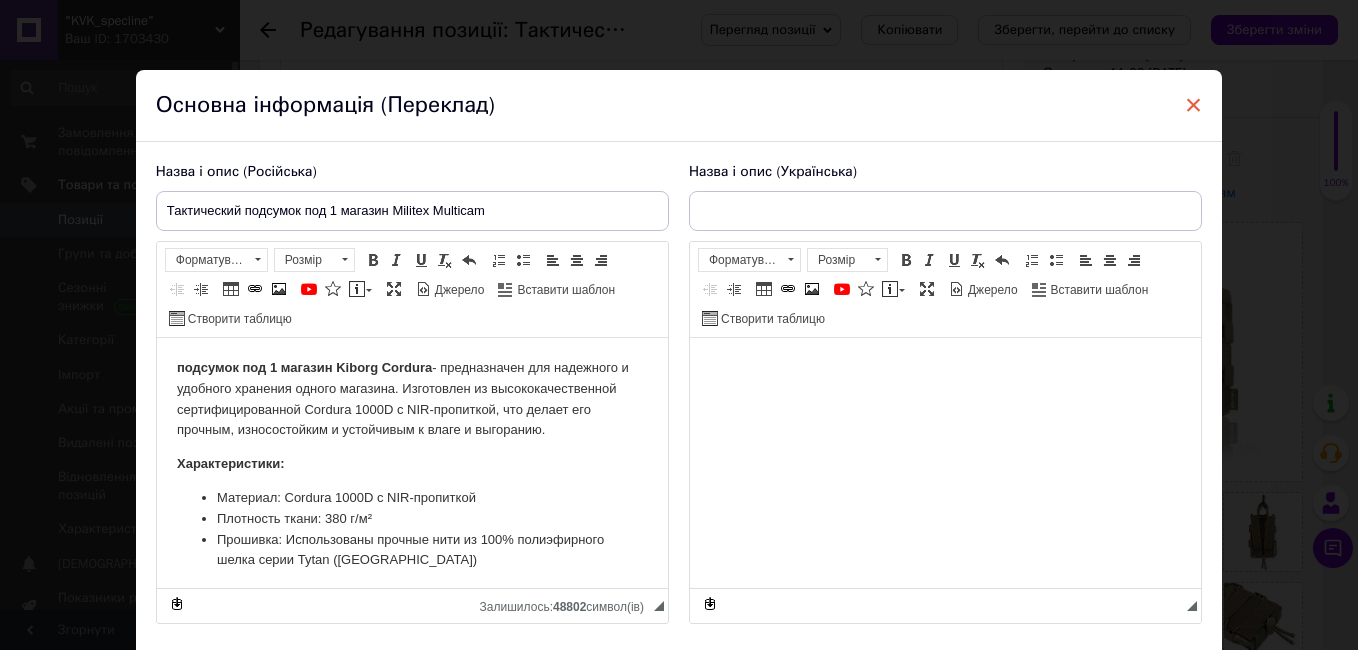 click on "×" at bounding box center [1194, 105] 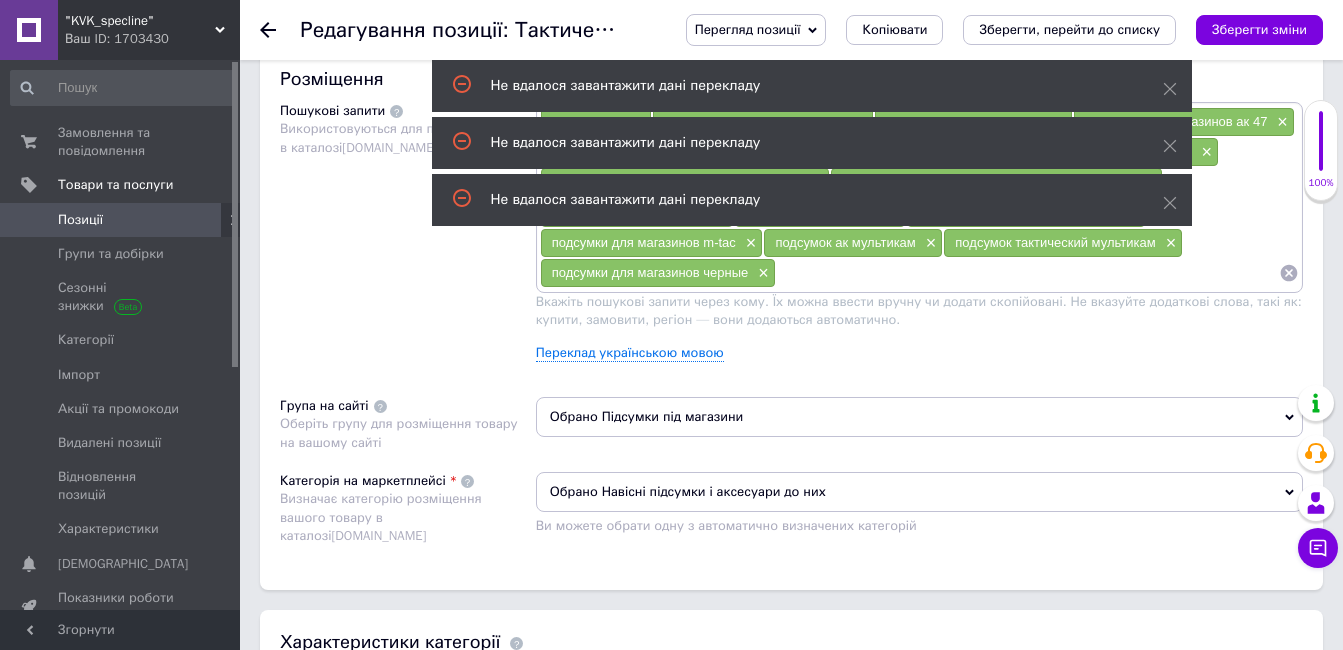 scroll, scrollTop: 1174, scrollLeft: 0, axis: vertical 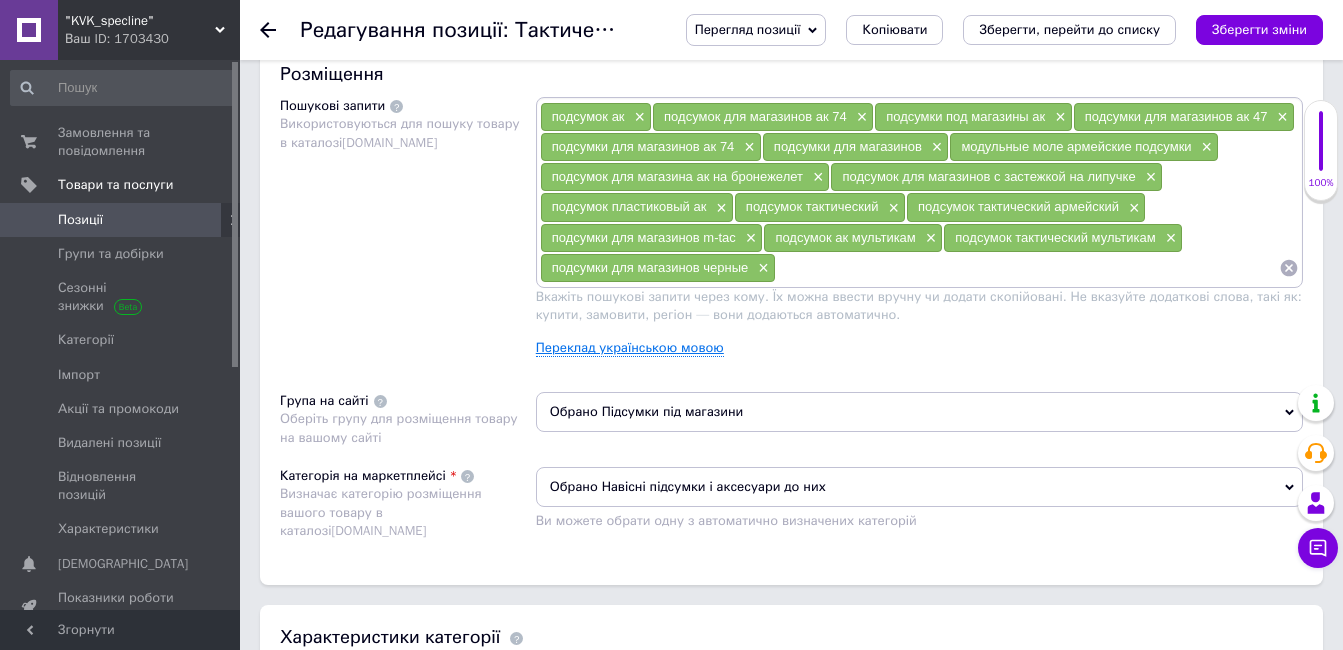click on "Переклад українською мовою" at bounding box center (630, 348) 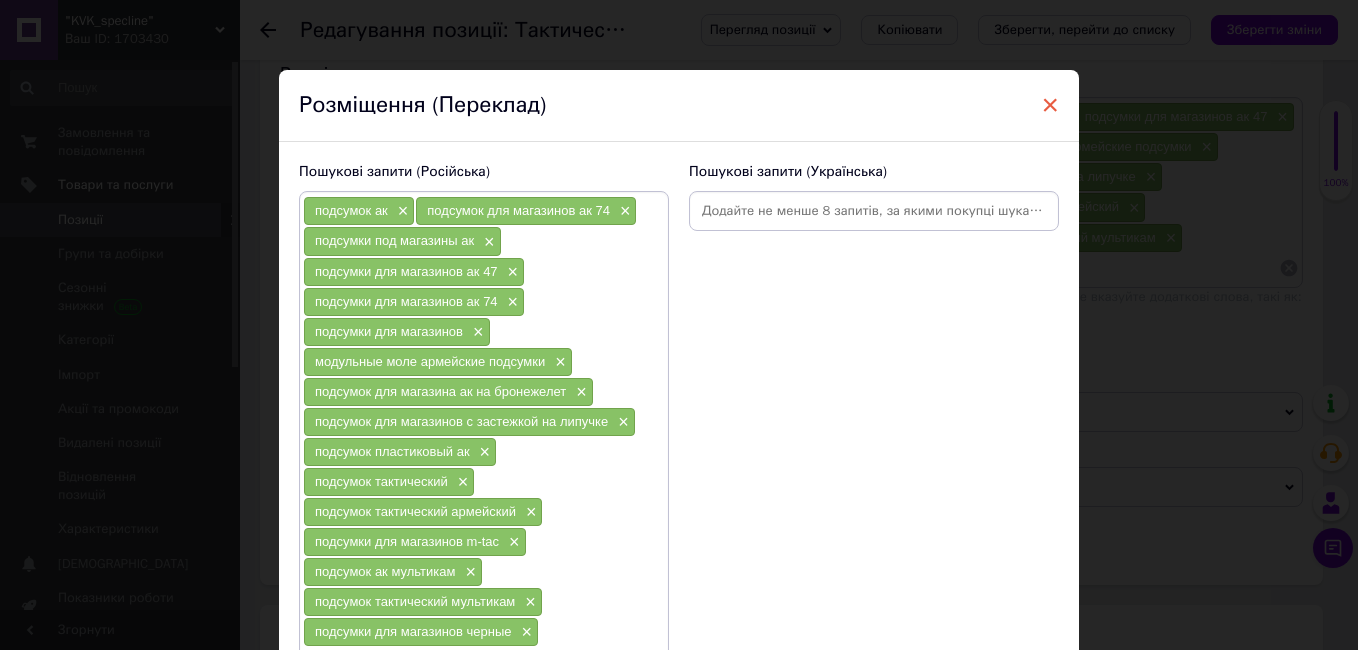 click on "×" at bounding box center [1050, 105] 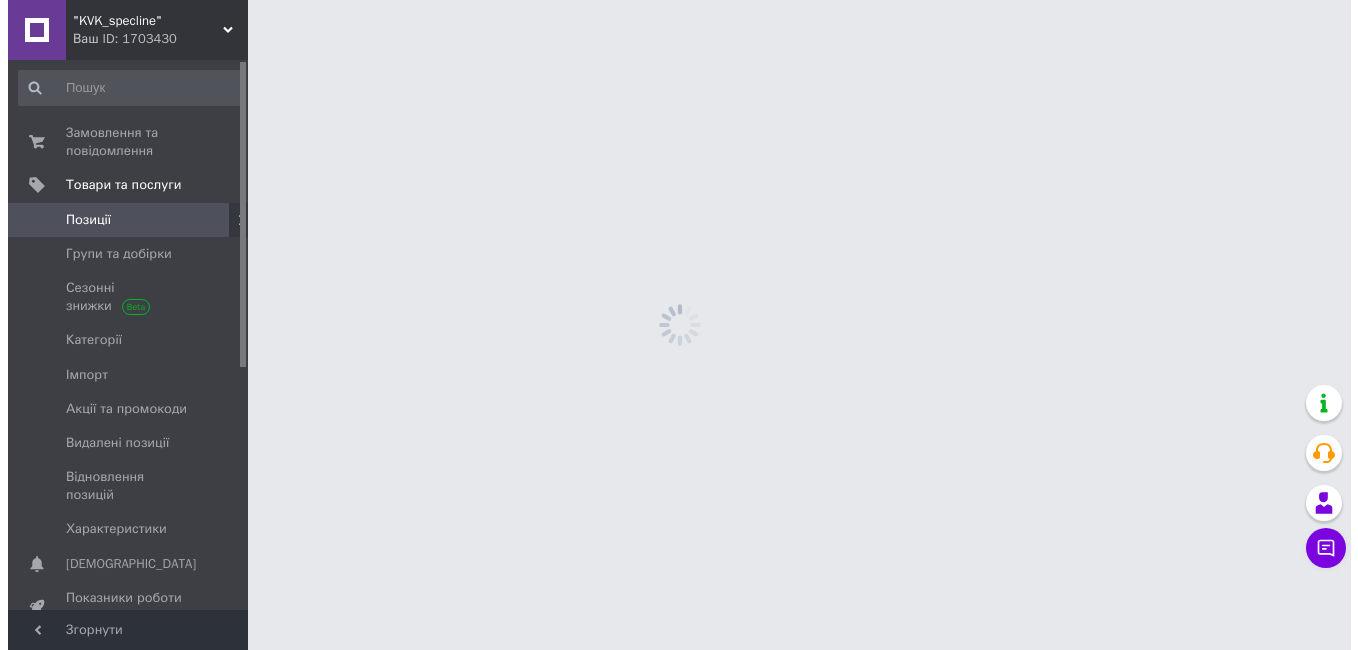 scroll, scrollTop: 0, scrollLeft: 0, axis: both 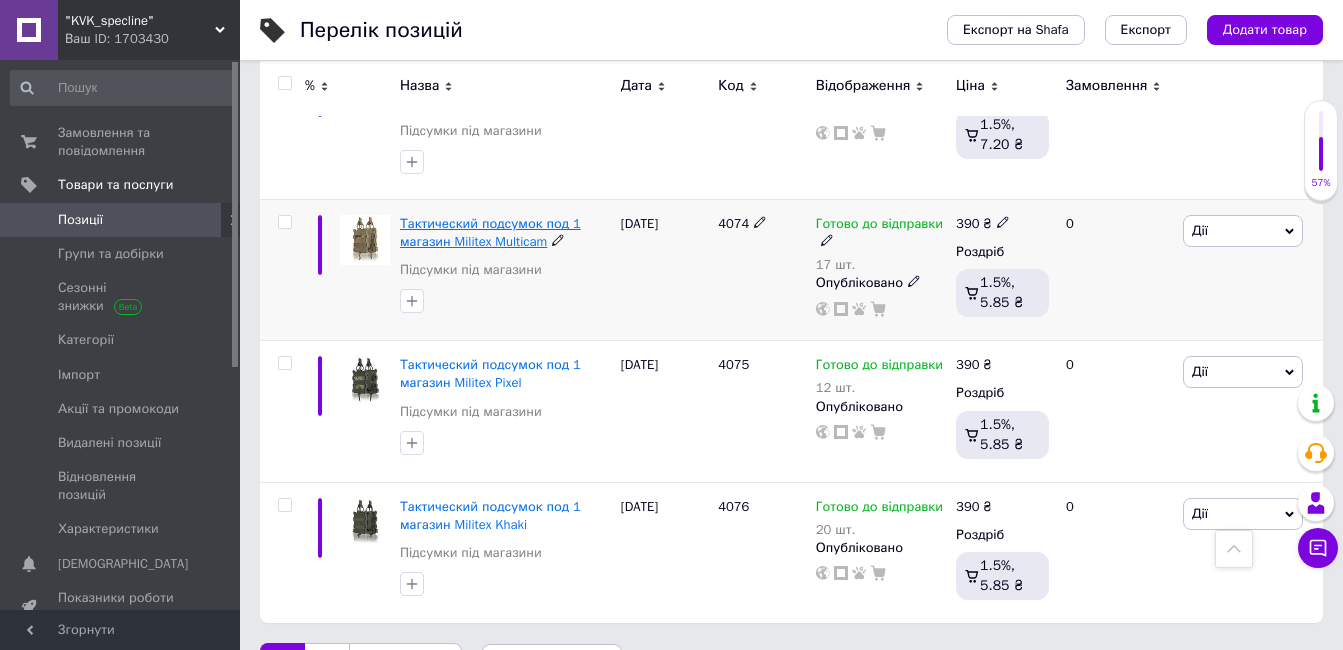 click on "Тактический подсумок под 1 магазин Militex Multicam" at bounding box center [490, 232] 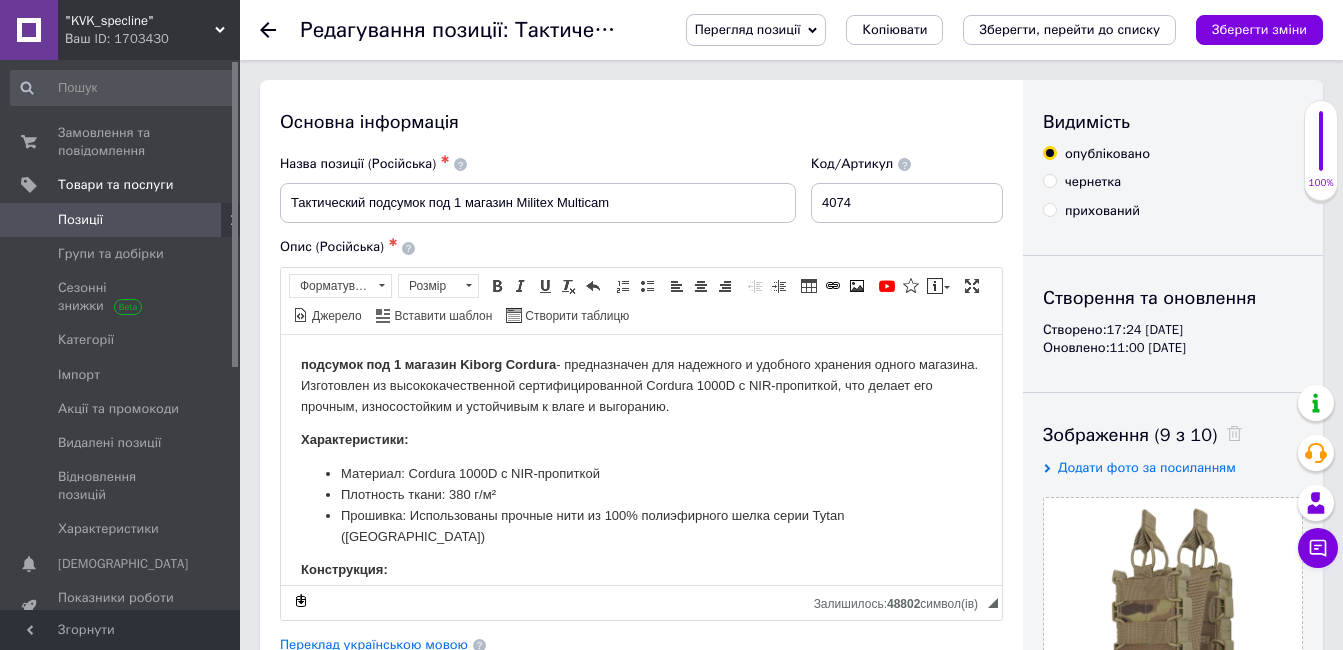 scroll, scrollTop: 0, scrollLeft: 0, axis: both 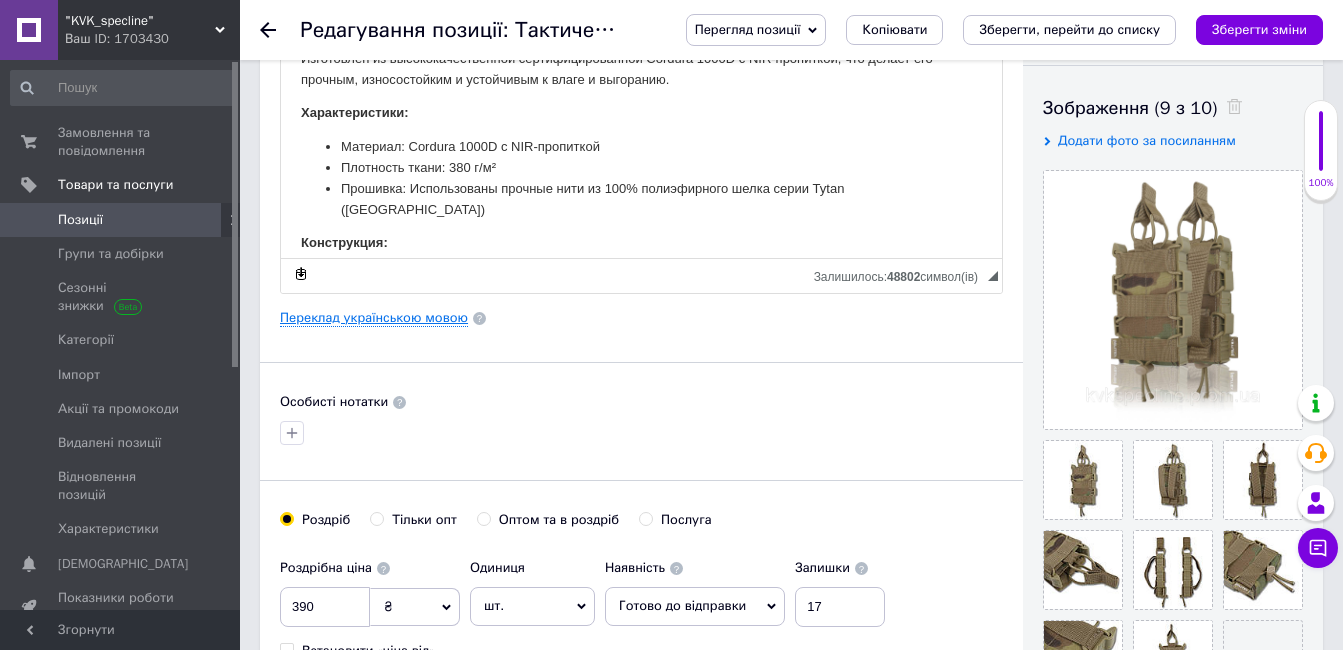click on "Переклад українською мовою" at bounding box center [374, 318] 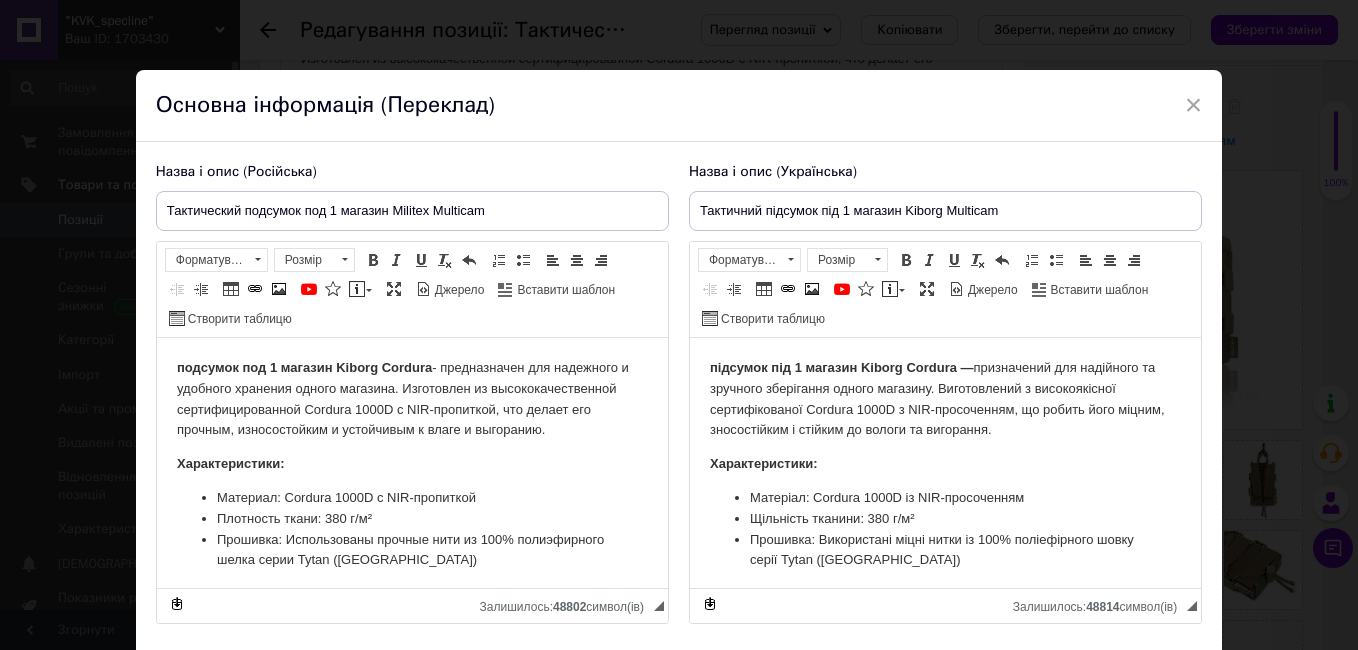 scroll, scrollTop: 0, scrollLeft: 0, axis: both 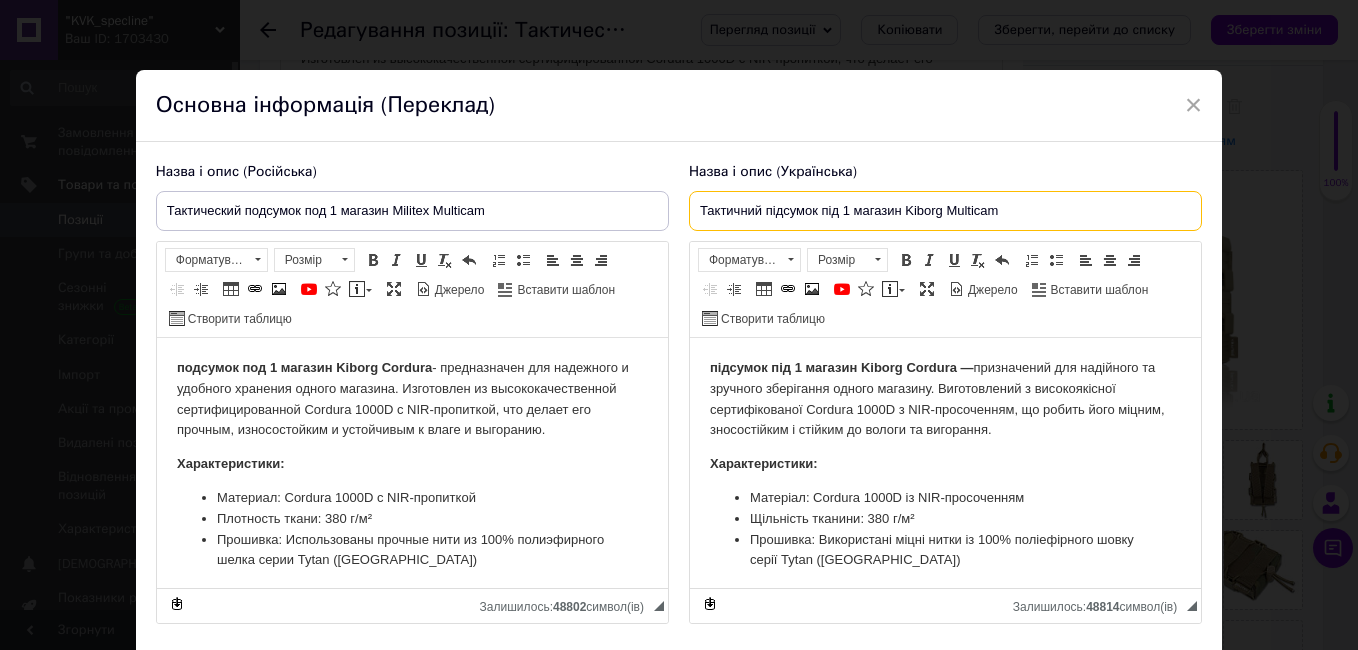 click on "Тактичний підсумок під 1 магазин Kiborg Multicam" at bounding box center [945, 211] 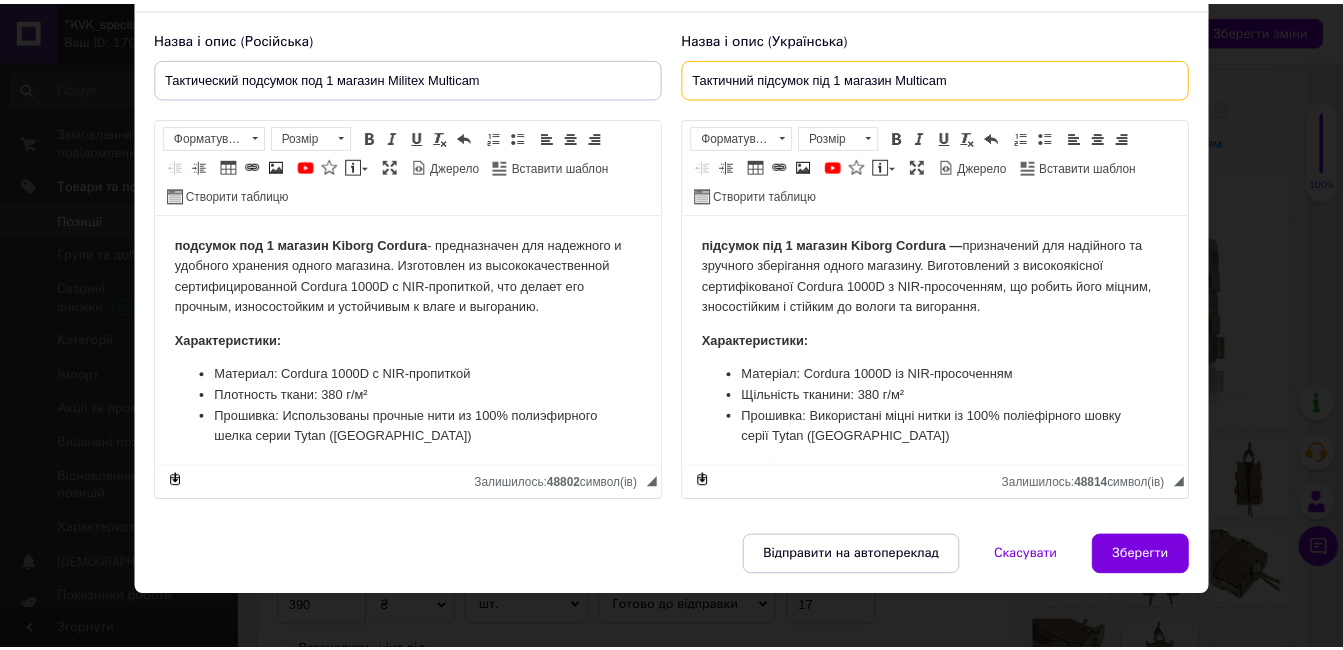 scroll, scrollTop: 149, scrollLeft: 0, axis: vertical 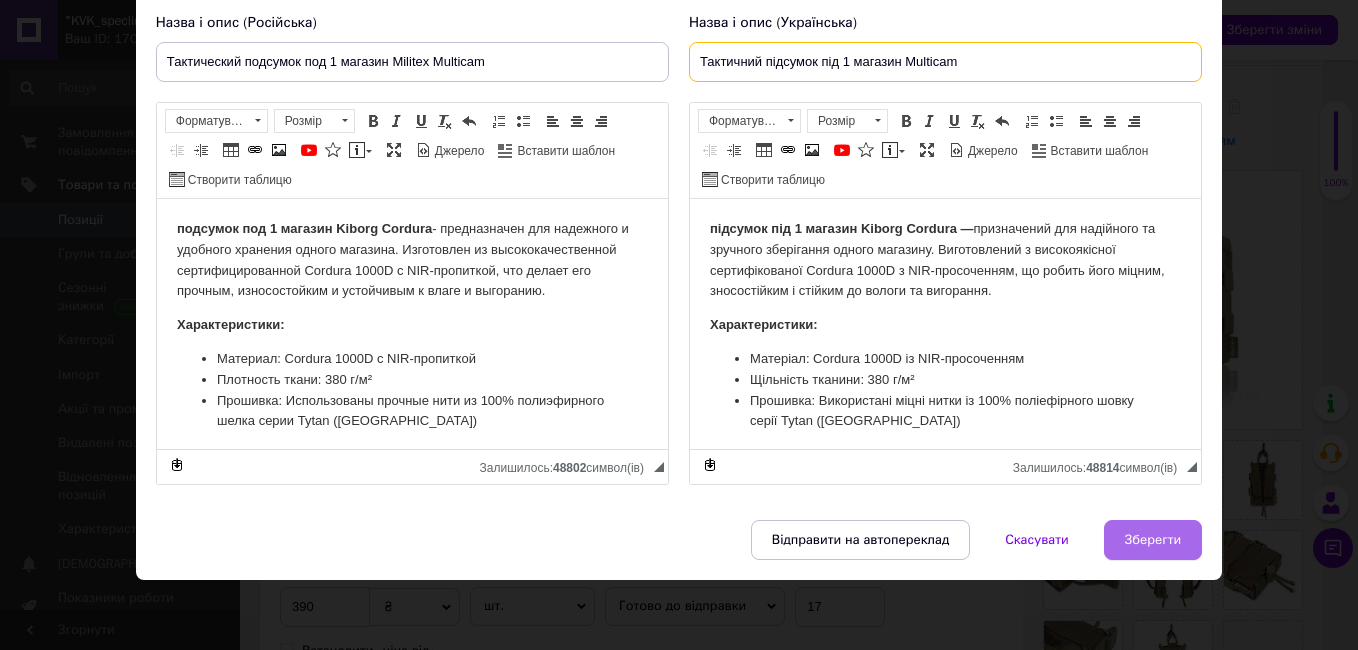 type on "Тактичний підсумок під 1 магазин Multicam" 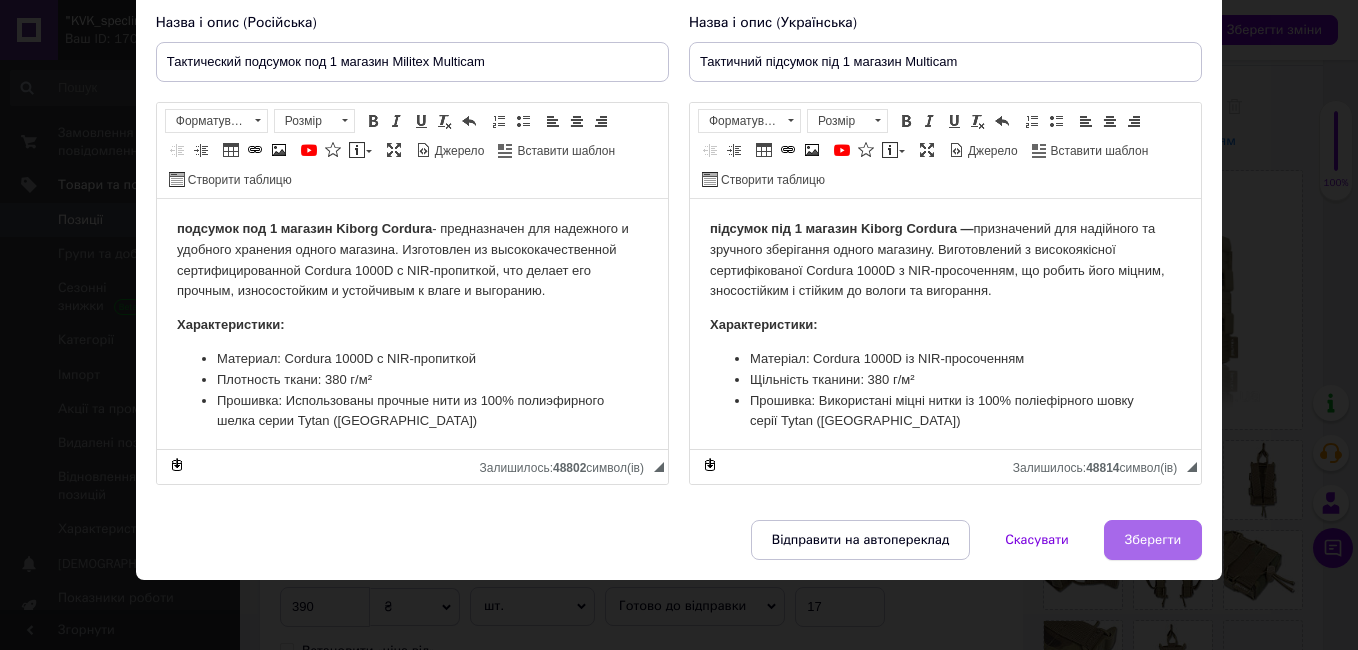 click on "Зберегти" at bounding box center [1153, 540] 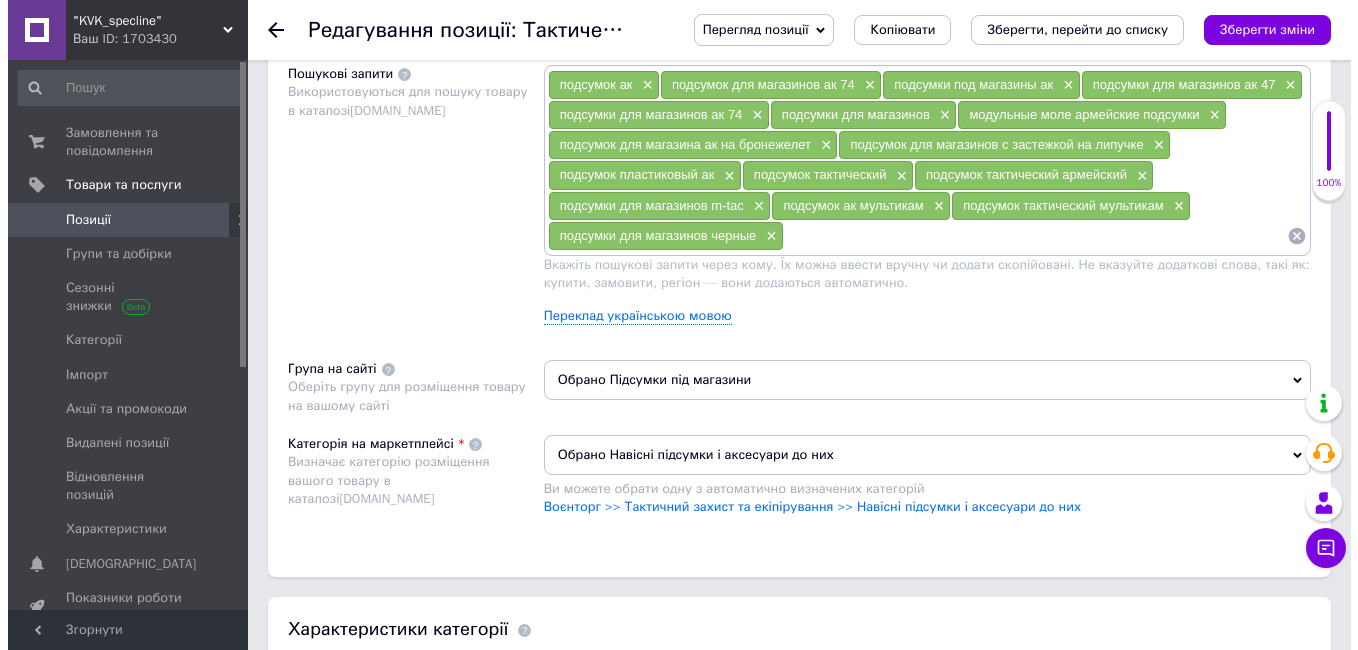 scroll, scrollTop: 1211, scrollLeft: 0, axis: vertical 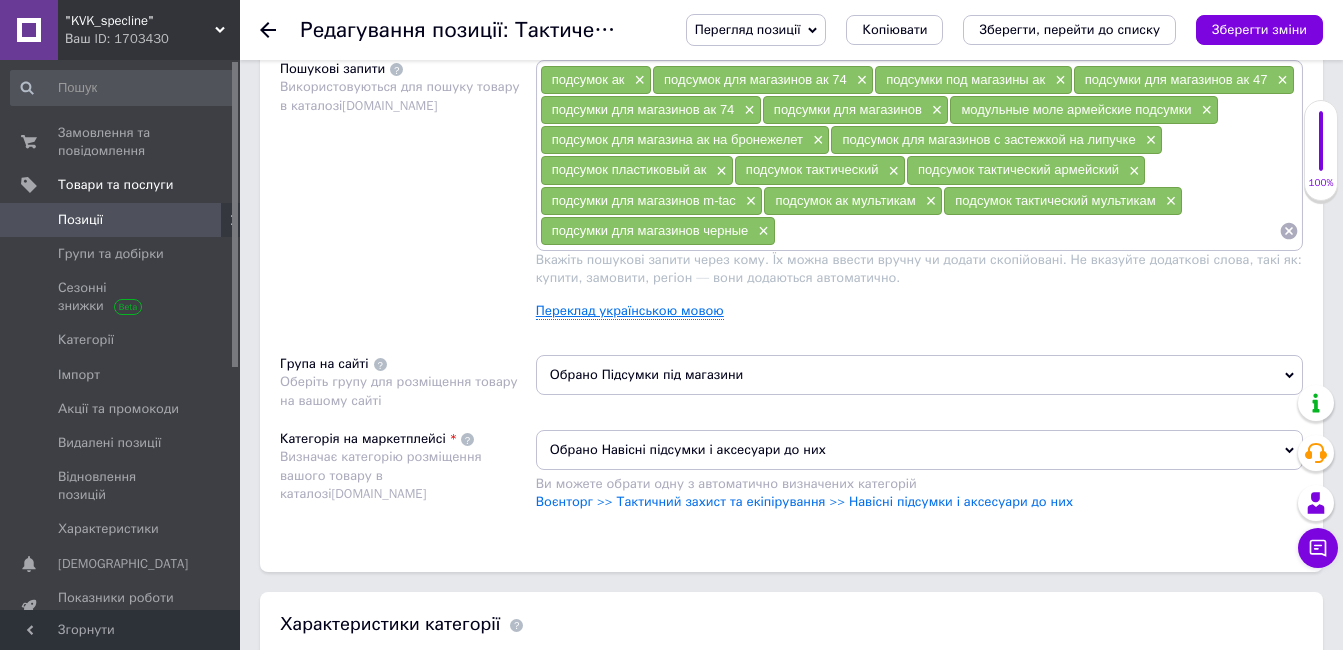 click on "Переклад українською мовою" at bounding box center (630, 311) 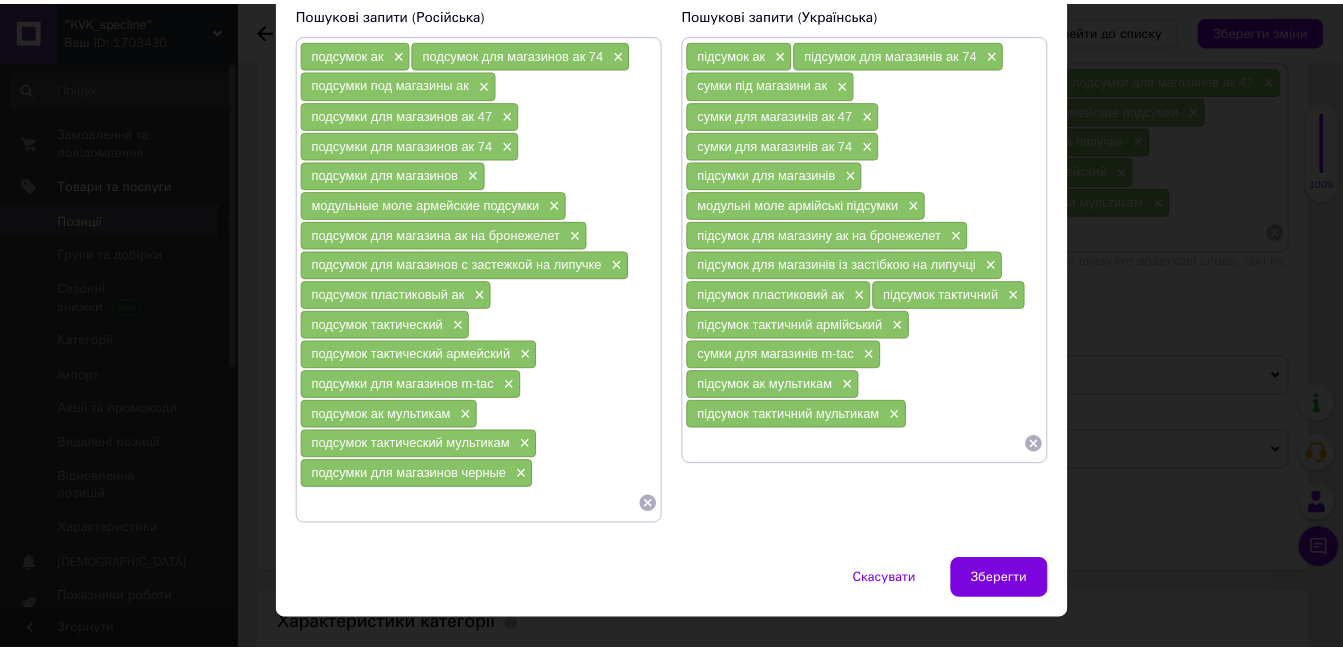 scroll, scrollTop: 159, scrollLeft: 0, axis: vertical 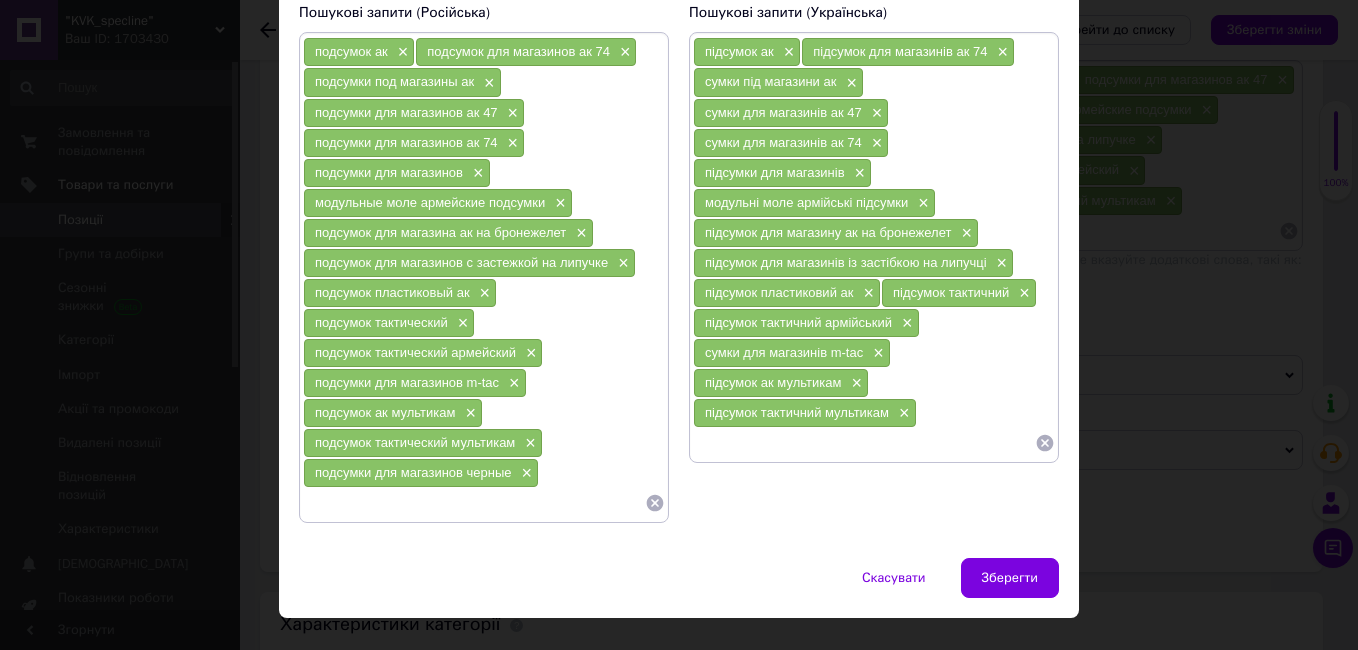 click at bounding box center (864, 443) 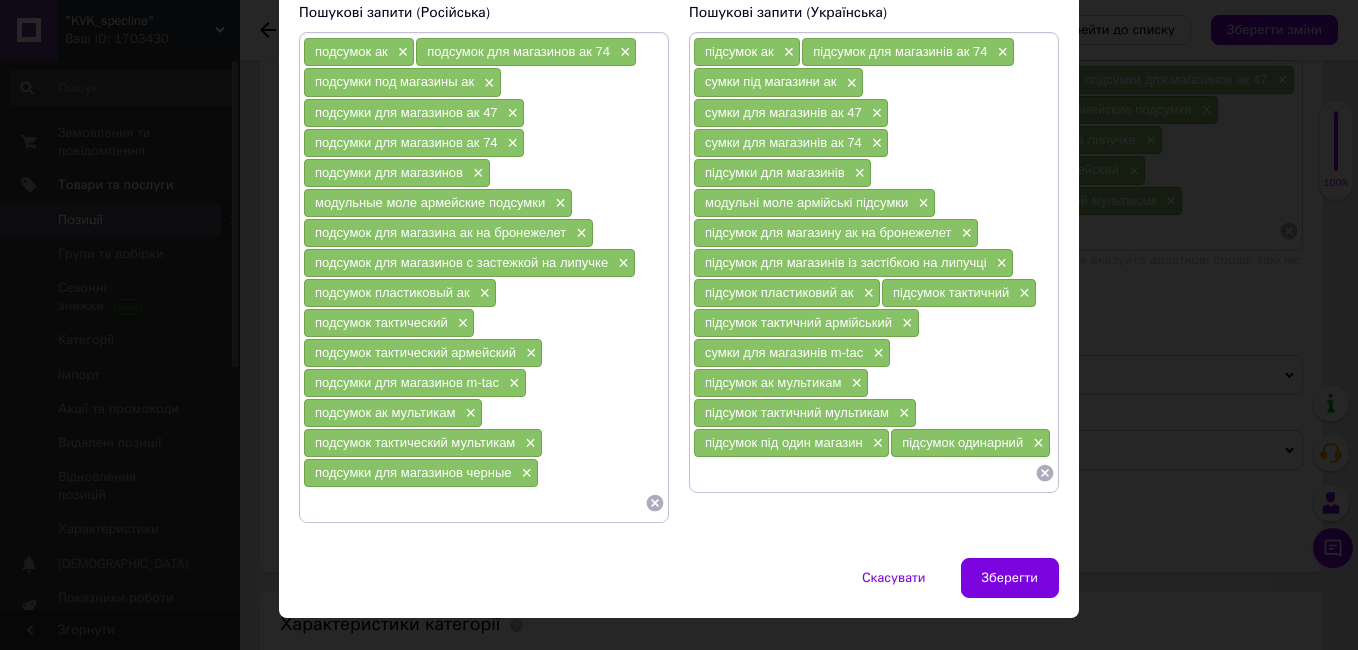 click at bounding box center (474, 503) 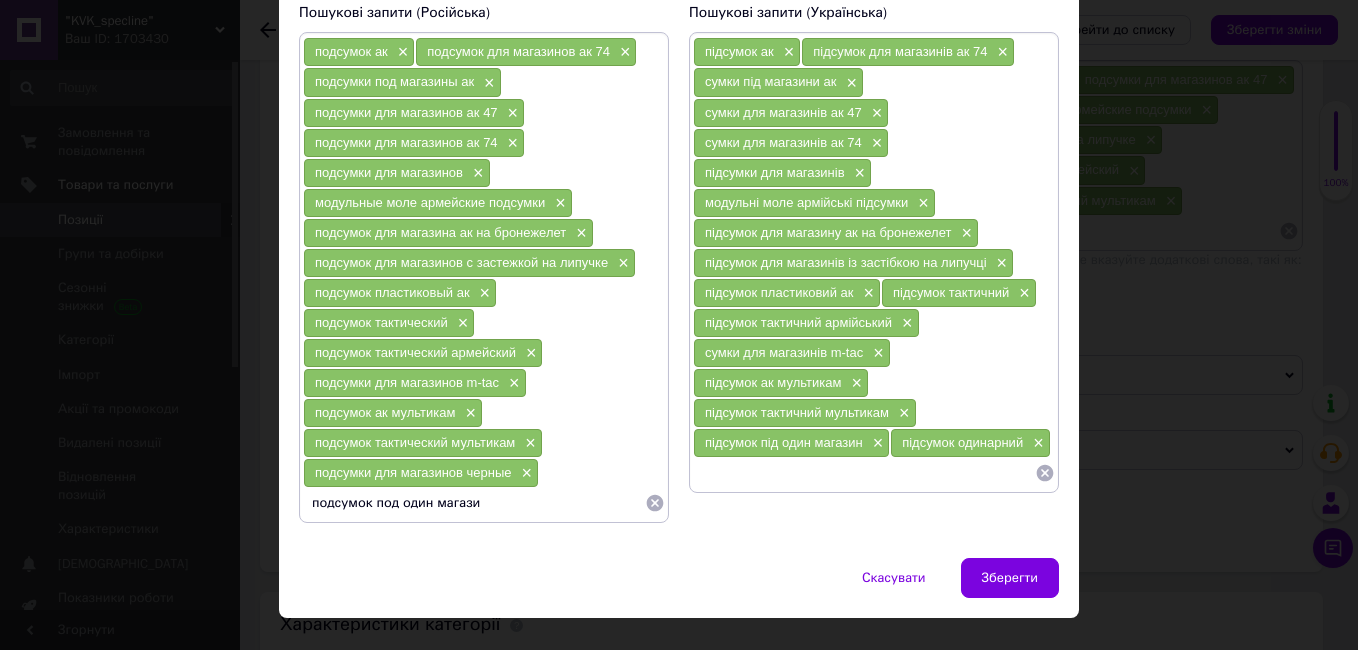 type on "подсумок под один магазин" 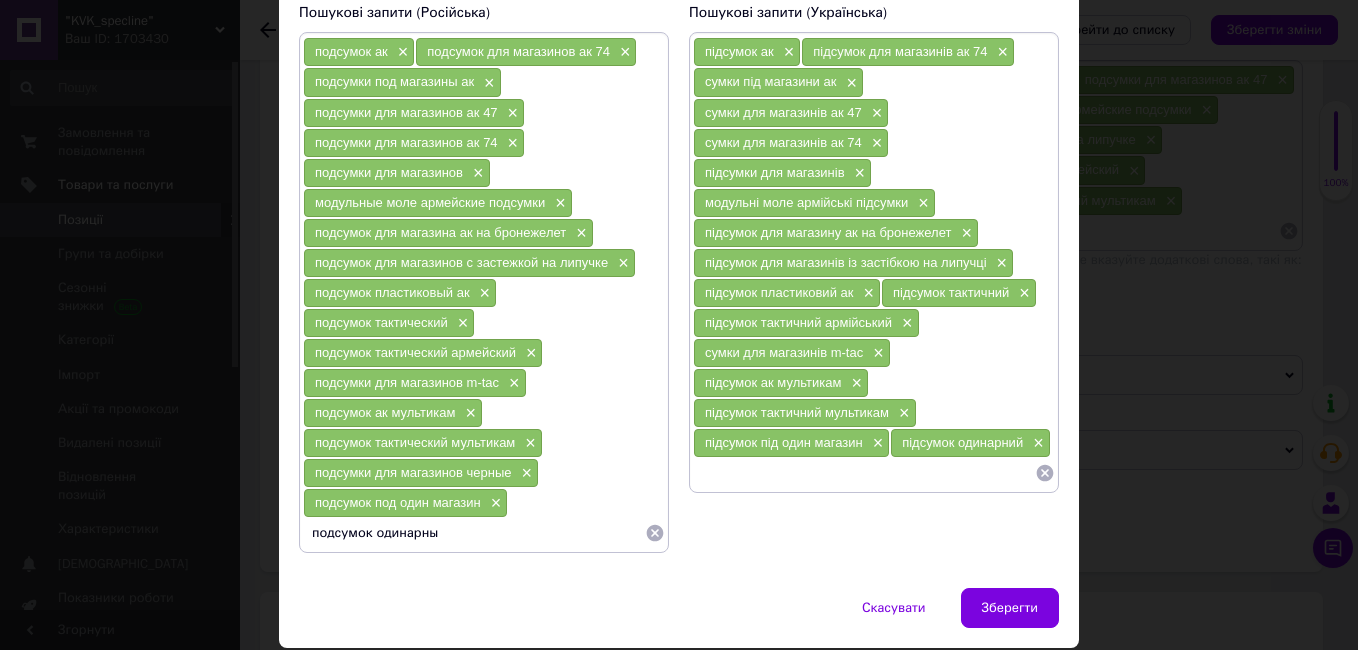 type on "подсумок одинарный" 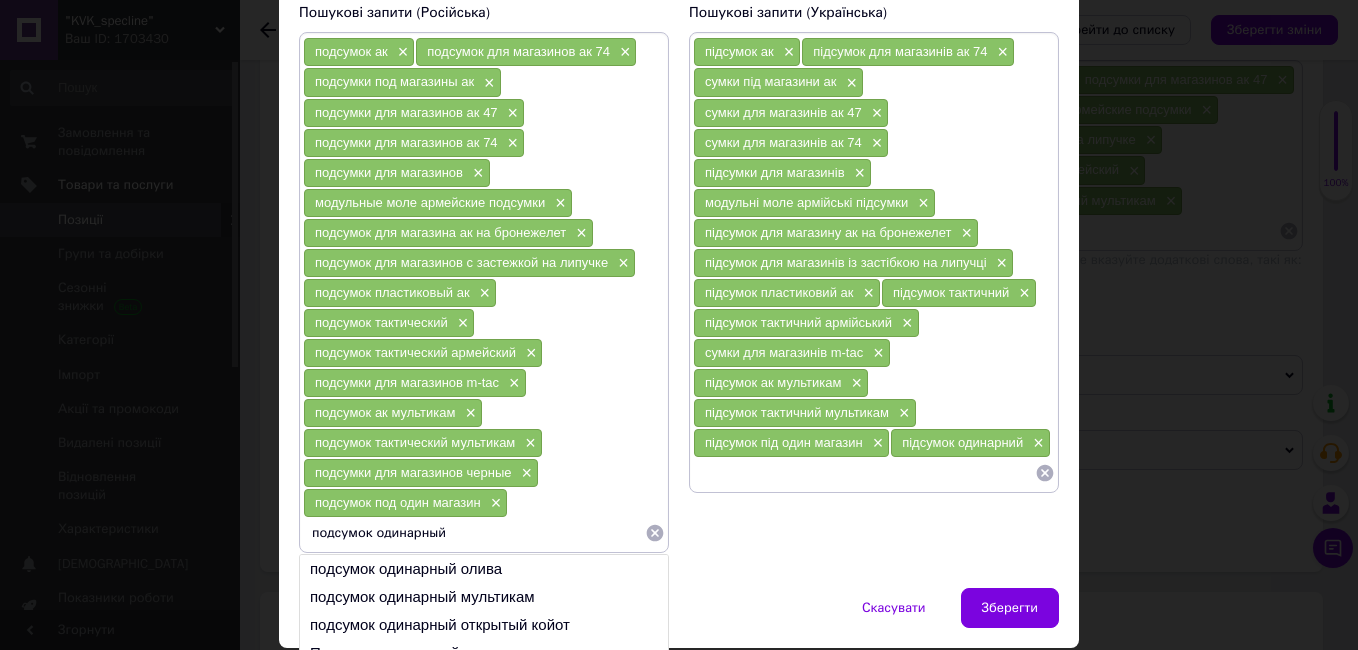 type 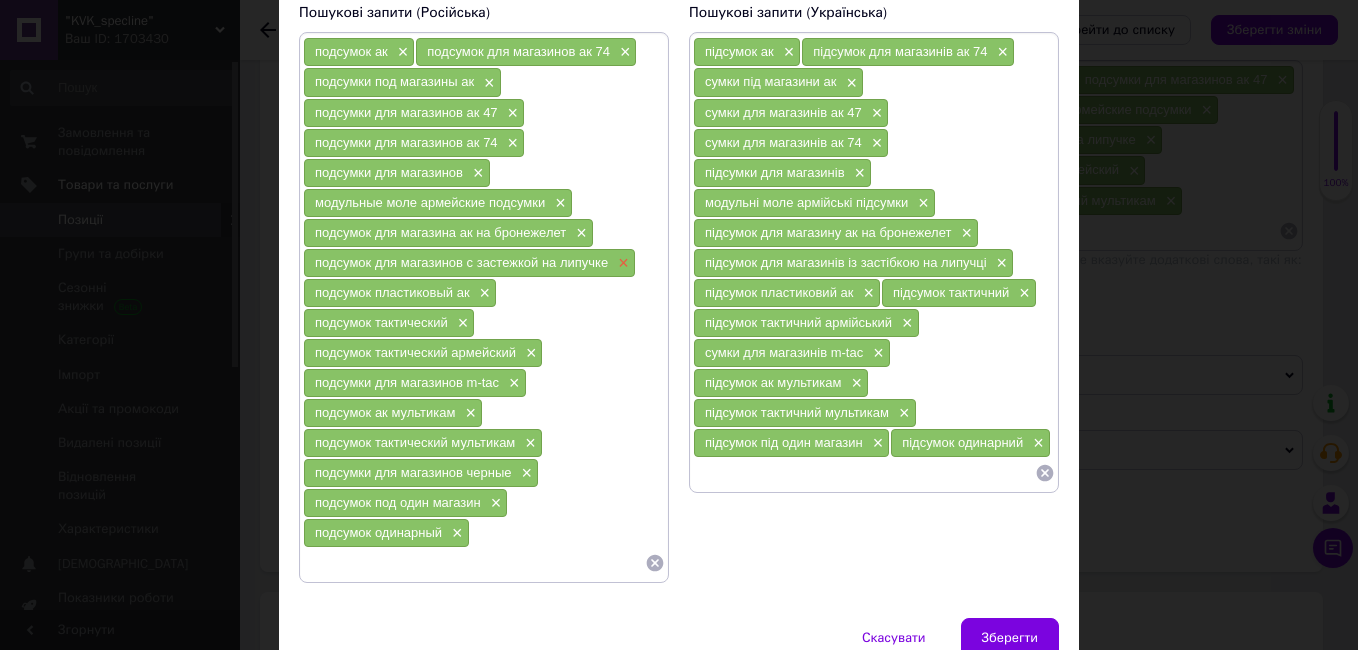 click on "×" at bounding box center [621, 263] 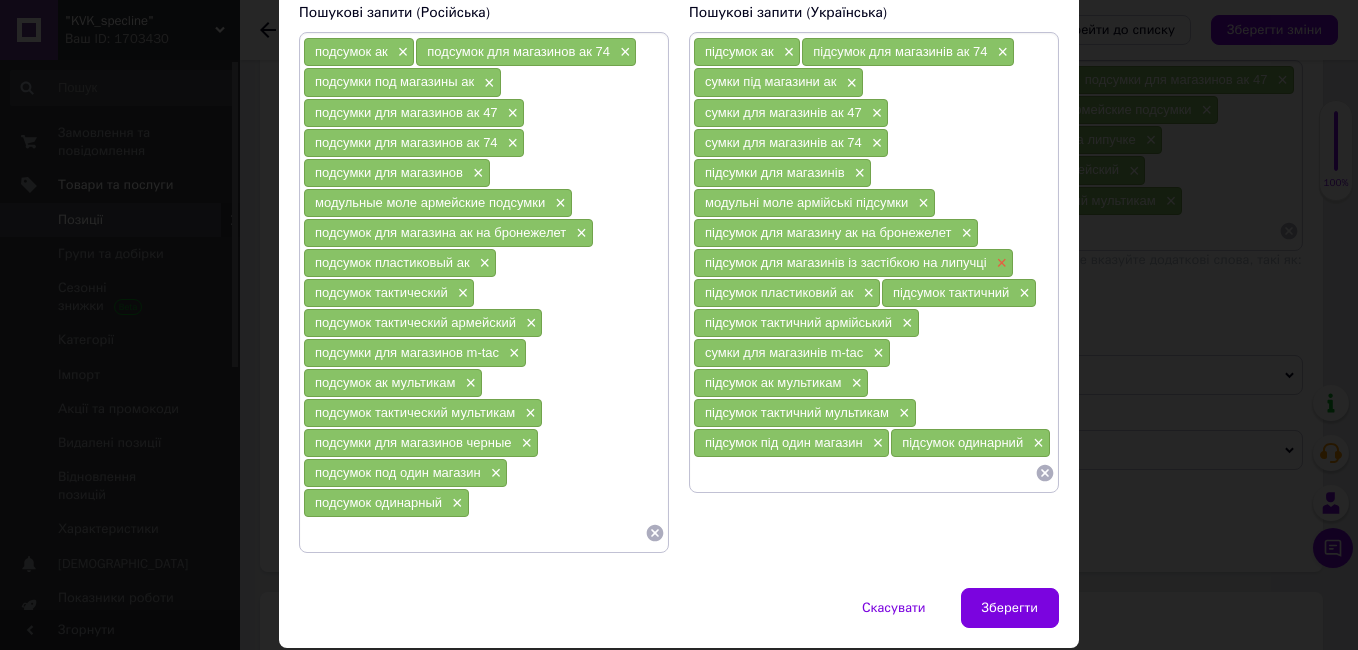 click on "×" at bounding box center (1000, 263) 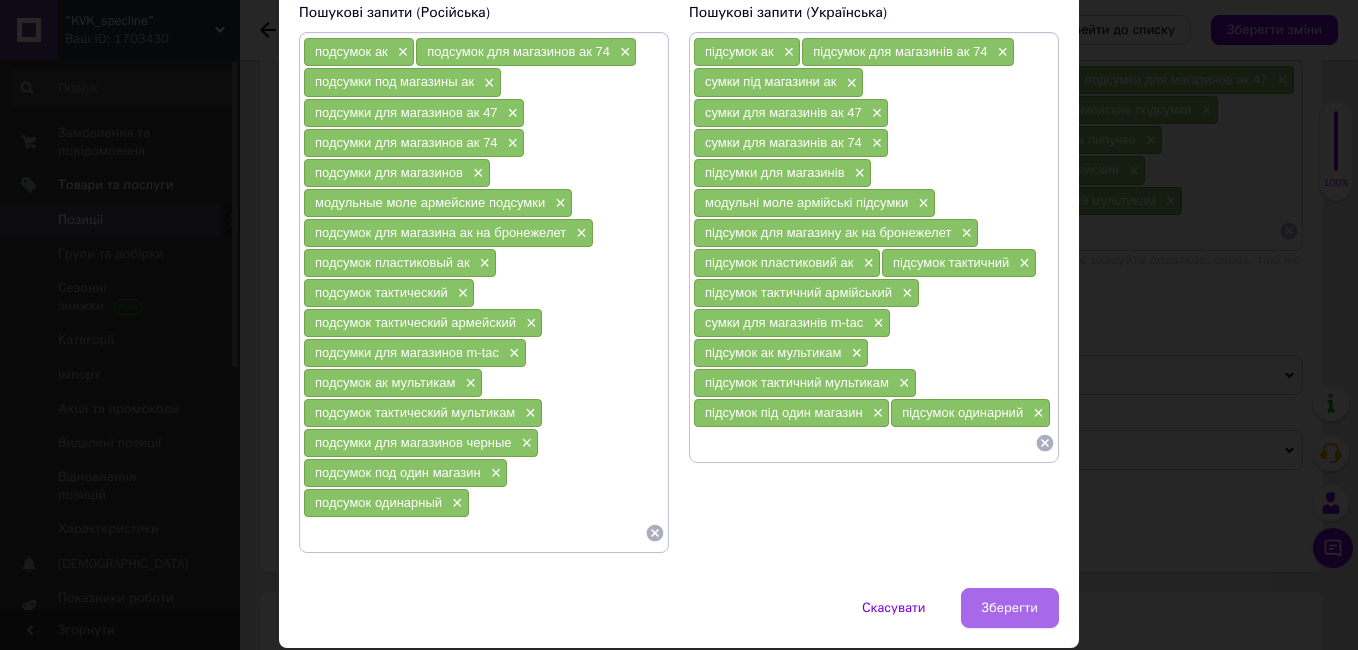 click on "Зберегти" at bounding box center [1010, 608] 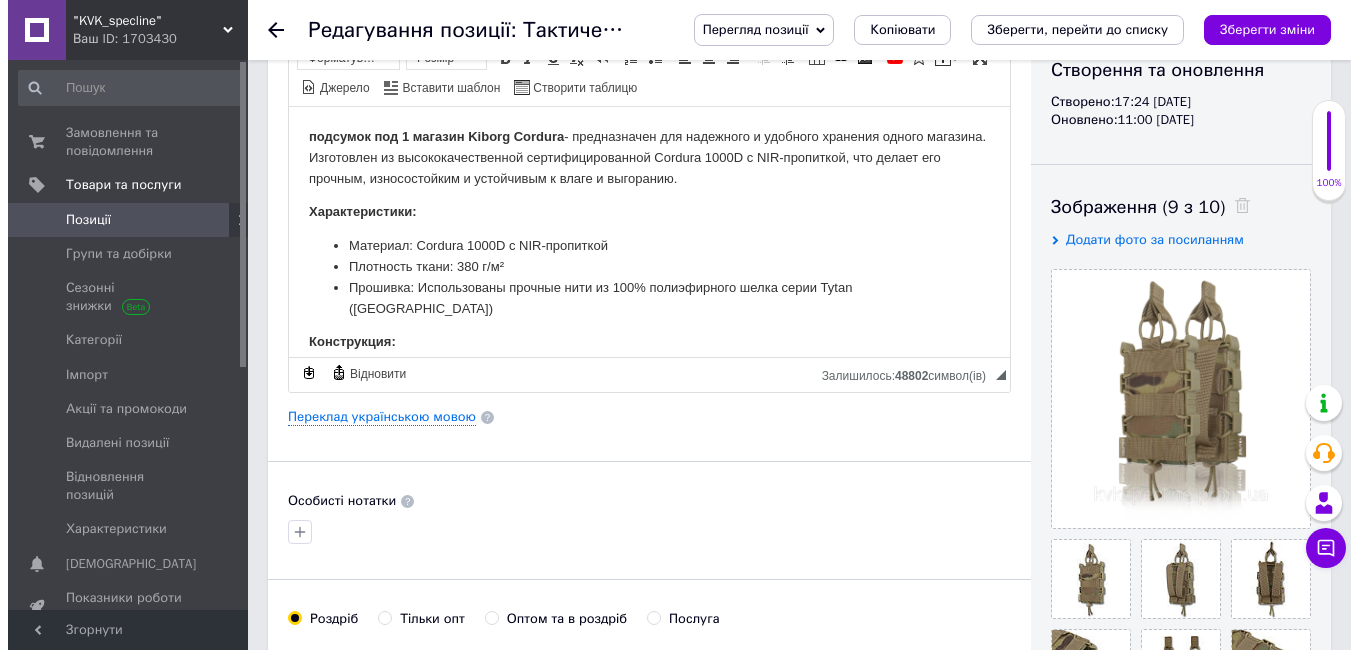 scroll, scrollTop: 0, scrollLeft: 0, axis: both 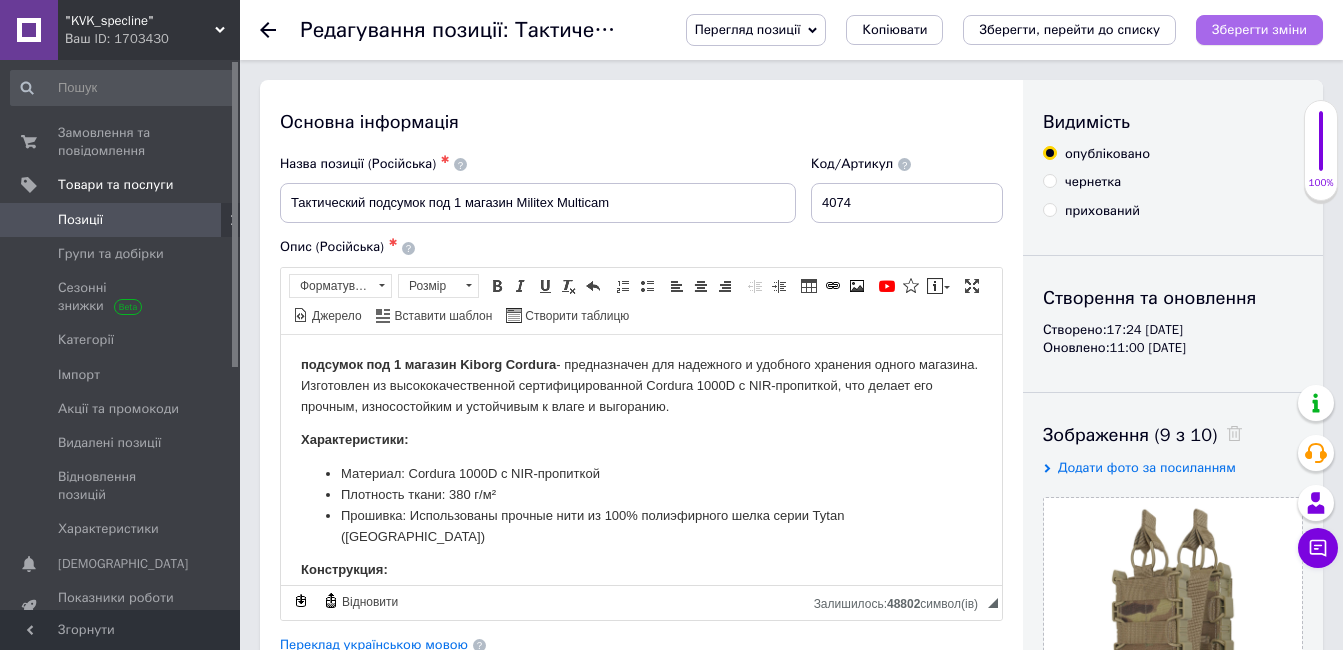 click on "Зберегти зміни" at bounding box center (1259, 29) 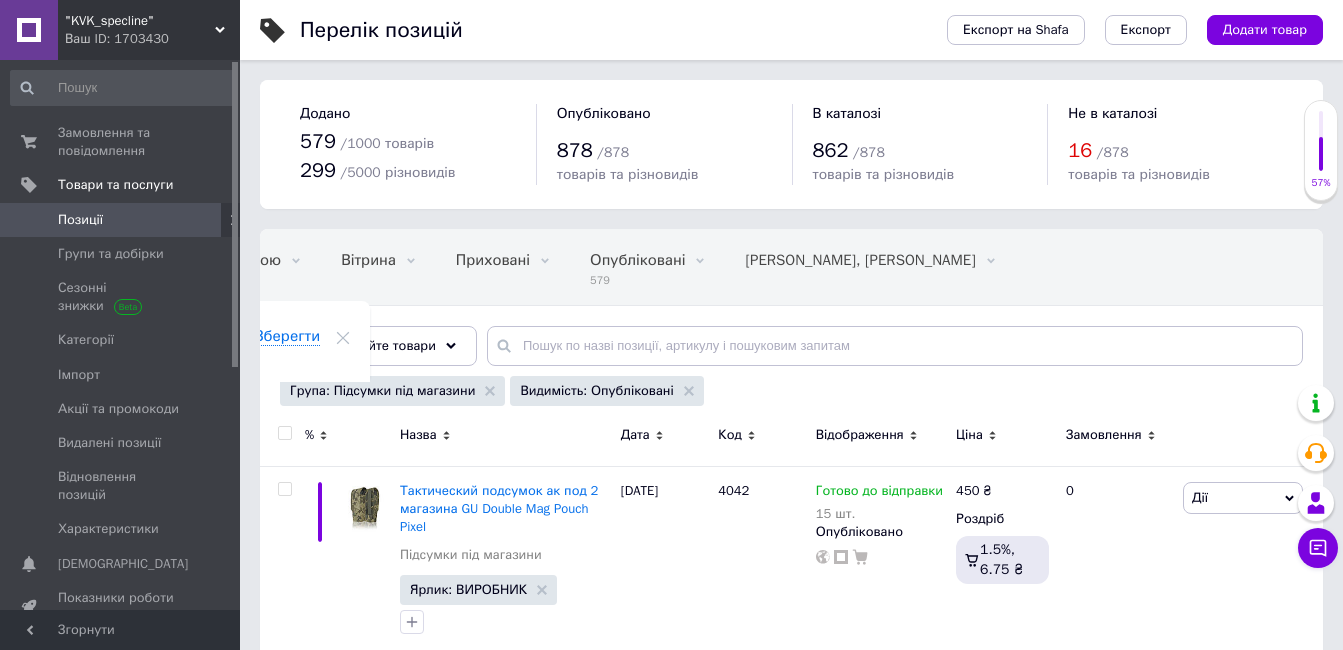 scroll, scrollTop: 0, scrollLeft: 176, axis: horizontal 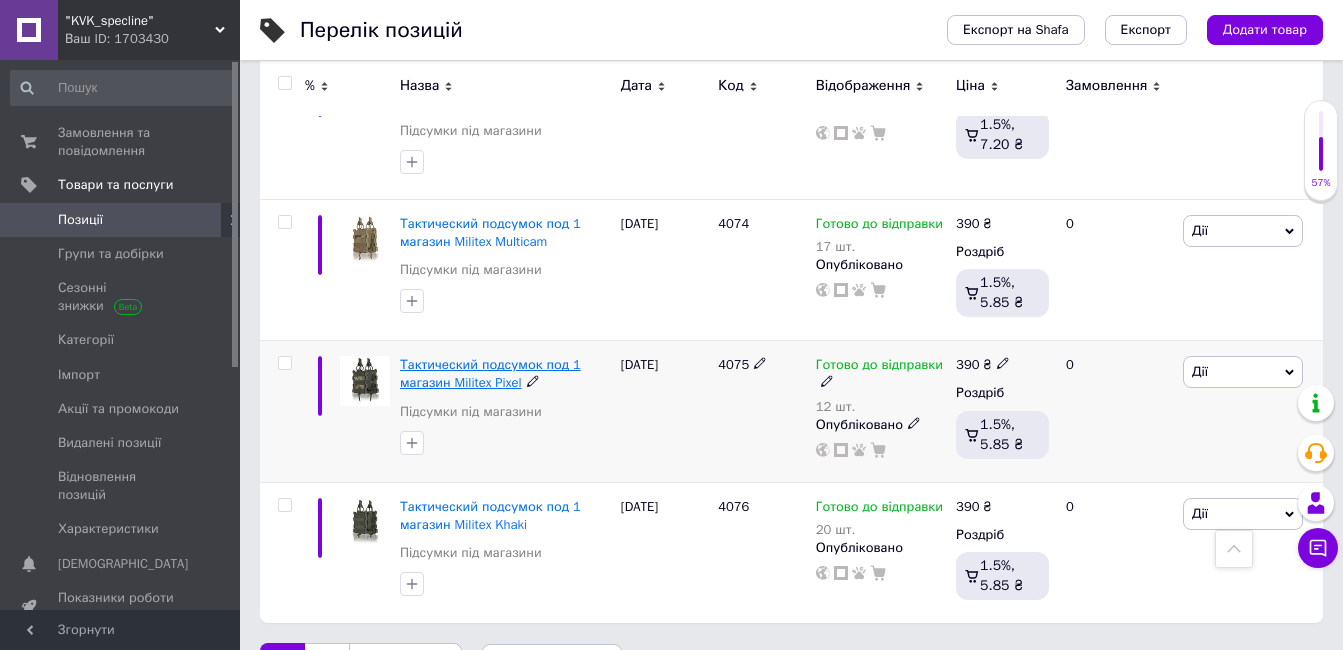 click on "Тактический подсумок под 1 магазин Militex Pixel" at bounding box center (490, 373) 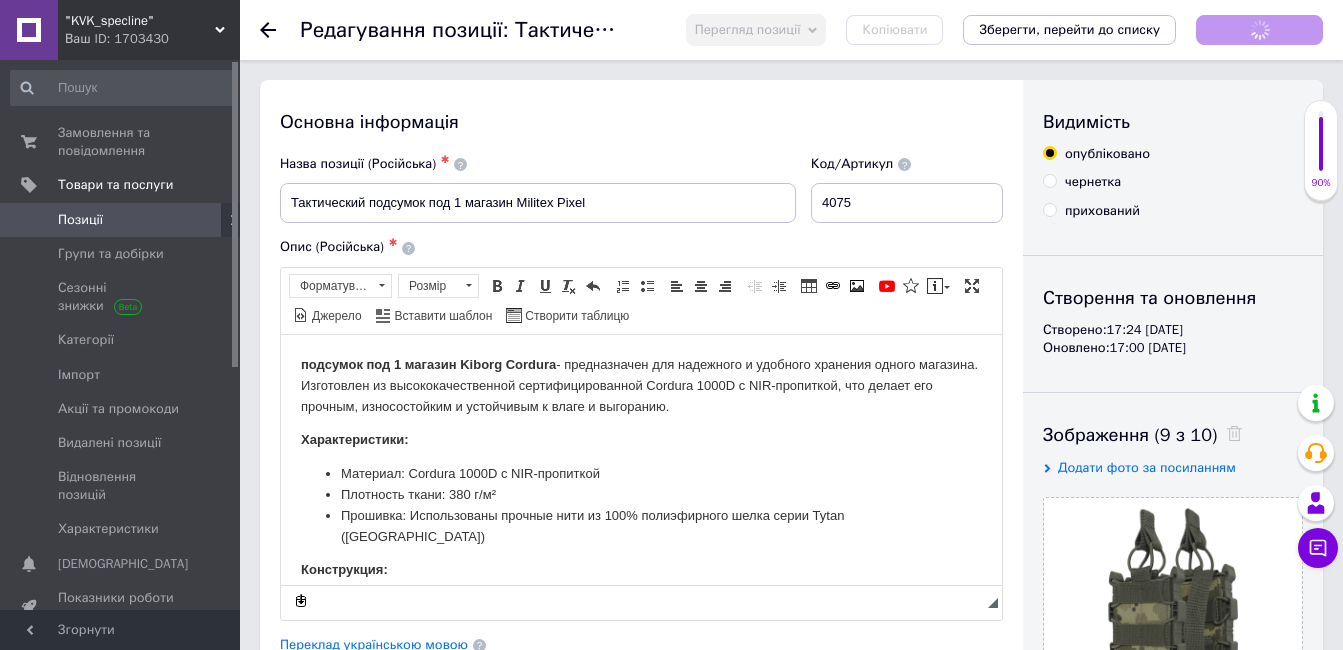 scroll, scrollTop: 0, scrollLeft: 0, axis: both 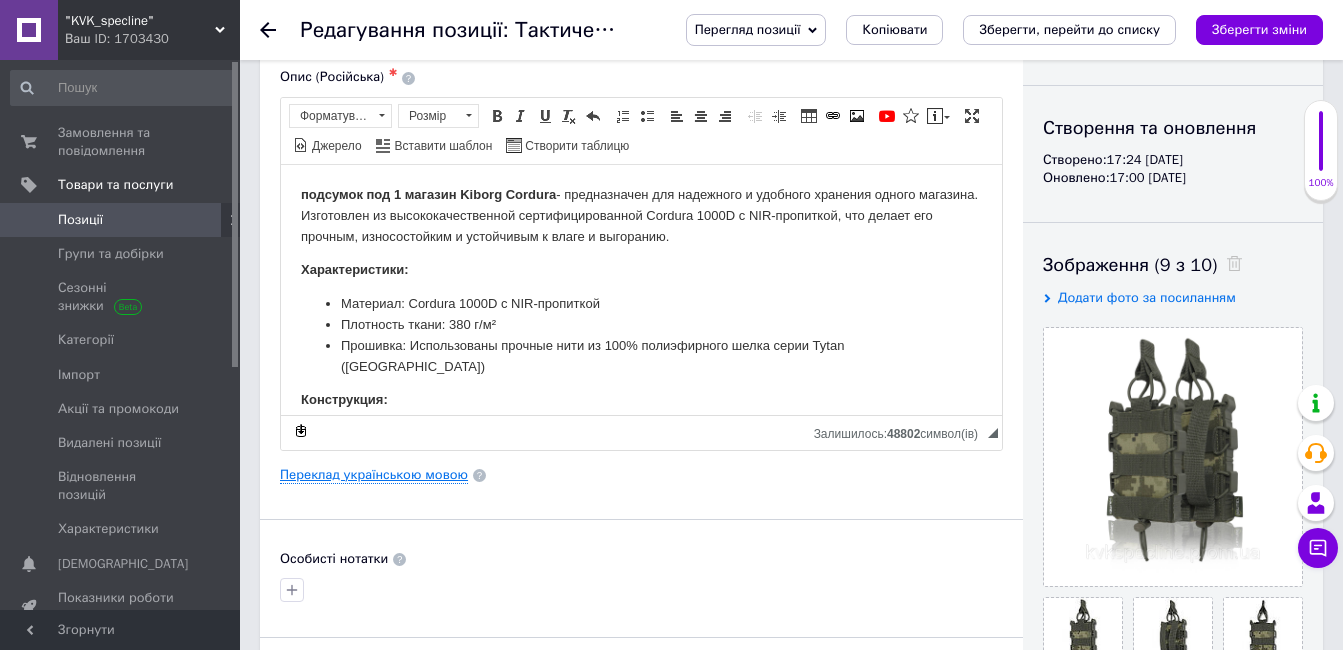 click on "Переклад українською мовою" at bounding box center [374, 475] 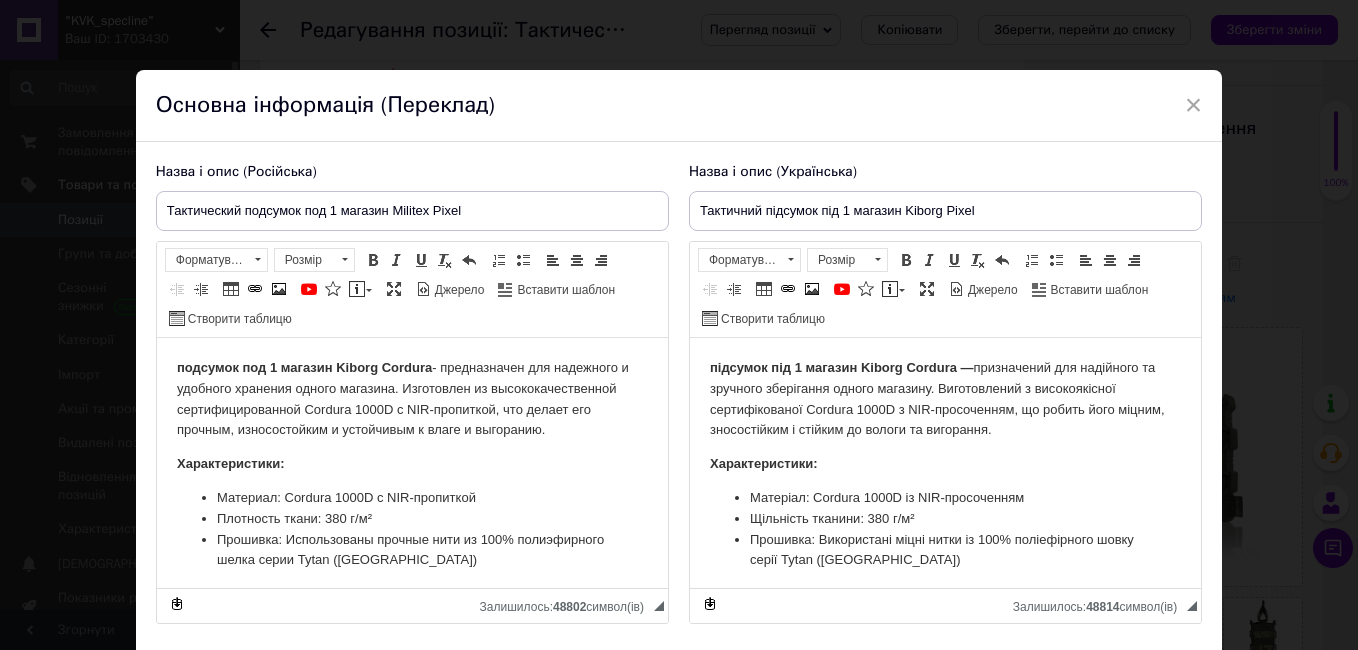 scroll, scrollTop: 0, scrollLeft: 0, axis: both 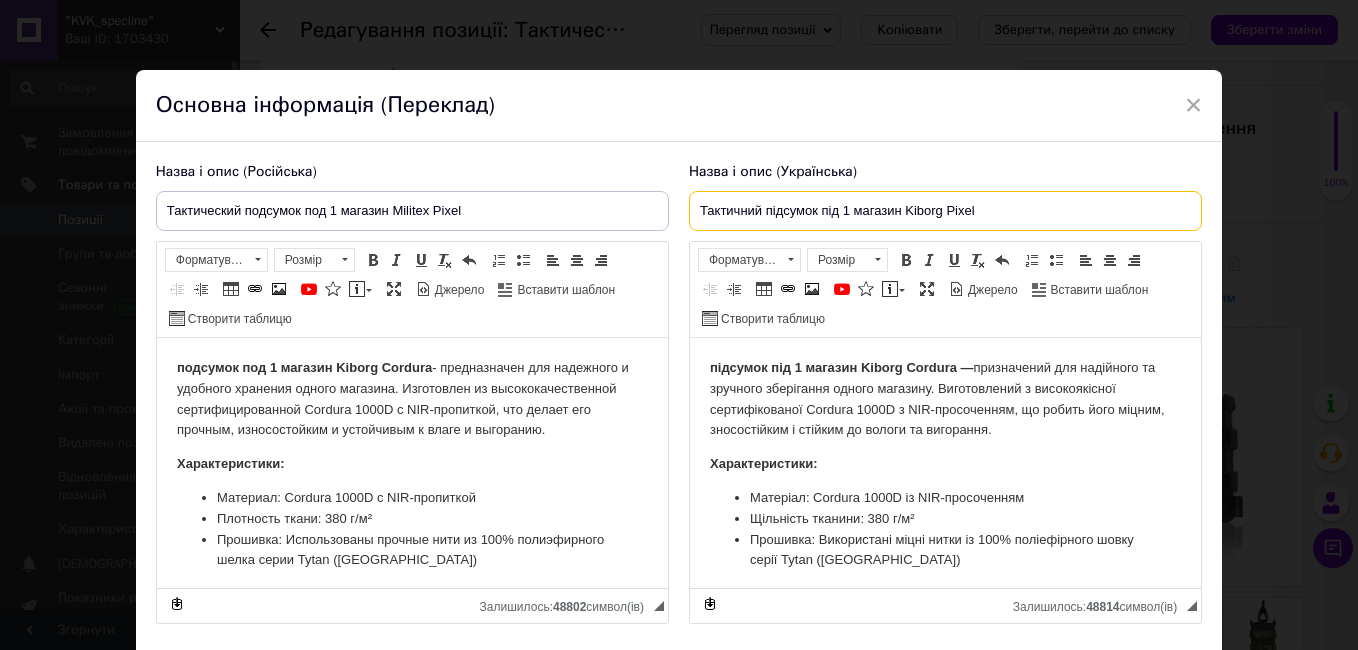 click on "Тактичний підсумок під 1 магазин Kiborg Pixel" at bounding box center (945, 211) 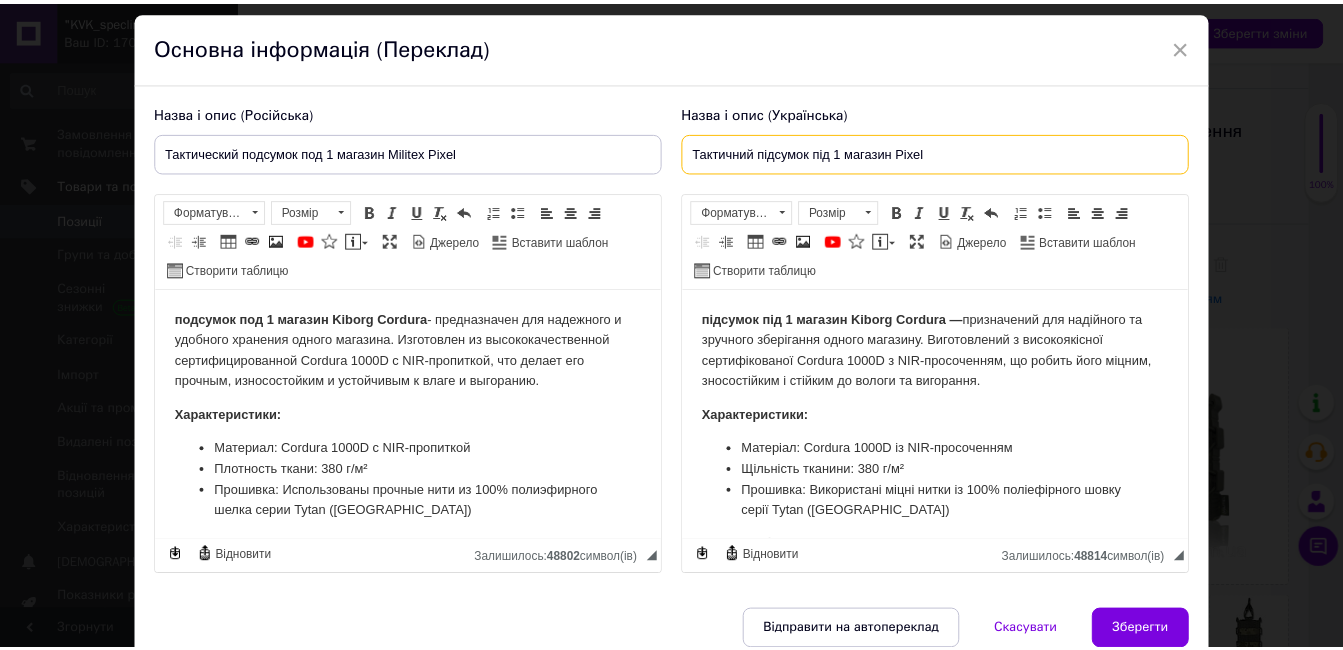 scroll, scrollTop: 117, scrollLeft: 0, axis: vertical 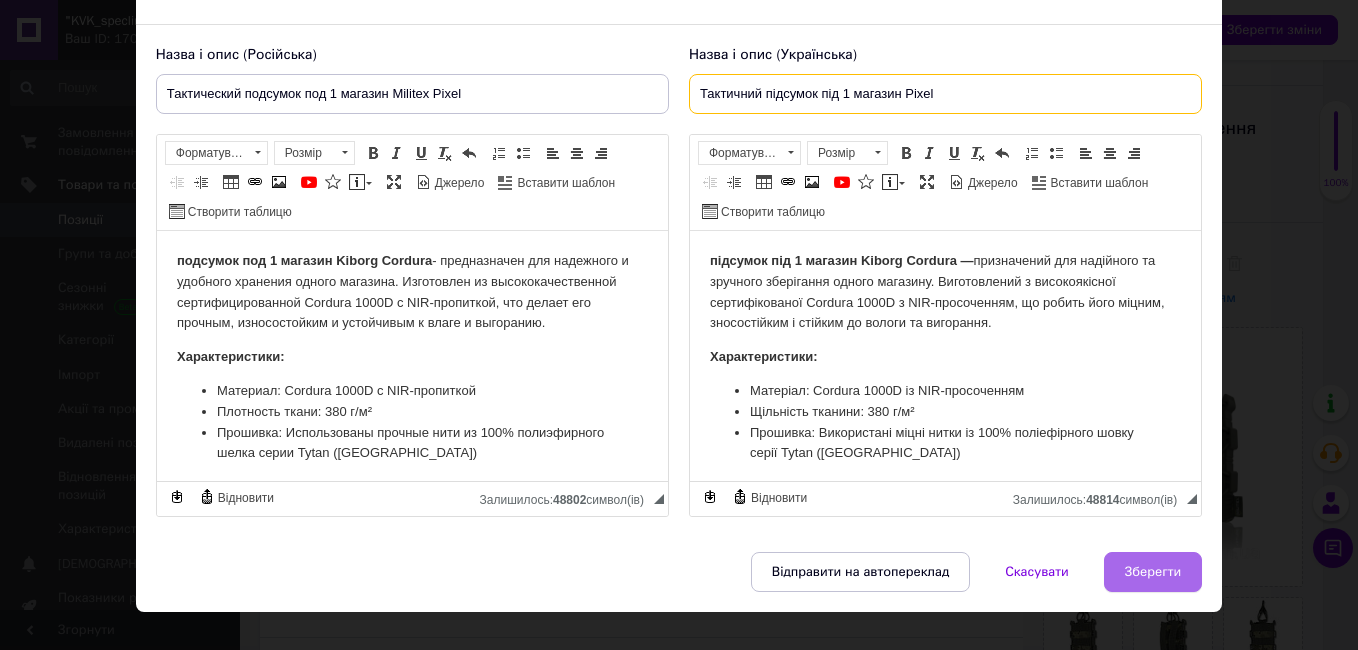 type on "Тактичний підсумок під 1 магазин Pixel" 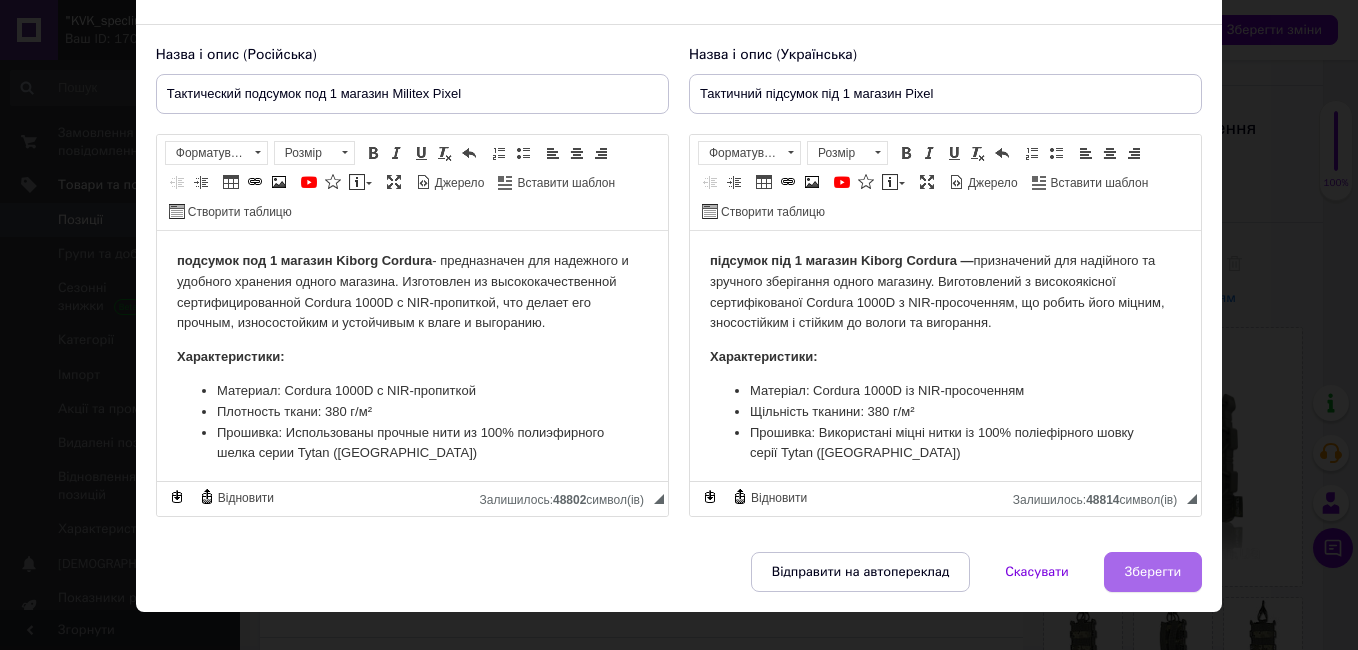 click on "Зберегти" at bounding box center [1153, 572] 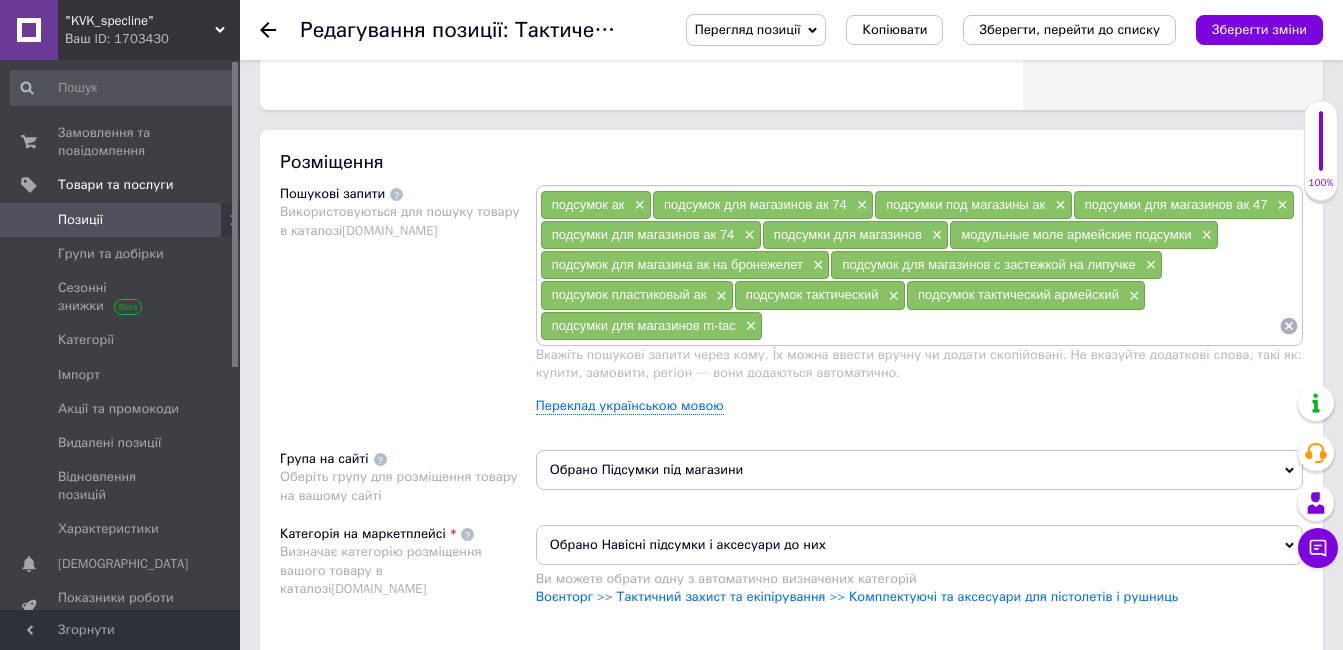 scroll, scrollTop: 1097, scrollLeft: 0, axis: vertical 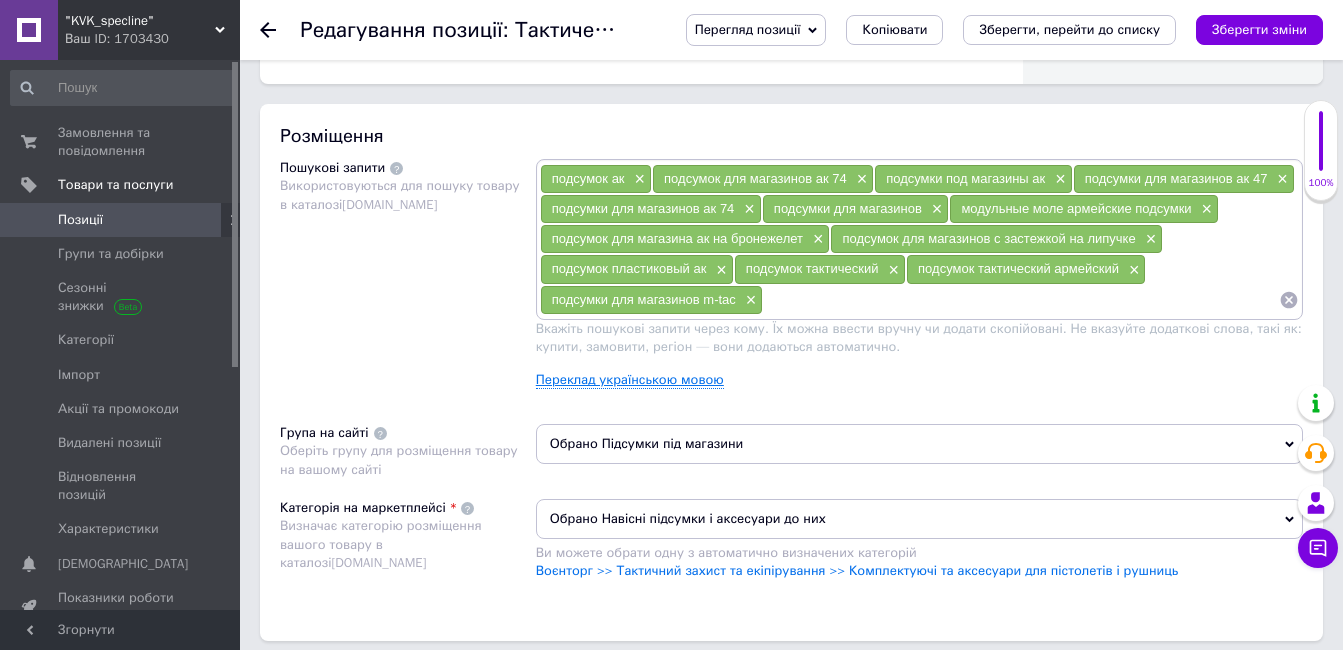 click on "Переклад українською мовою" at bounding box center [630, 380] 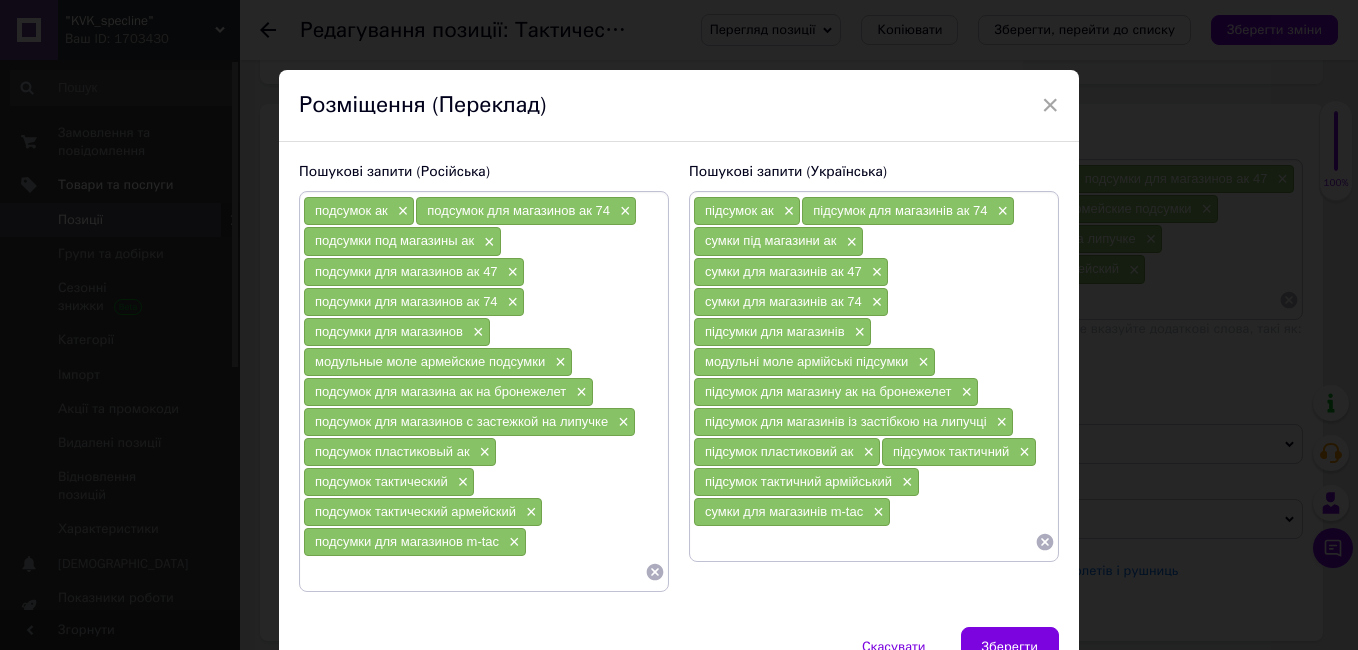 click at bounding box center (864, 542) 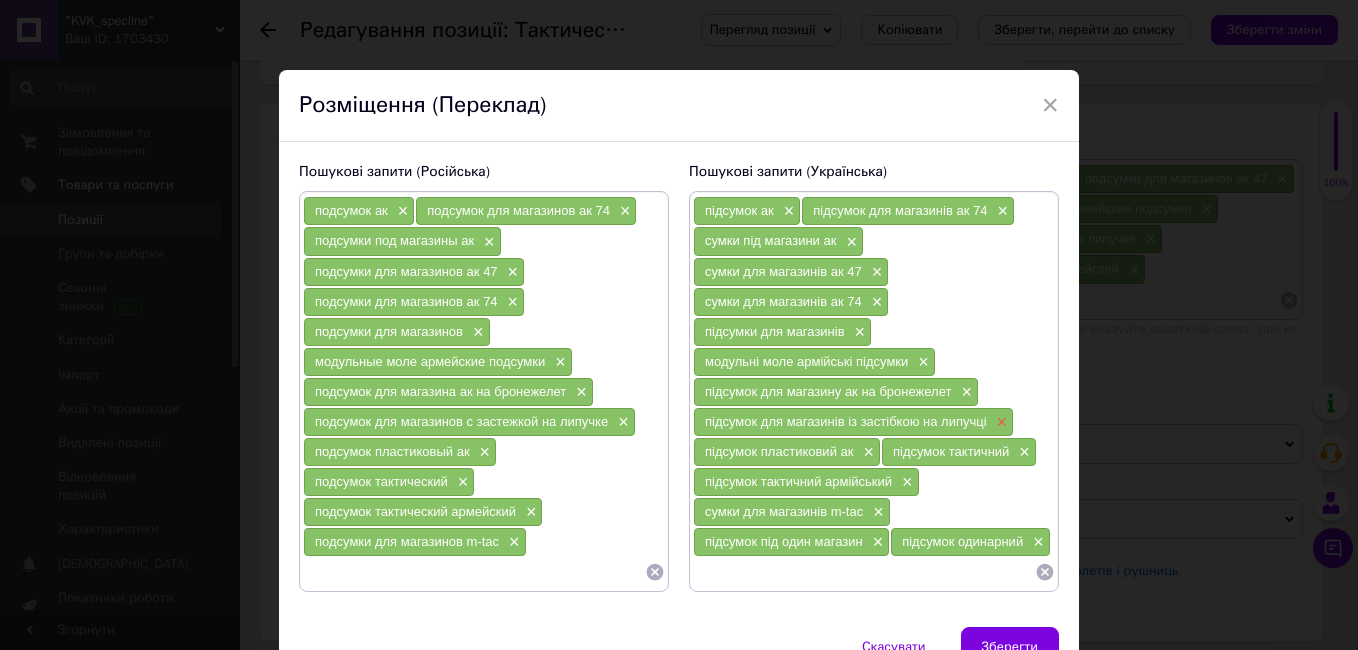 click on "×" at bounding box center (1000, 422) 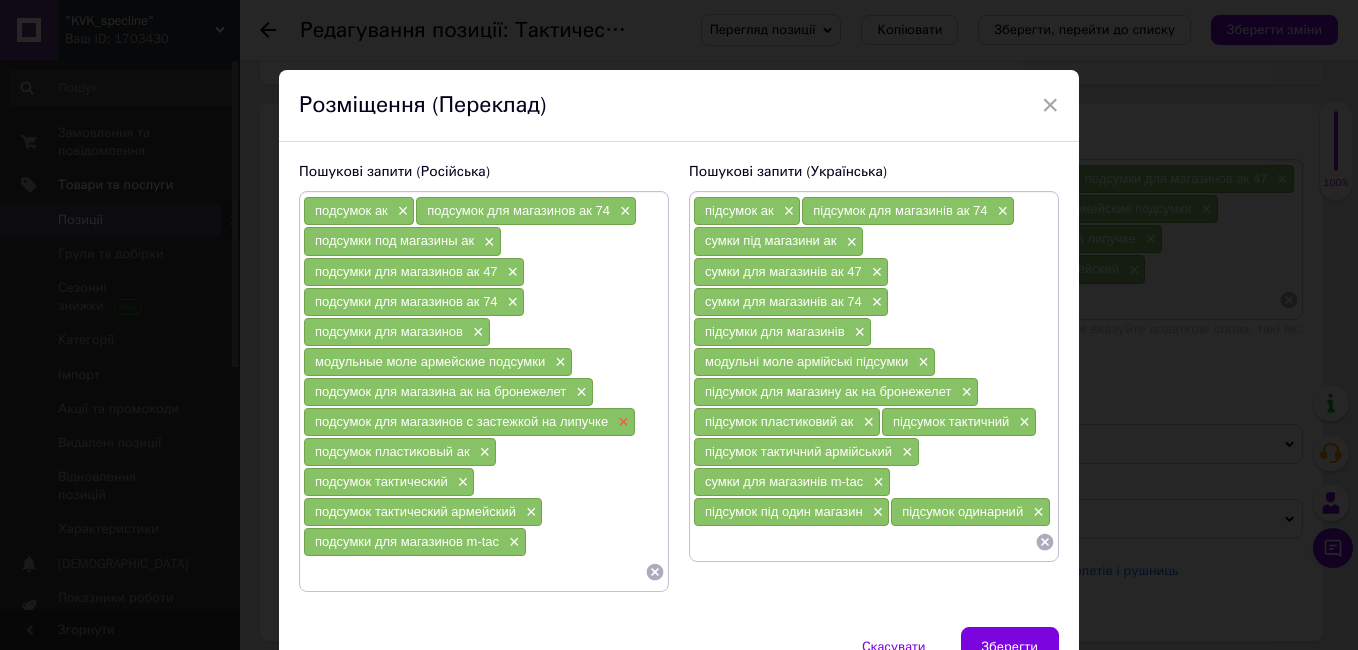 click on "×" at bounding box center [621, 422] 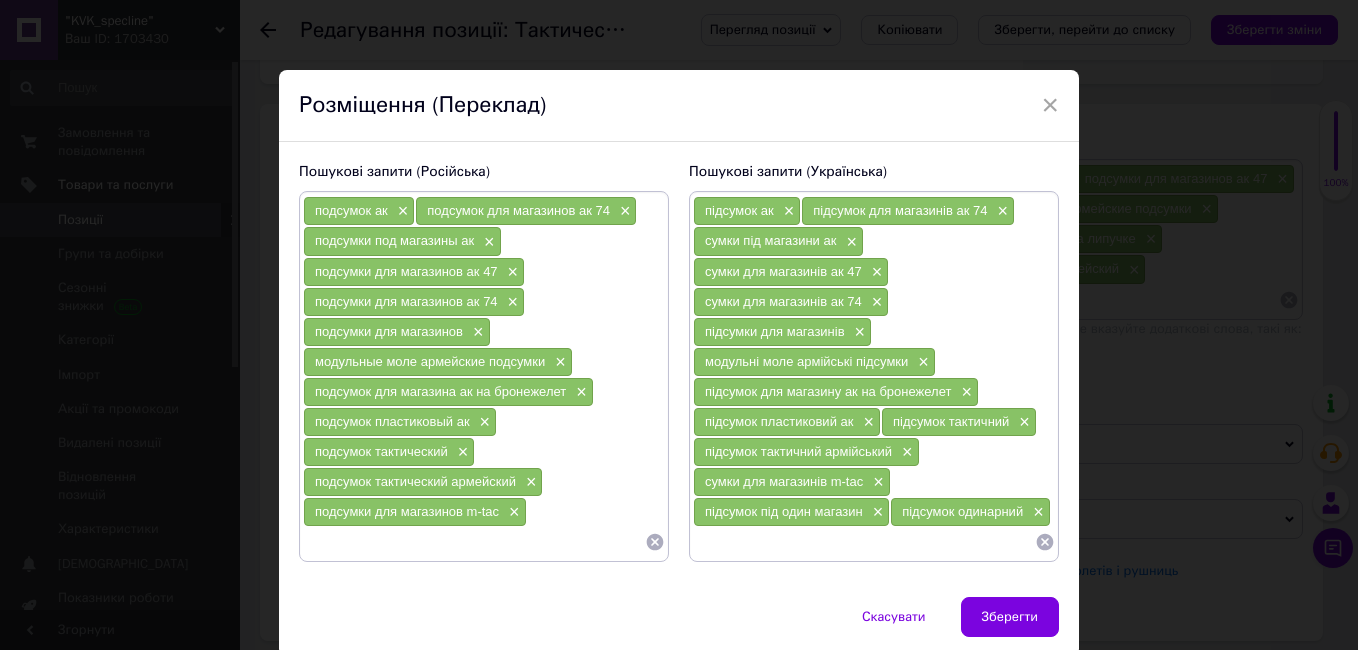 click at bounding box center (474, 542) 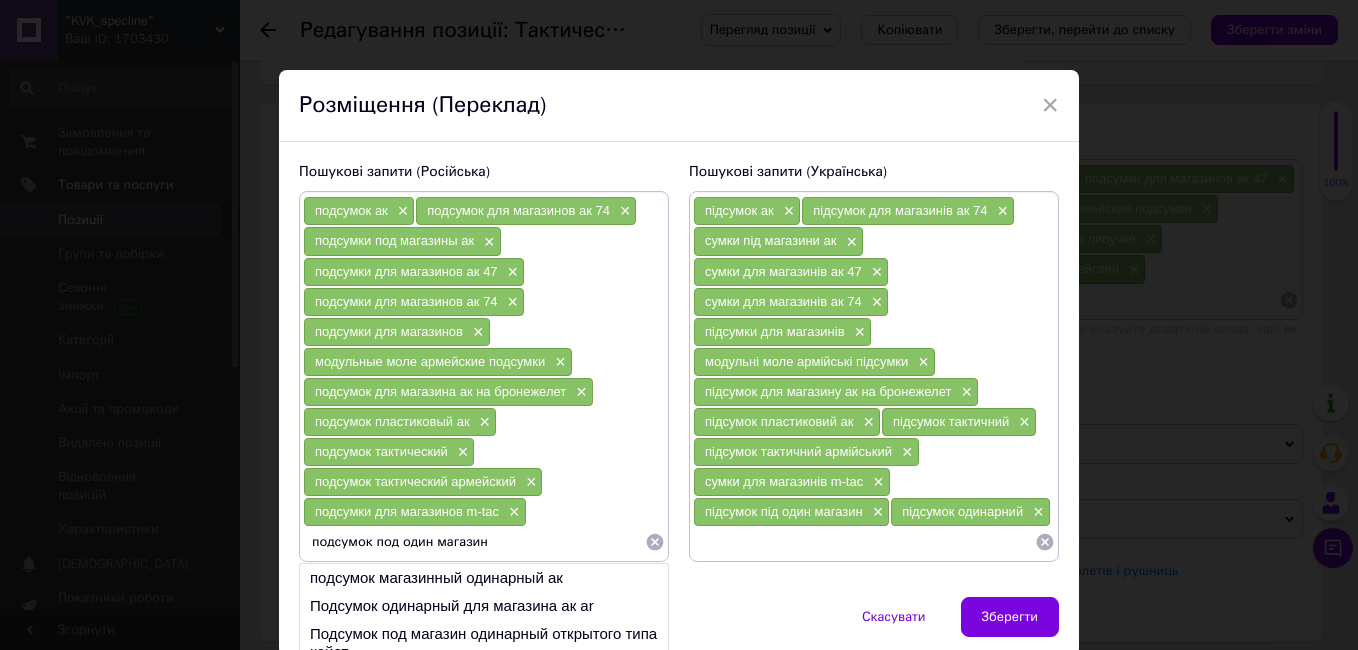 type on "подсумок под один магазин" 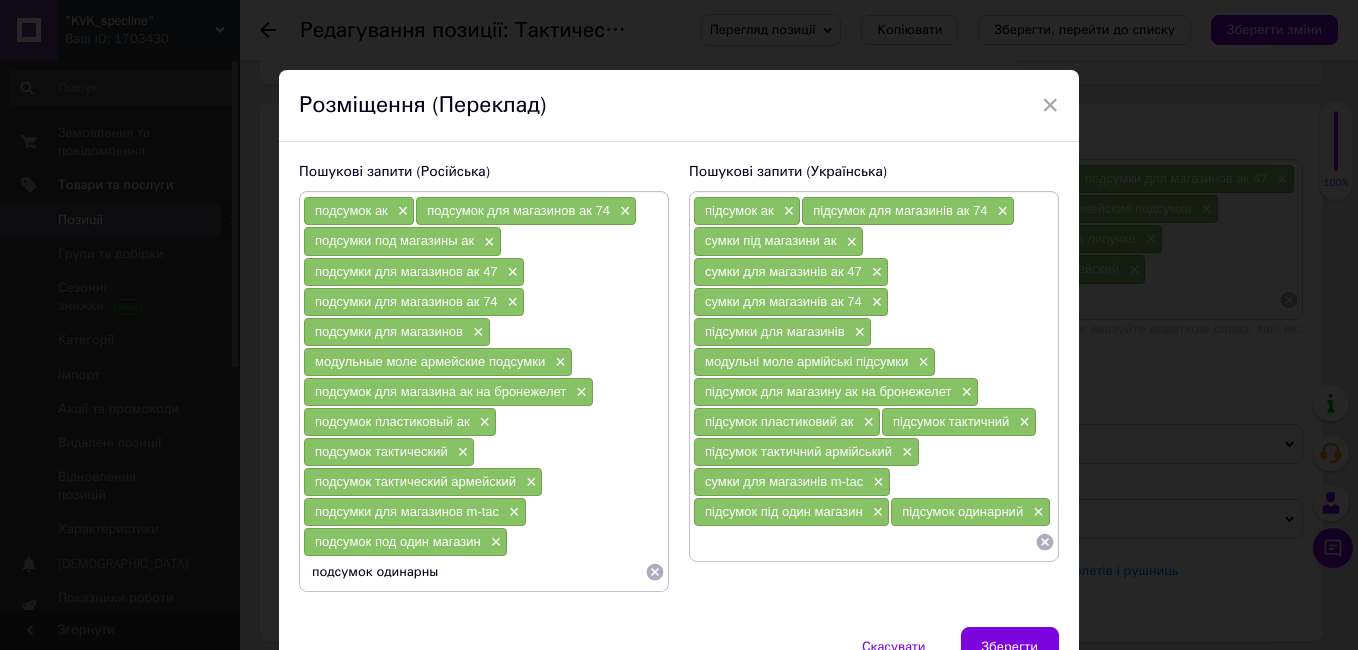 type on "подсумок одинарный" 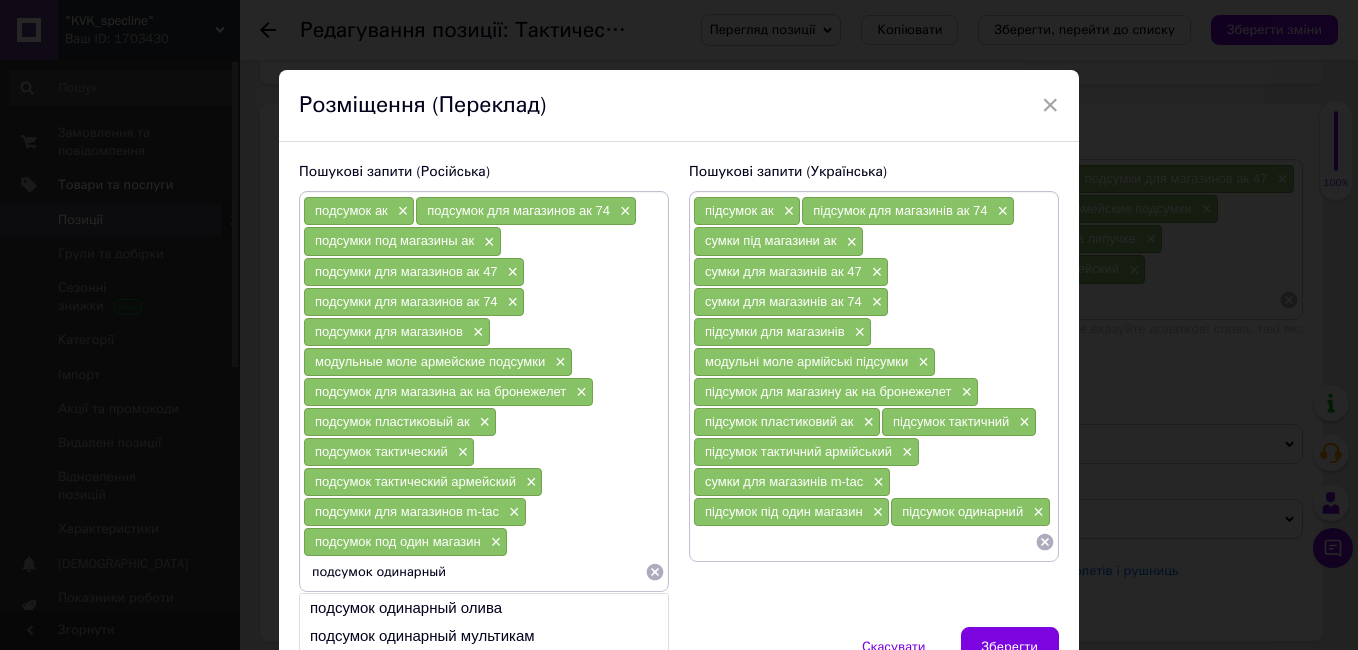 type 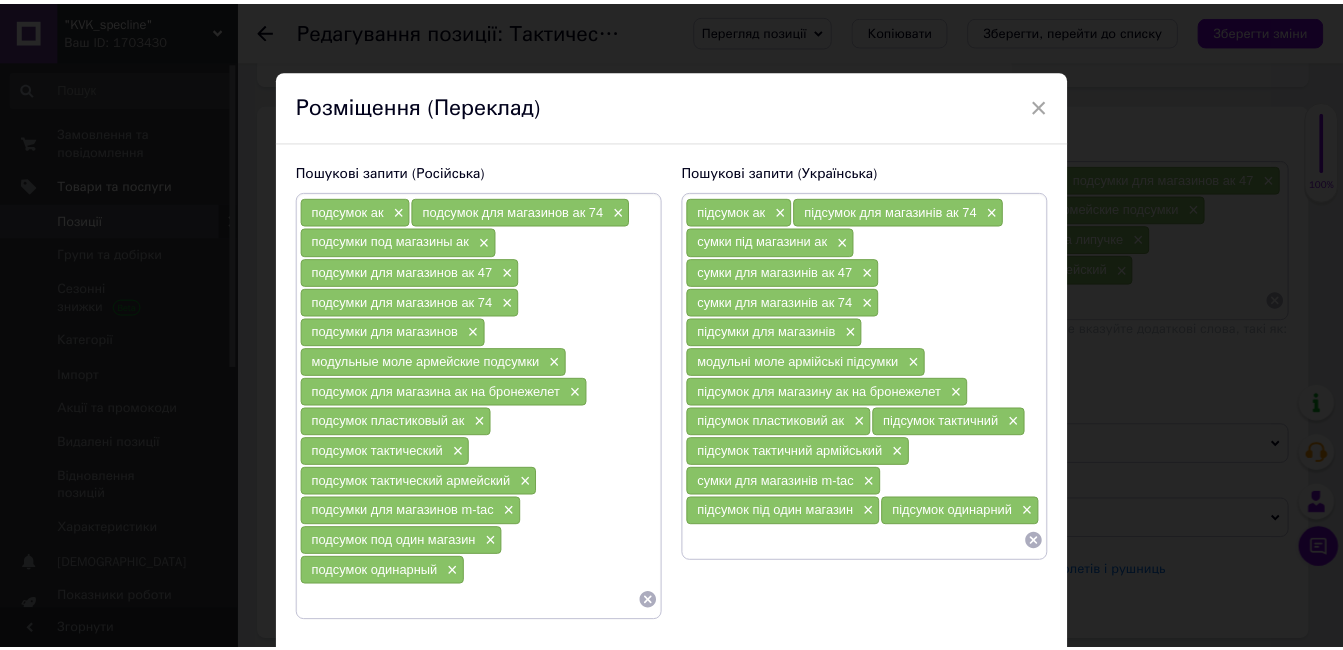 scroll, scrollTop: 138, scrollLeft: 0, axis: vertical 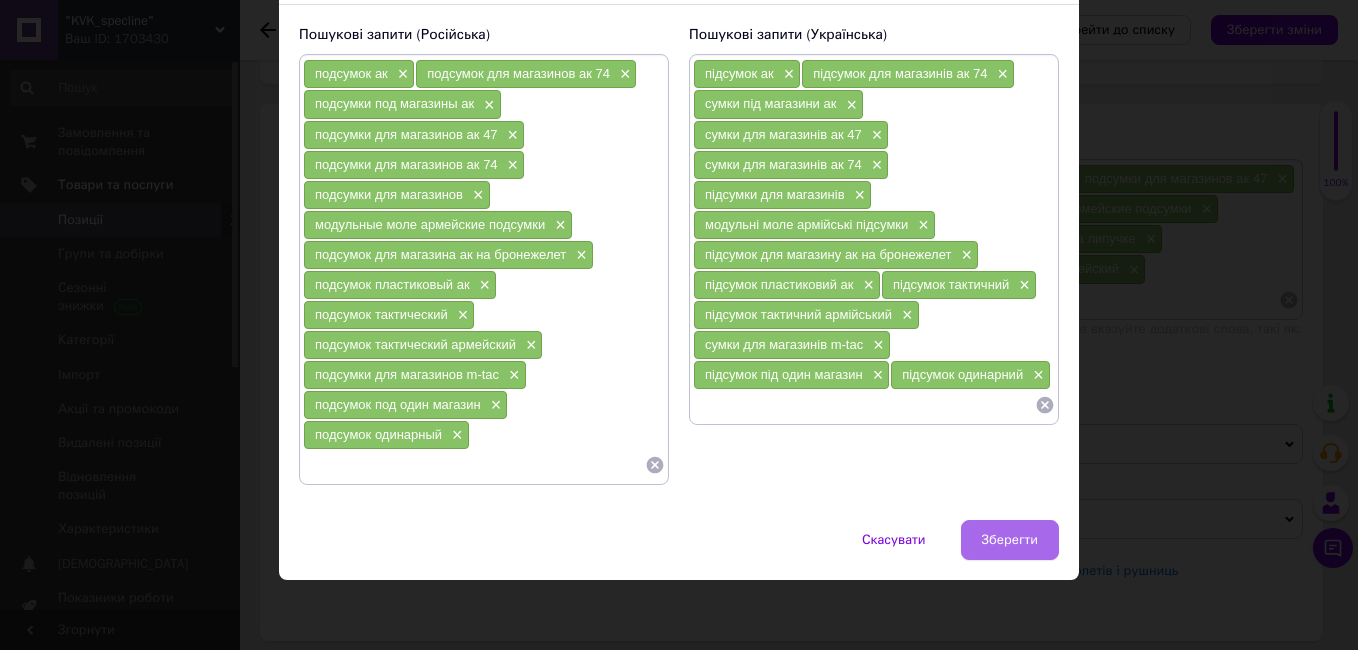 click on "Зберегти" at bounding box center (1010, 540) 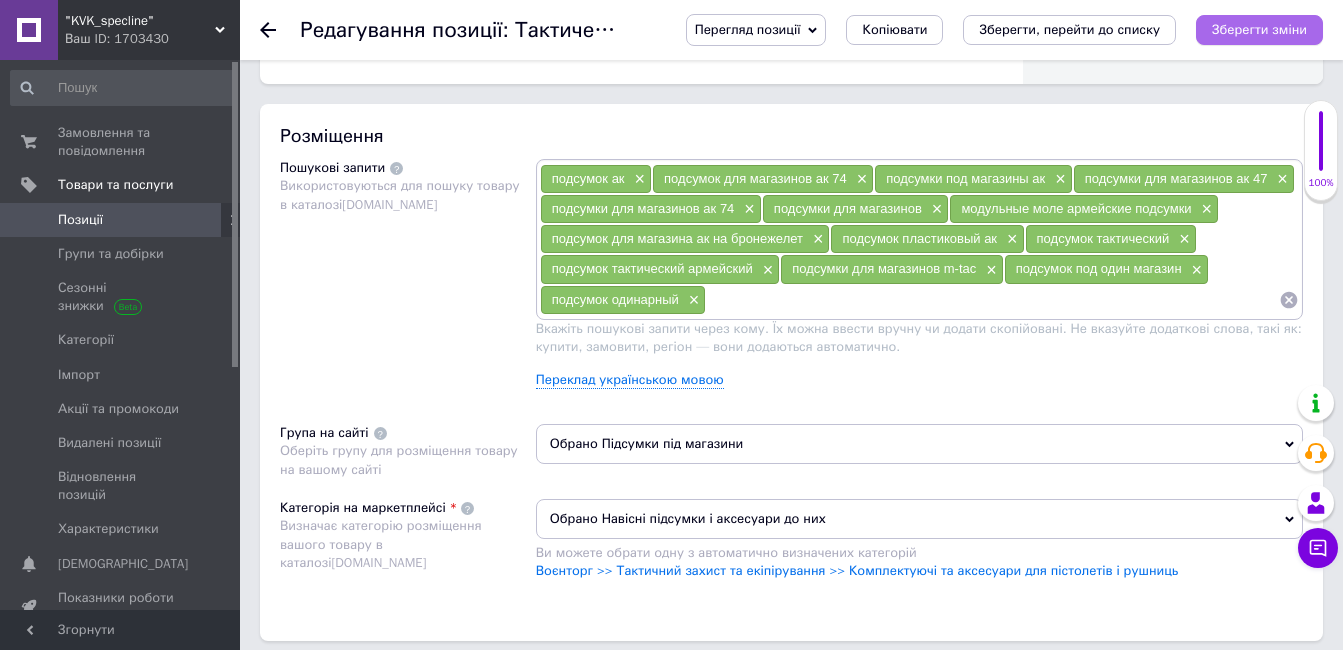 click on "Зберегти зміни" at bounding box center [1259, 29] 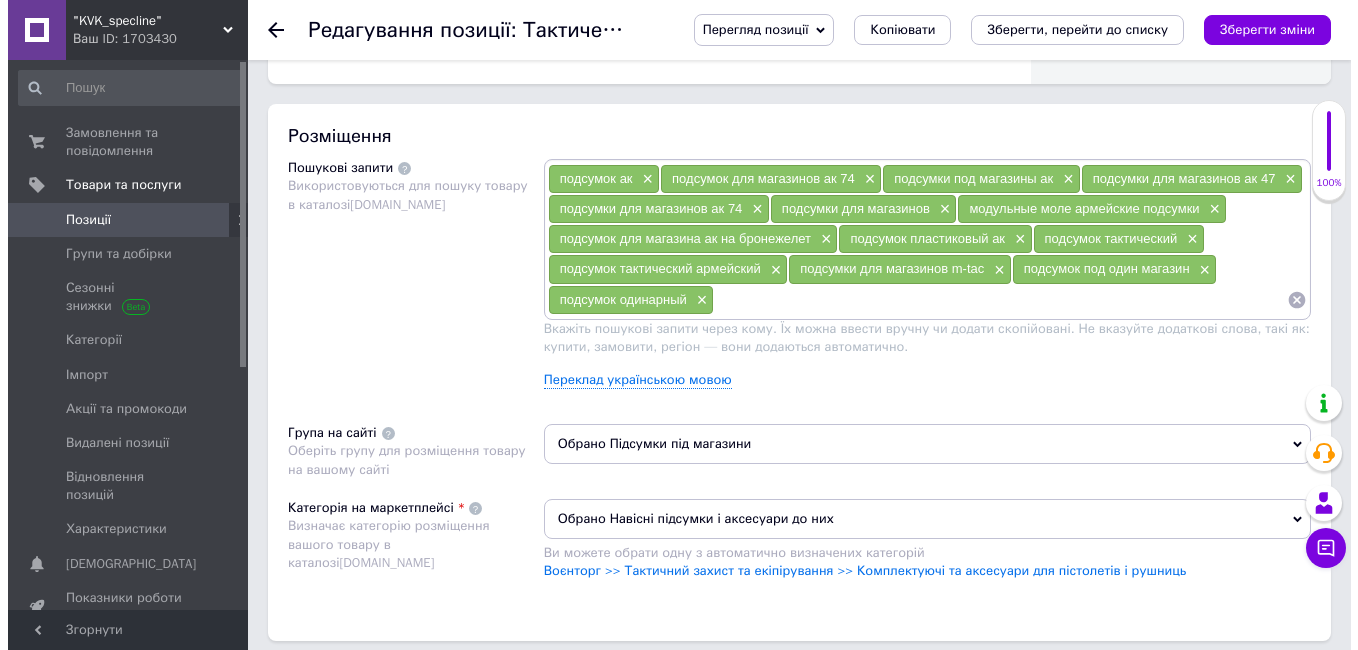 scroll, scrollTop: 0, scrollLeft: 0, axis: both 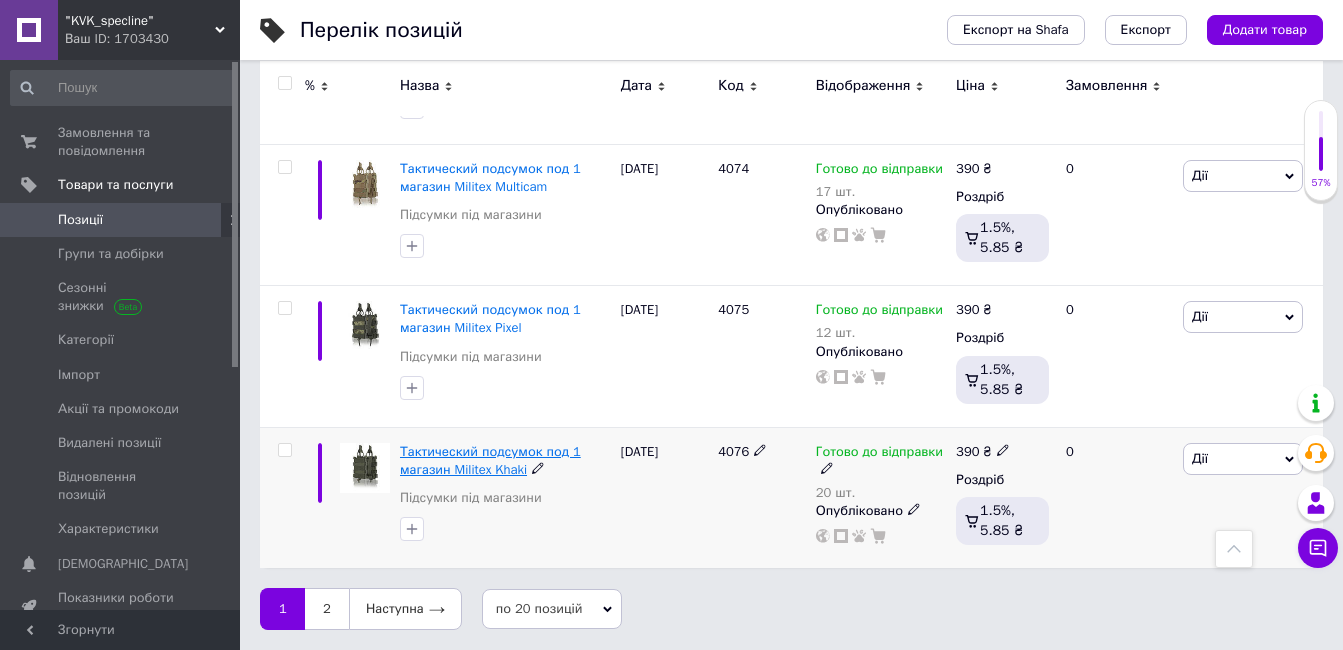 click on "Тактический подсумок под 1 магазин Militex Khaki" at bounding box center [490, 460] 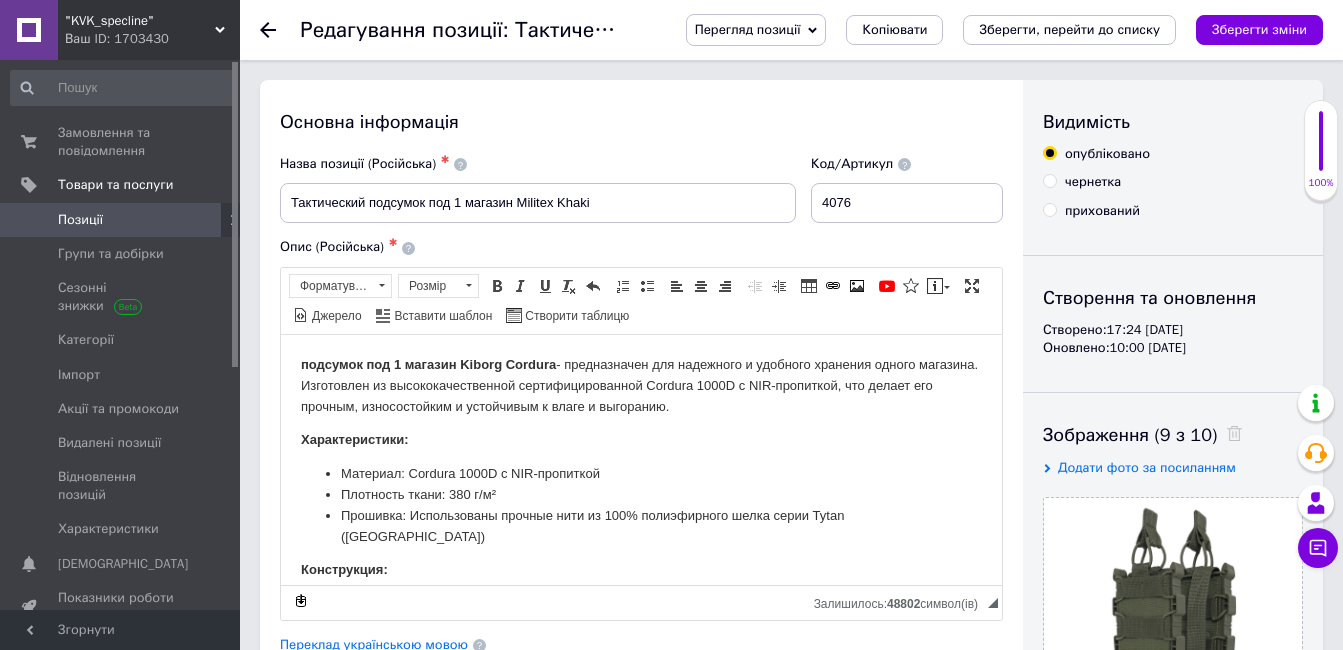 scroll, scrollTop: 0, scrollLeft: 0, axis: both 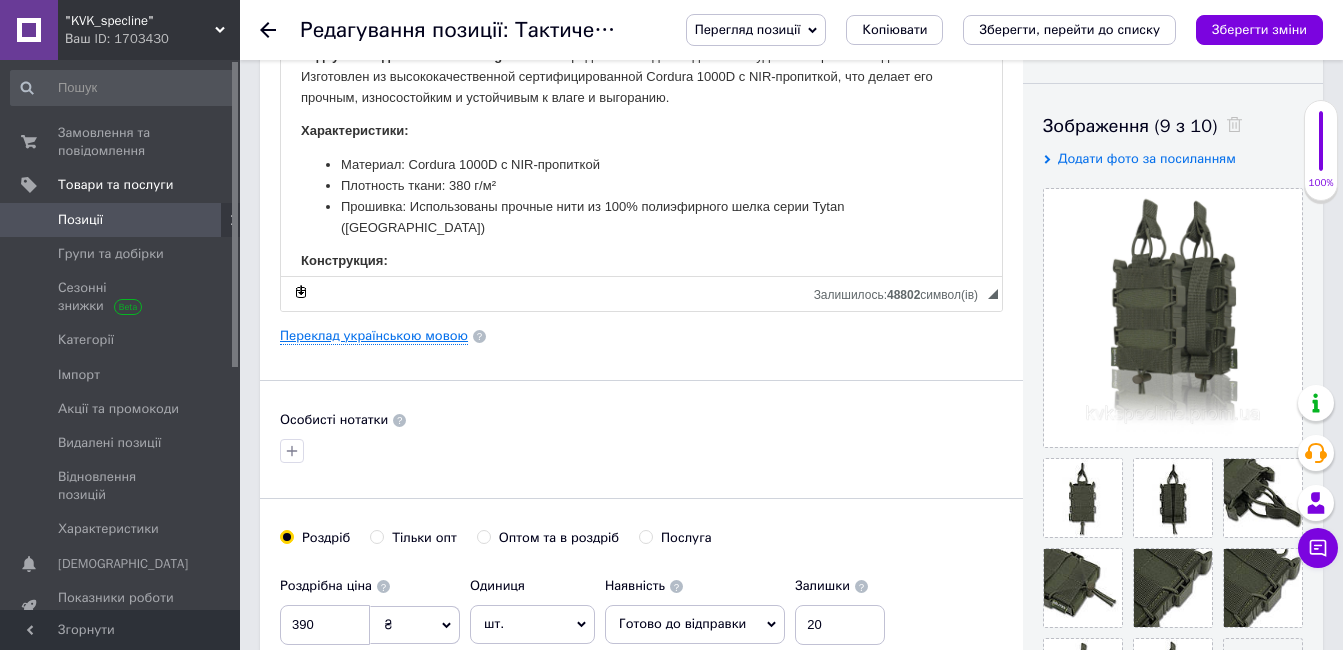 click on "Переклад українською мовою" at bounding box center (374, 336) 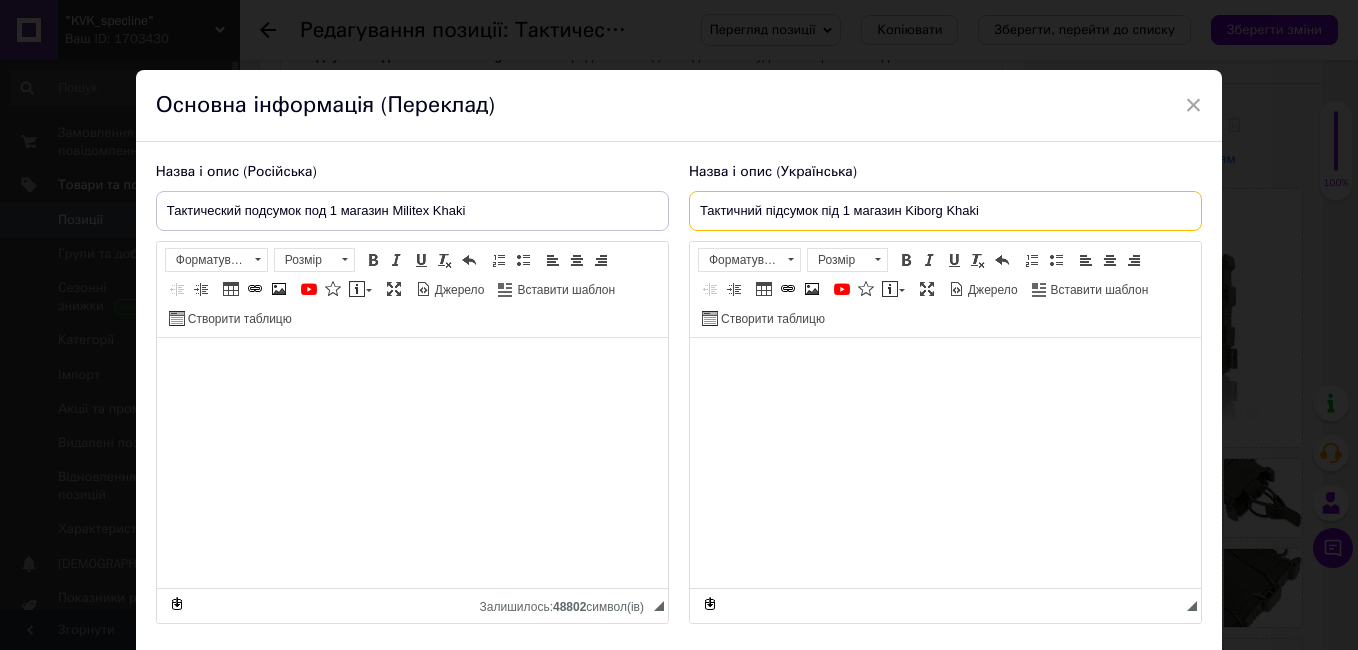 click on "Тактичний підсумок під 1 магазин Kiborg Khaki" at bounding box center [945, 211] 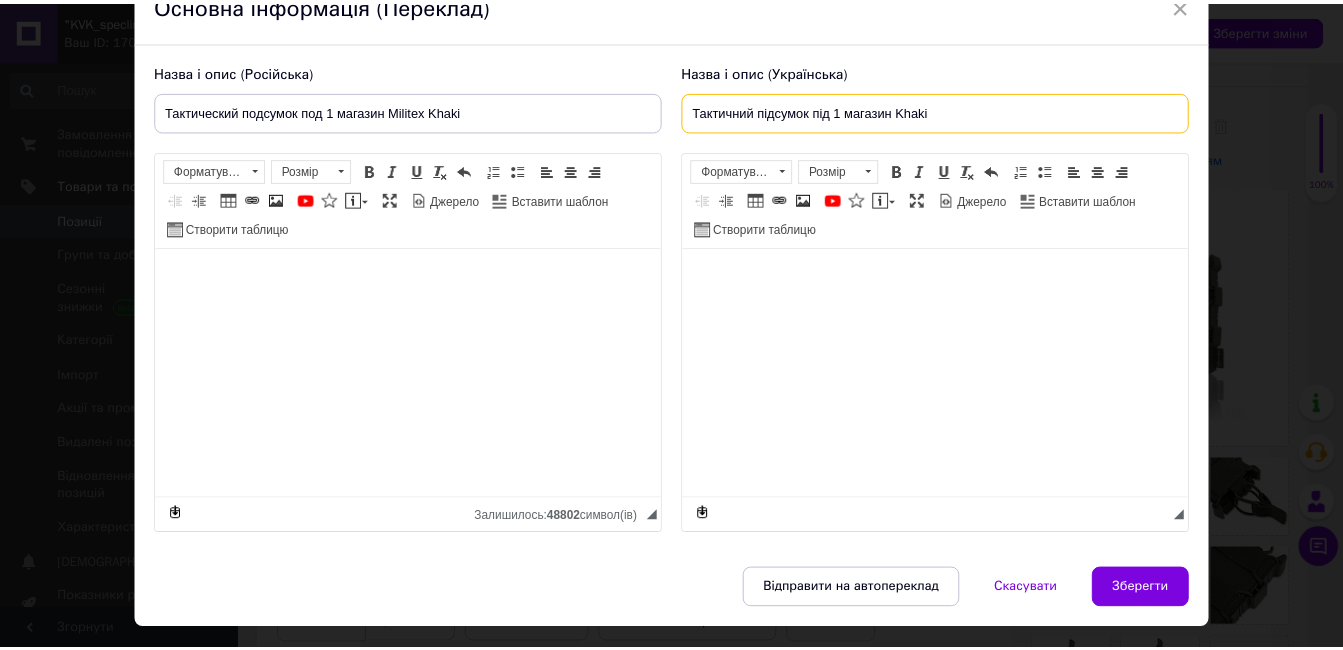scroll, scrollTop: 113, scrollLeft: 0, axis: vertical 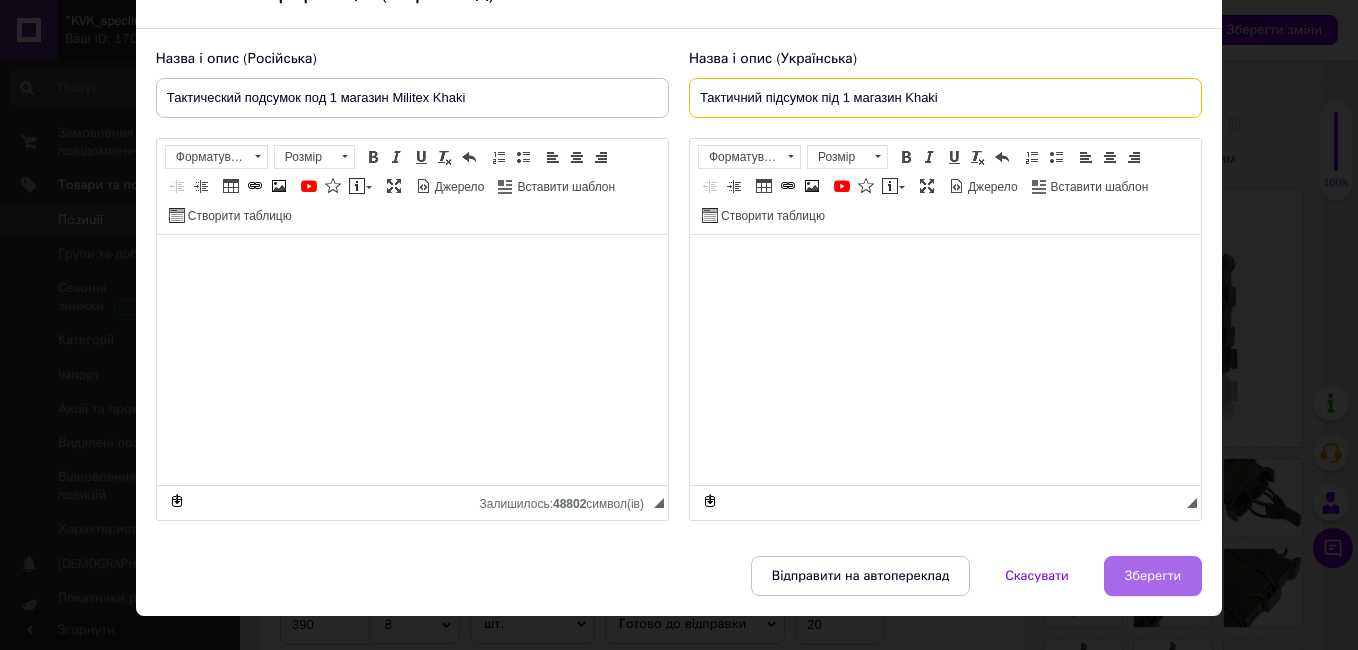 type on "Тактичний підсумок під 1 магазин Khaki" 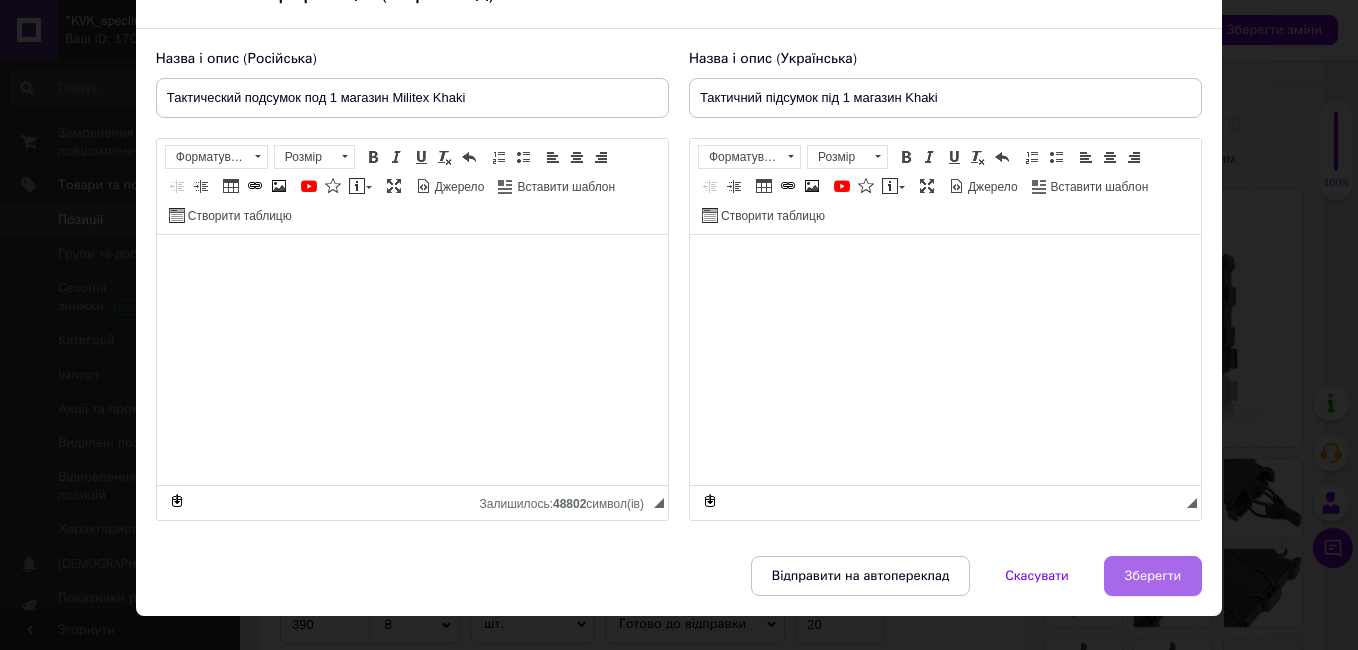 click on "Зберегти" at bounding box center [1153, 576] 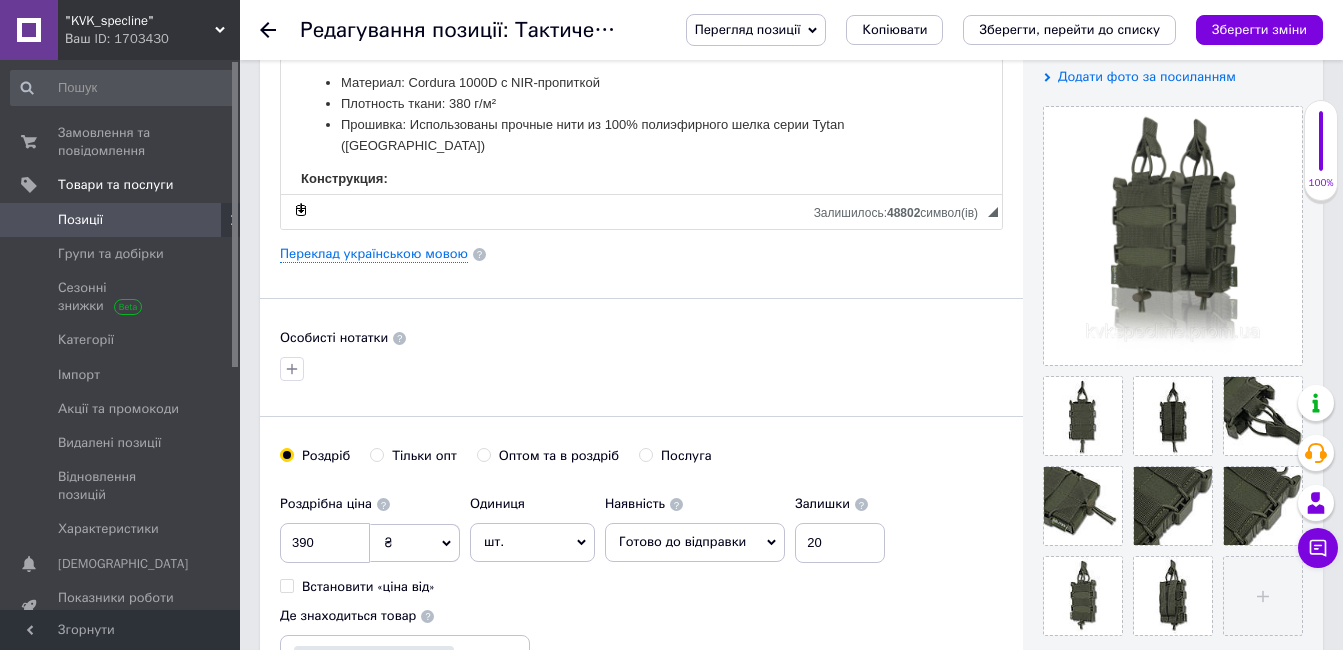 scroll, scrollTop: 0, scrollLeft: 0, axis: both 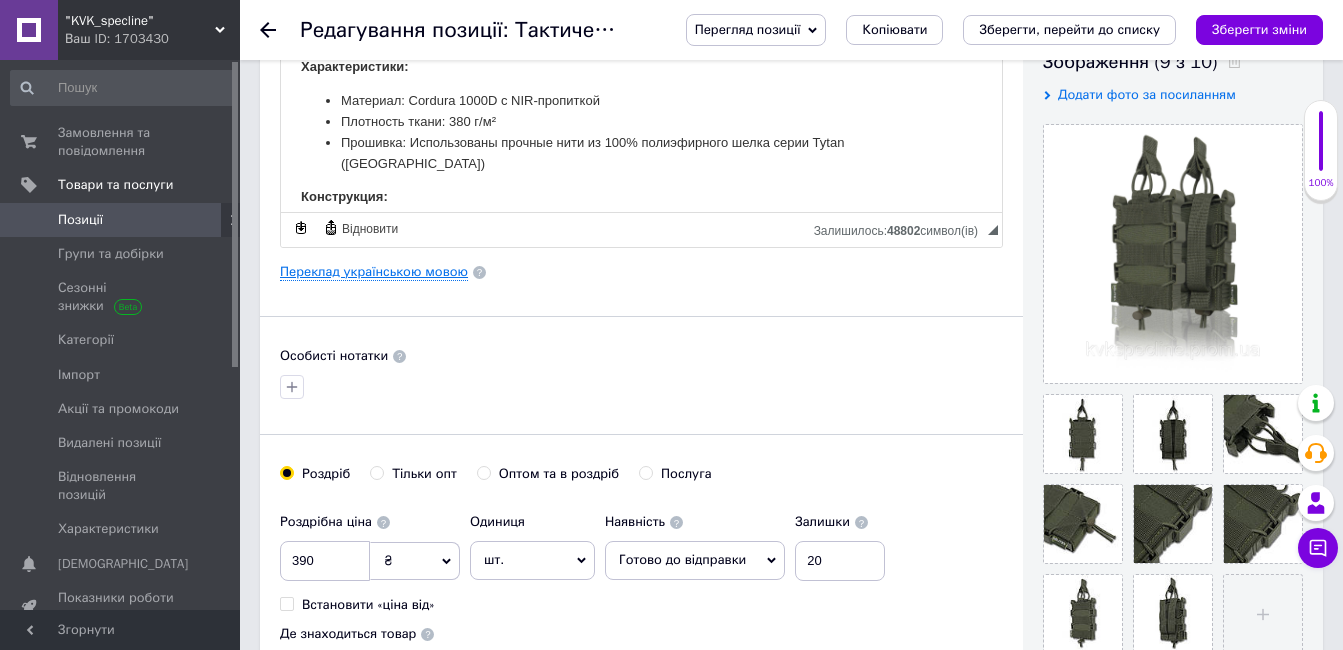 click on "Переклад українською мовою" at bounding box center [374, 272] 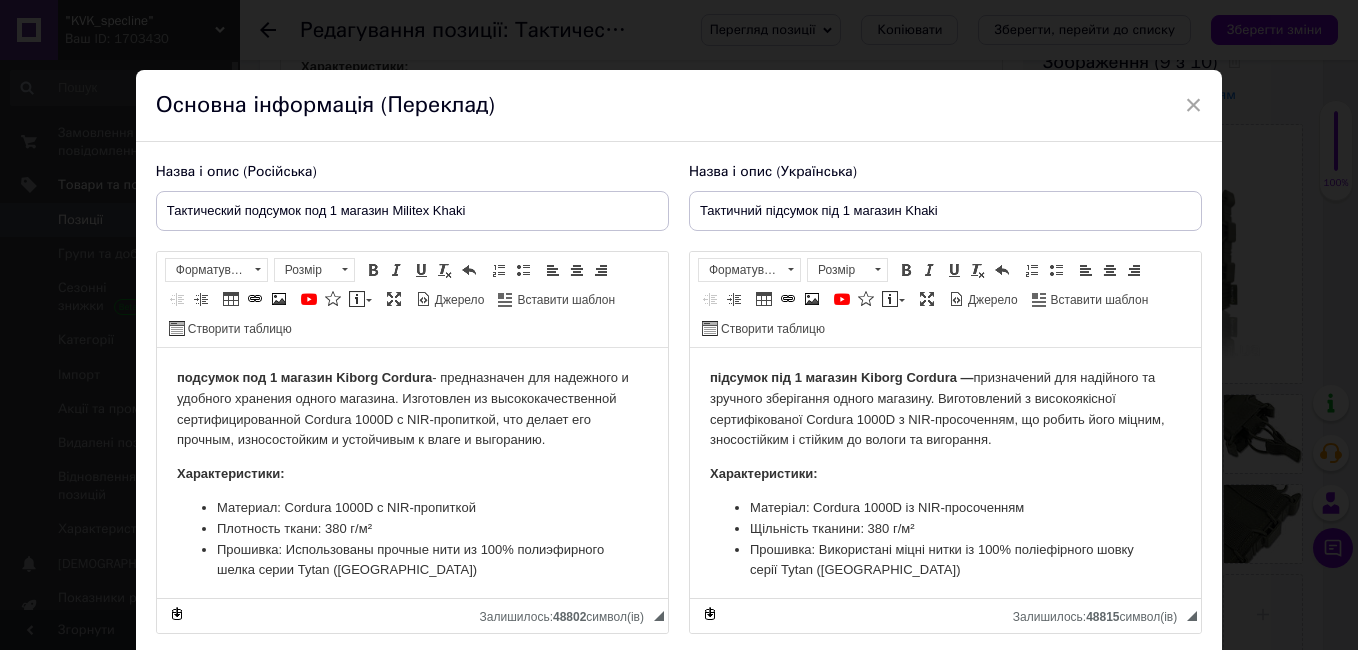 scroll, scrollTop: 0, scrollLeft: 0, axis: both 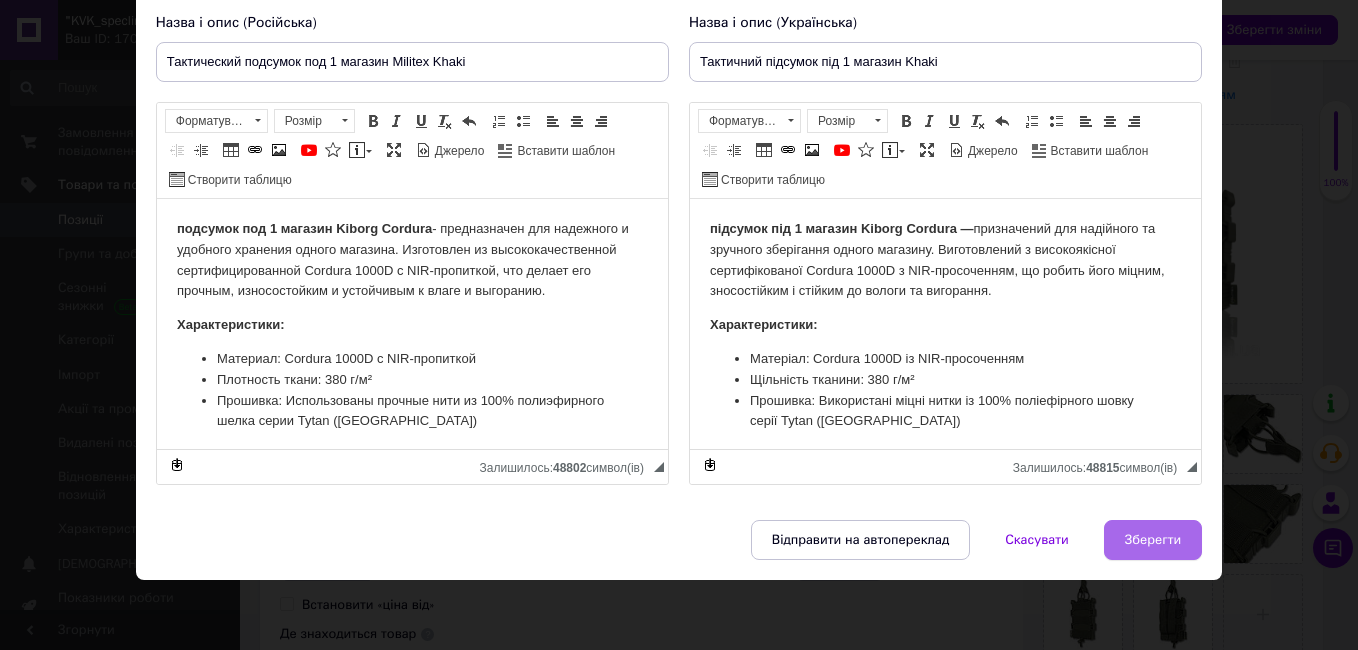 click on "Зберегти" at bounding box center [1153, 540] 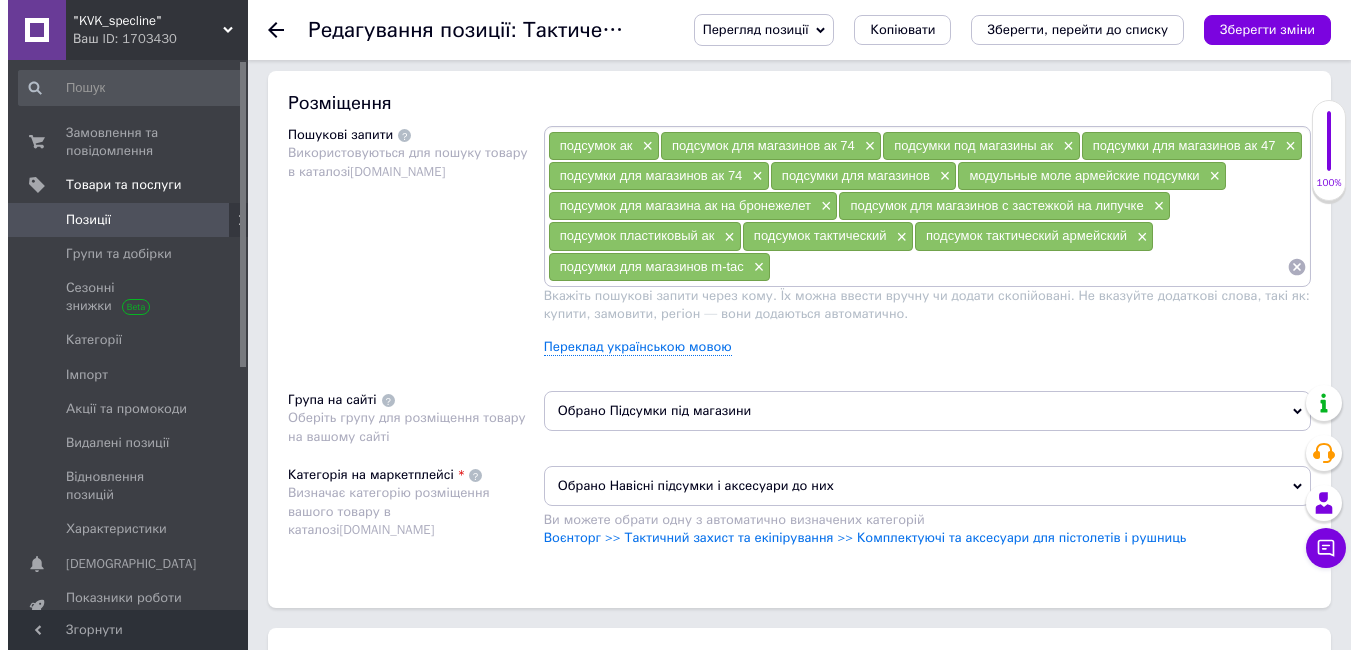 scroll, scrollTop: 1176, scrollLeft: 0, axis: vertical 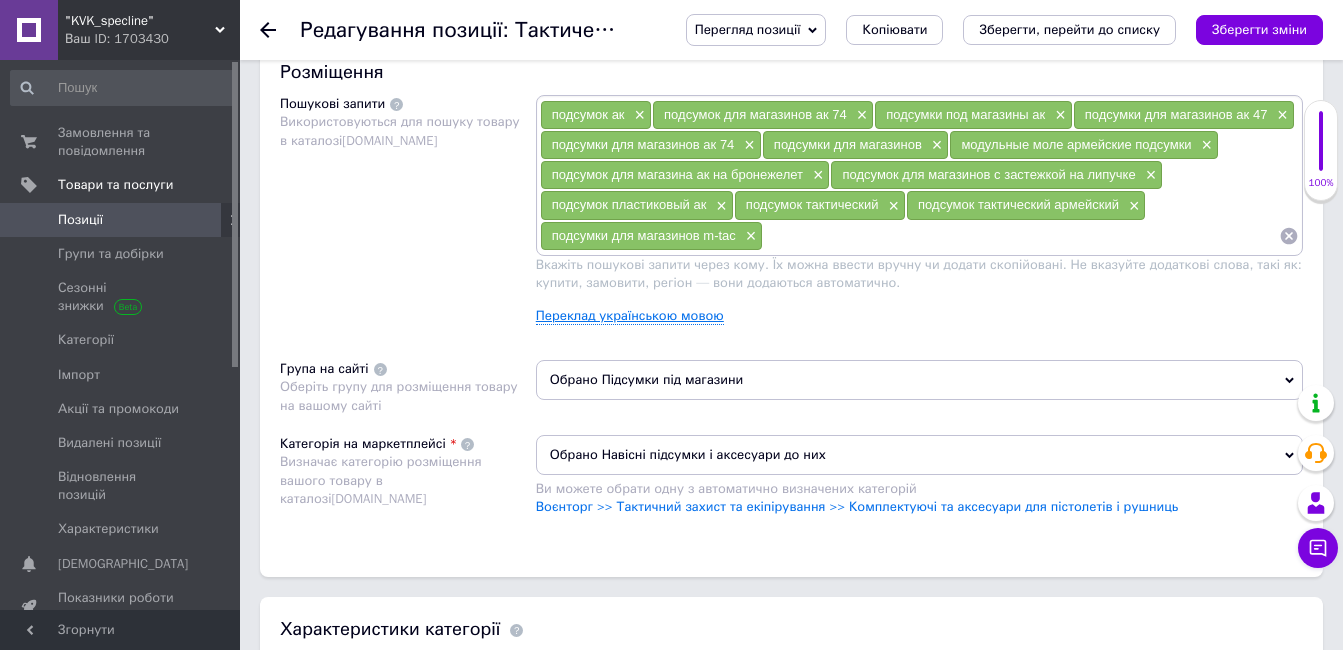 click on "Переклад українською мовою" at bounding box center (630, 316) 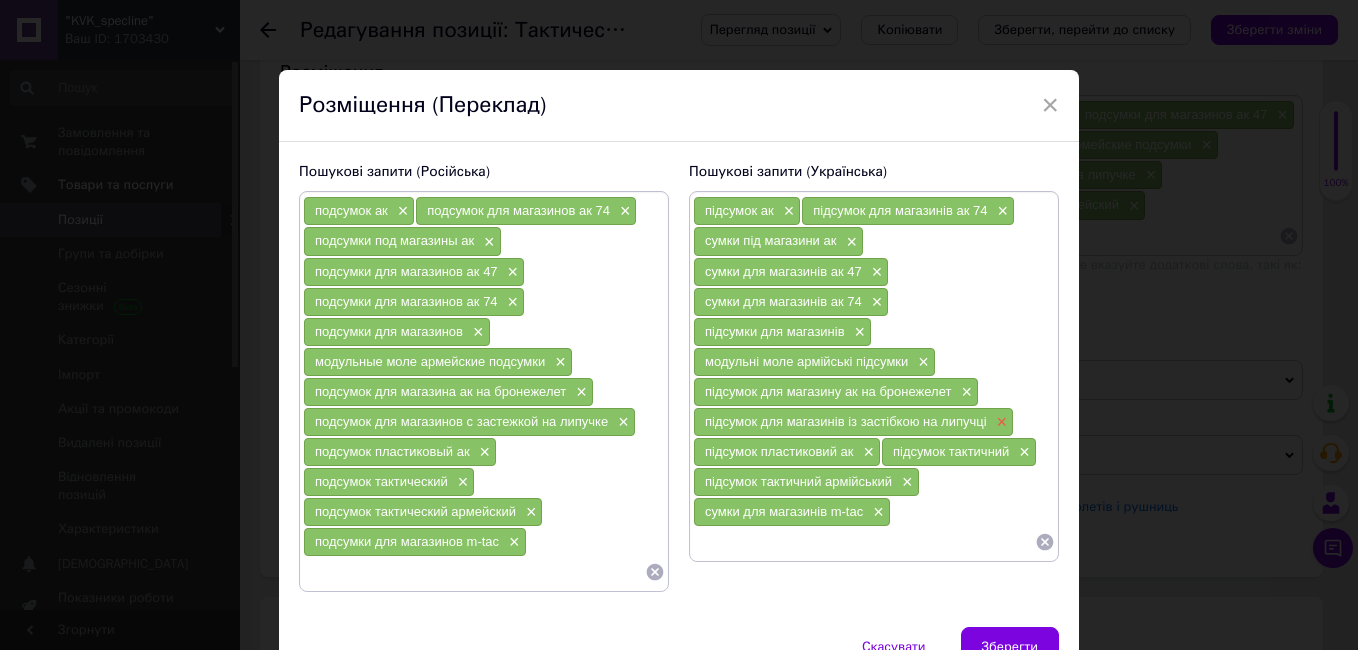 click on "×" at bounding box center [1000, 422] 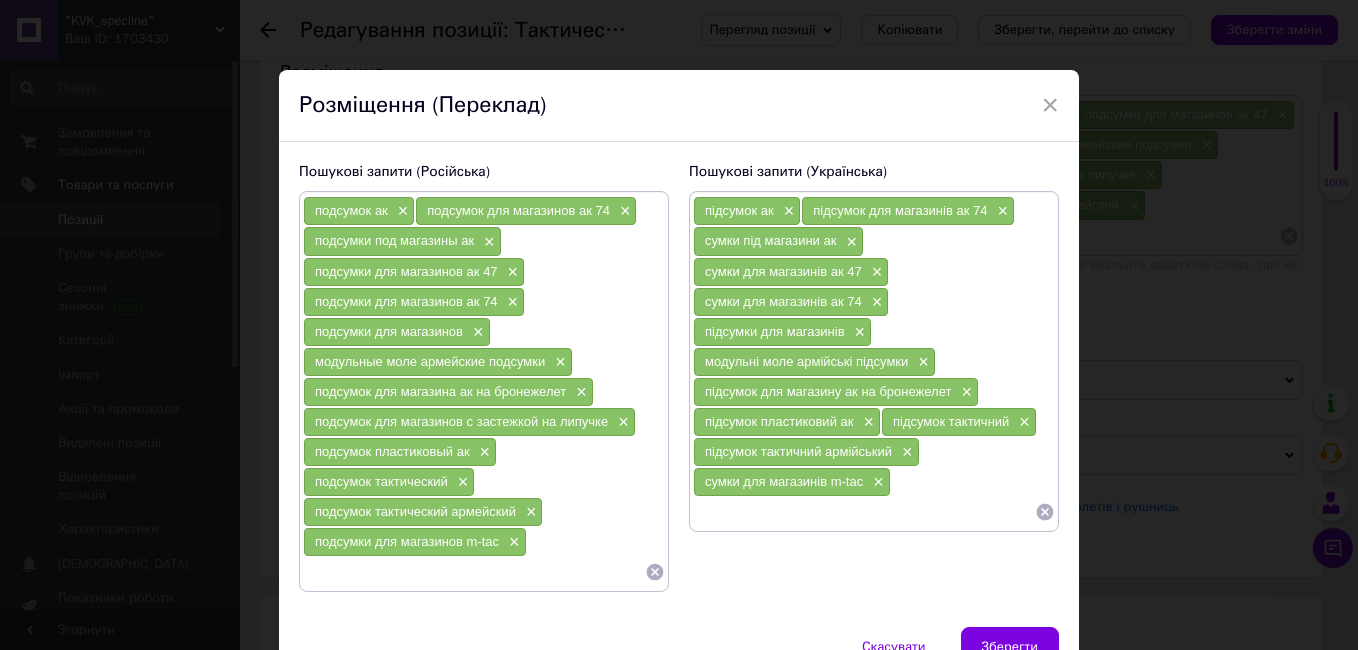 click at bounding box center (864, 512) 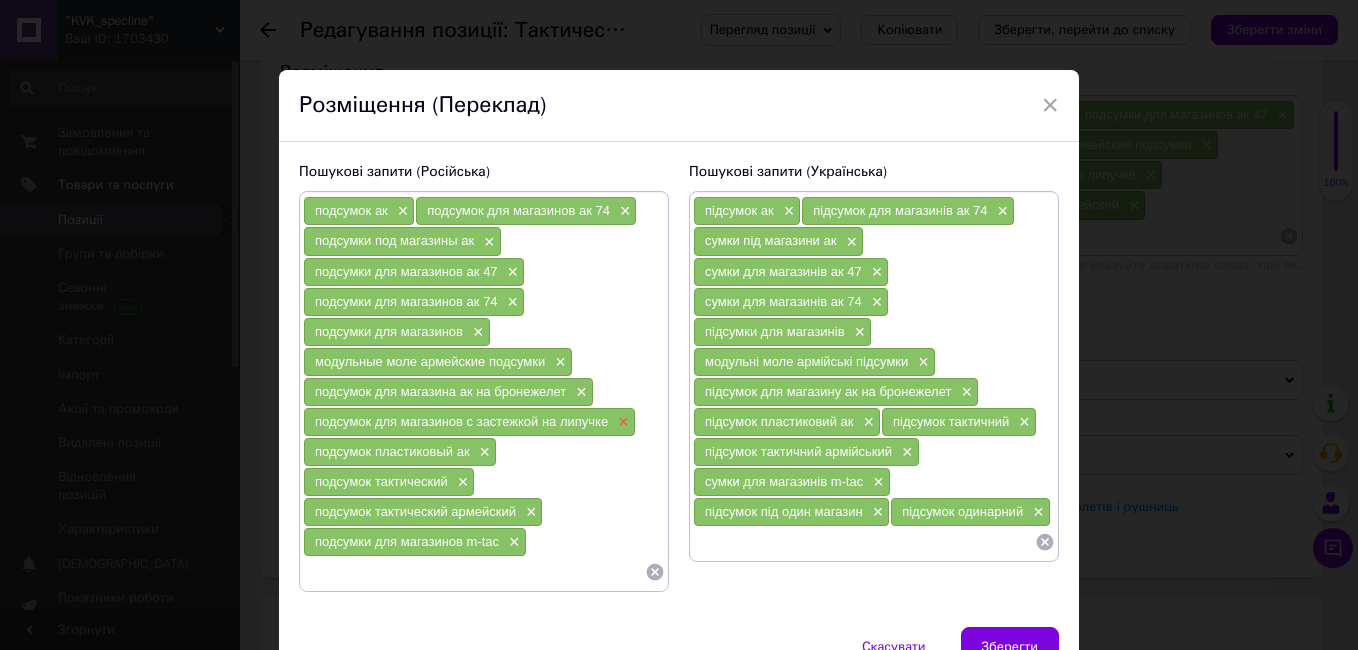 click on "×" at bounding box center [621, 422] 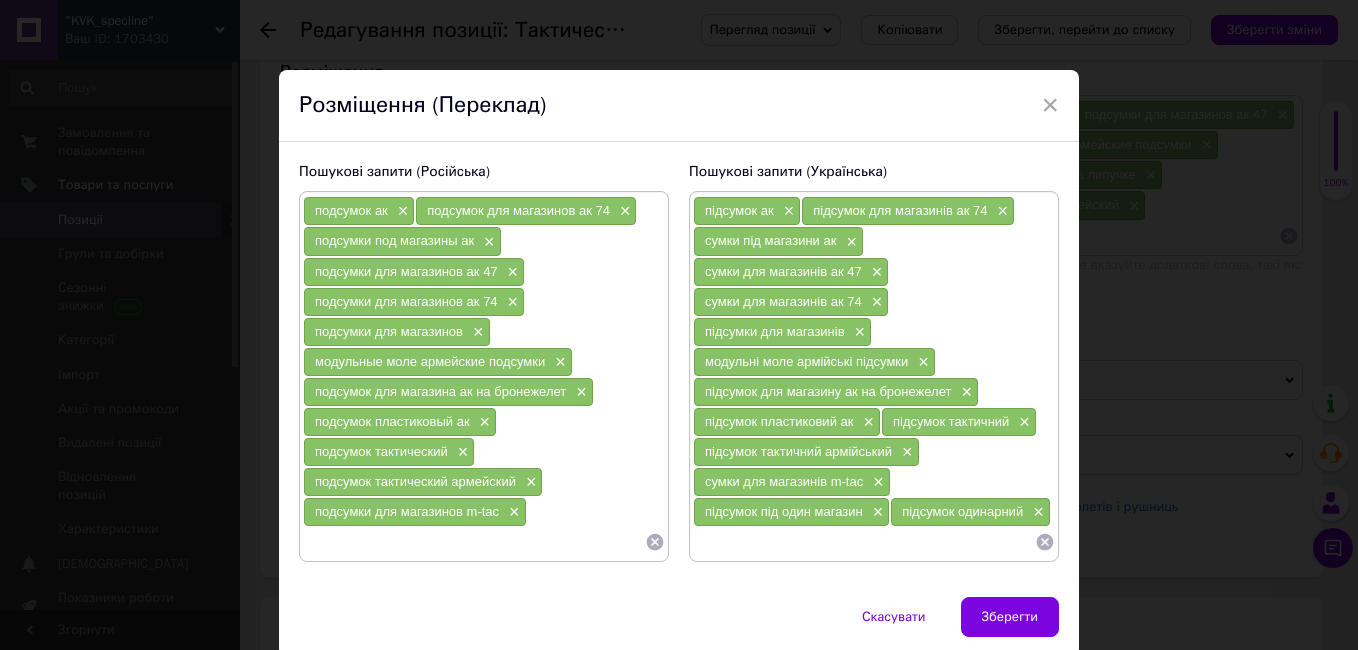 click at bounding box center (474, 542) 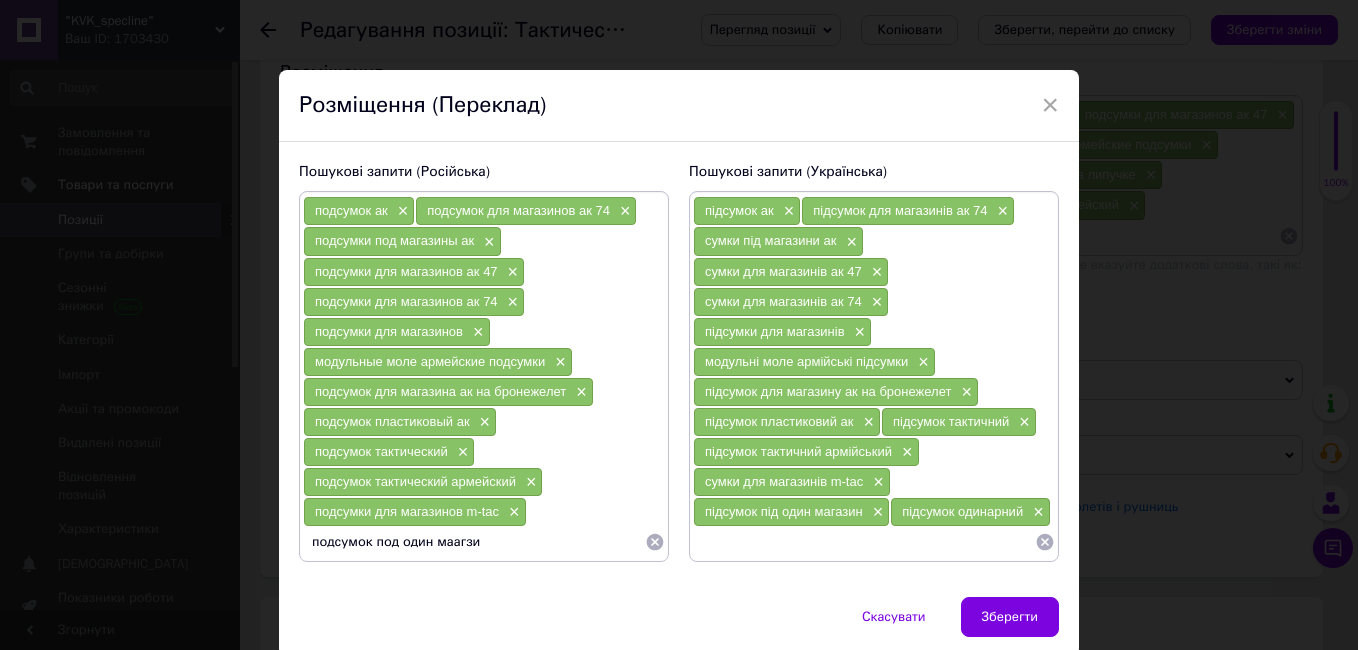 type on "подсумок под один маагзин" 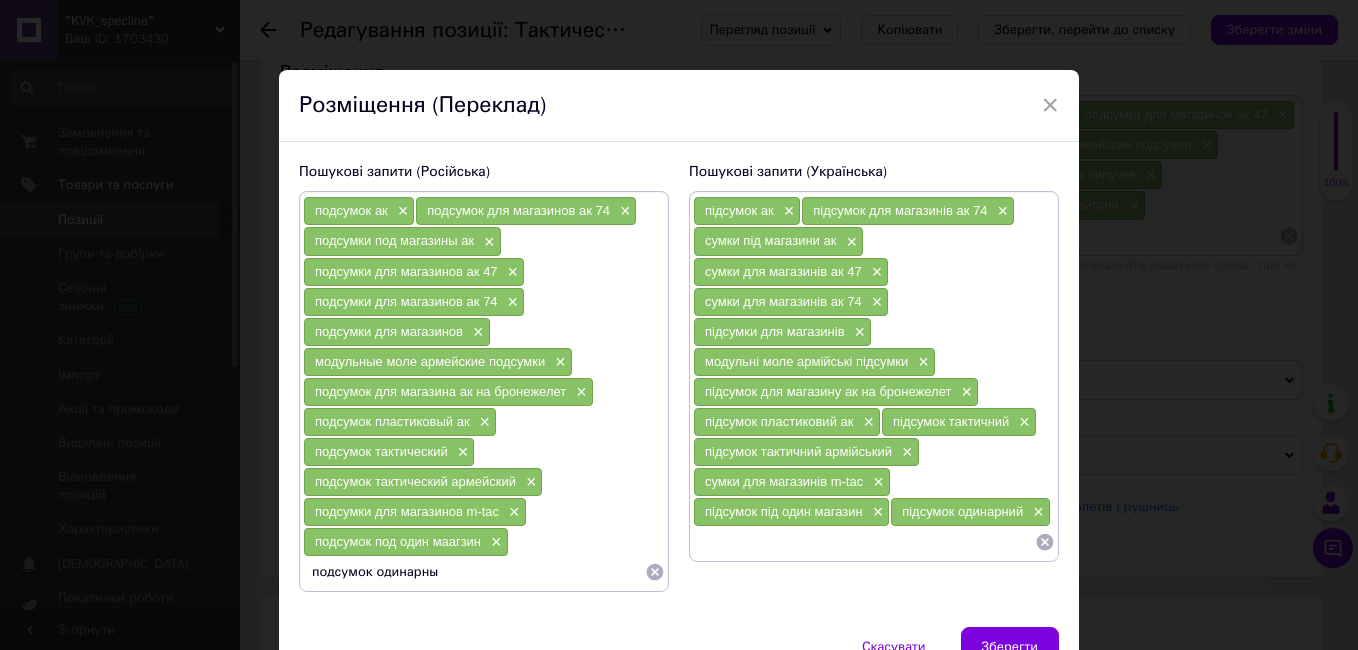 type on "подсумок одинарный" 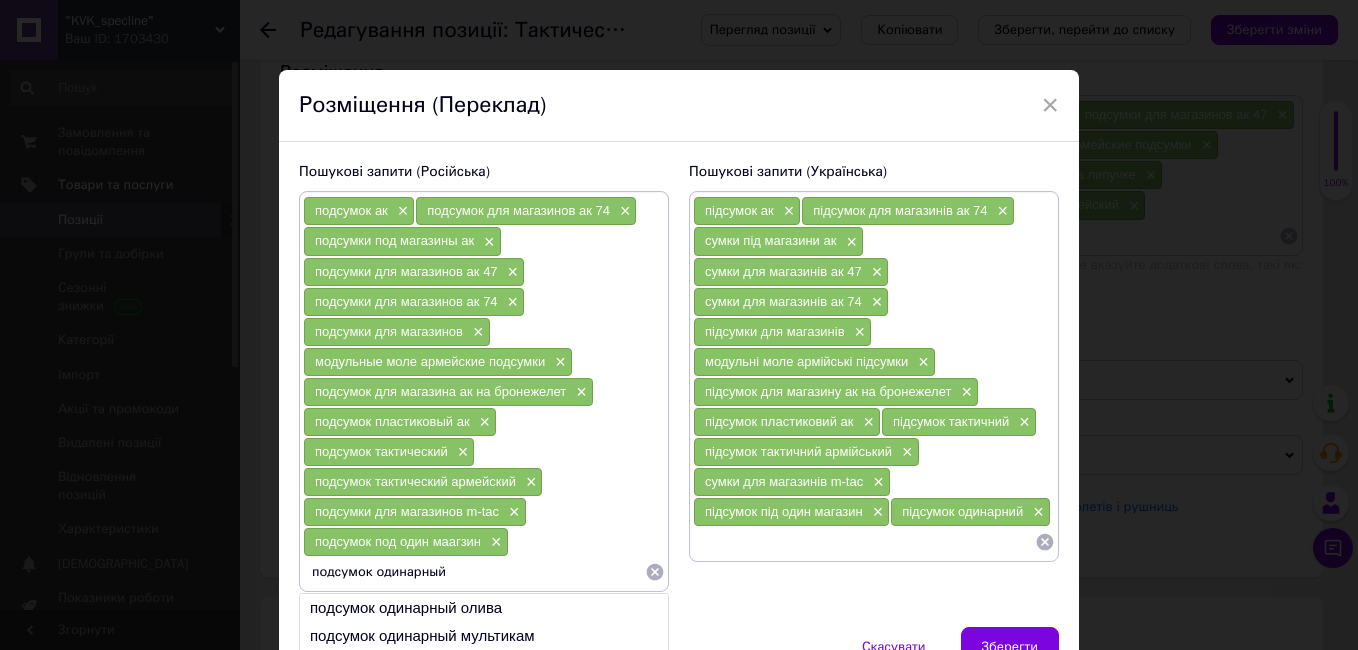 type 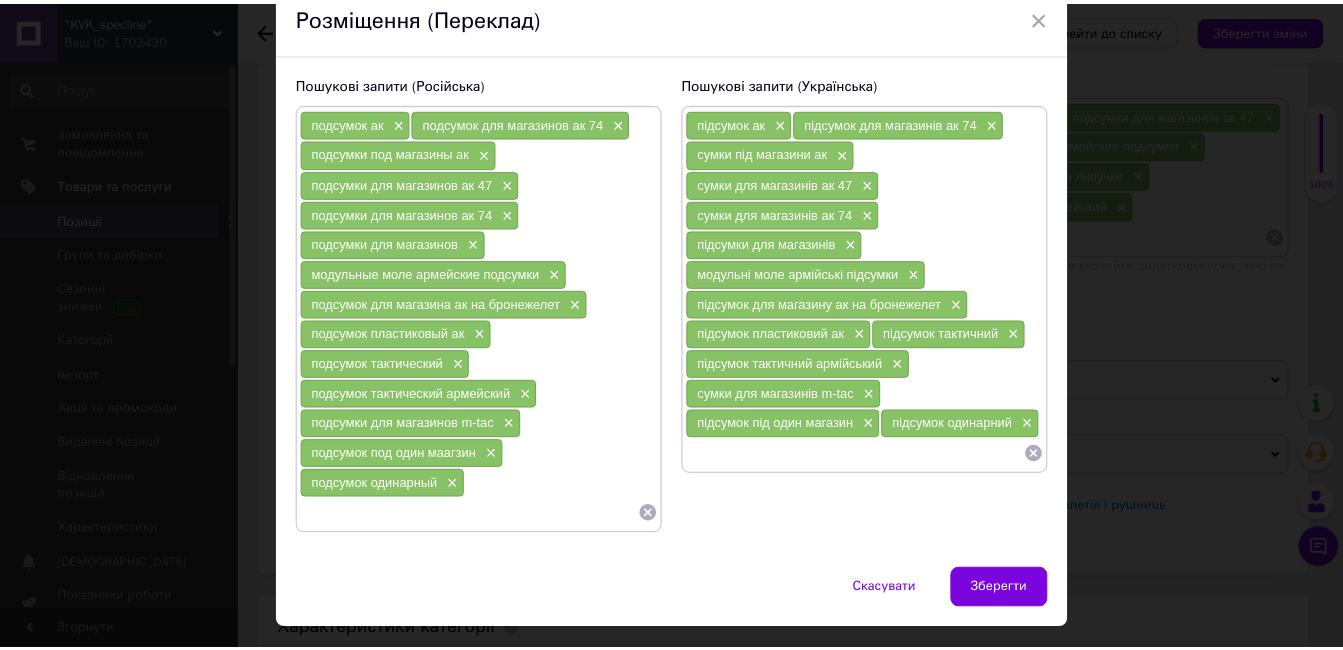 scroll, scrollTop: 138, scrollLeft: 0, axis: vertical 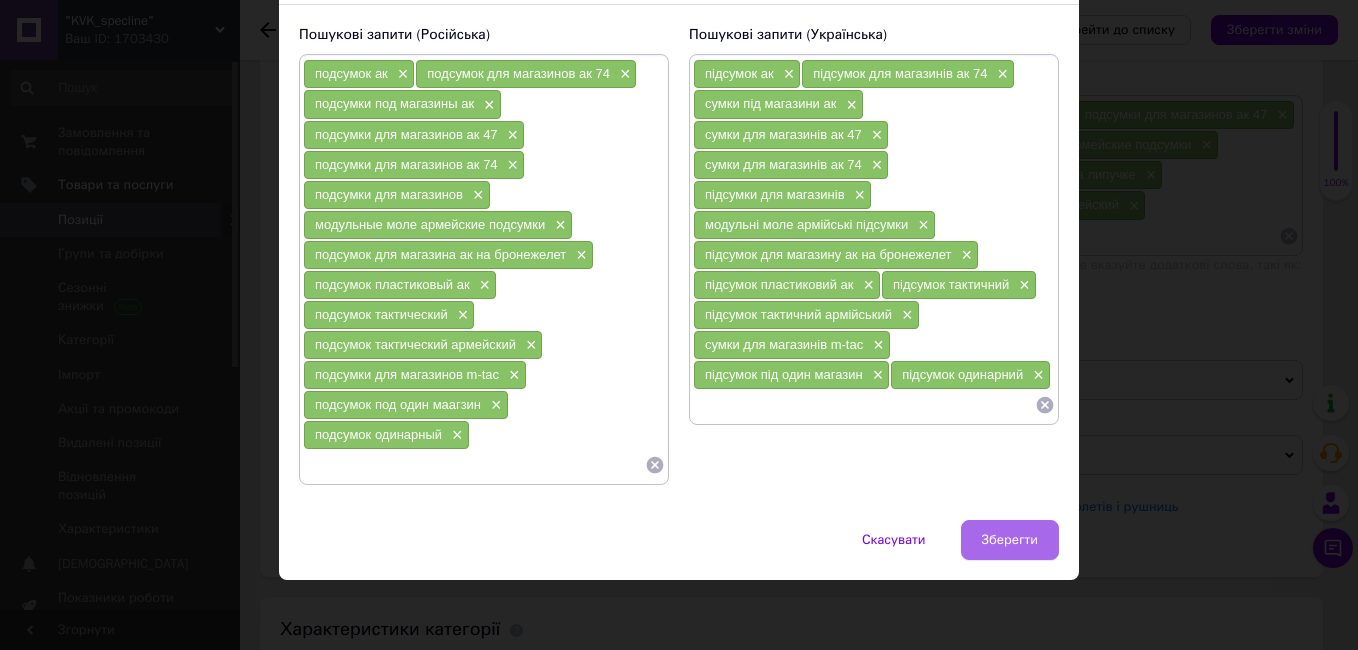 click on "Зберегти" at bounding box center [1010, 540] 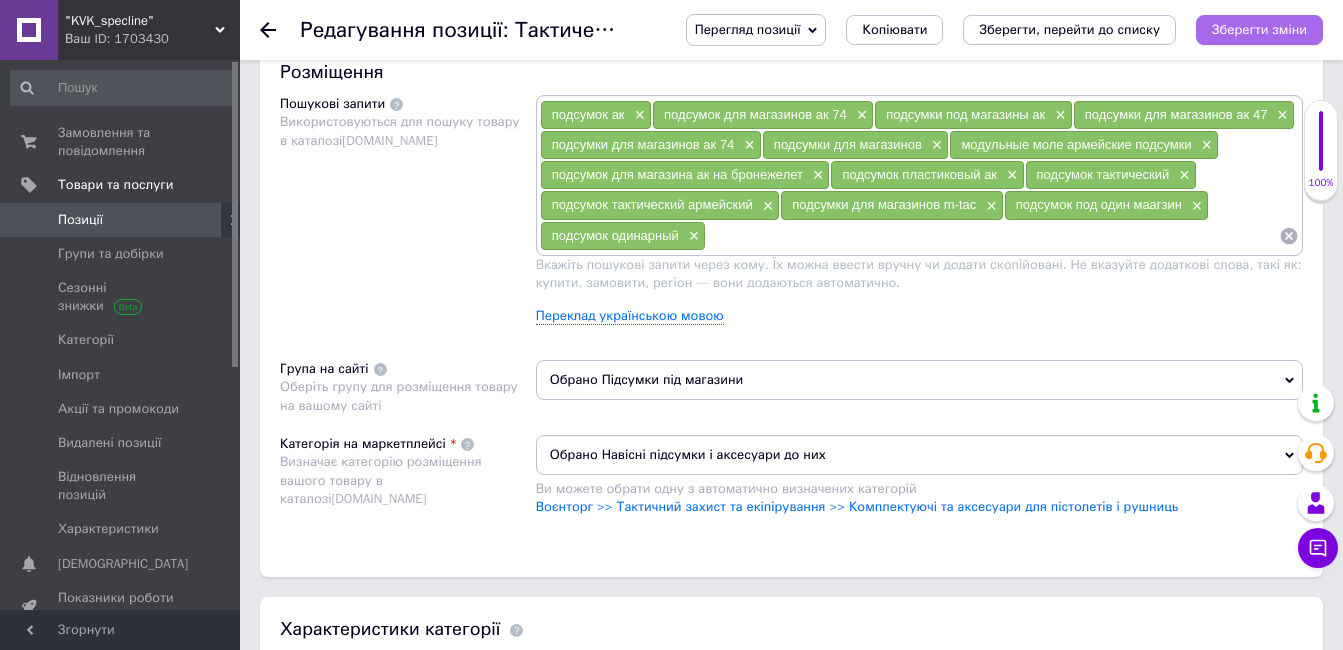 click on "Зберегти зміни" at bounding box center [1259, 29] 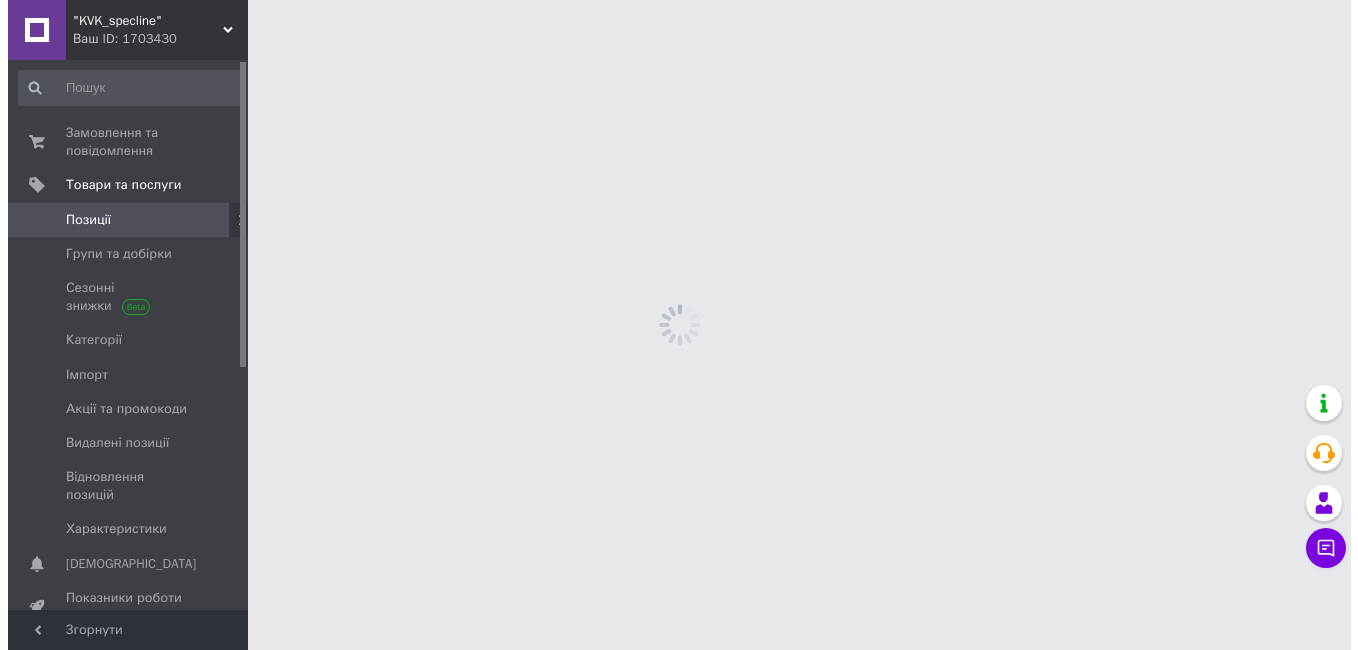 scroll, scrollTop: 0, scrollLeft: 0, axis: both 